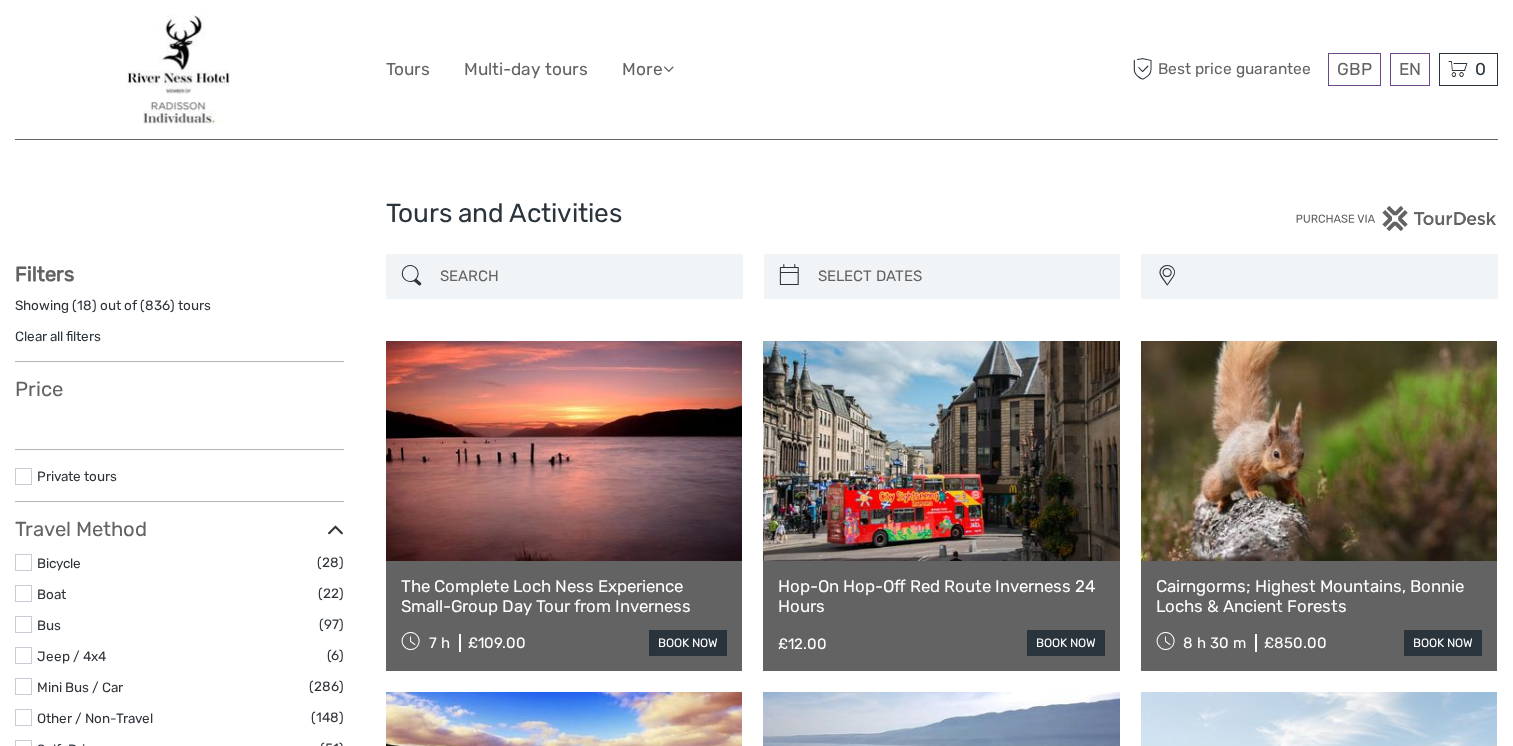 select 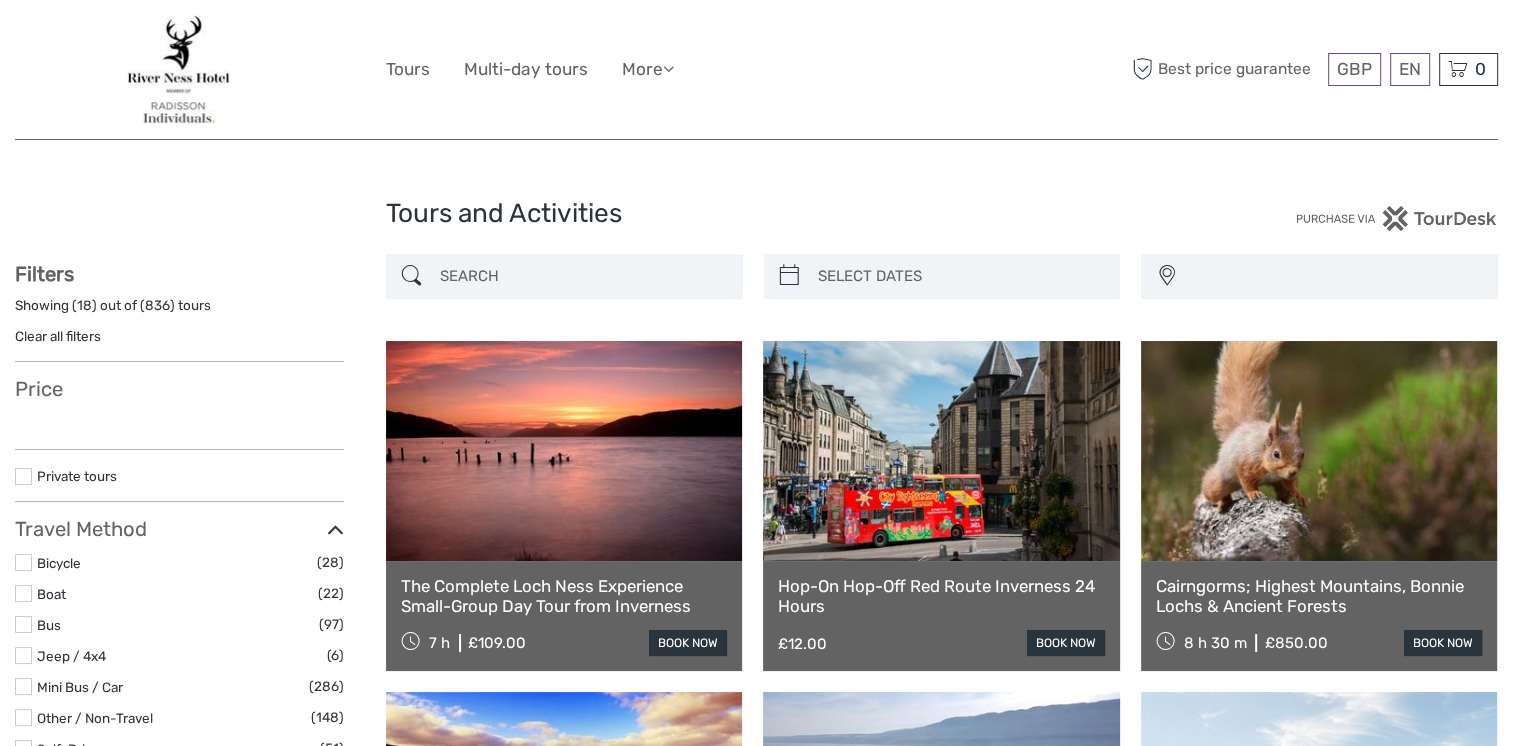 scroll, scrollTop: 200, scrollLeft: 0, axis: vertical 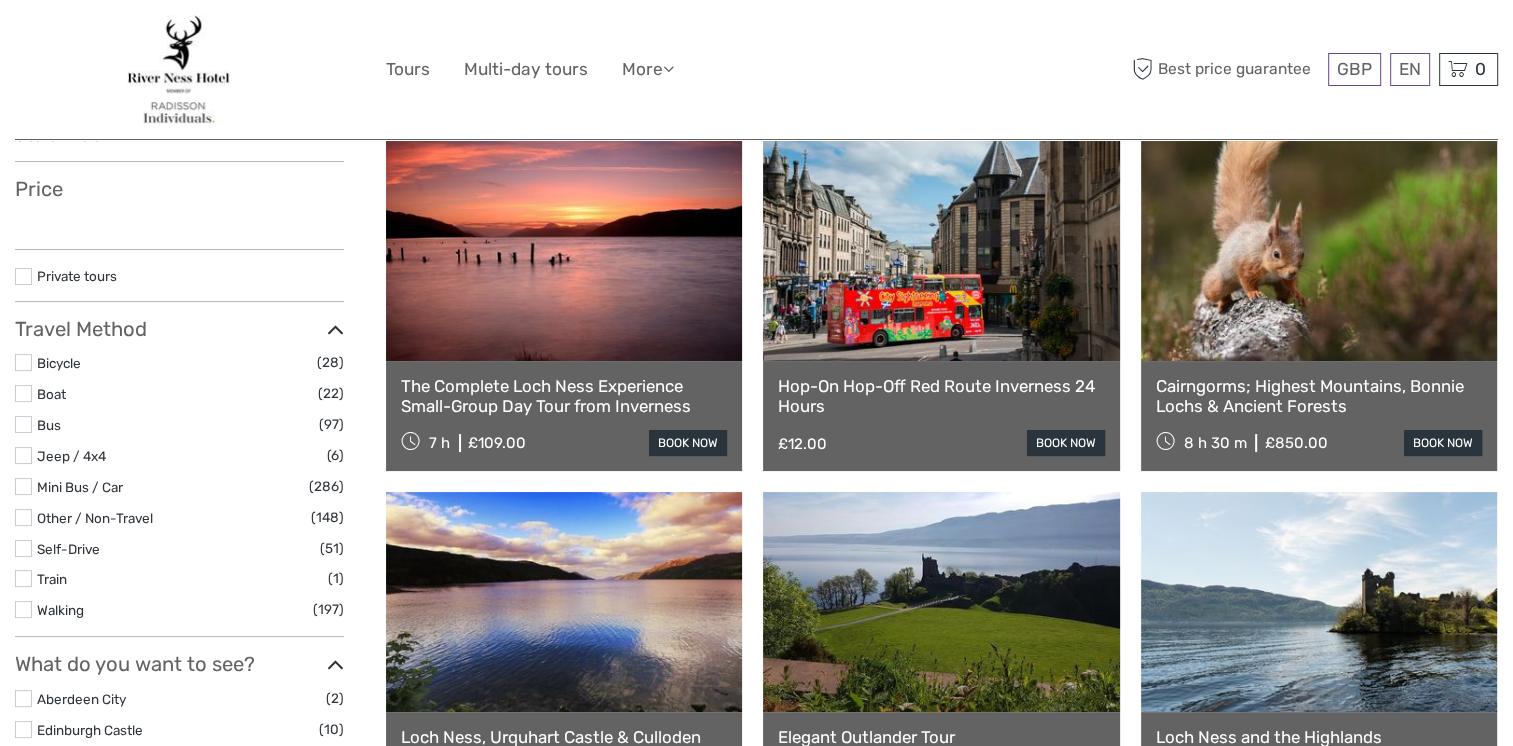 select 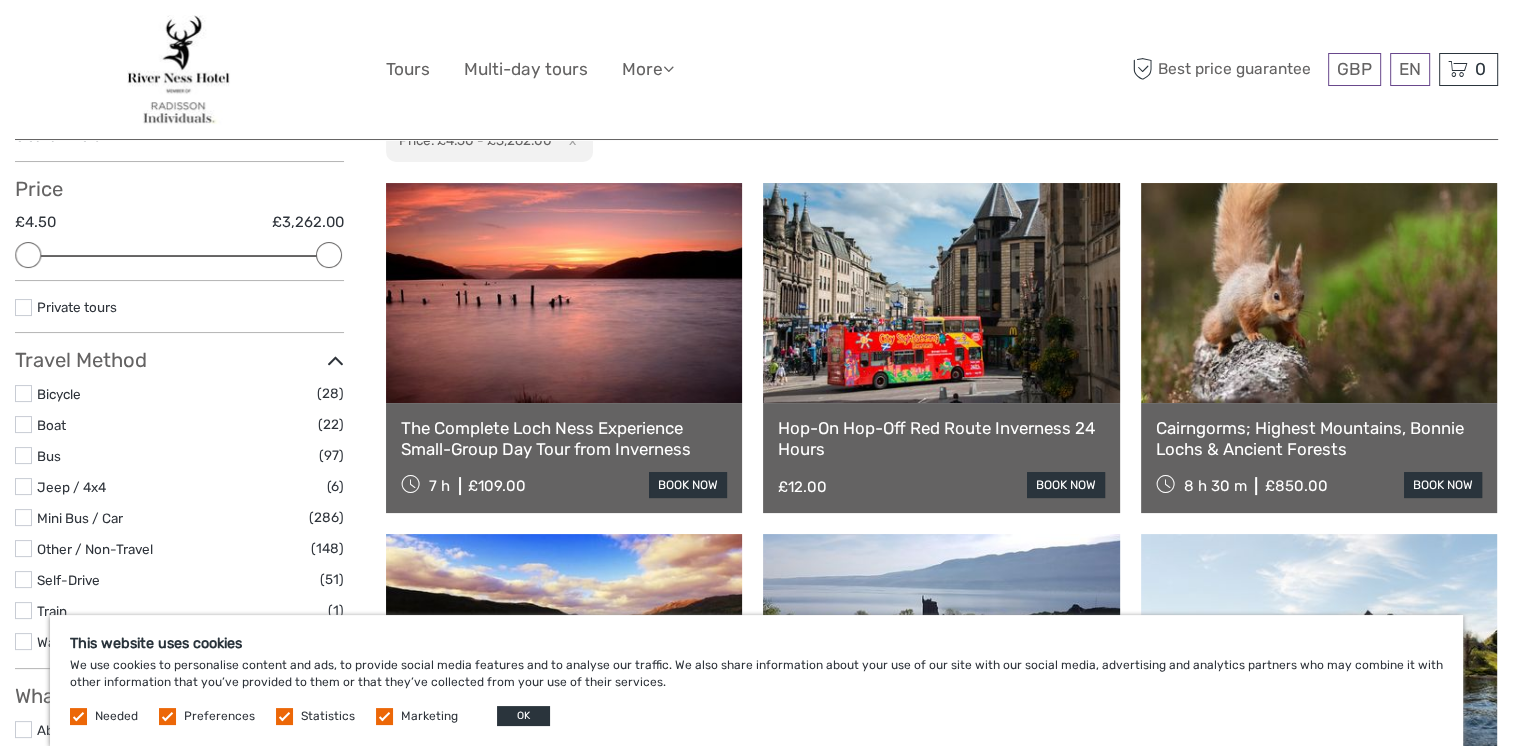 scroll, scrollTop: 0, scrollLeft: 0, axis: both 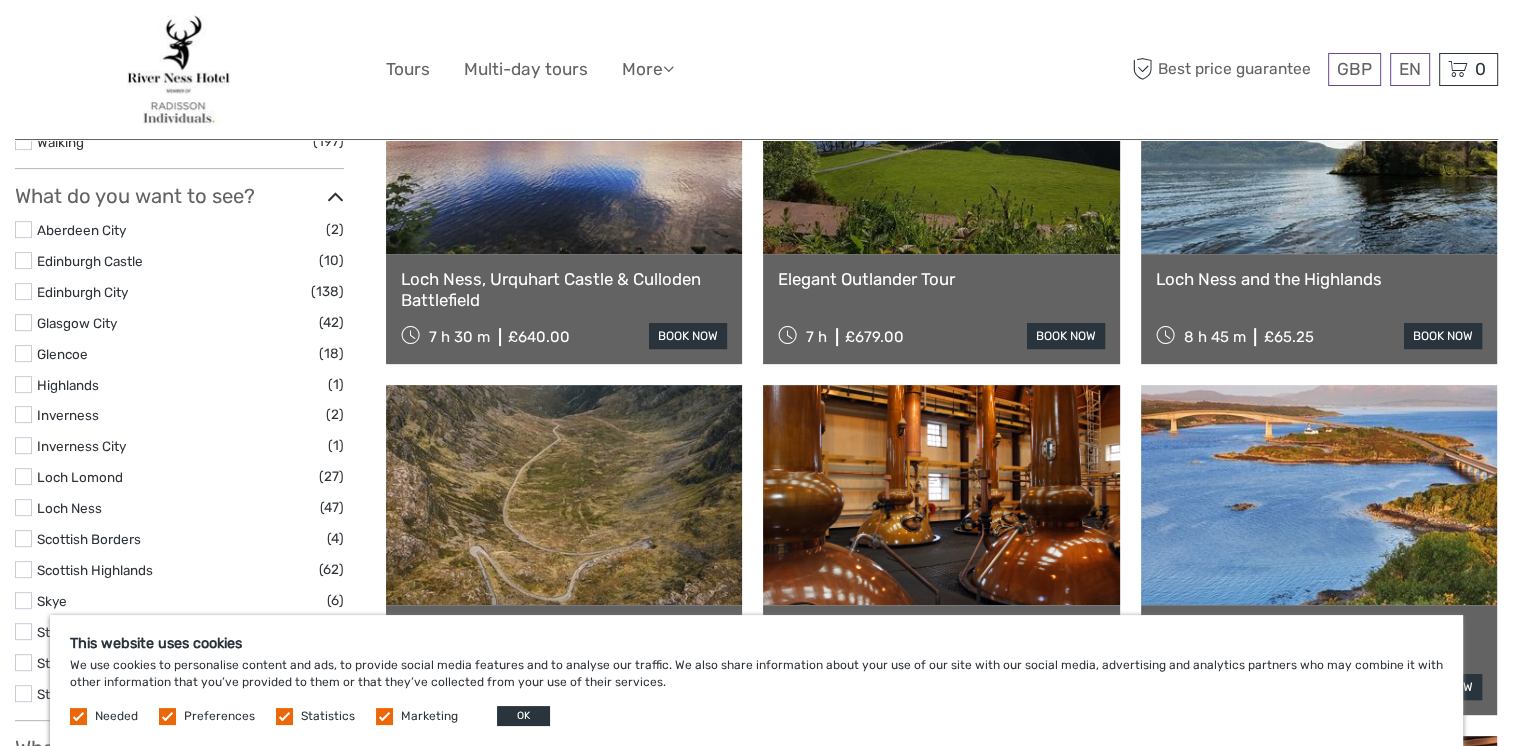 click at bounding box center [1319, 144] 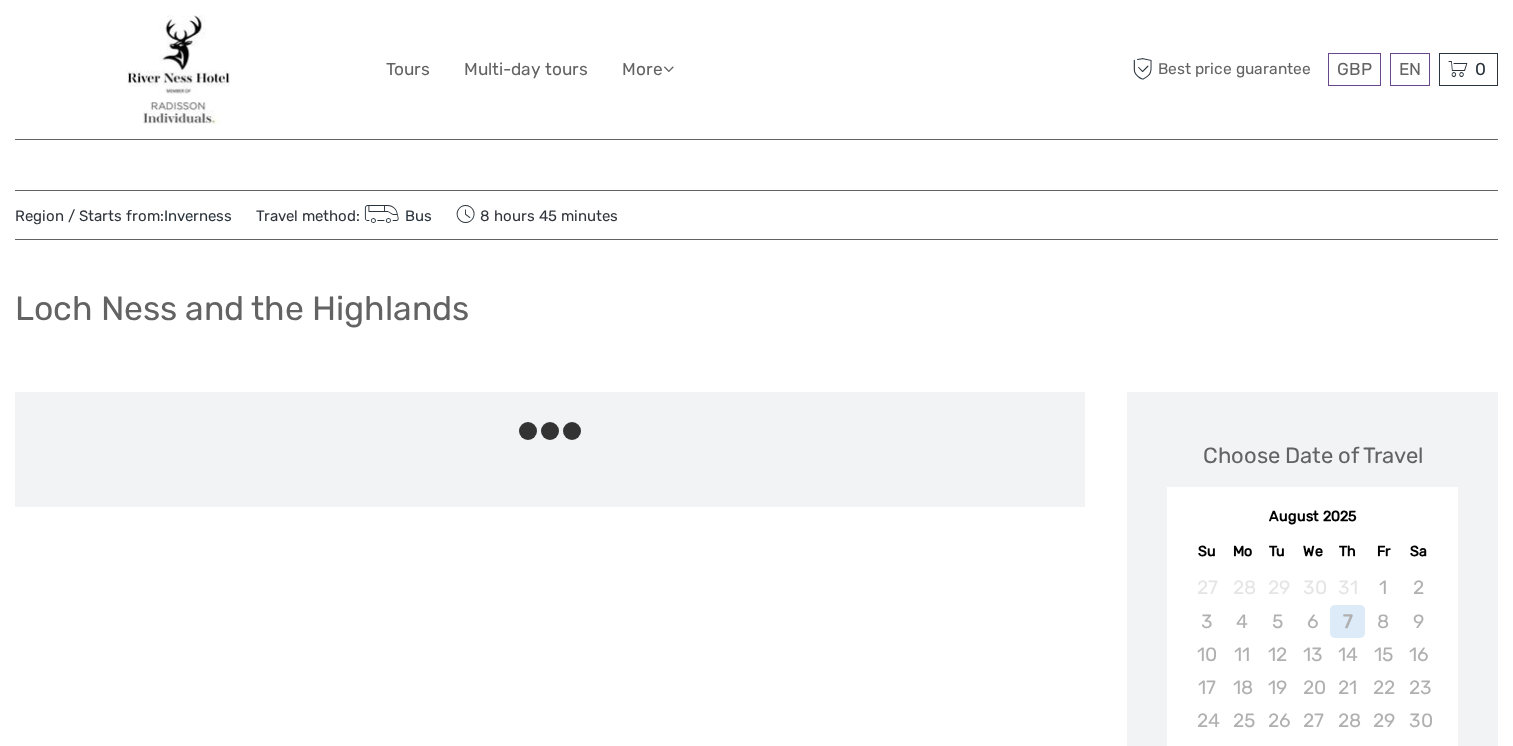 scroll, scrollTop: 0, scrollLeft: 0, axis: both 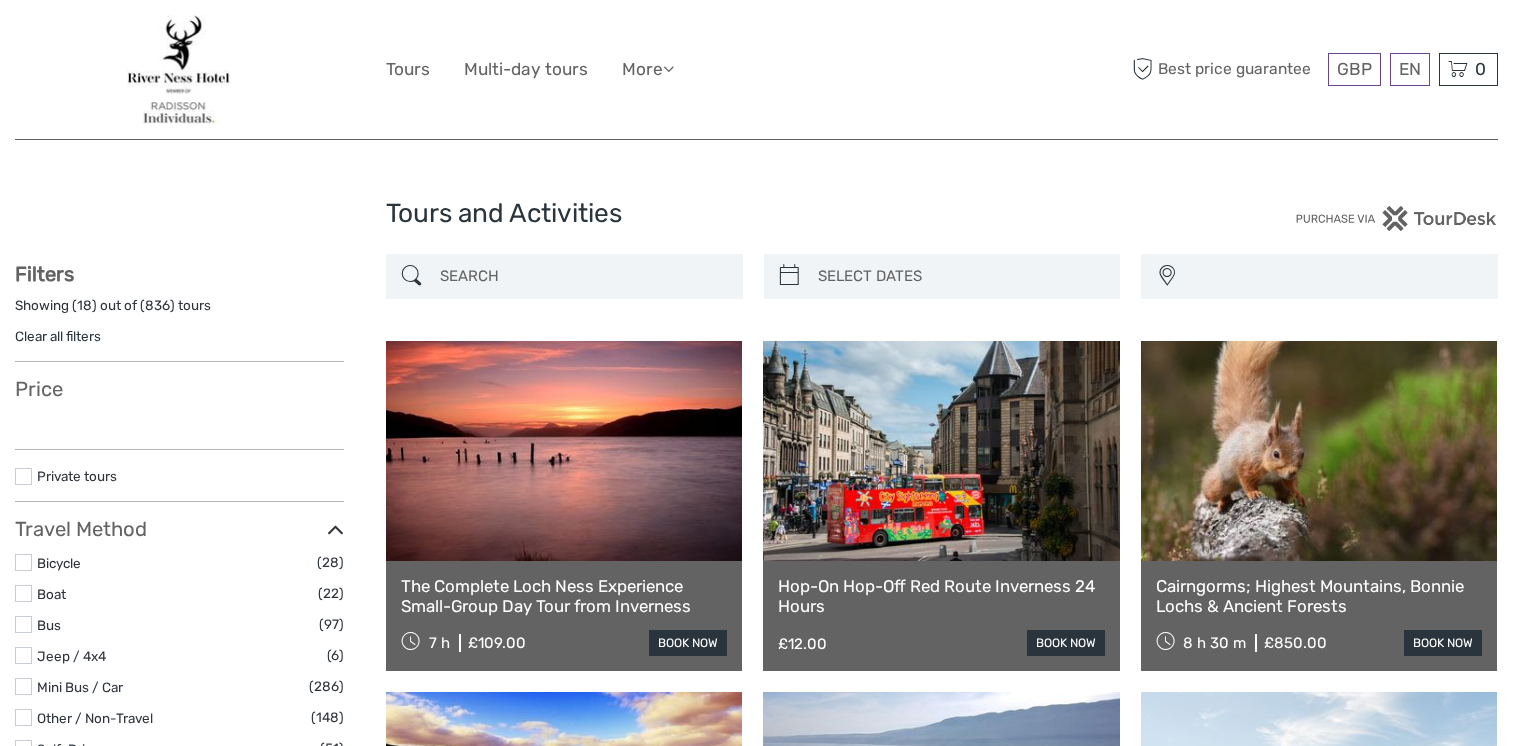 select 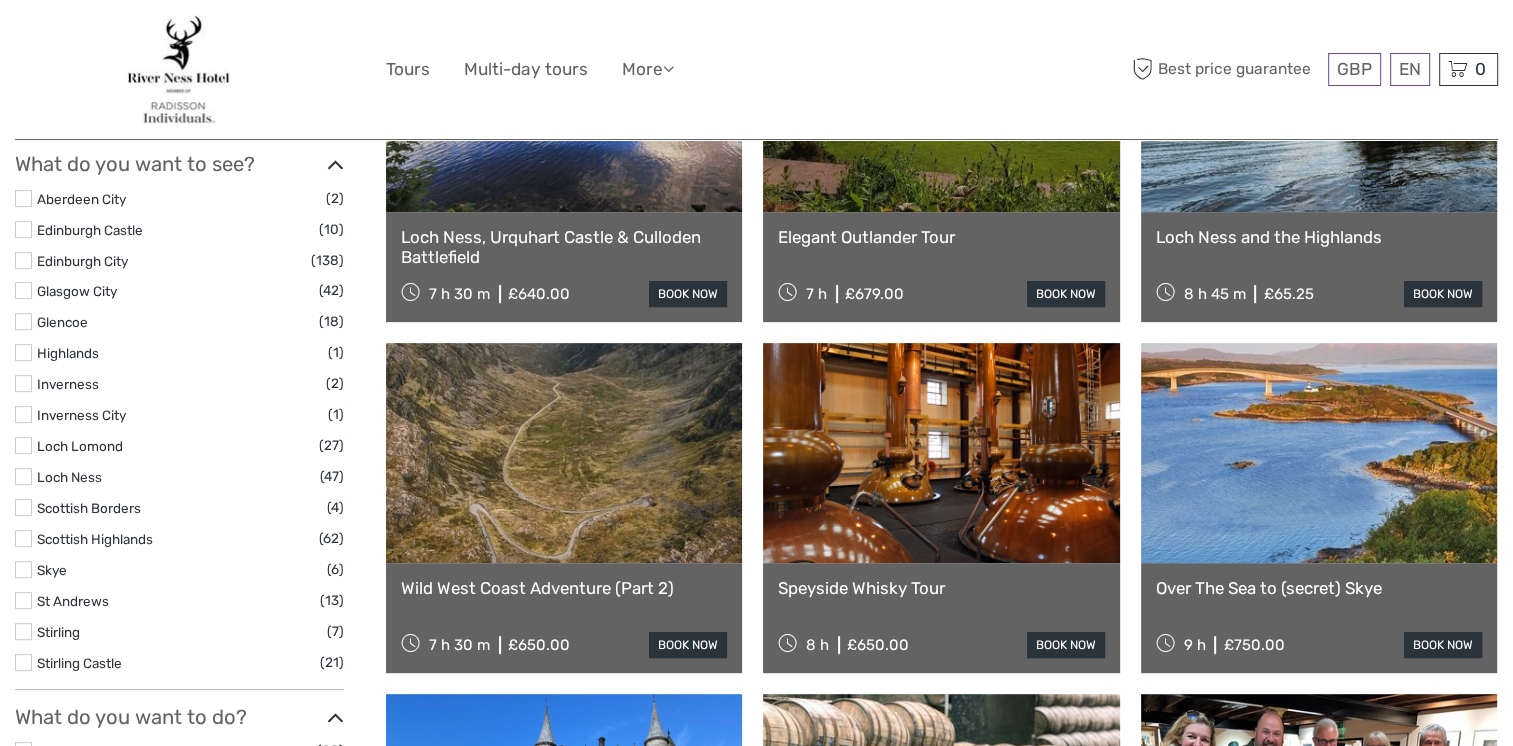 select 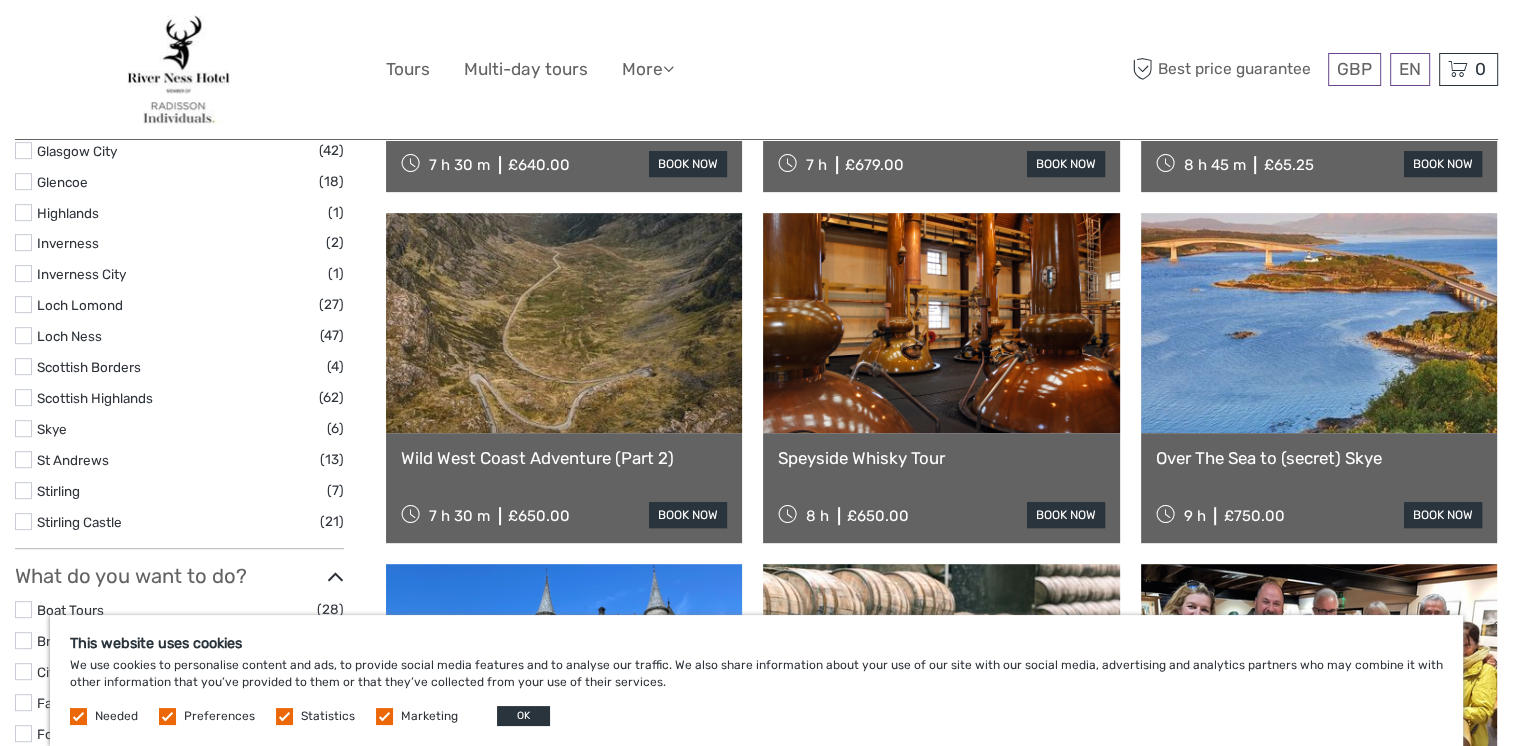 scroll, scrollTop: 900, scrollLeft: 0, axis: vertical 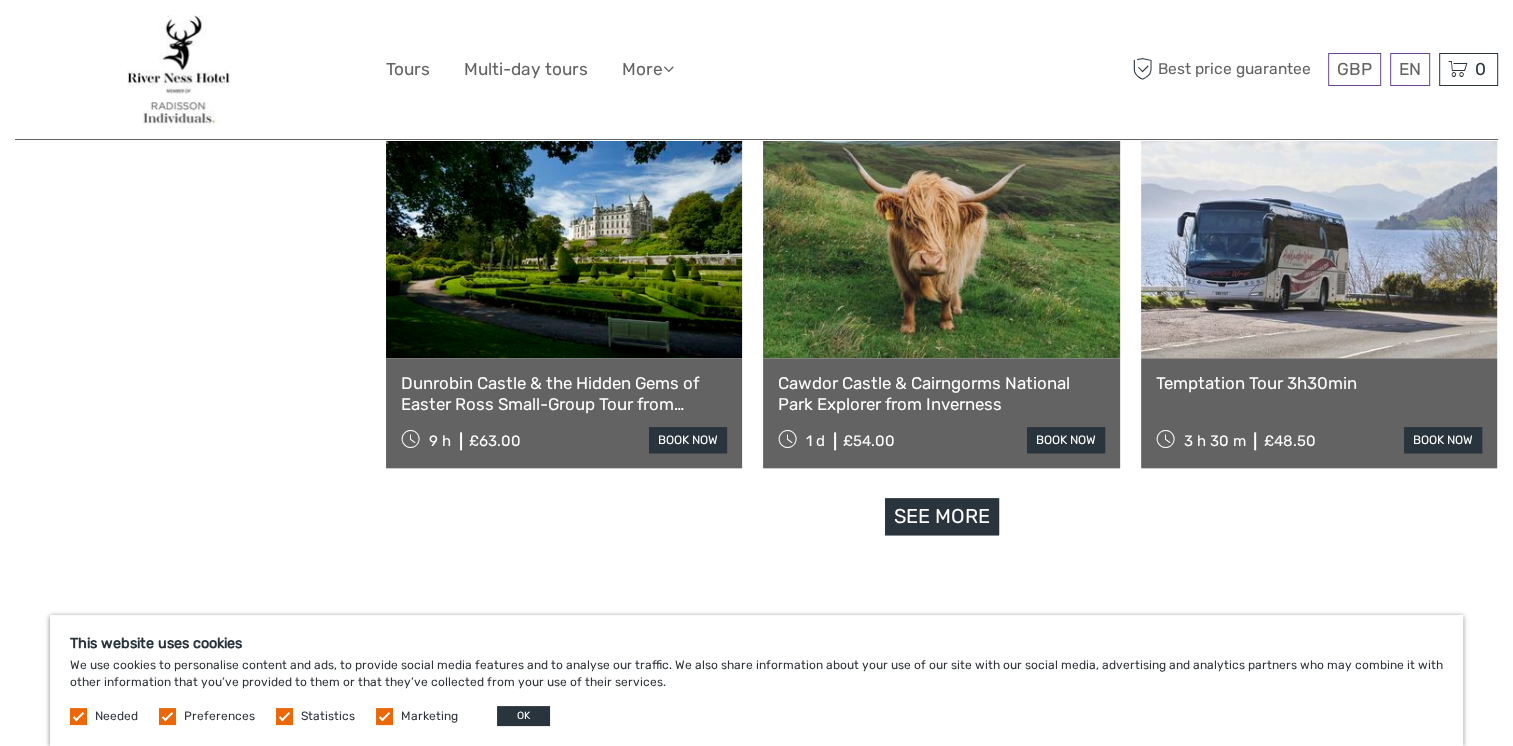 click on "Temptation Tour 3h30min" at bounding box center [1319, 383] 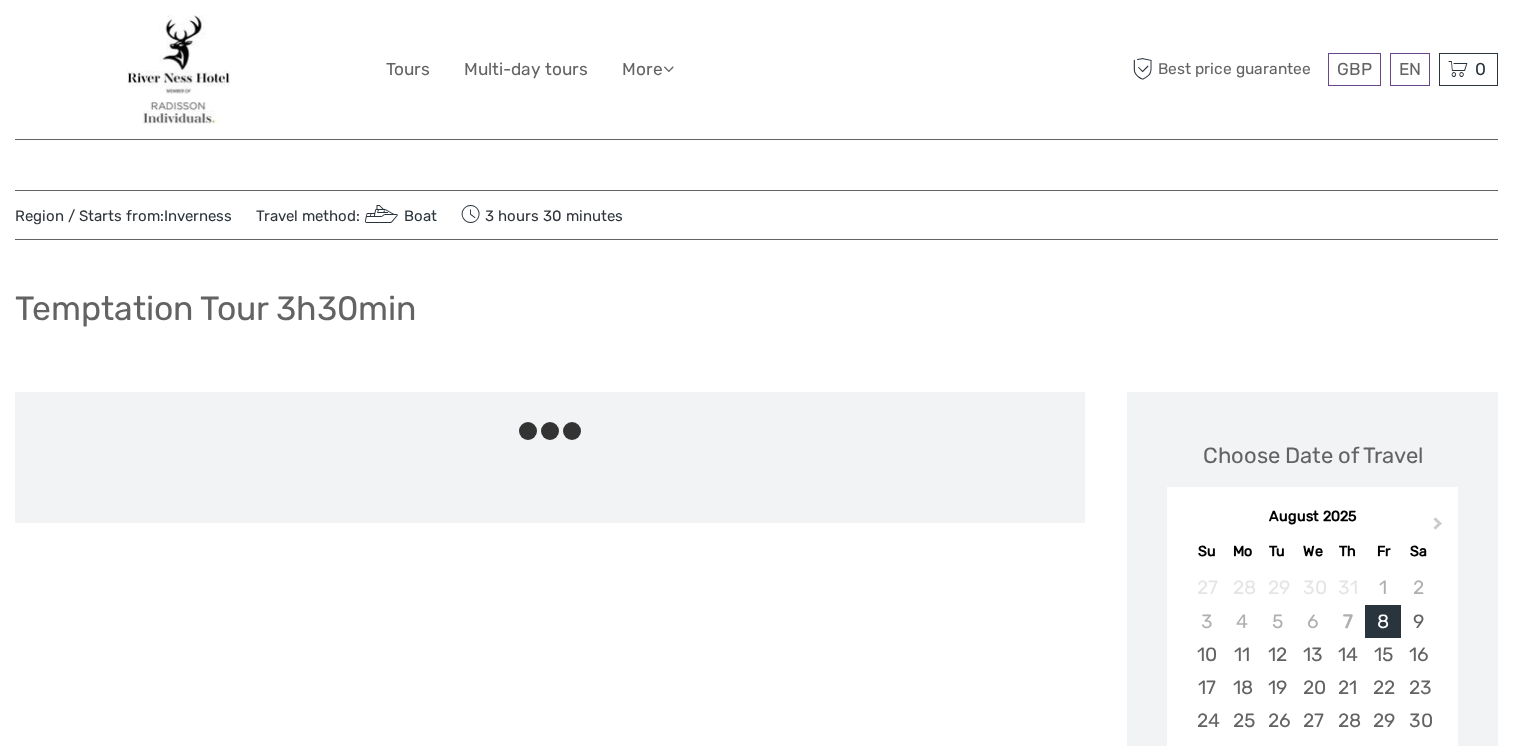 scroll, scrollTop: 0, scrollLeft: 0, axis: both 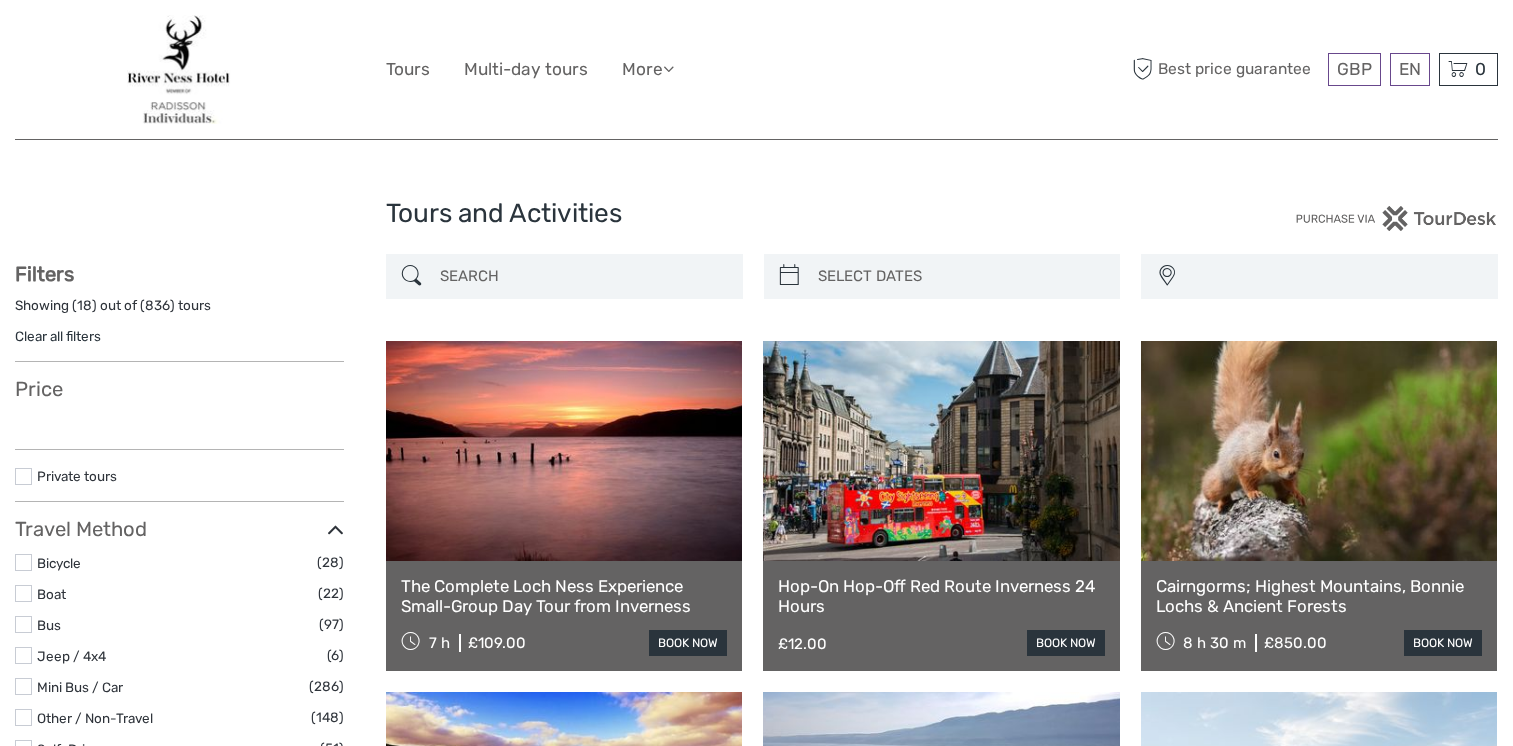 select 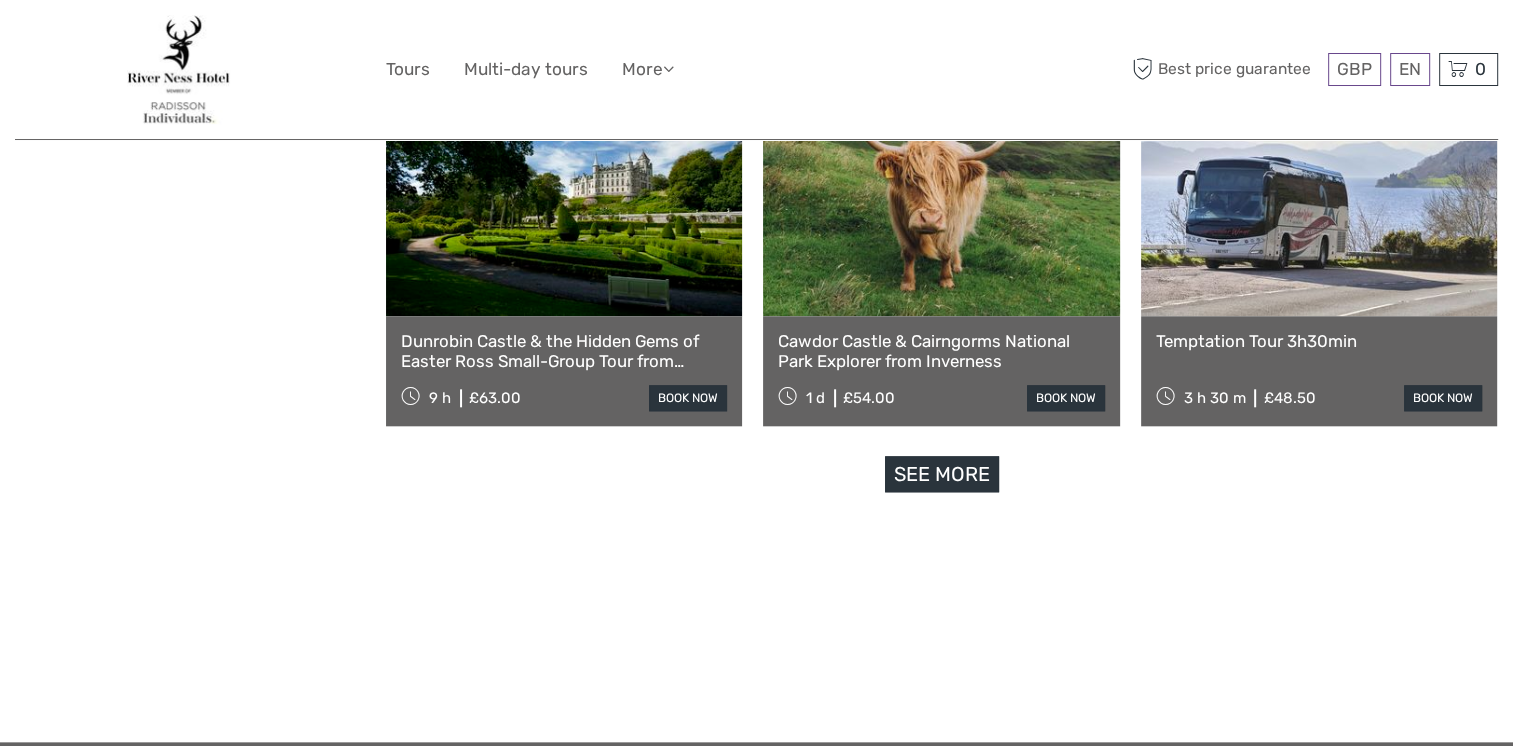 select 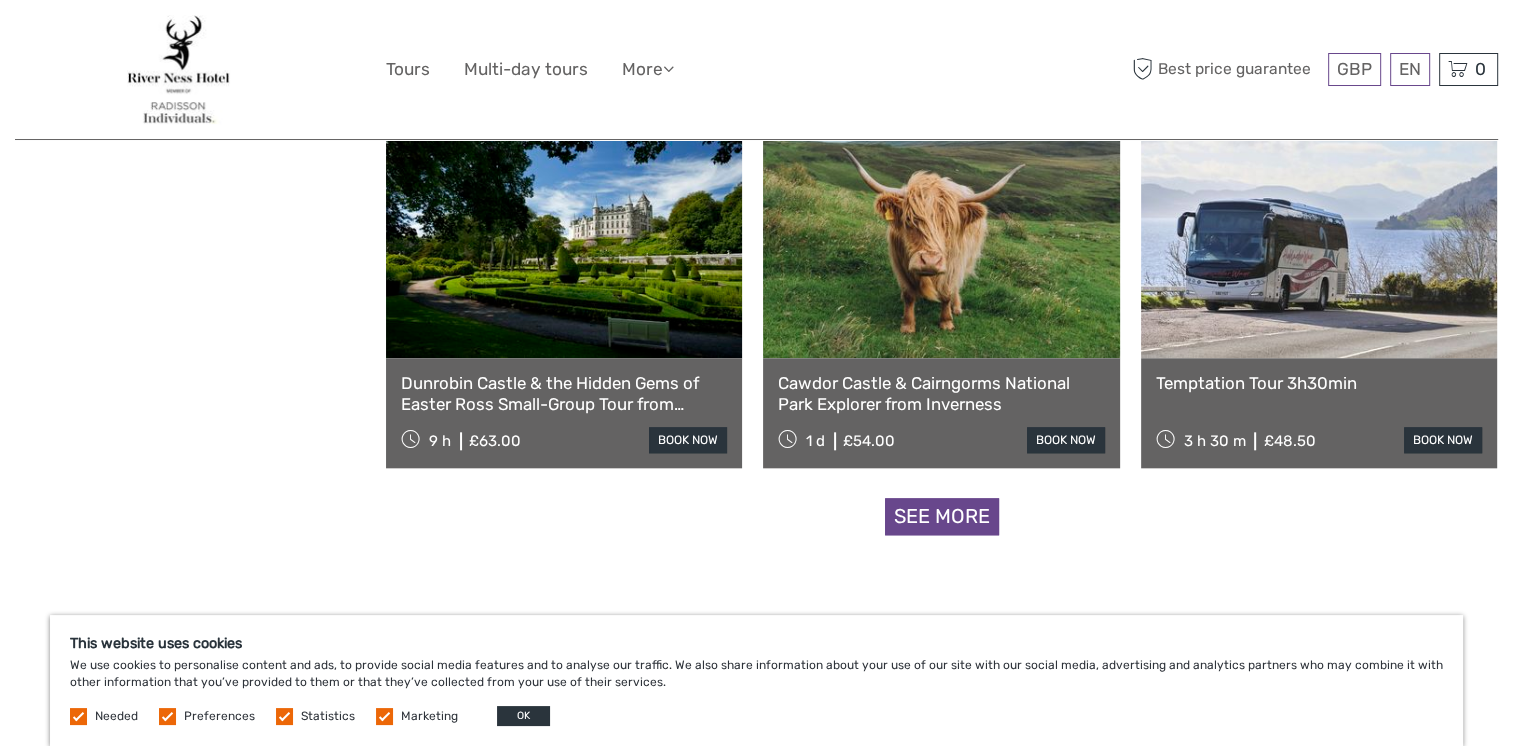 scroll, scrollTop: 0, scrollLeft: 0, axis: both 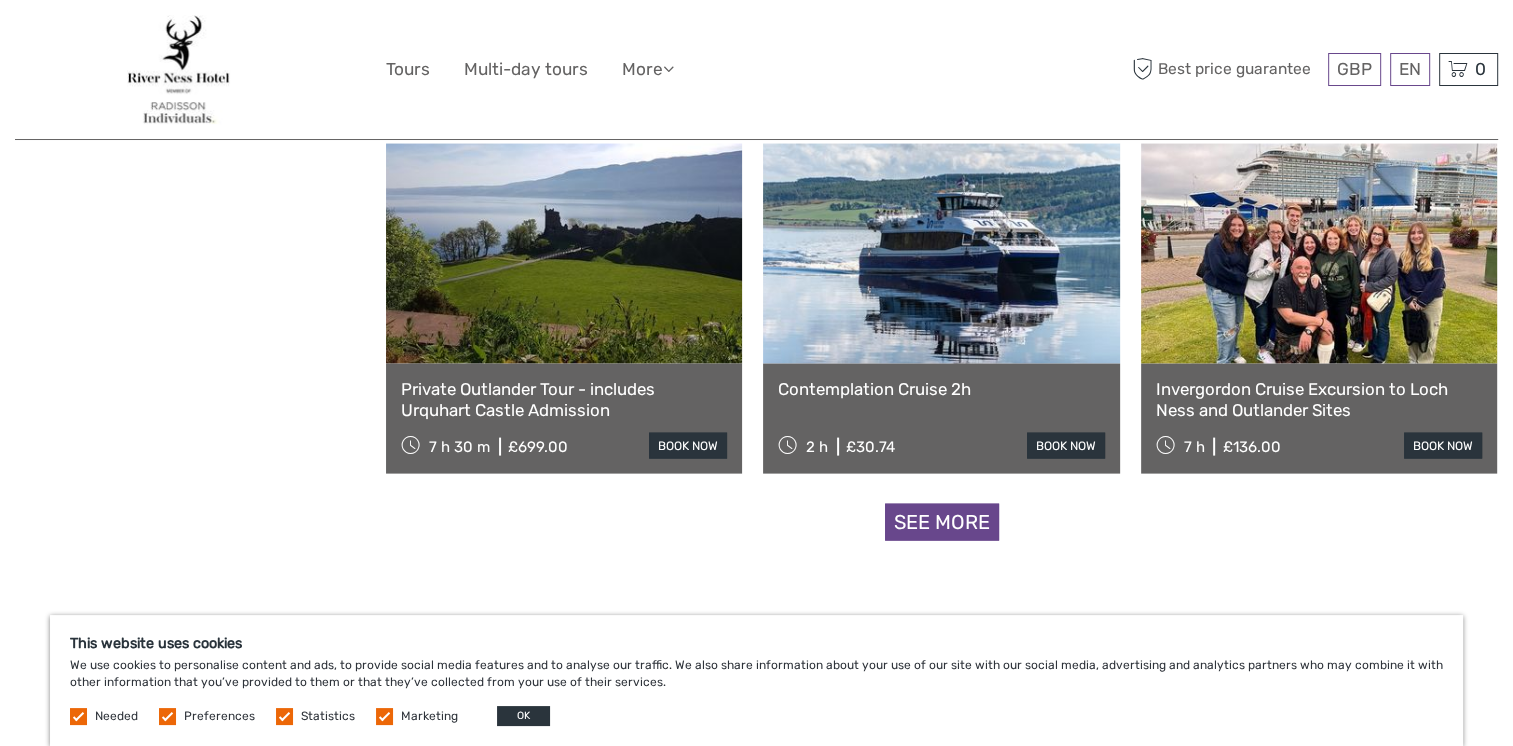 click on "See more" at bounding box center (942, 522) 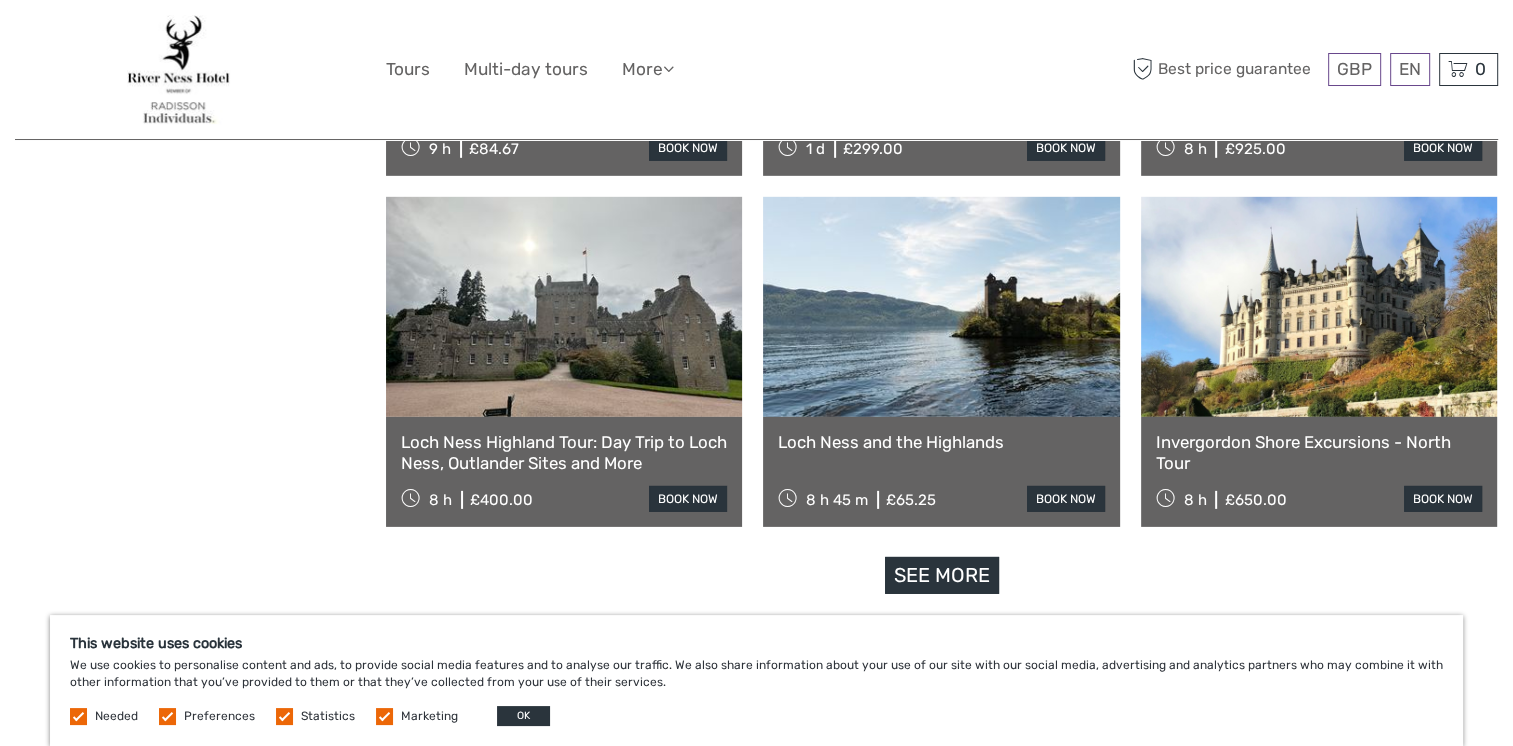 scroll, scrollTop: 6200, scrollLeft: 0, axis: vertical 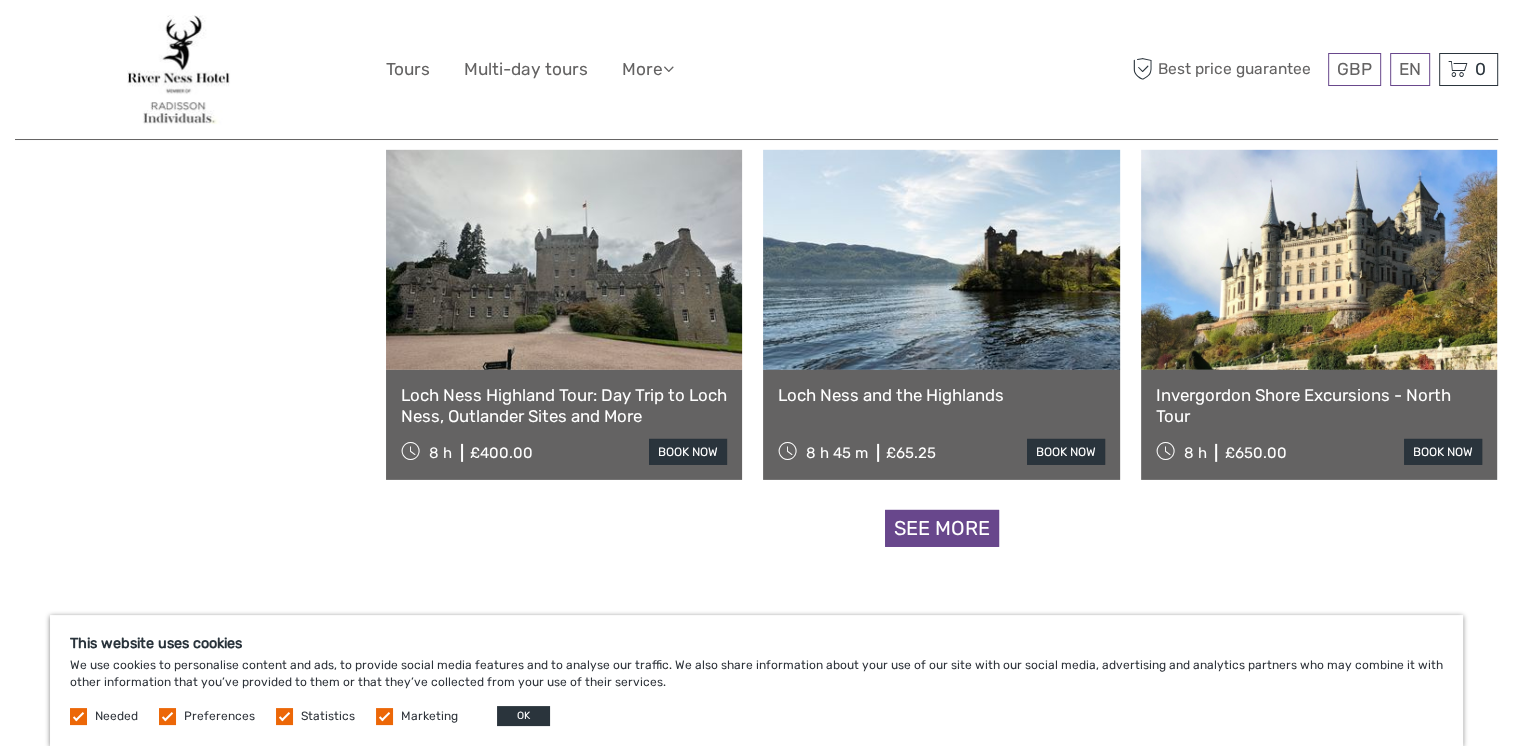 click on "See more" at bounding box center (942, 528) 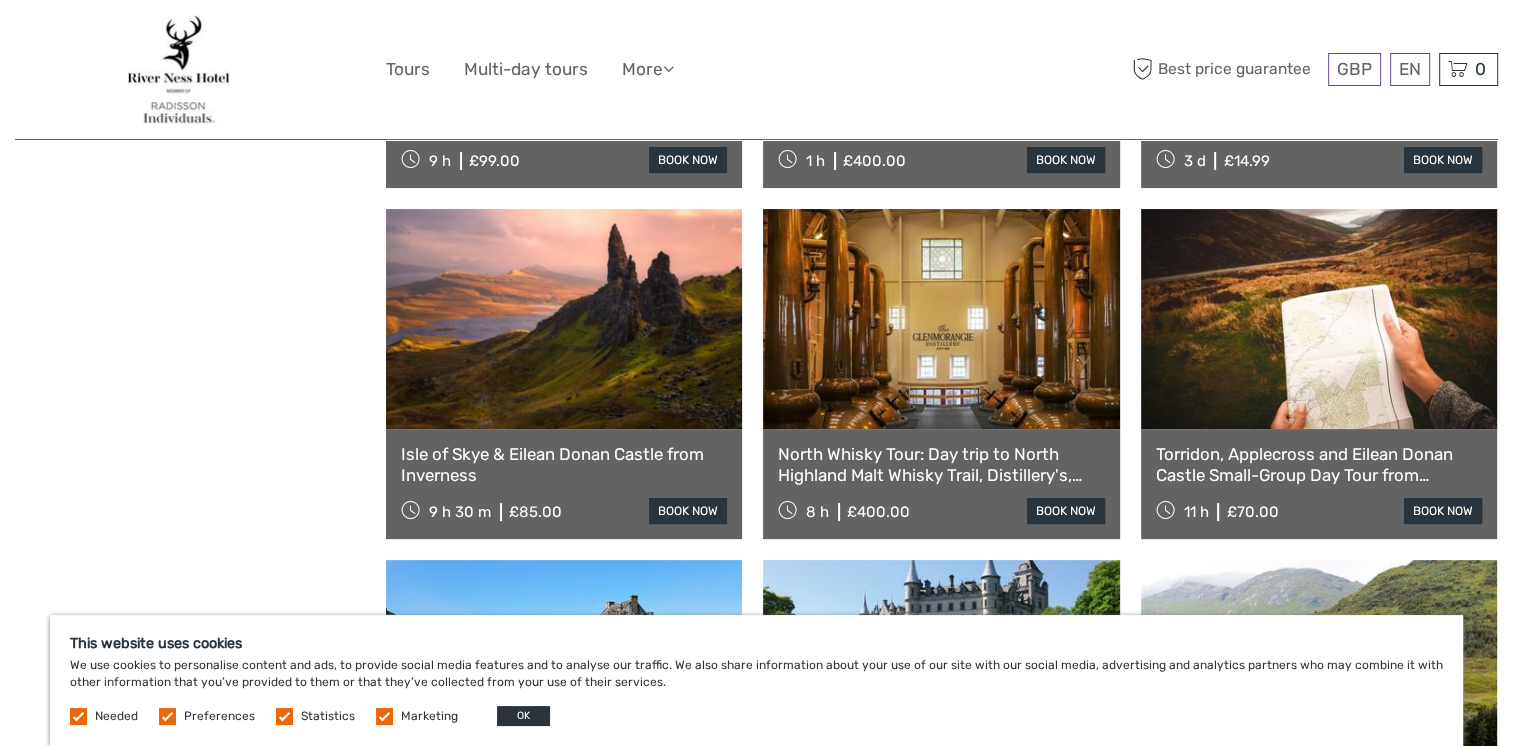 scroll, scrollTop: 7900, scrollLeft: 0, axis: vertical 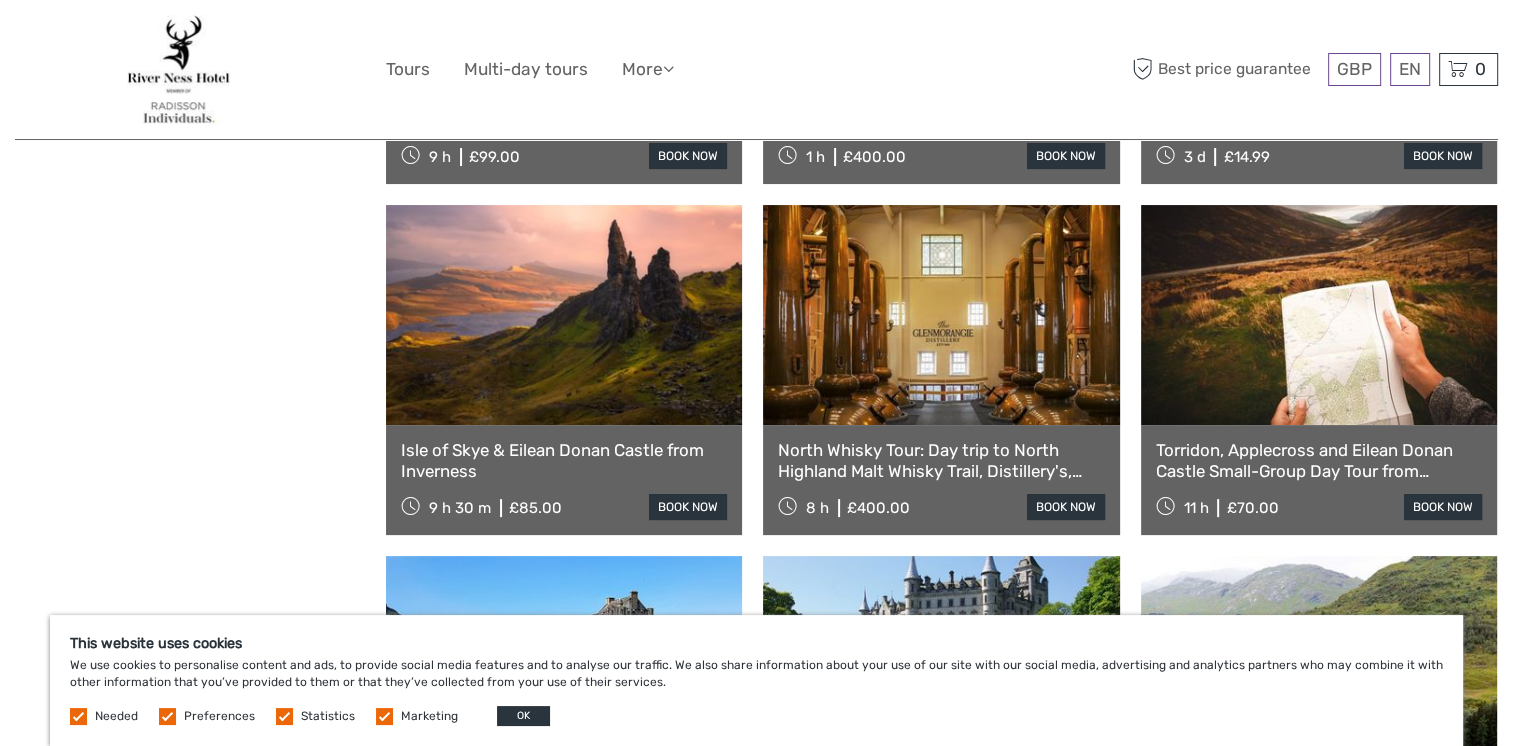 click on "Isle of Skye & Eilean Donan Castle from Inverness
9 h 30 m
£85.00
book now" at bounding box center [564, 480] 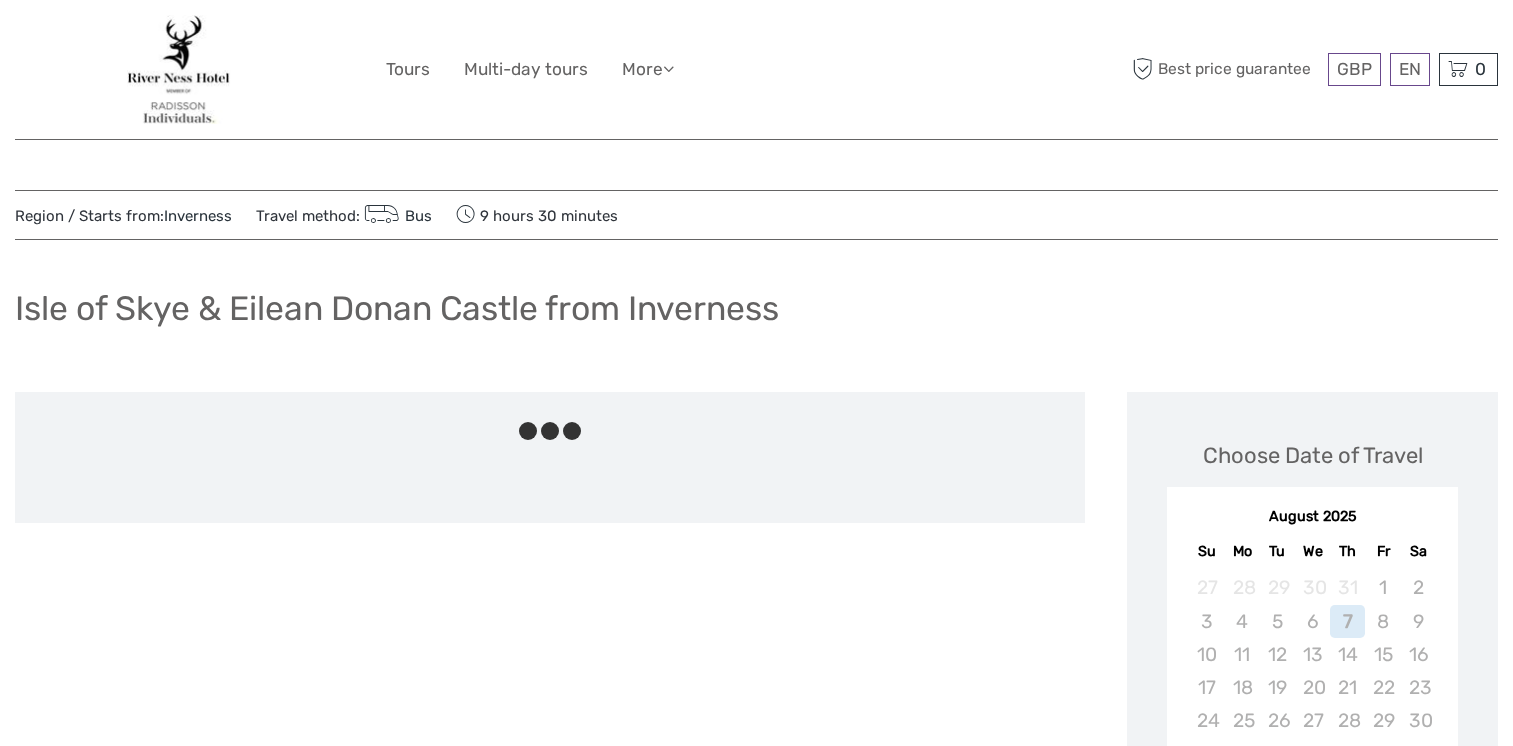 scroll, scrollTop: 0, scrollLeft: 0, axis: both 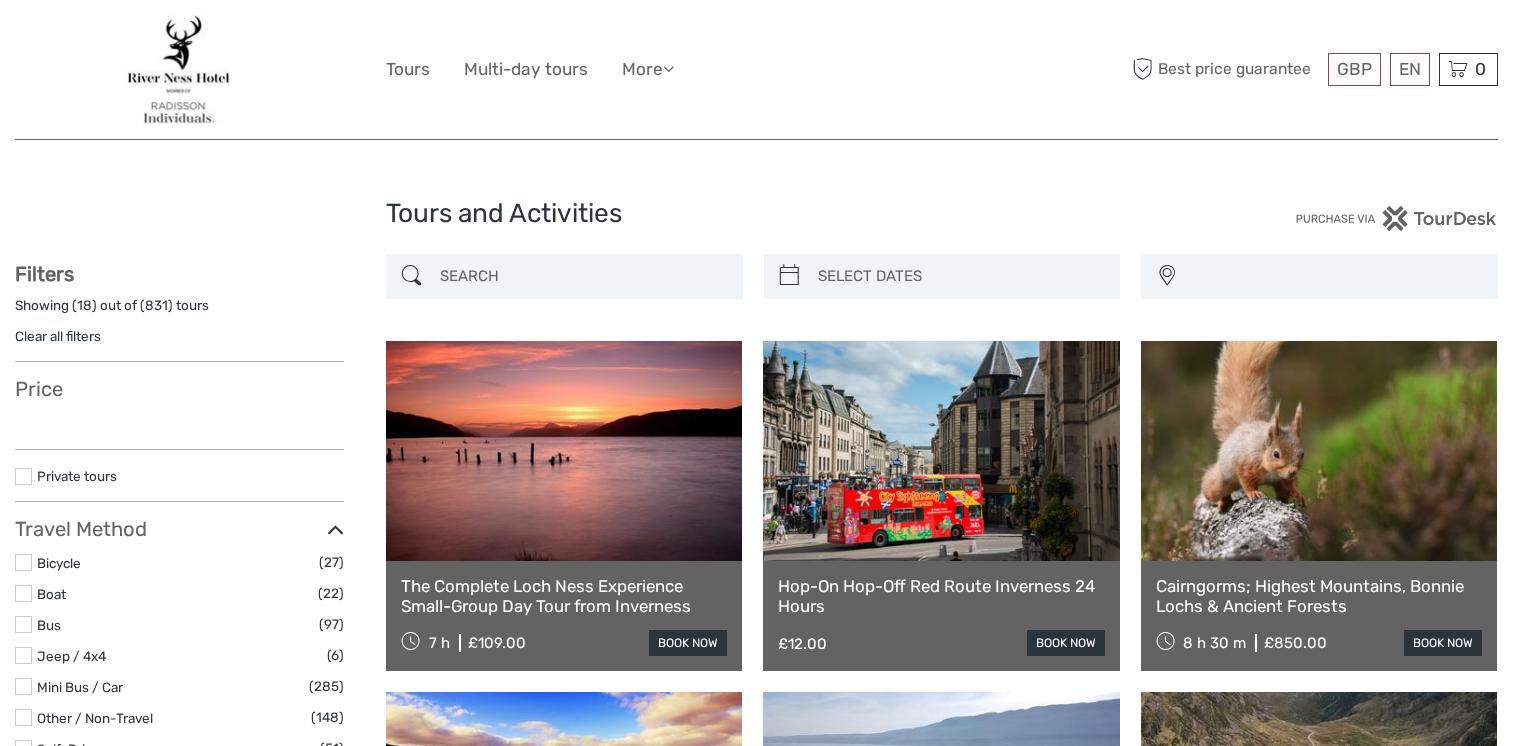 select 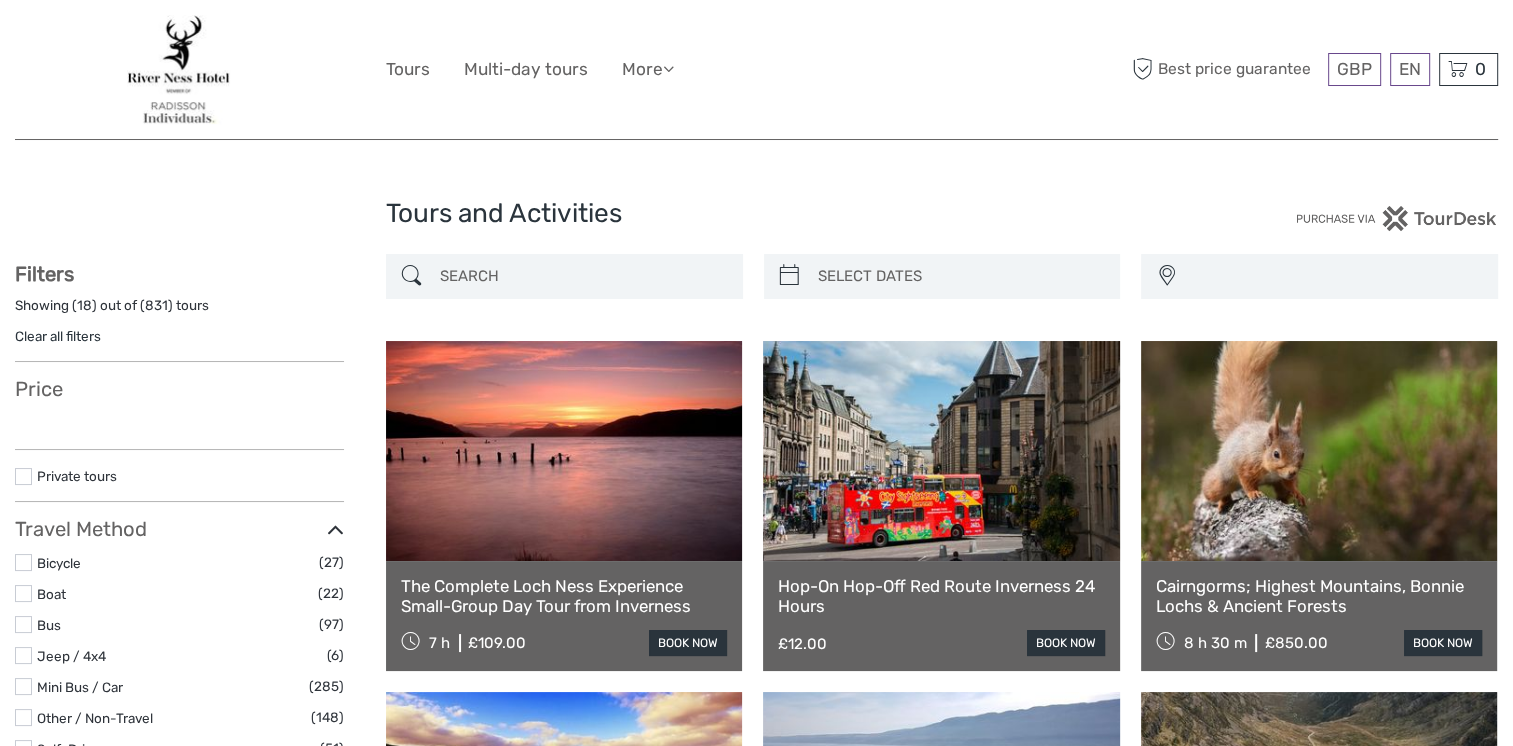 scroll, scrollTop: 2409, scrollLeft: 0, axis: vertical 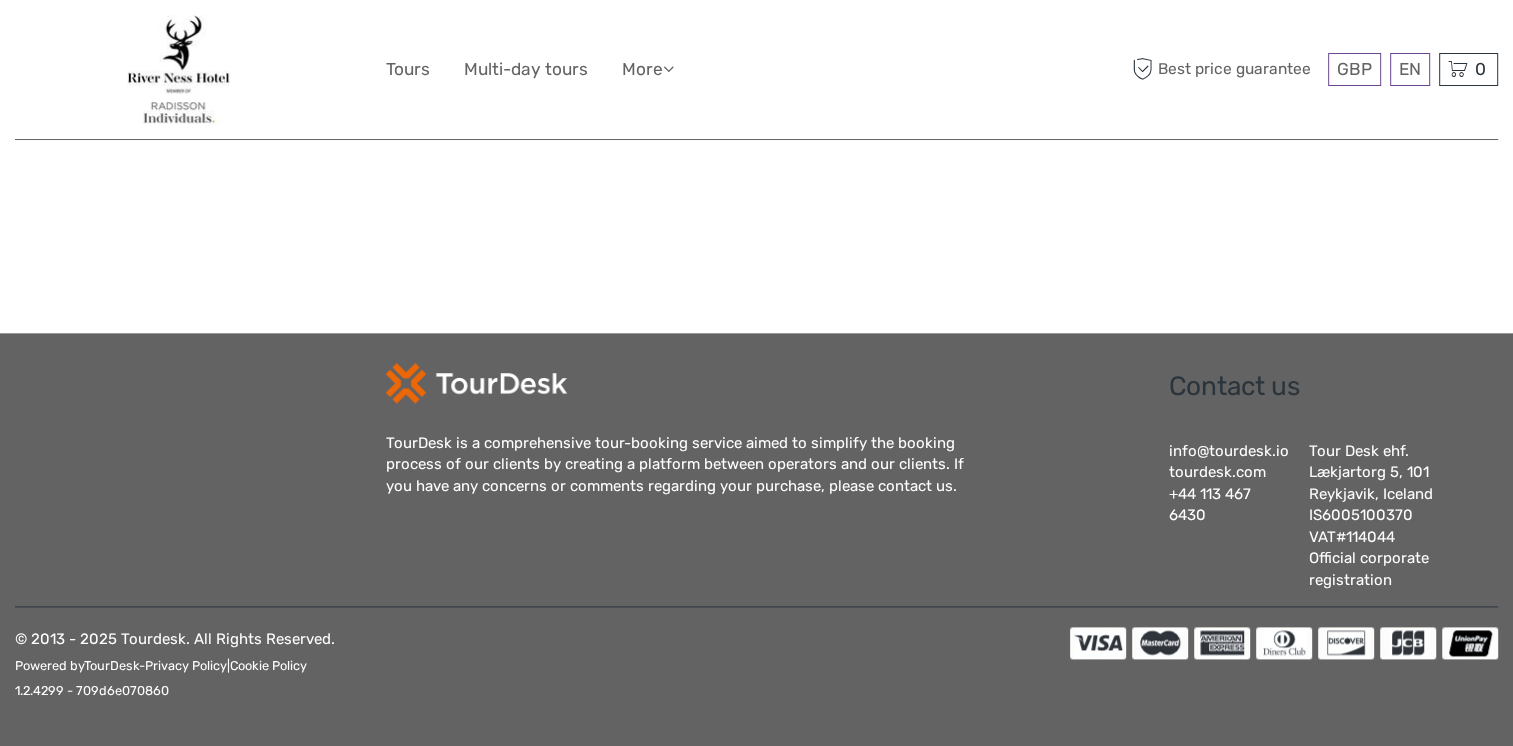 select 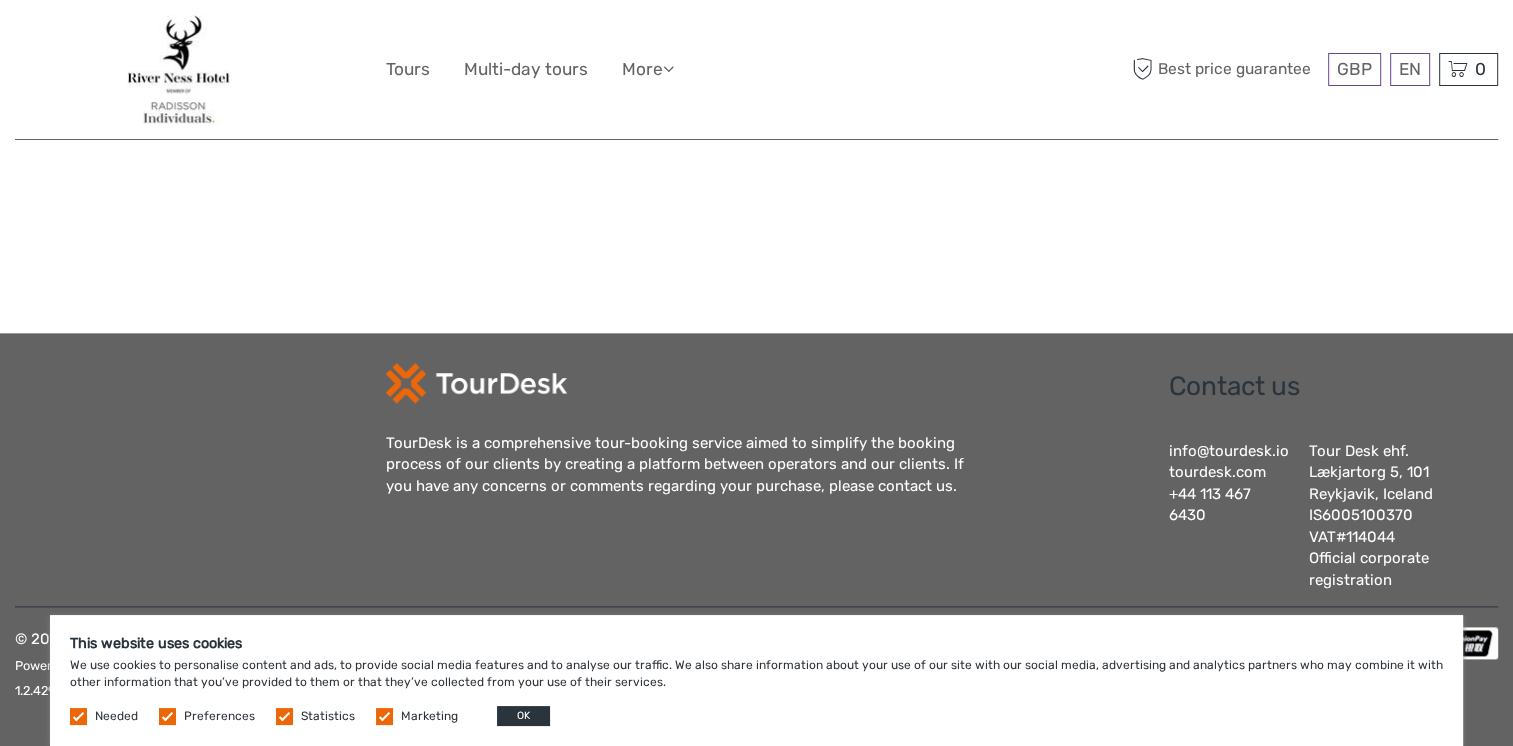 scroll, scrollTop: 0, scrollLeft: 0, axis: both 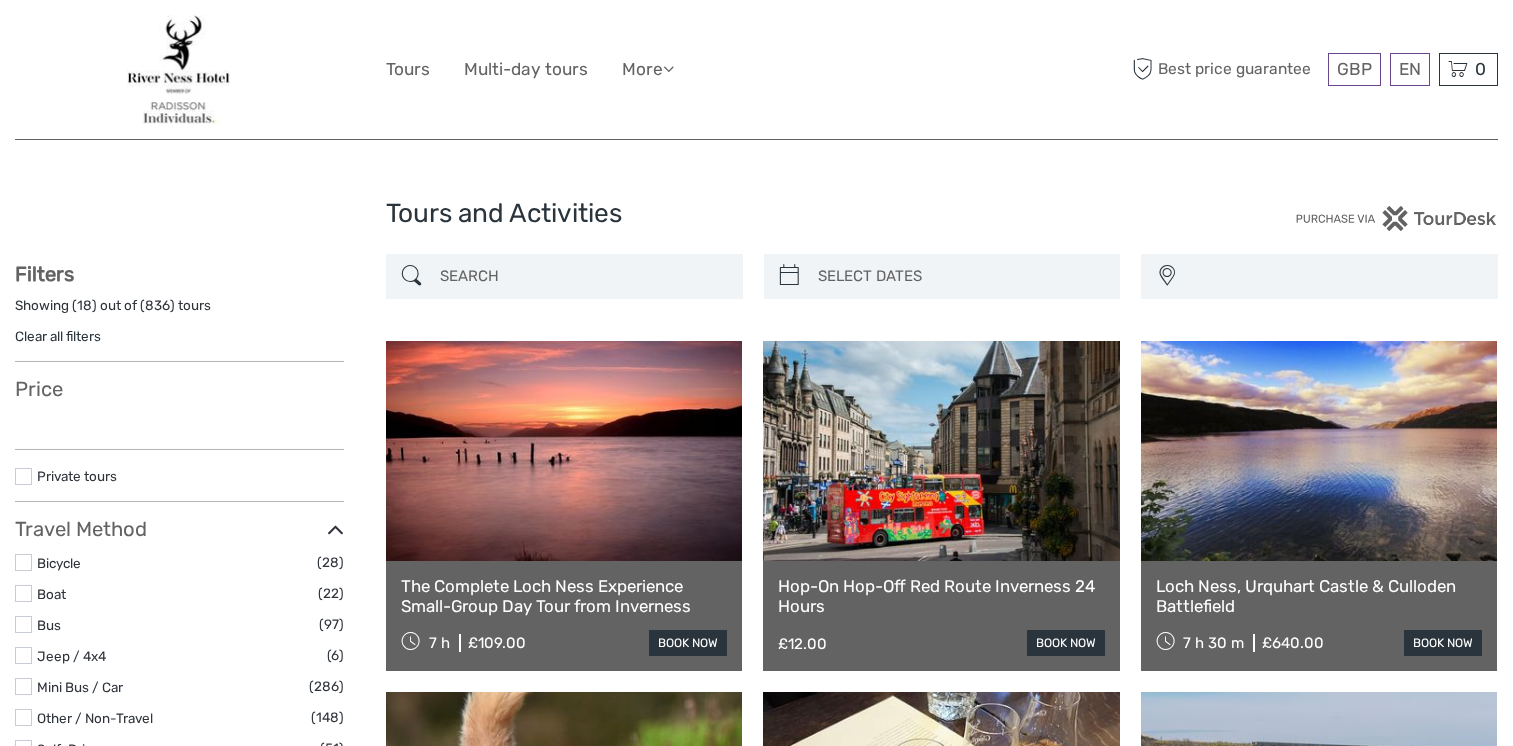 select 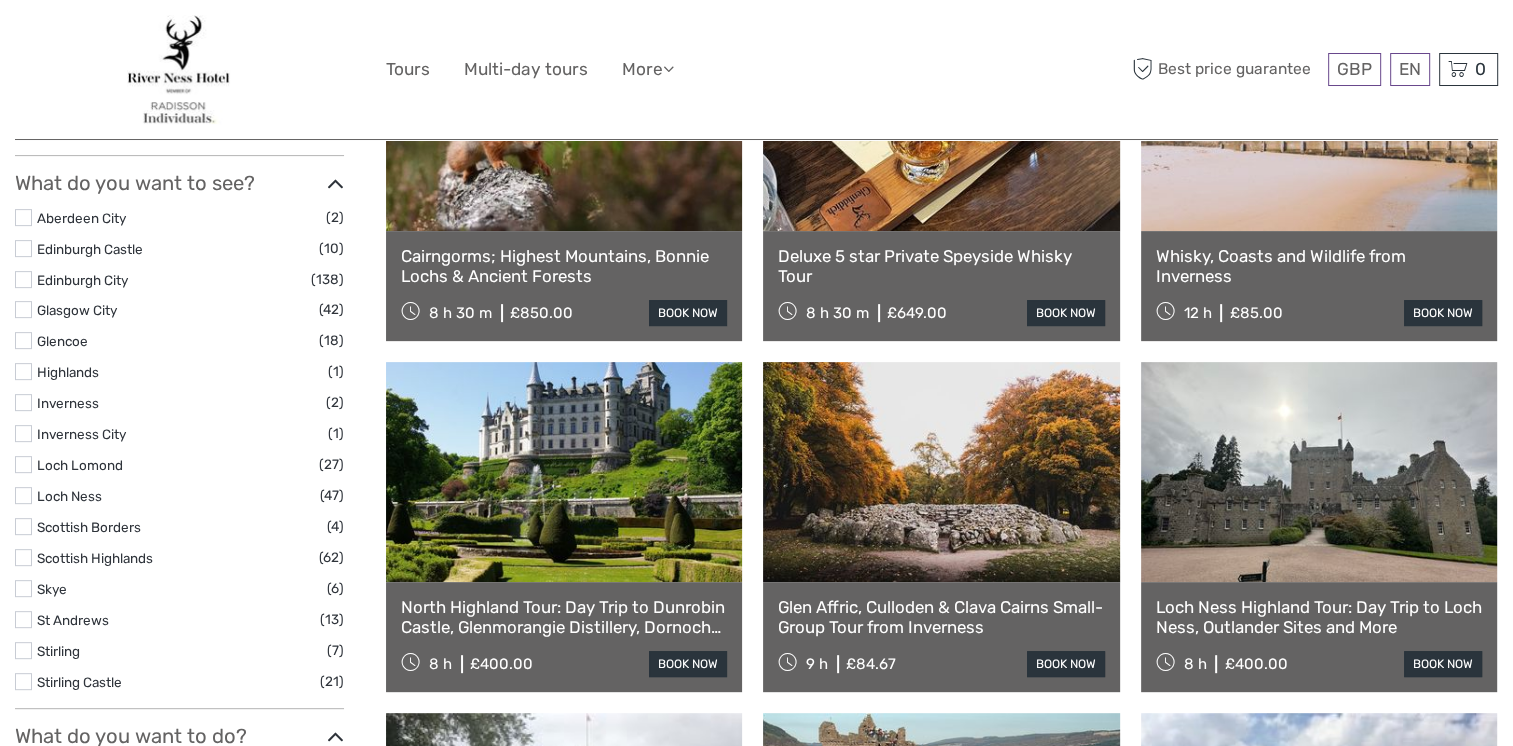 select 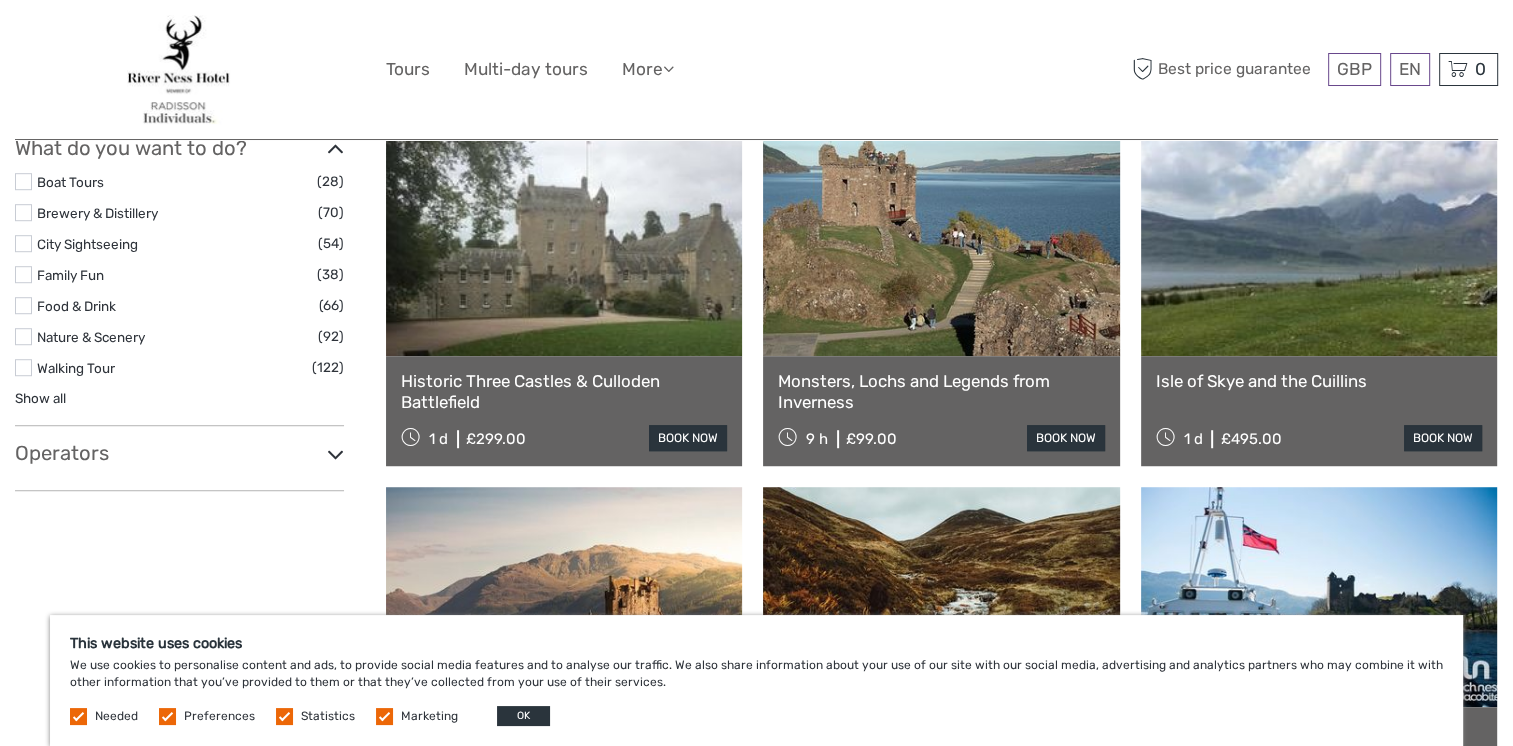 scroll, scrollTop: 1423, scrollLeft: 0, axis: vertical 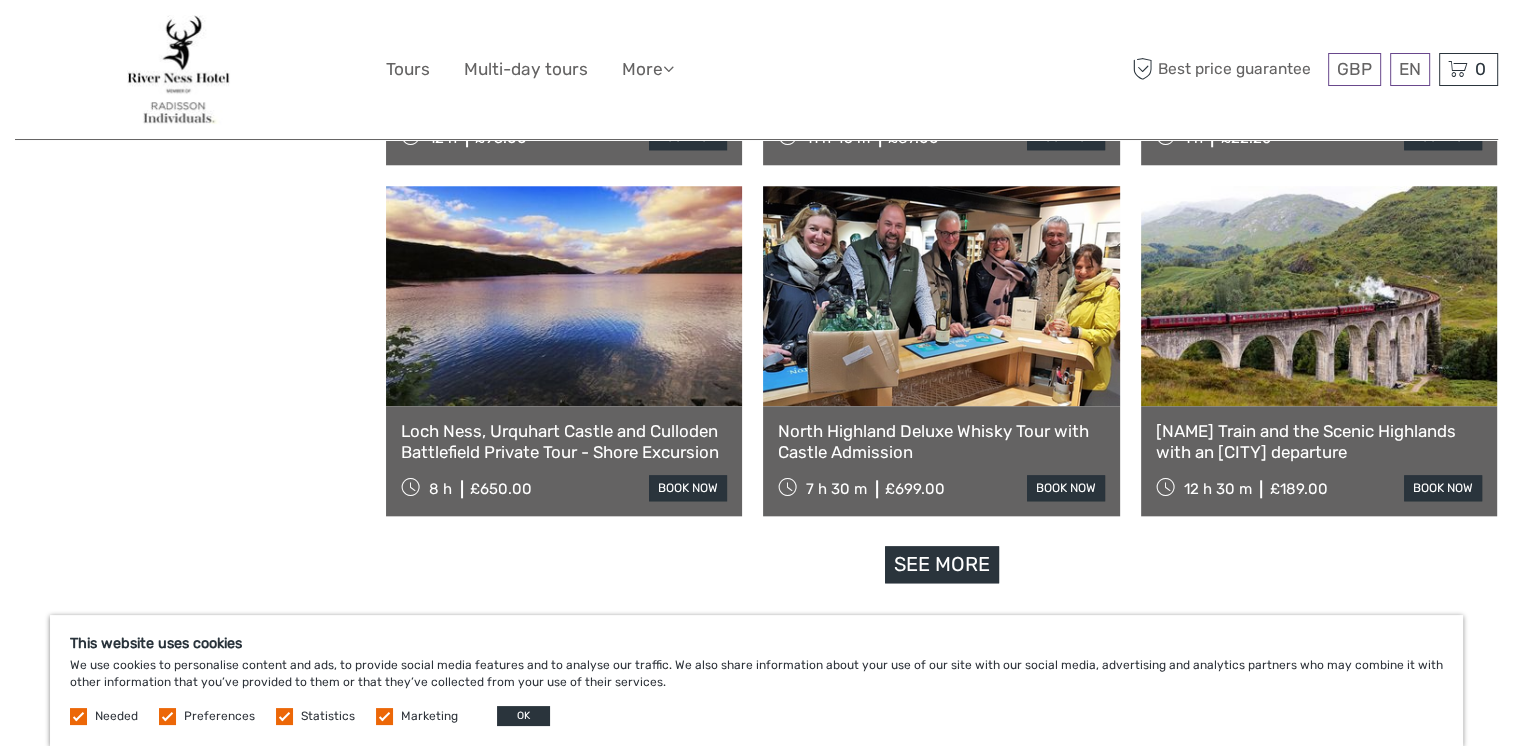 drag, startPoint x: 975, startPoint y: 563, endPoint x: 968, endPoint y: 554, distance: 11.401754 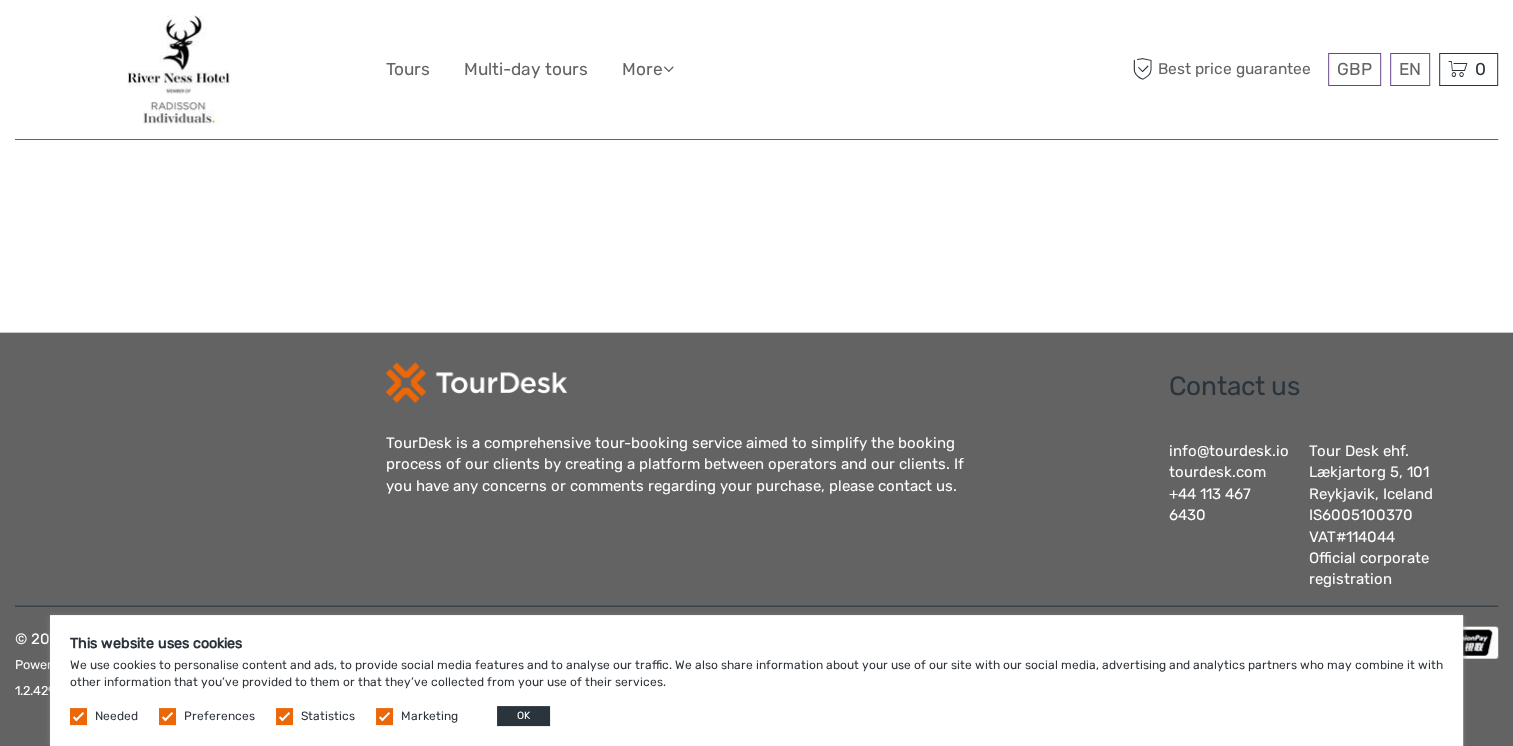 scroll, scrollTop: 4158, scrollLeft: 0, axis: vertical 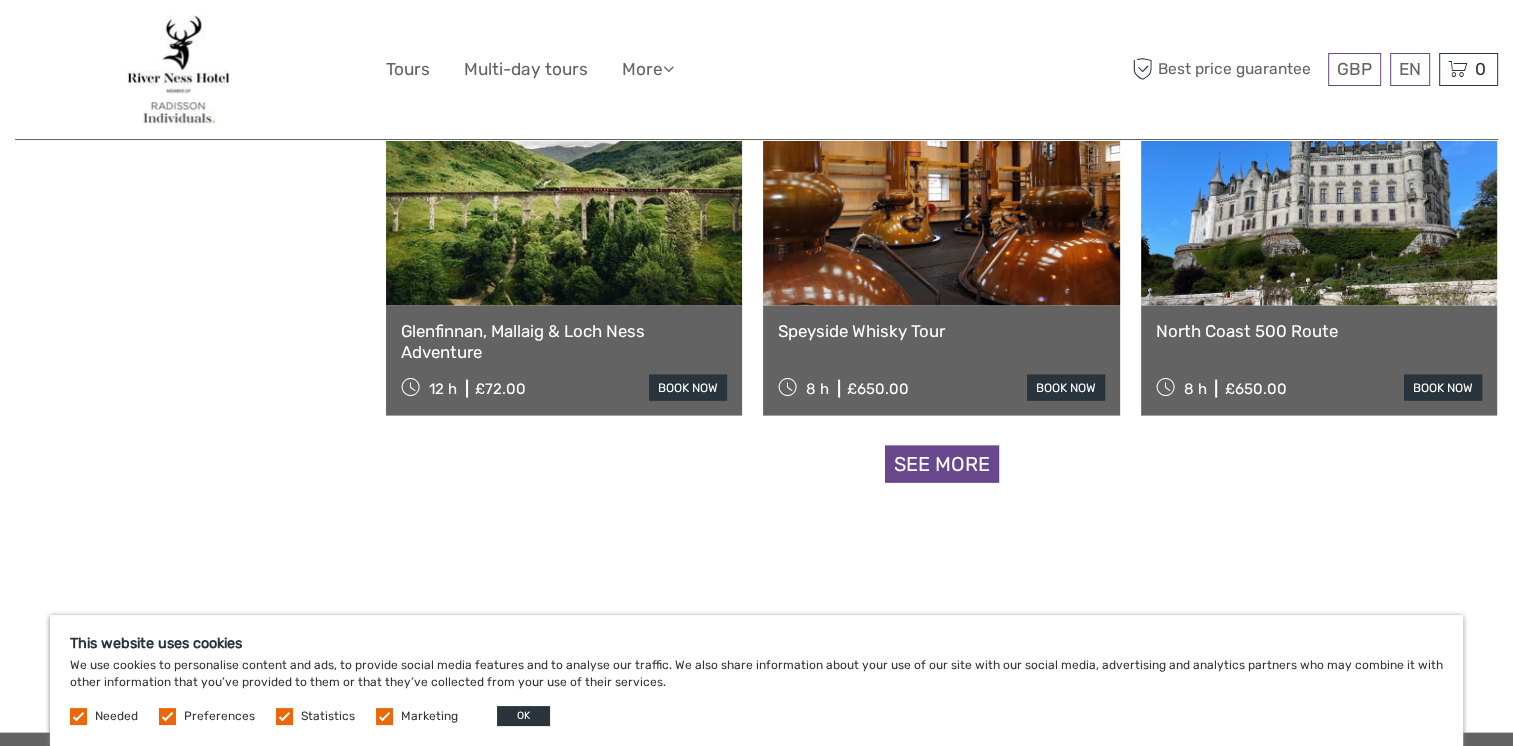 click on "See more" at bounding box center (942, 464) 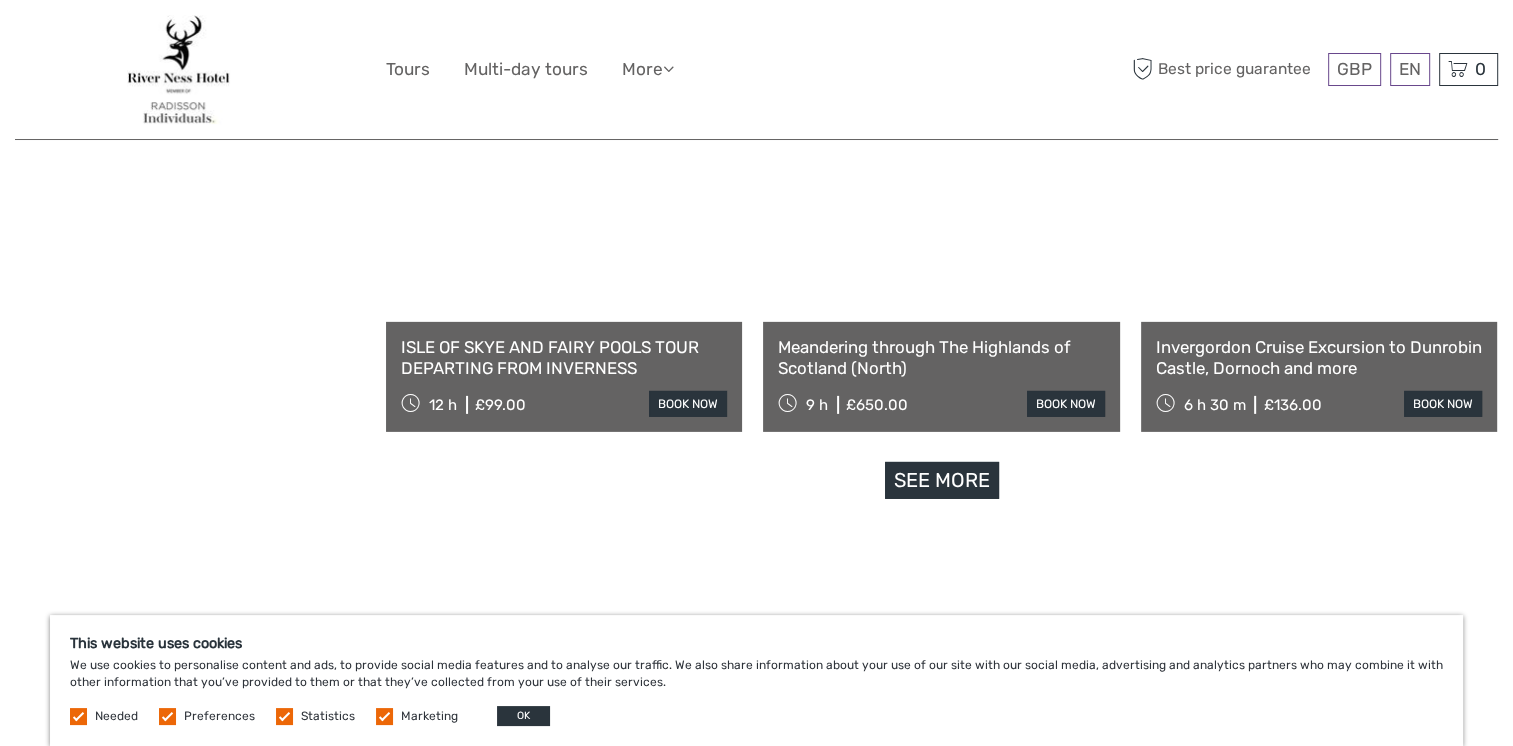 scroll, scrollTop: 6258, scrollLeft: 0, axis: vertical 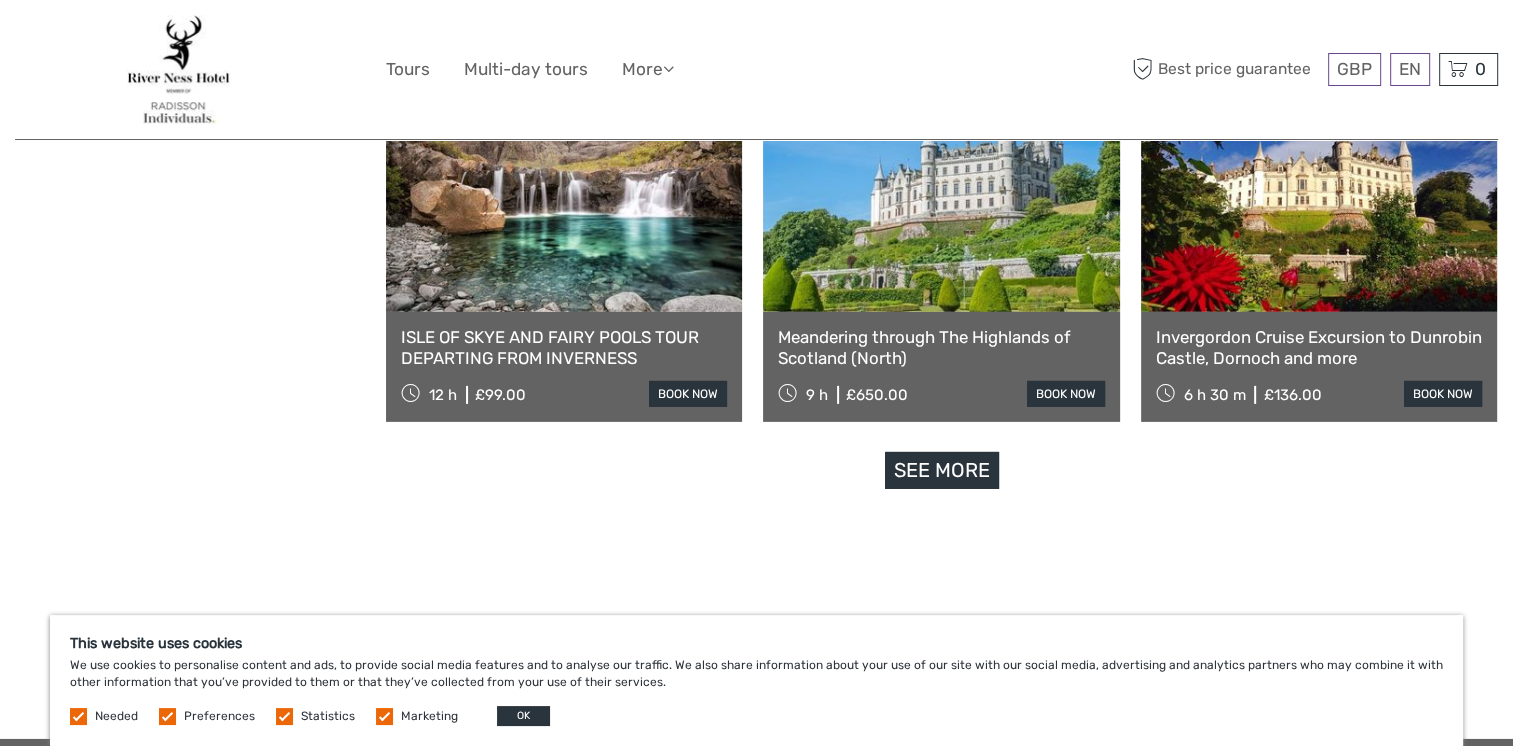 click on "ISLE OF SKYE AND FAIRY POOLS TOUR DEPARTING FROM INVERNESS" at bounding box center [564, 347] 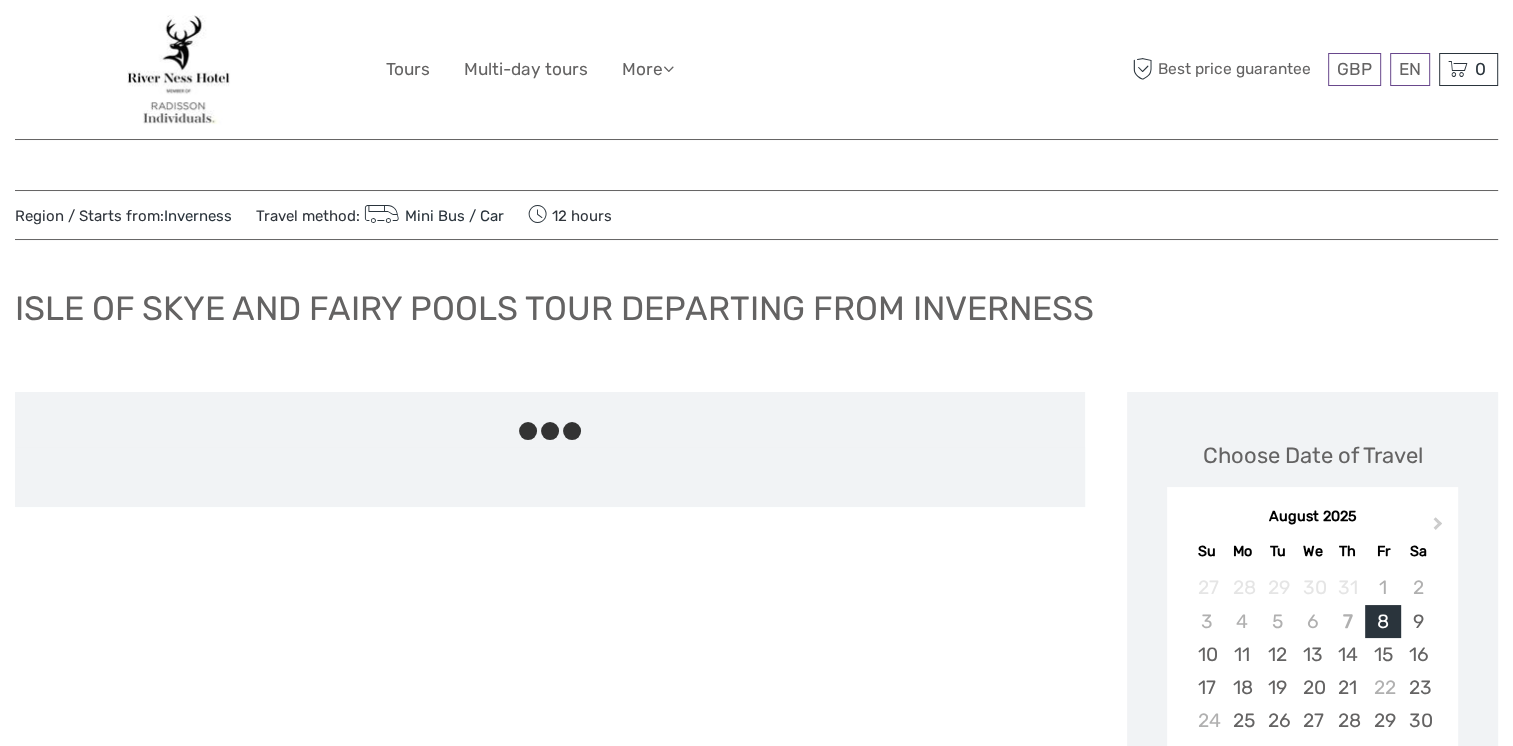 scroll, scrollTop: 200, scrollLeft: 0, axis: vertical 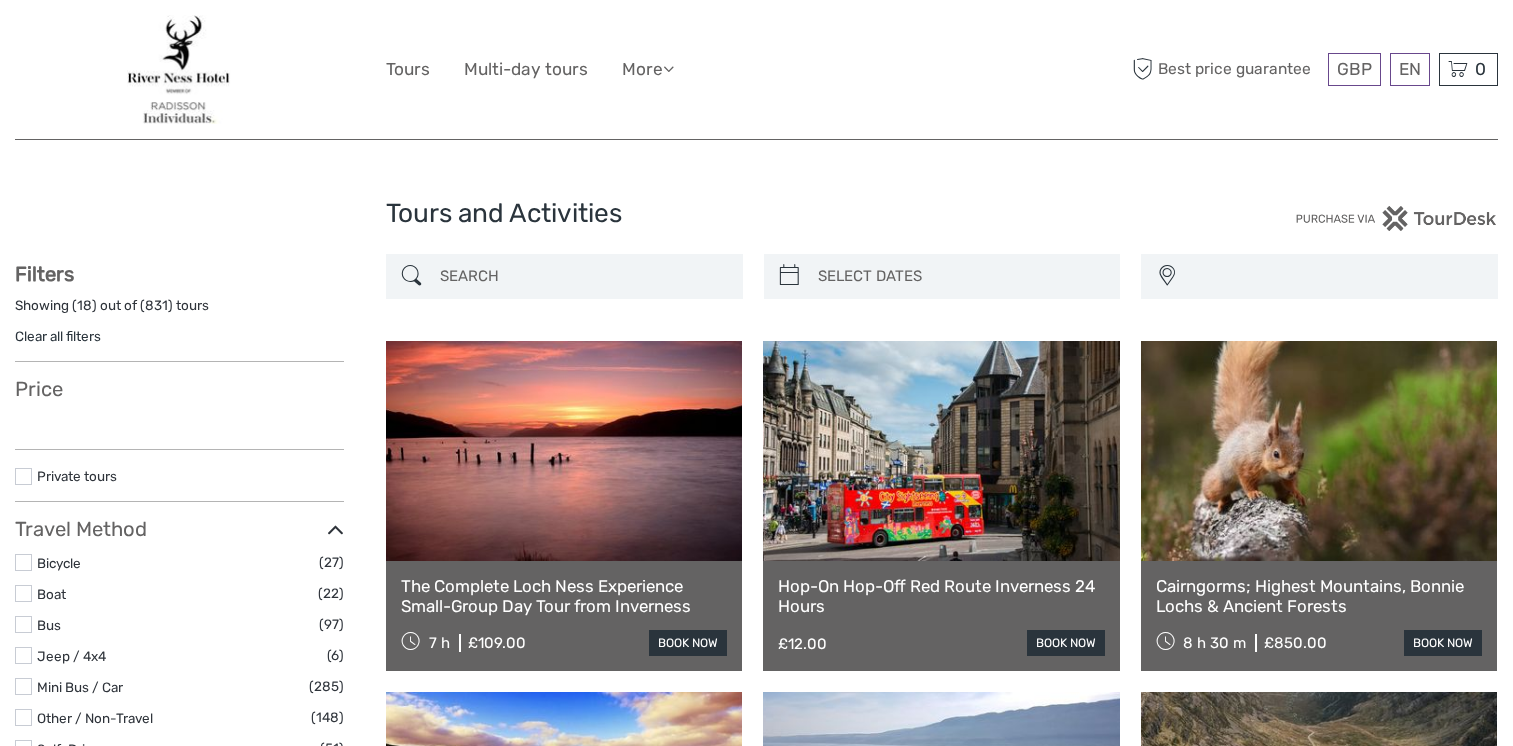 select 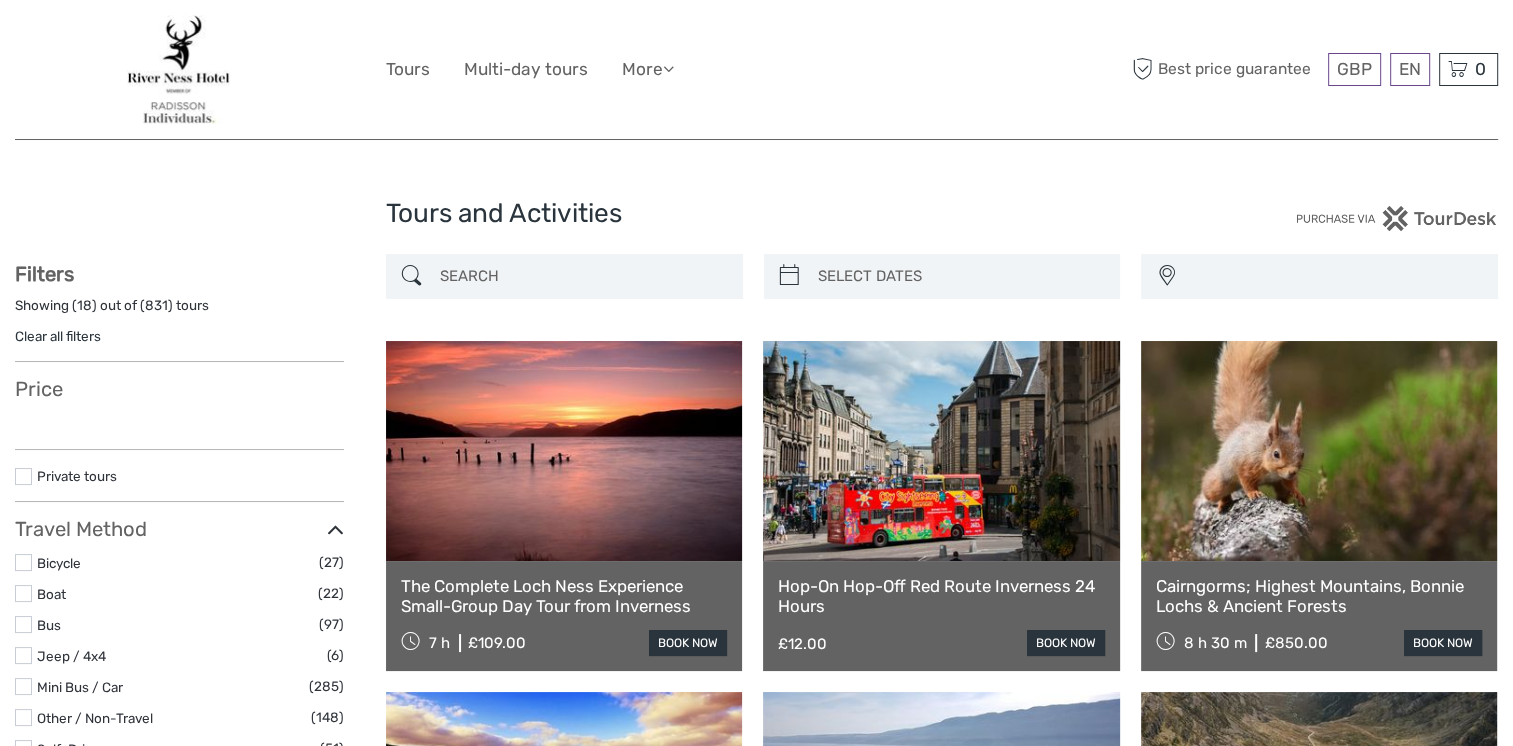 scroll, scrollTop: 2409, scrollLeft: 0, axis: vertical 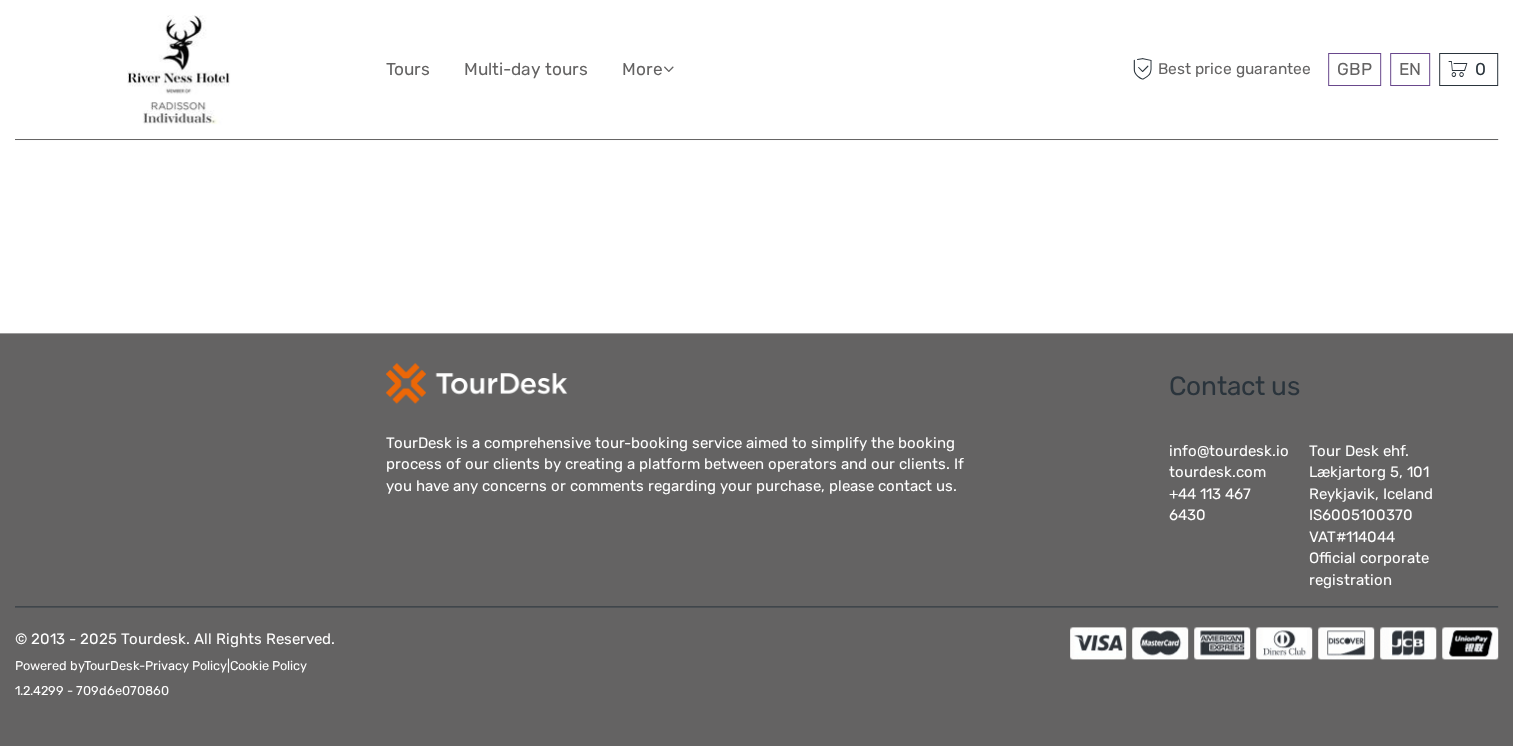 select 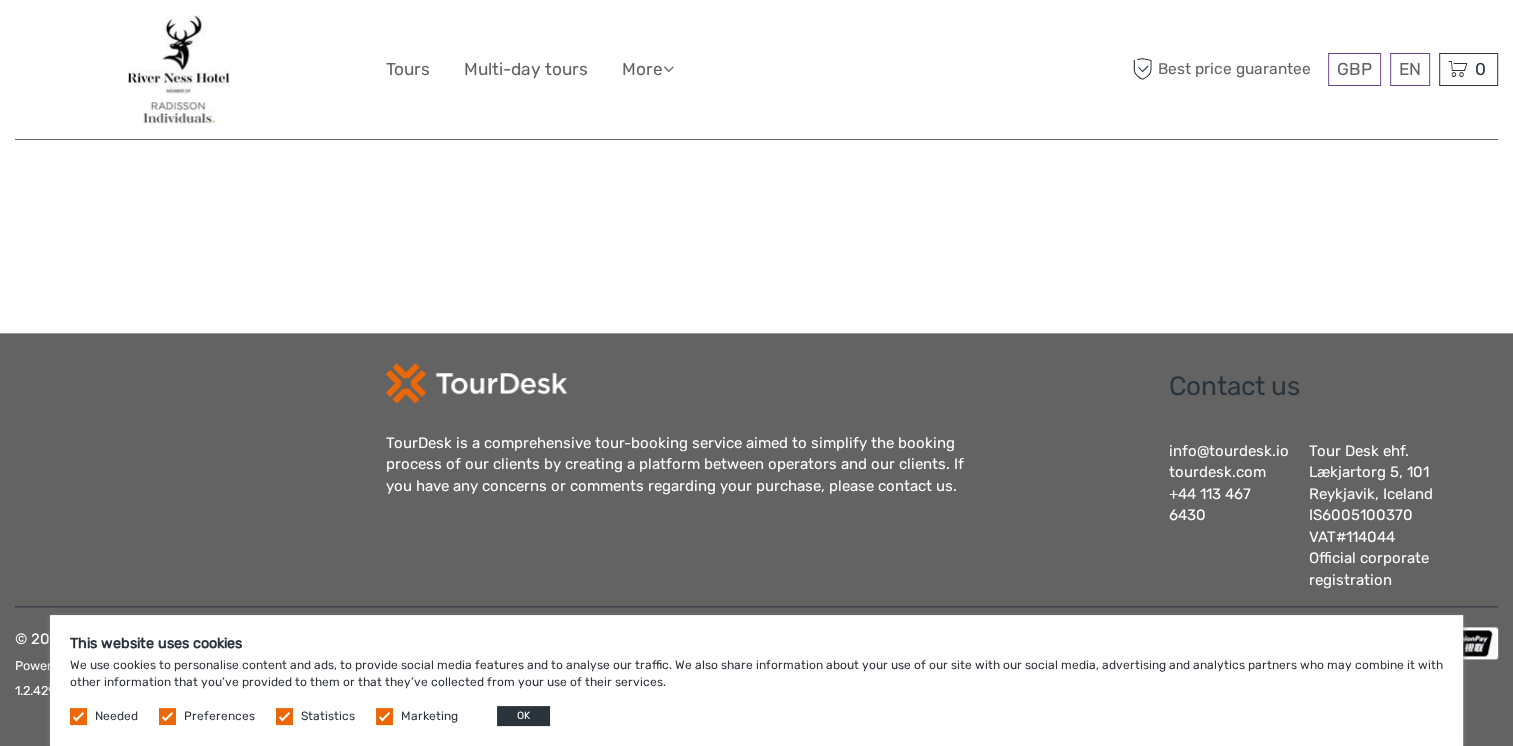 scroll, scrollTop: 0, scrollLeft: 0, axis: both 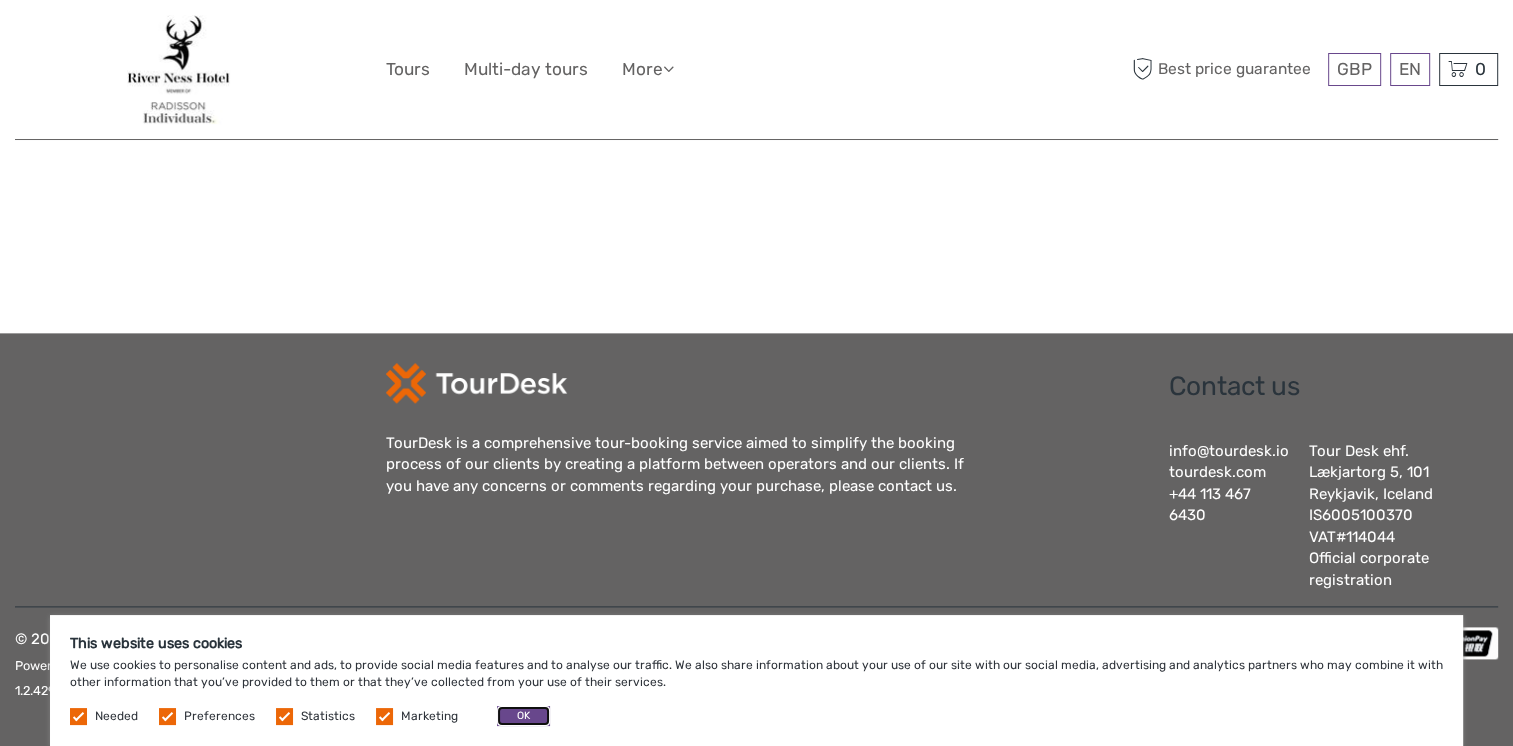 click on "OK" at bounding box center [523, 716] 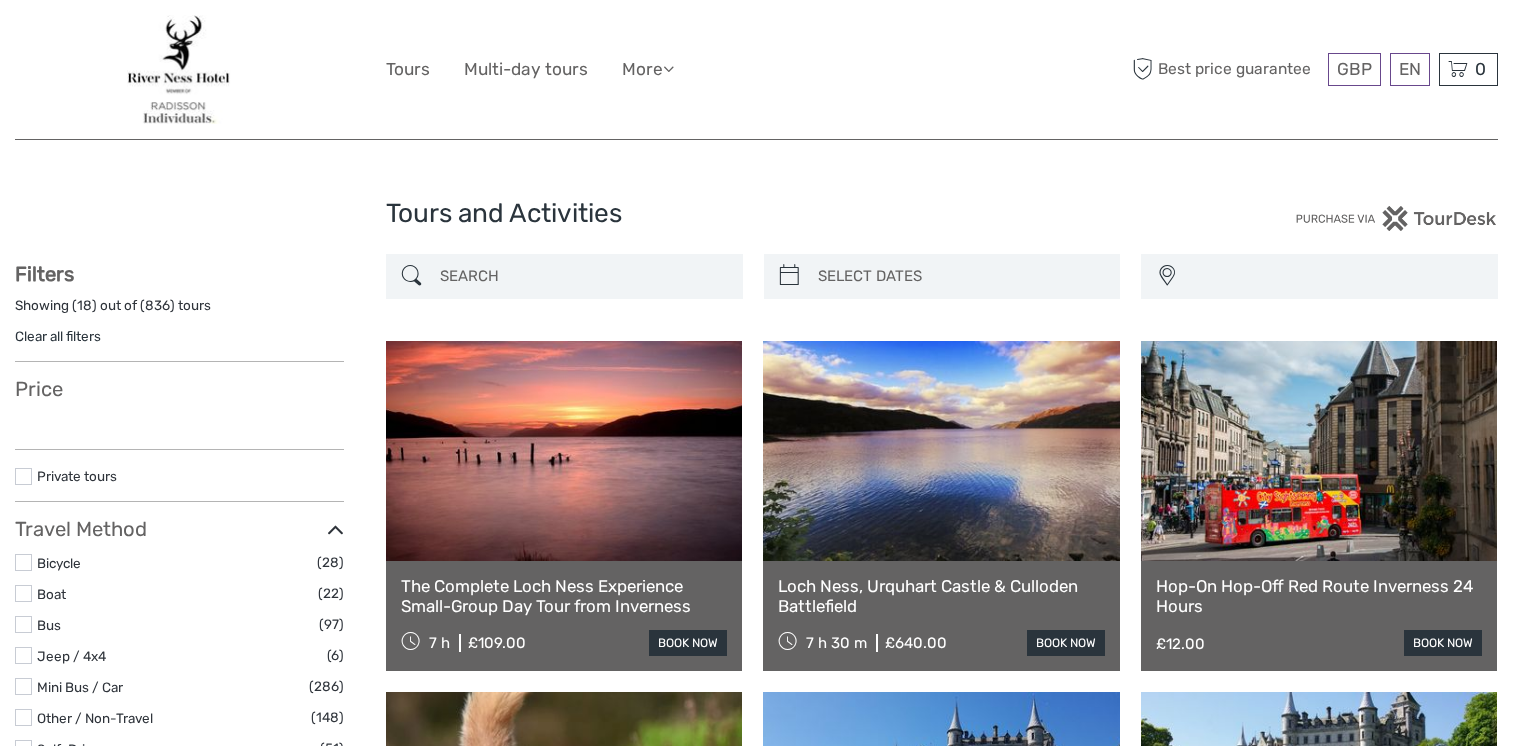 select 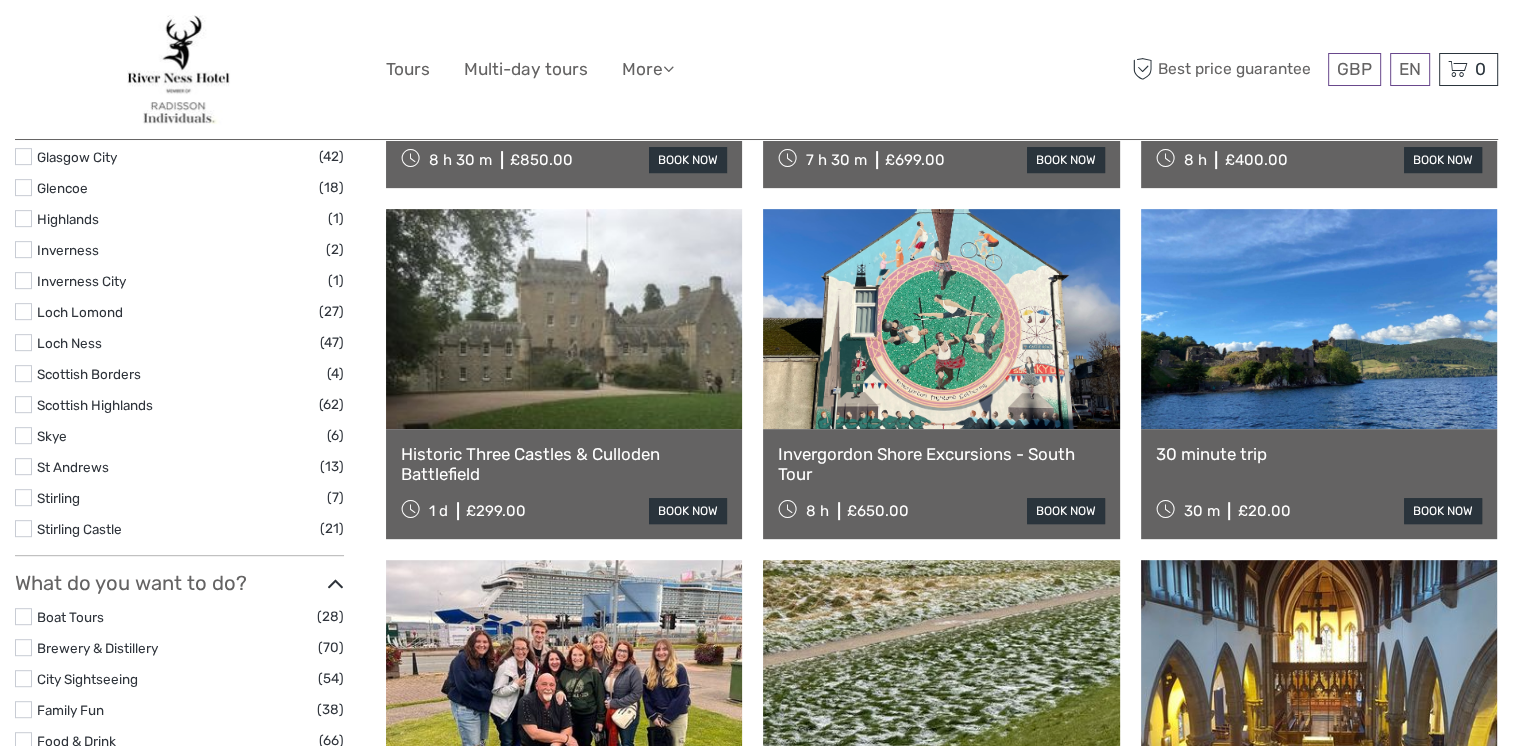 select 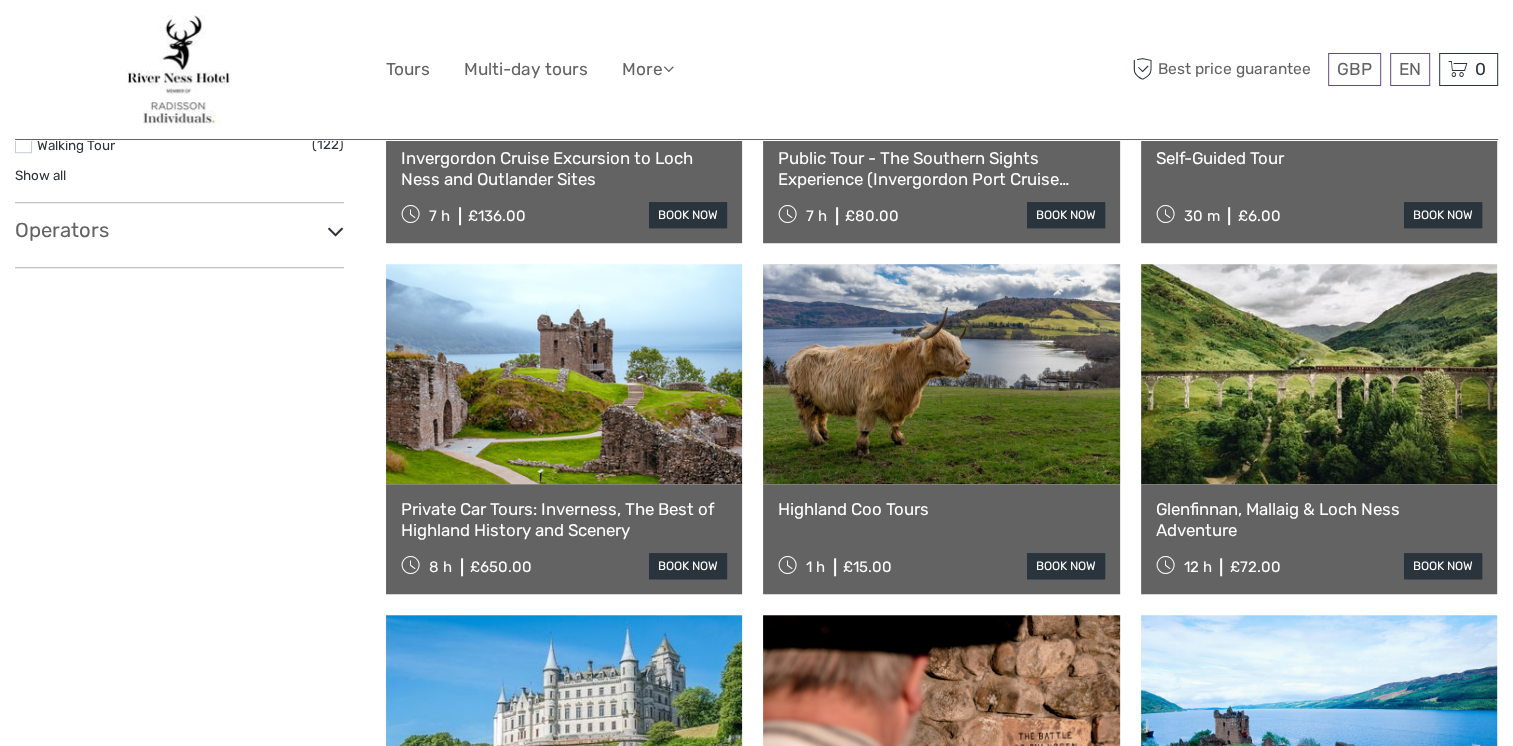scroll, scrollTop: 1831, scrollLeft: 0, axis: vertical 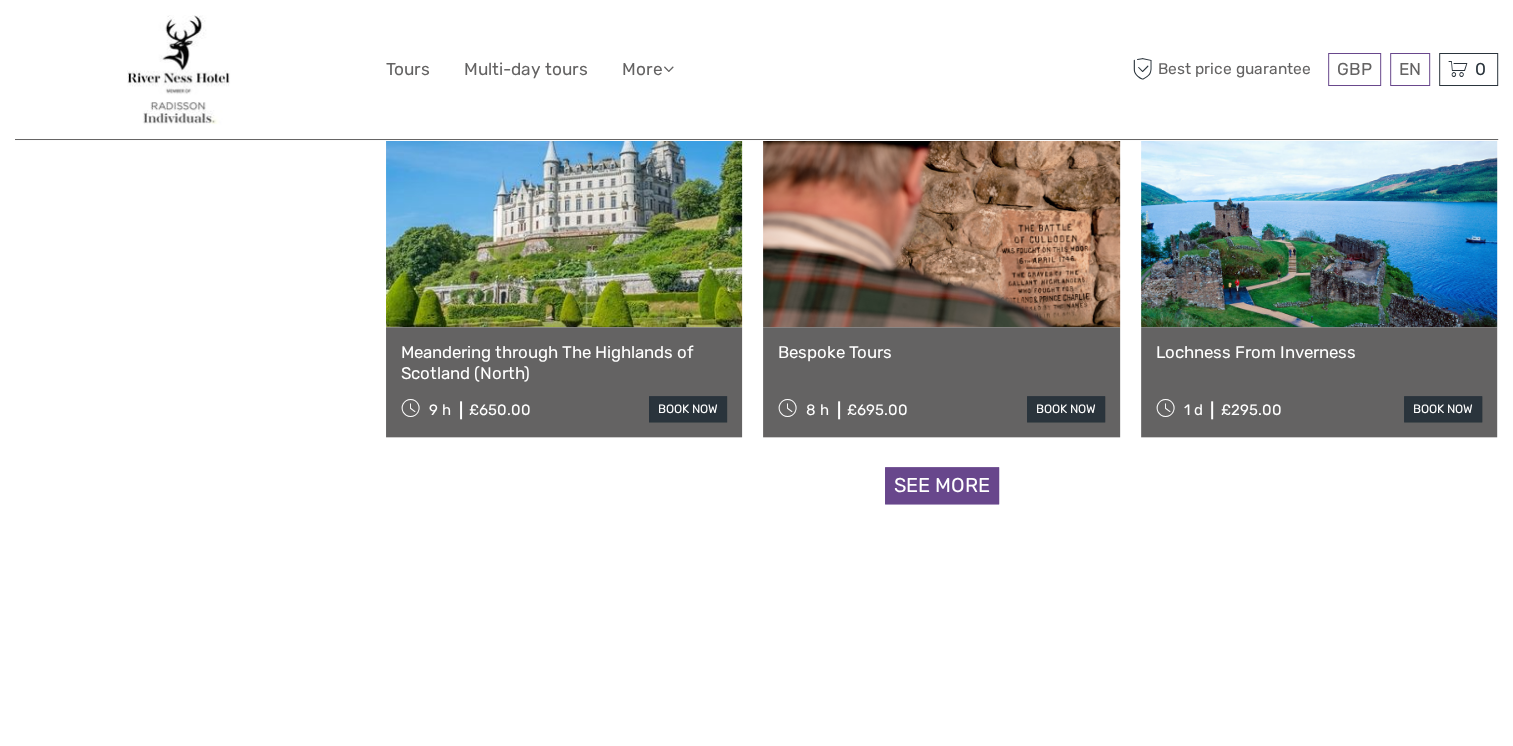 click on "See more" at bounding box center (942, 485) 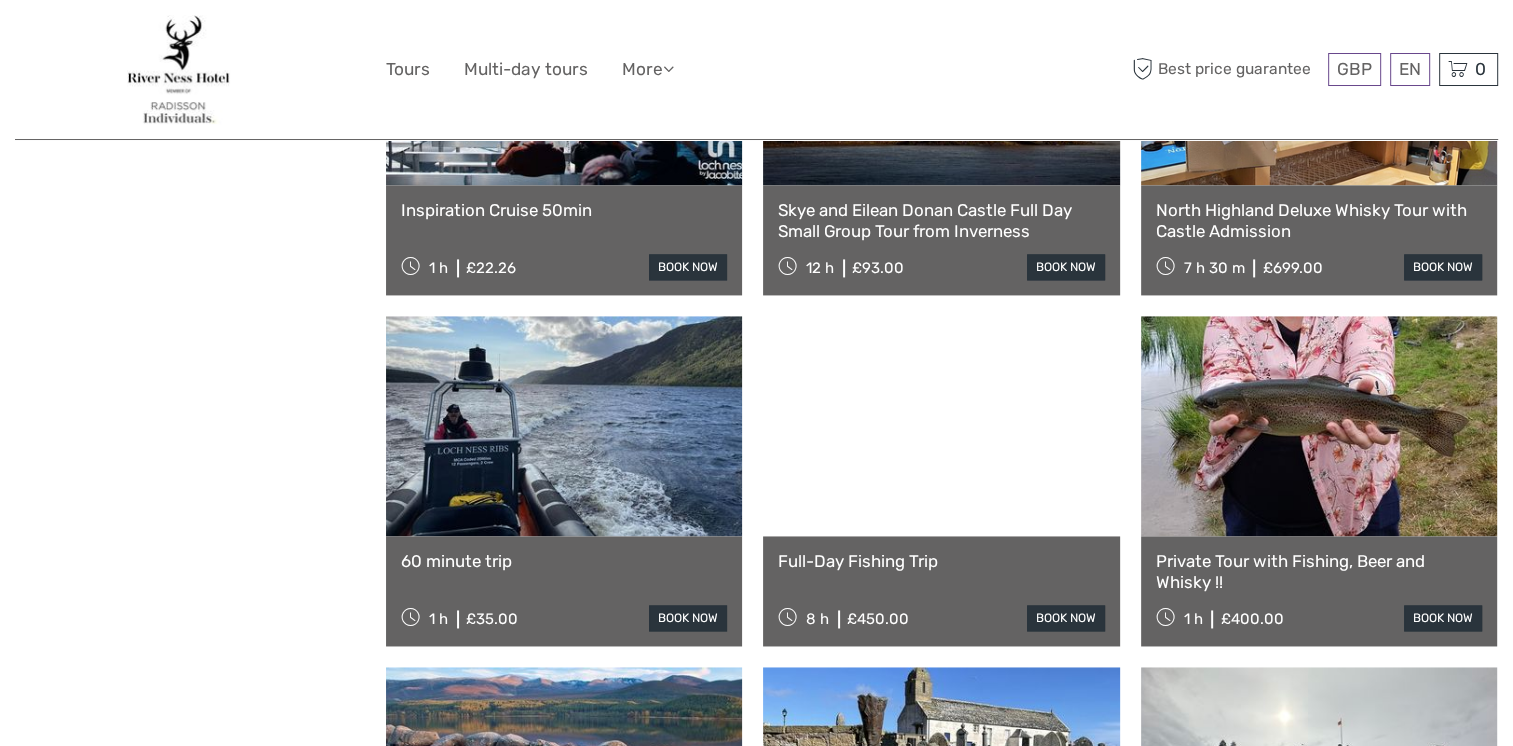 scroll, scrollTop: 2931, scrollLeft: 0, axis: vertical 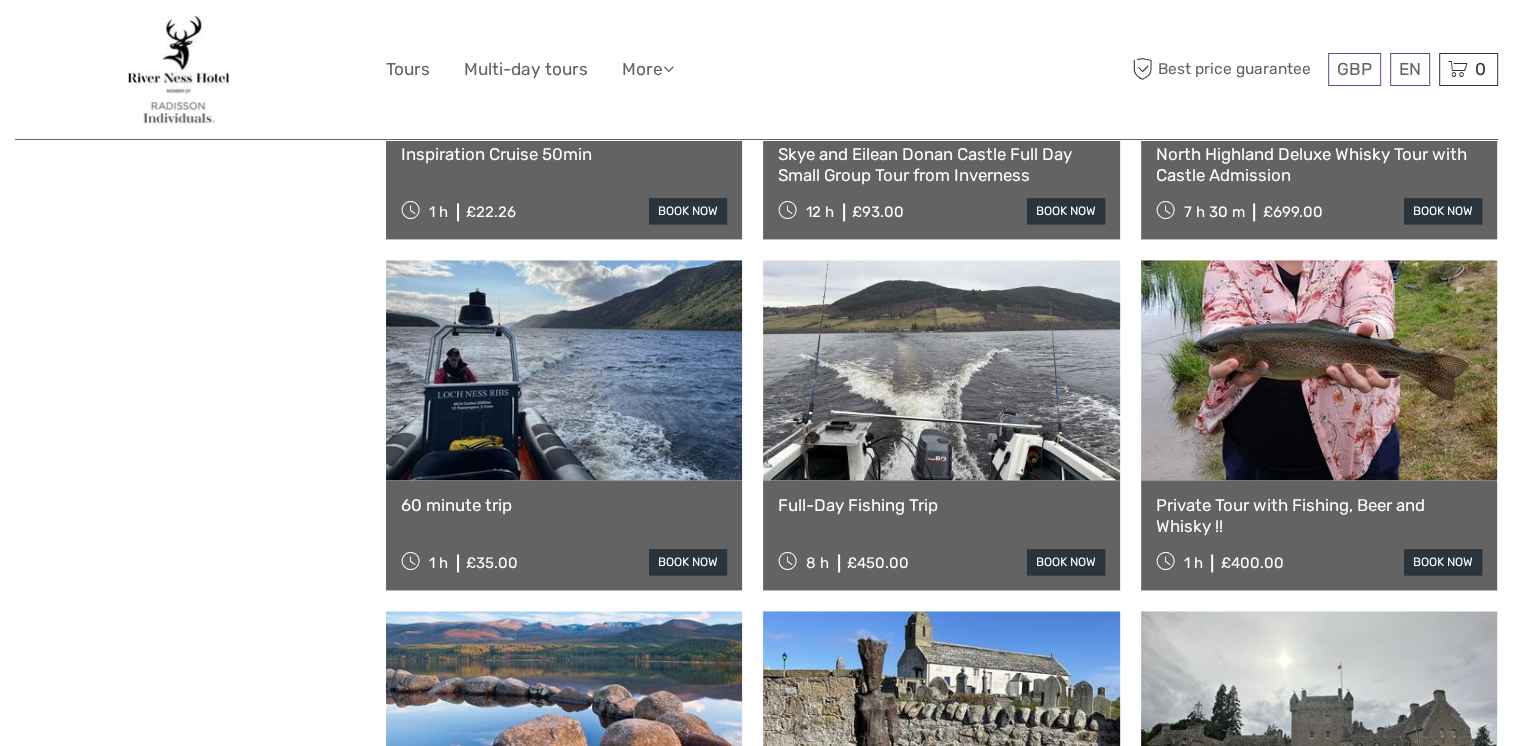 click on "Skye and Eilean Donan Castle Full Day Small Group Tour from Inverness" at bounding box center [941, 164] 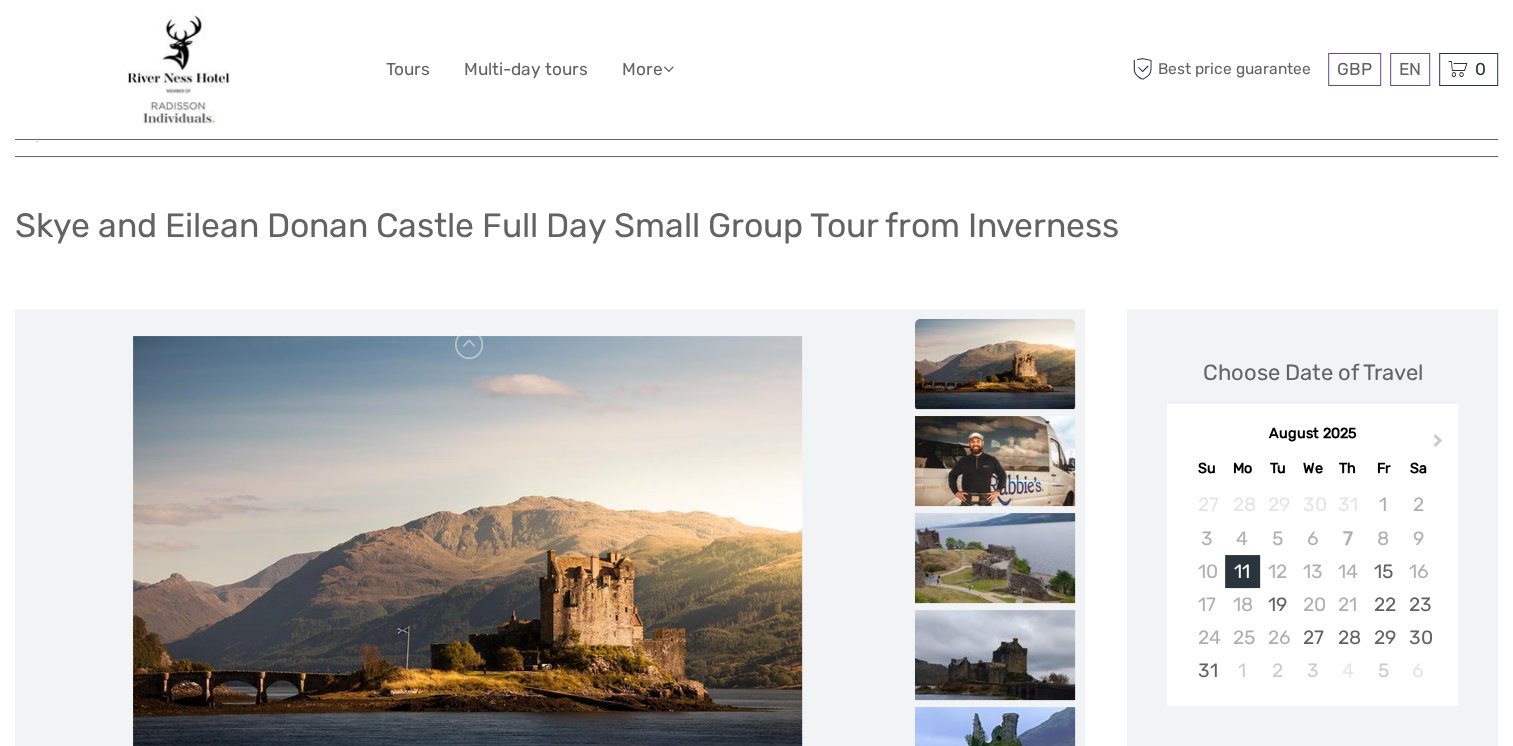 scroll, scrollTop: 200, scrollLeft: 0, axis: vertical 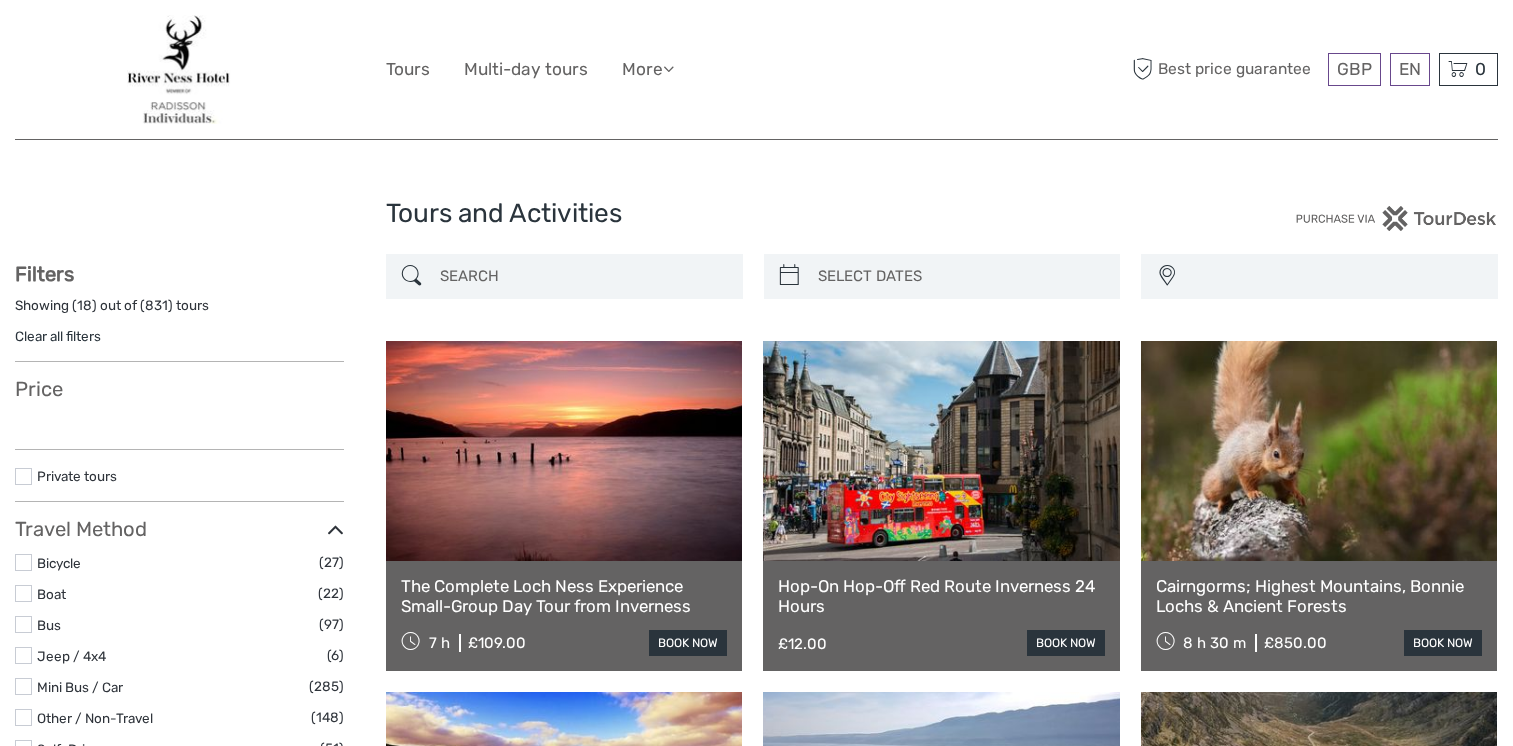 select 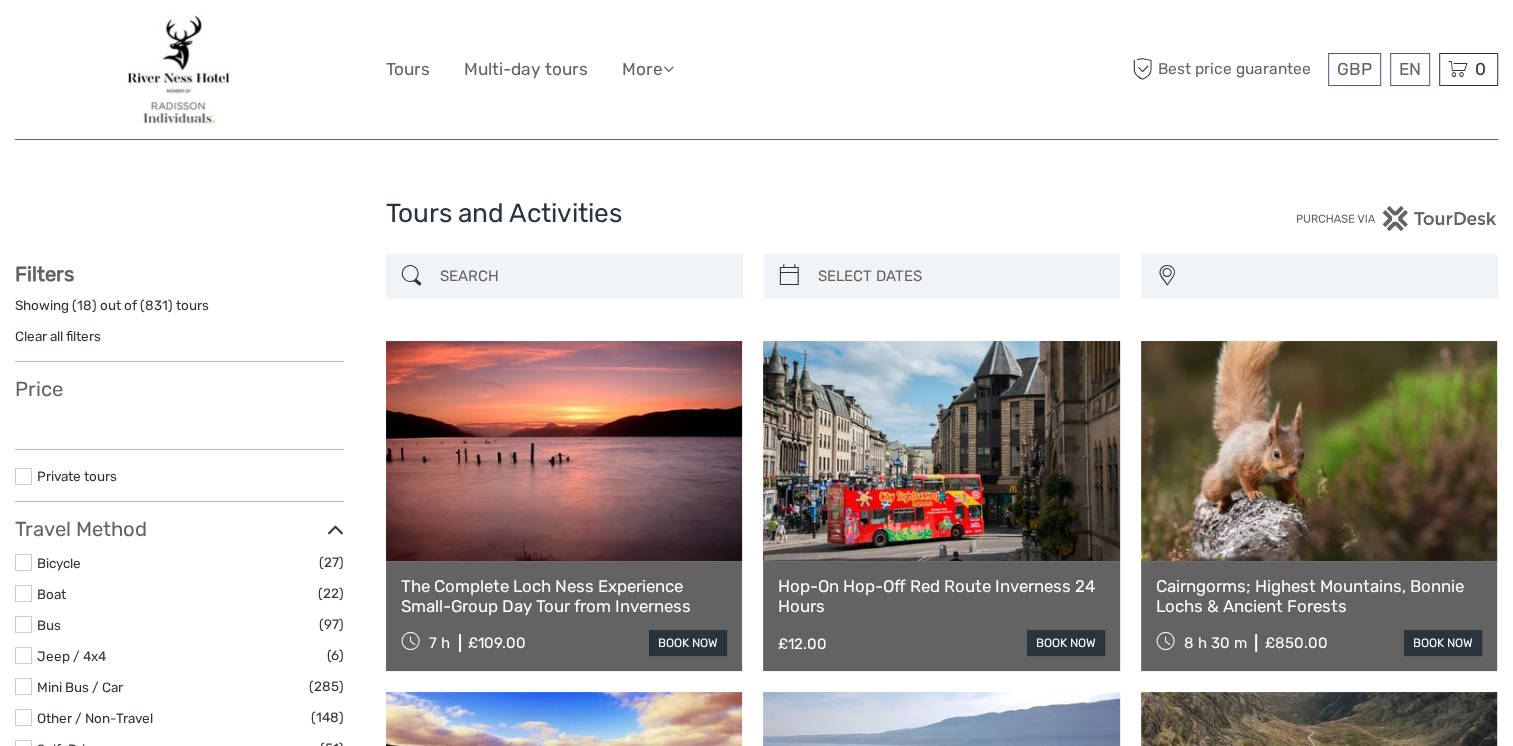 scroll, scrollTop: 2409, scrollLeft: 0, axis: vertical 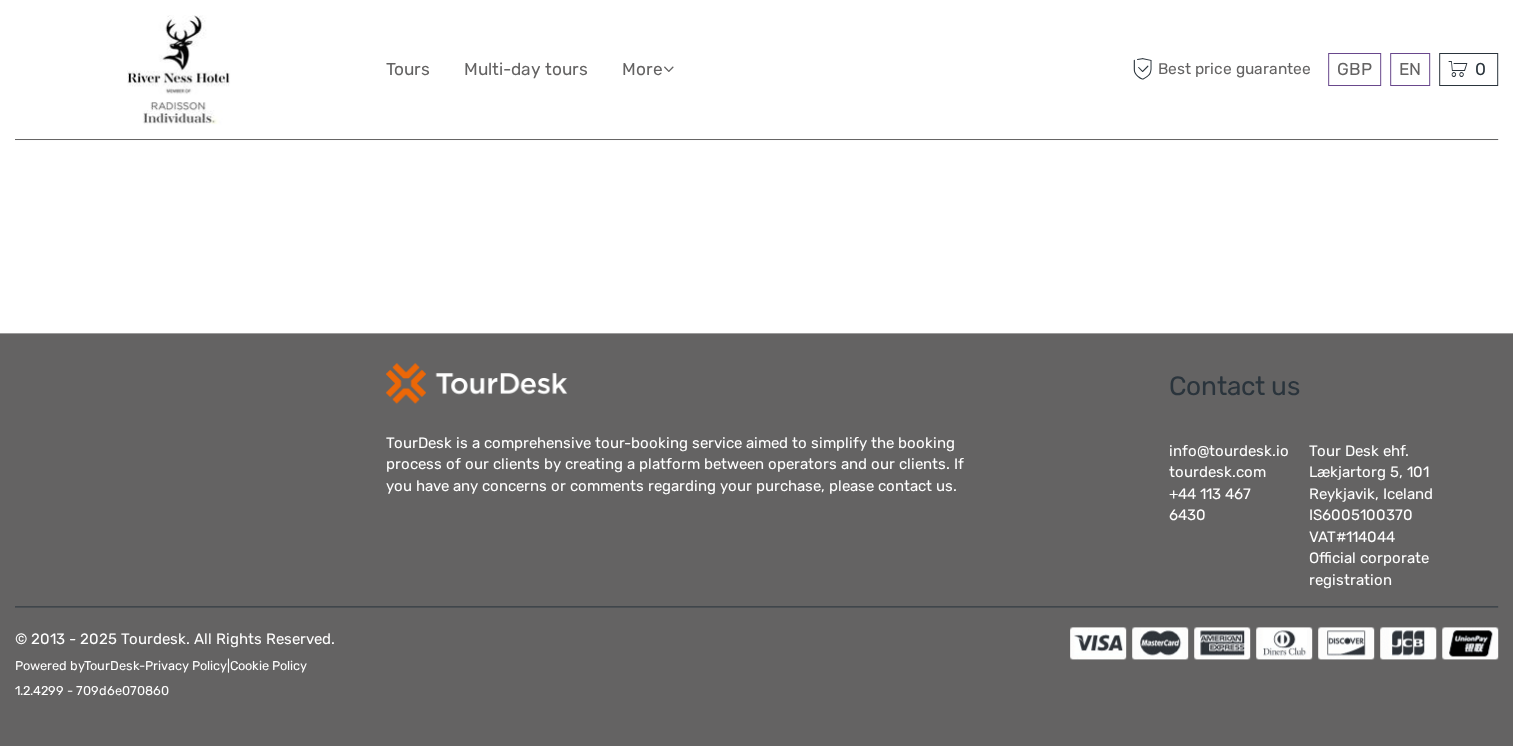 select 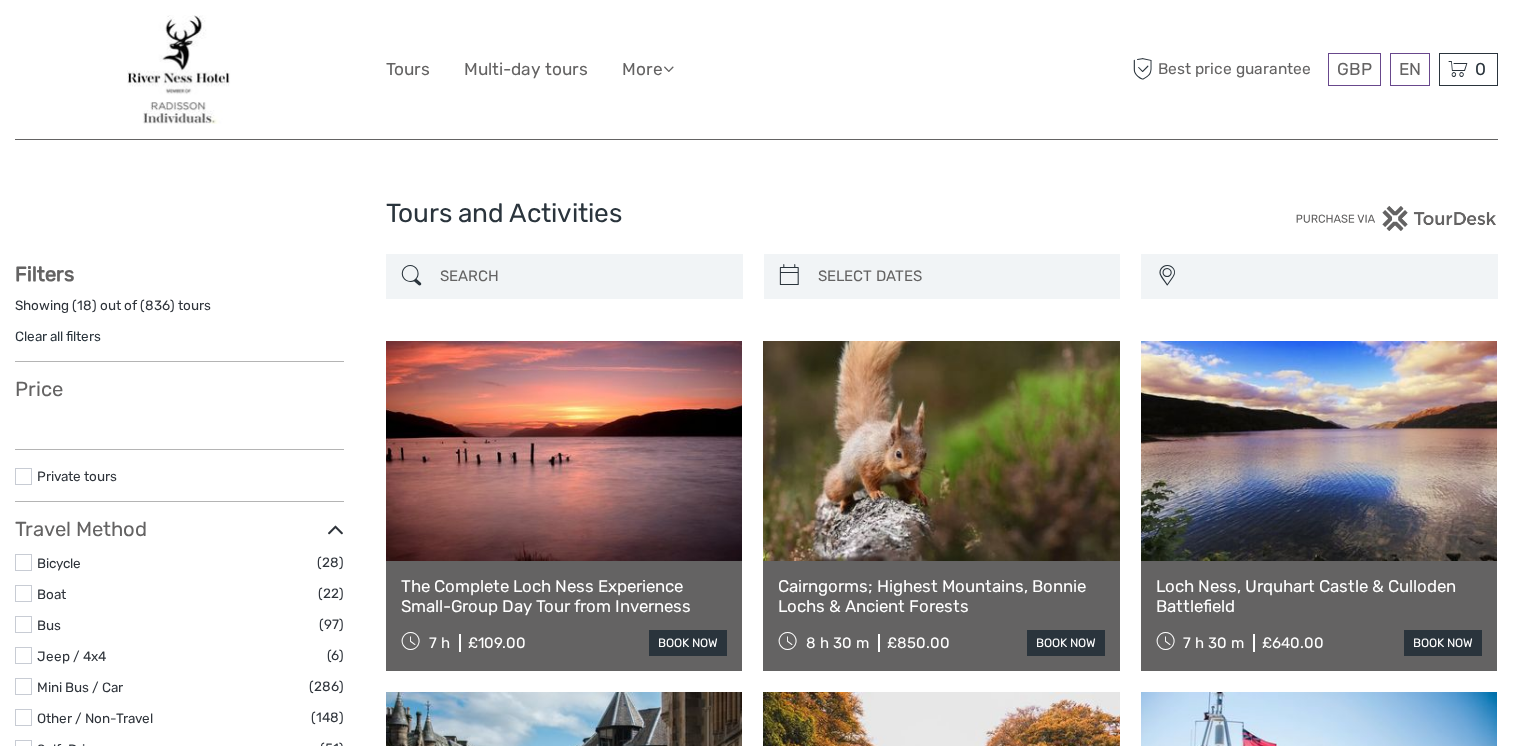 select 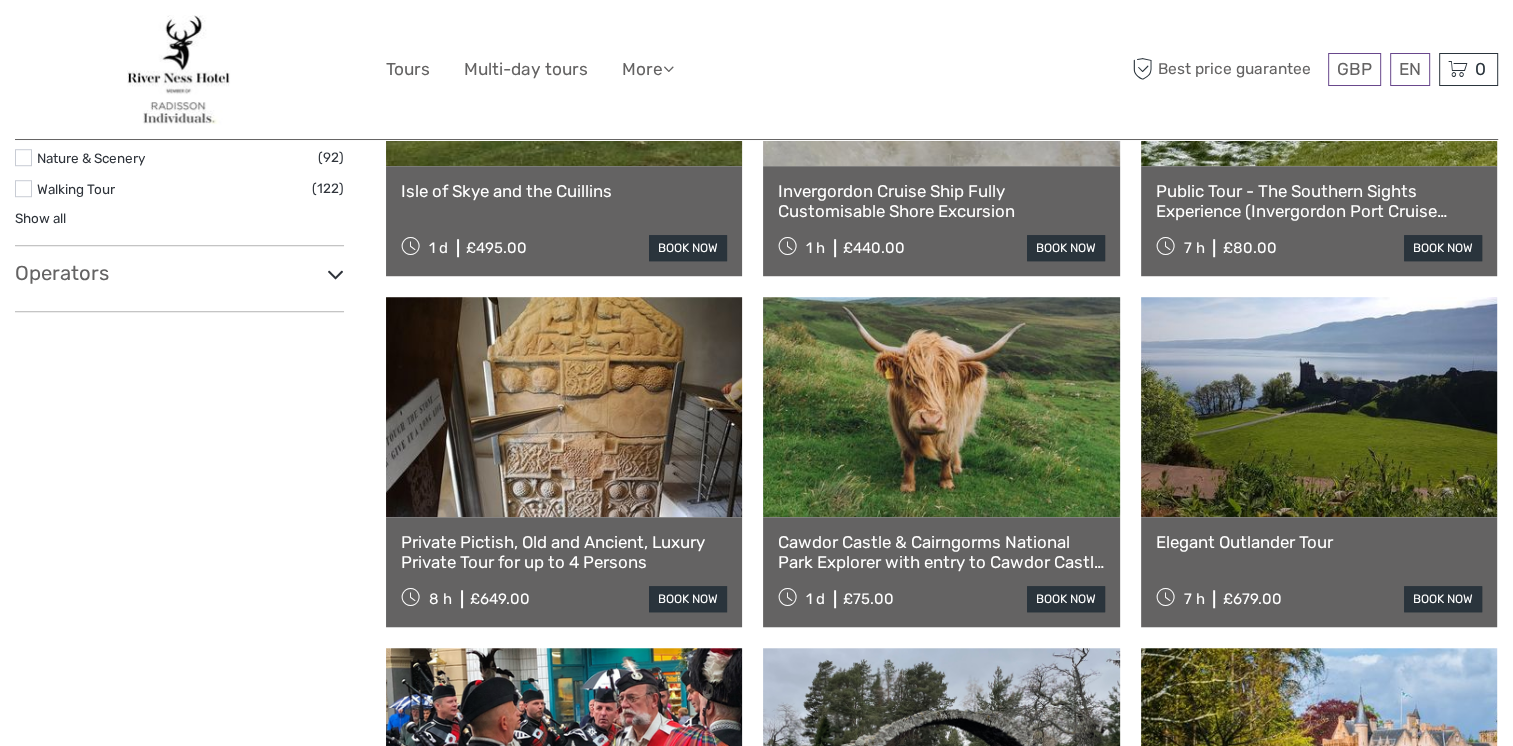 select 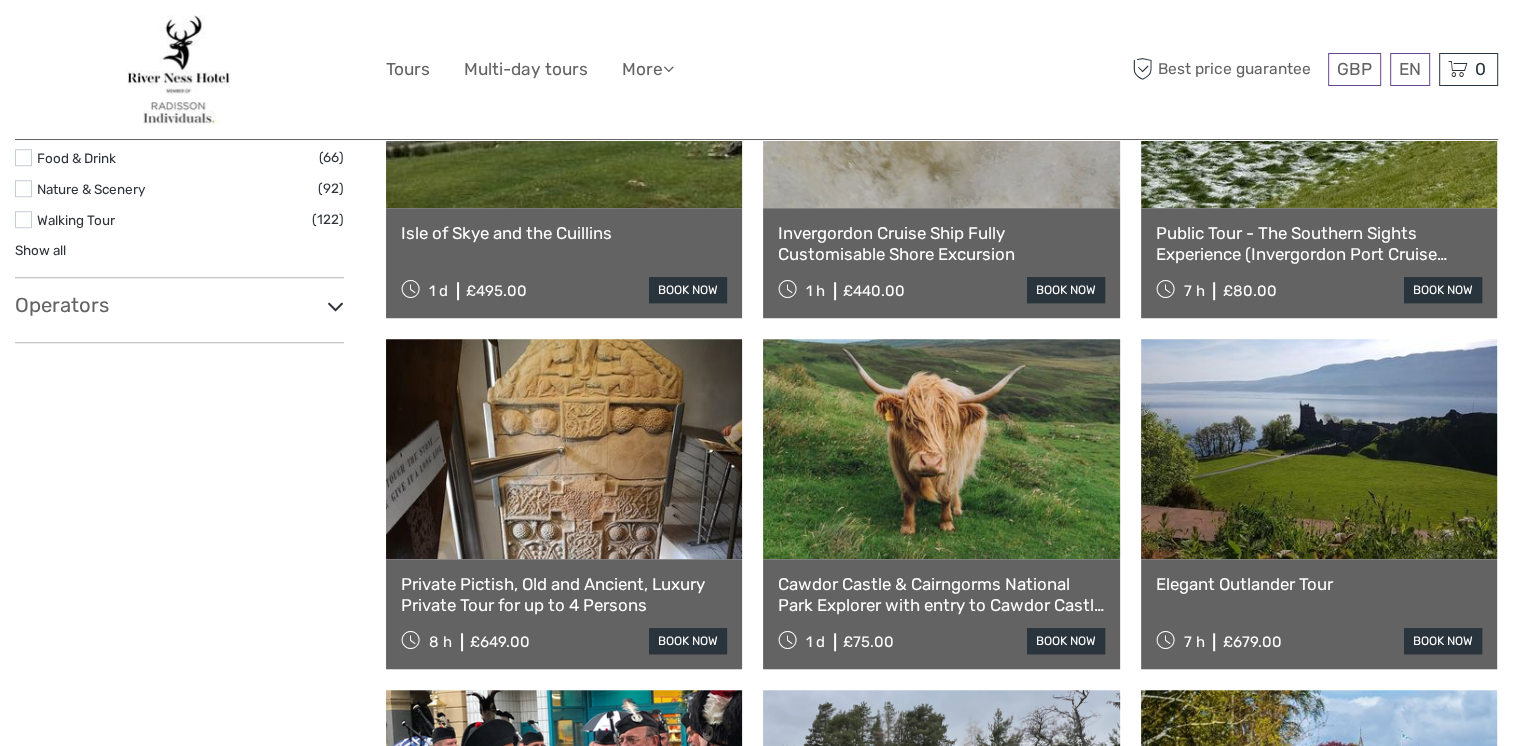 scroll, scrollTop: 1531, scrollLeft: 0, axis: vertical 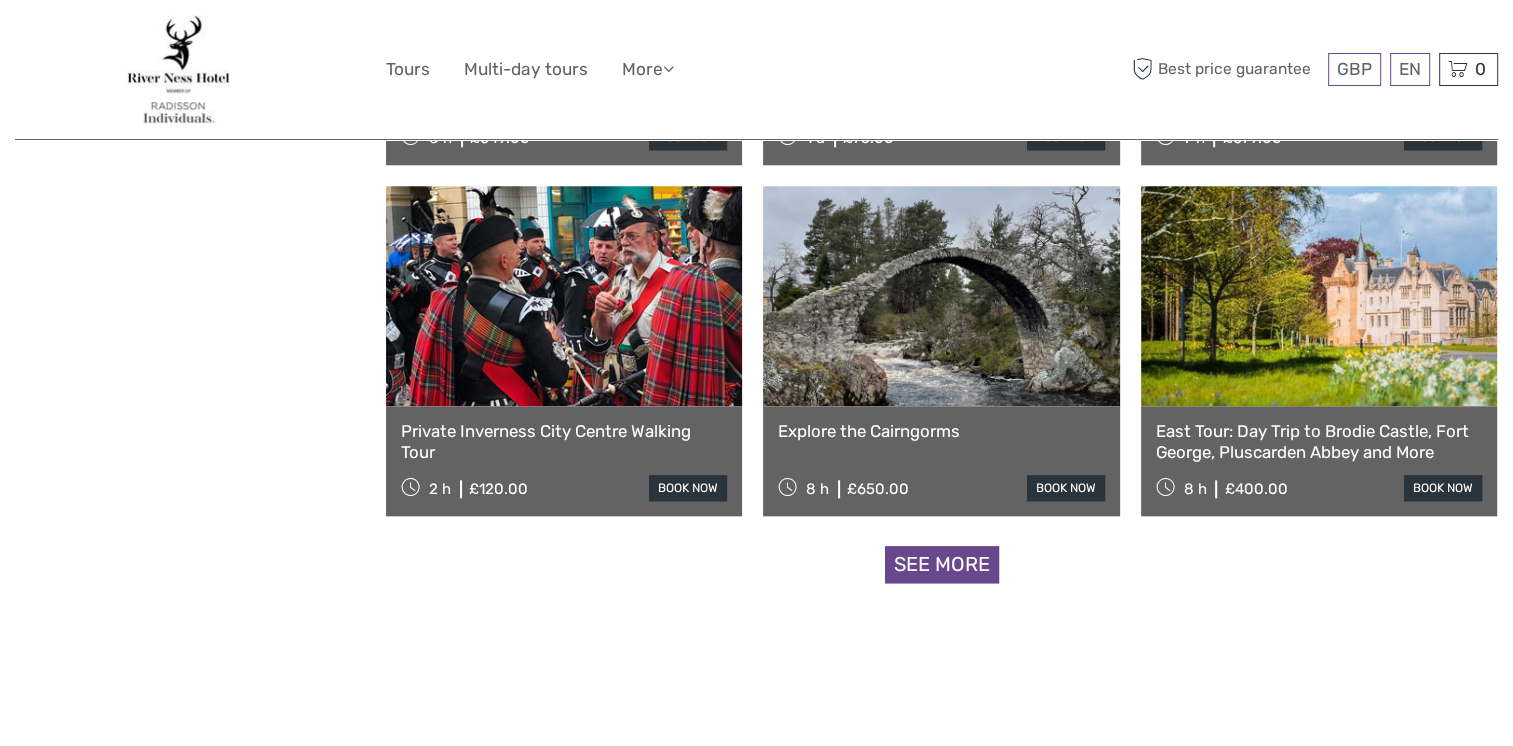 click on "See more" at bounding box center (942, 564) 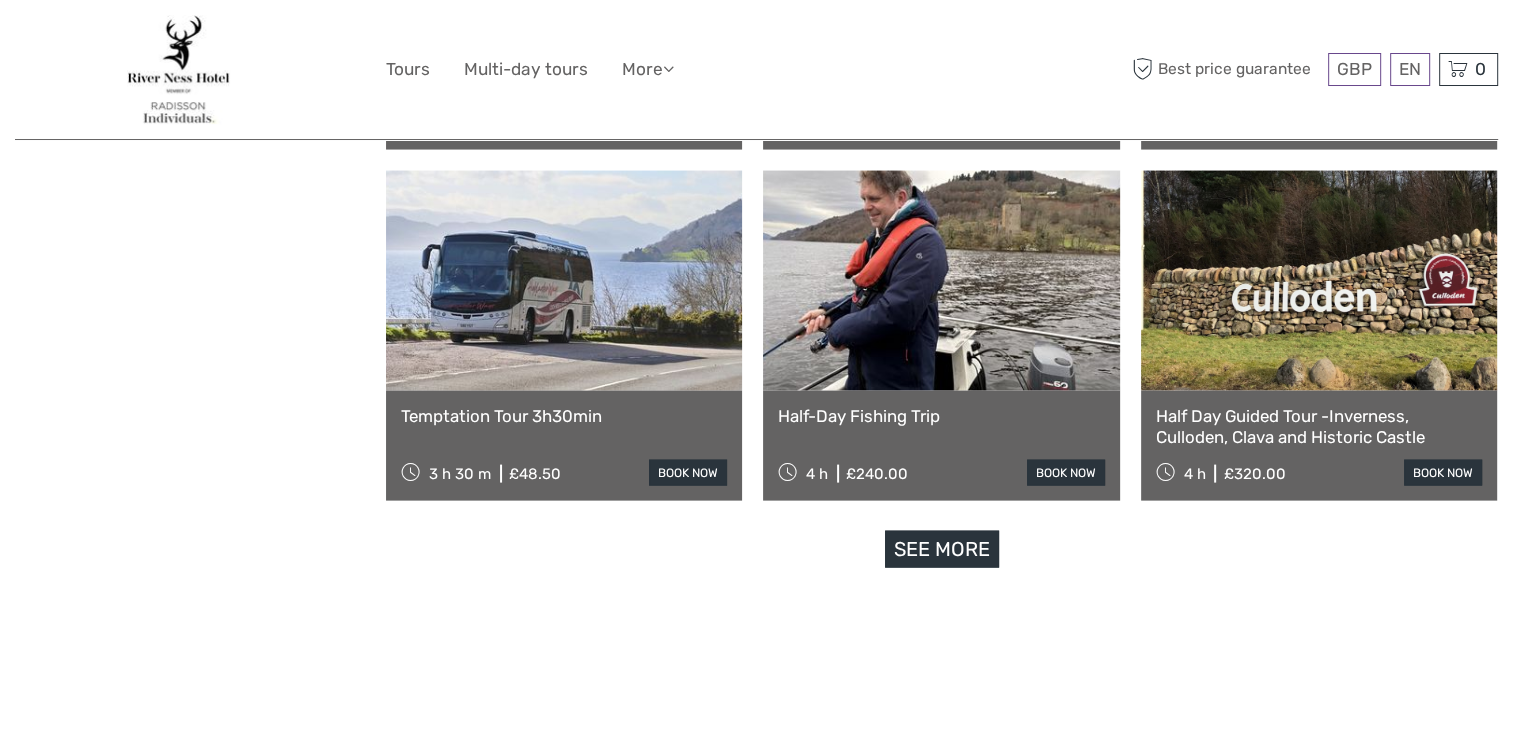 scroll, scrollTop: 4352, scrollLeft: 0, axis: vertical 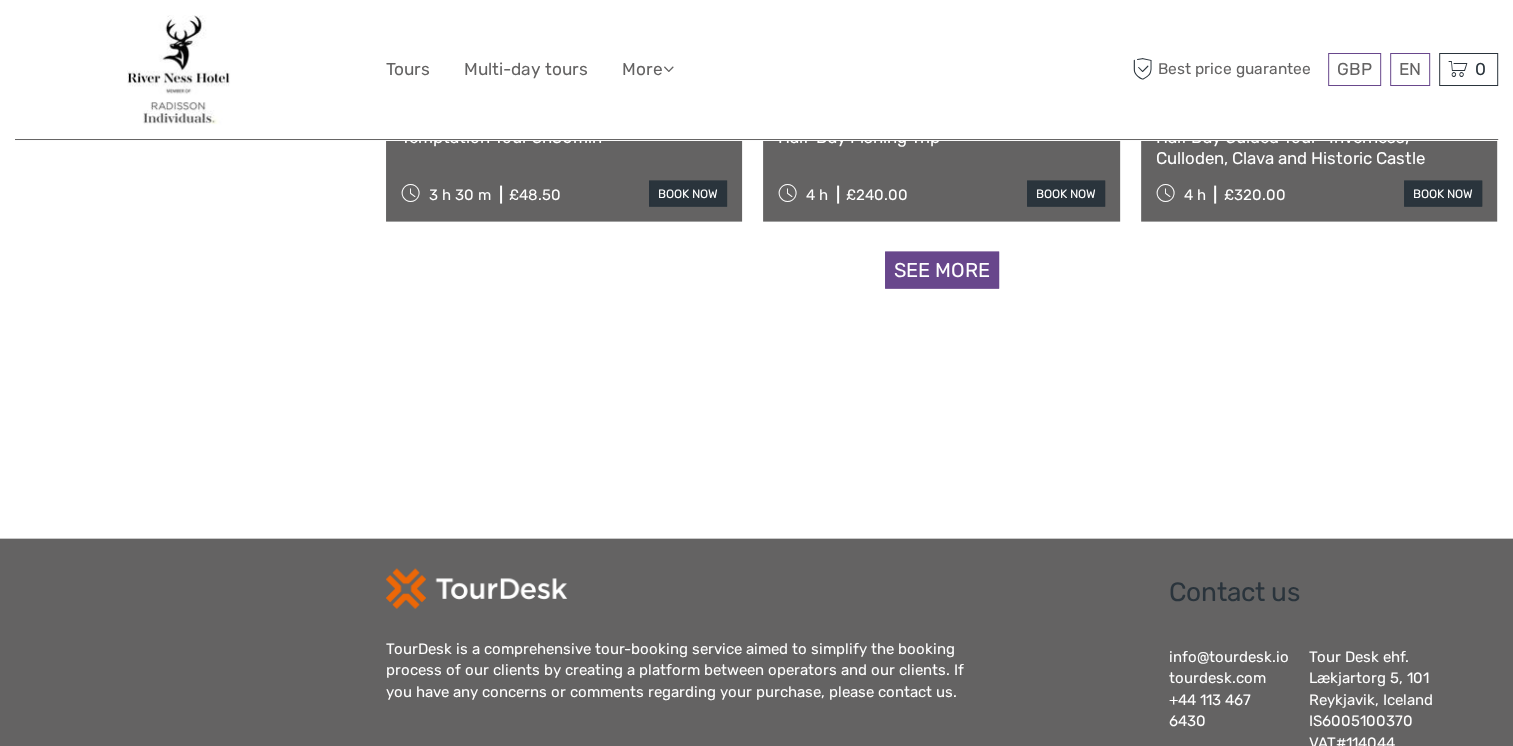 click on "See more" at bounding box center [942, 270] 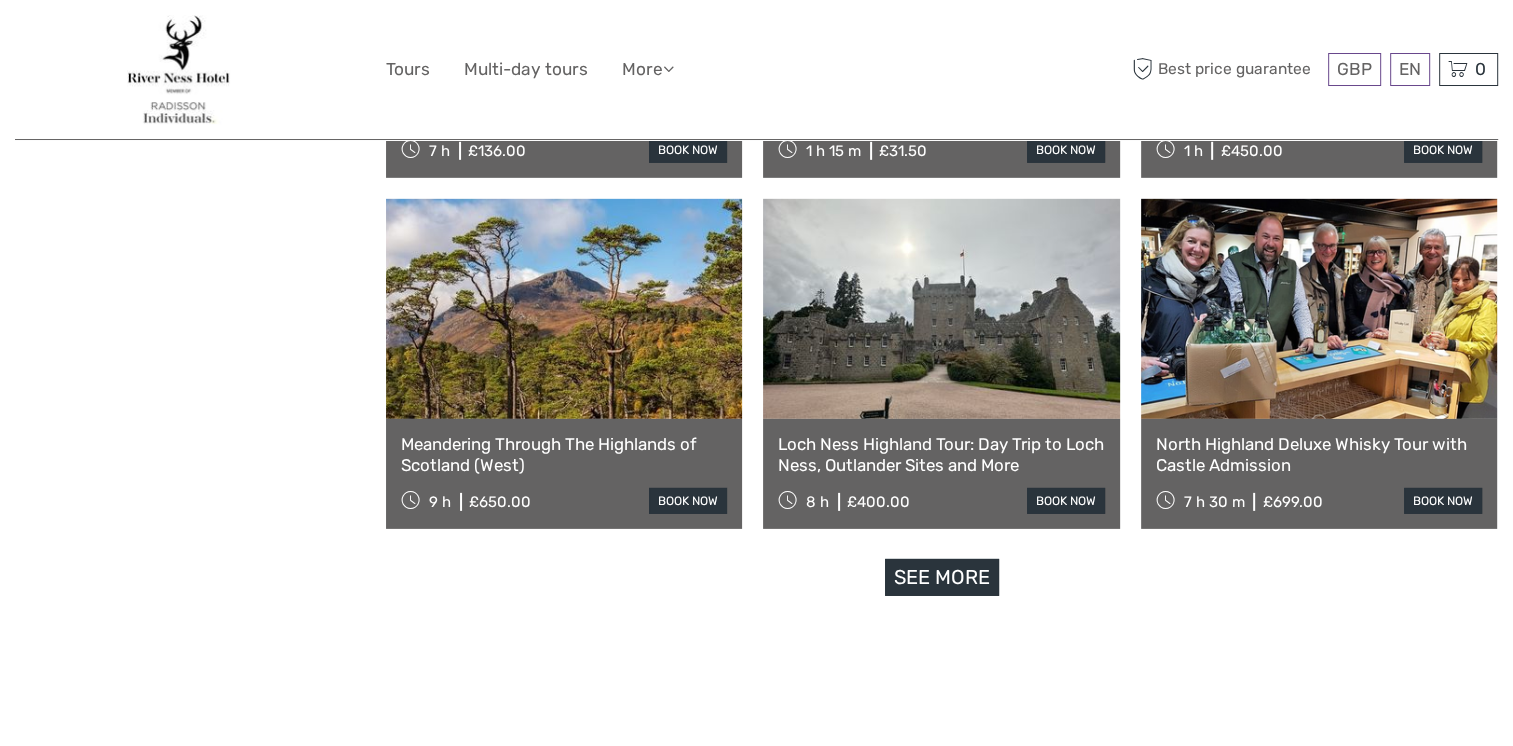 scroll, scrollTop: 6352, scrollLeft: 0, axis: vertical 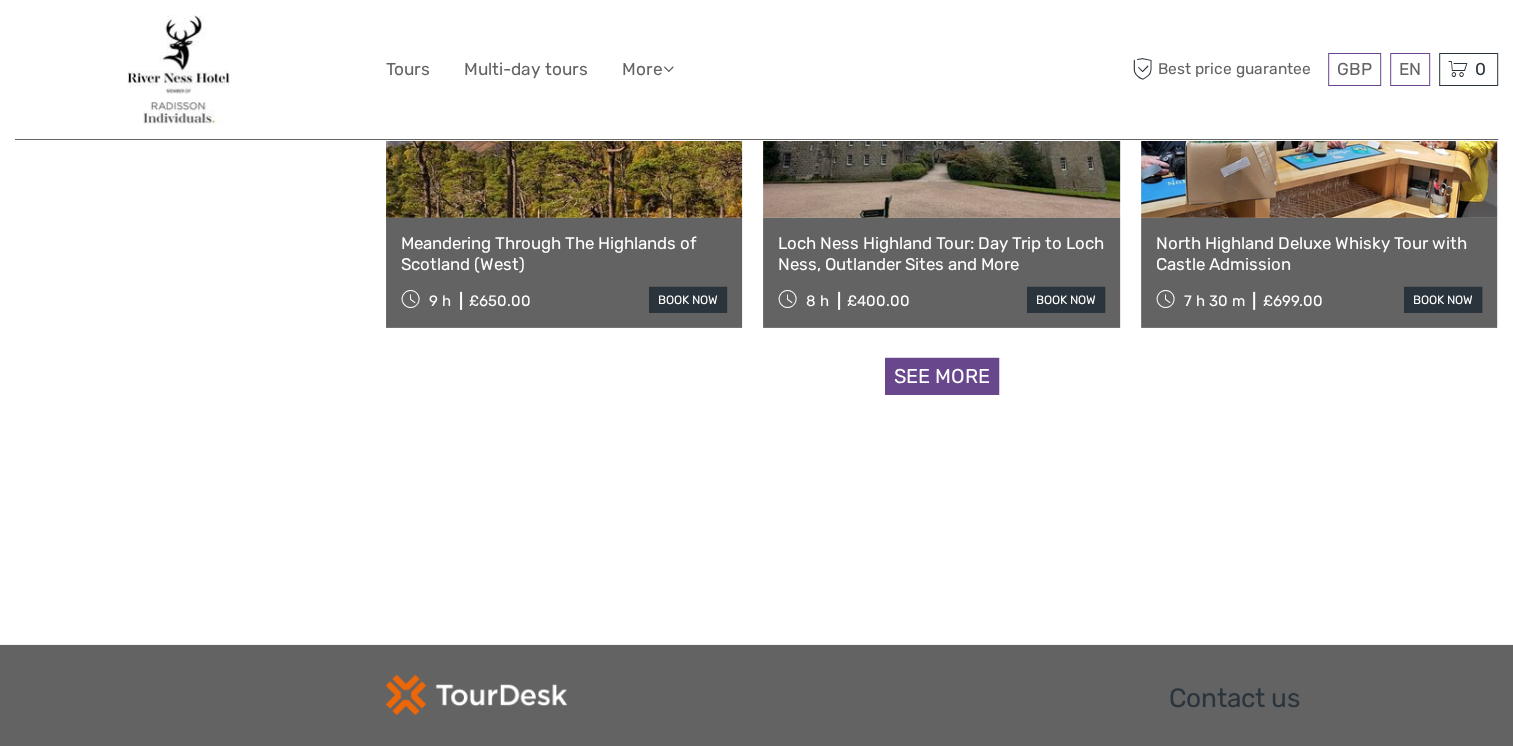 click on "See more" at bounding box center [942, 376] 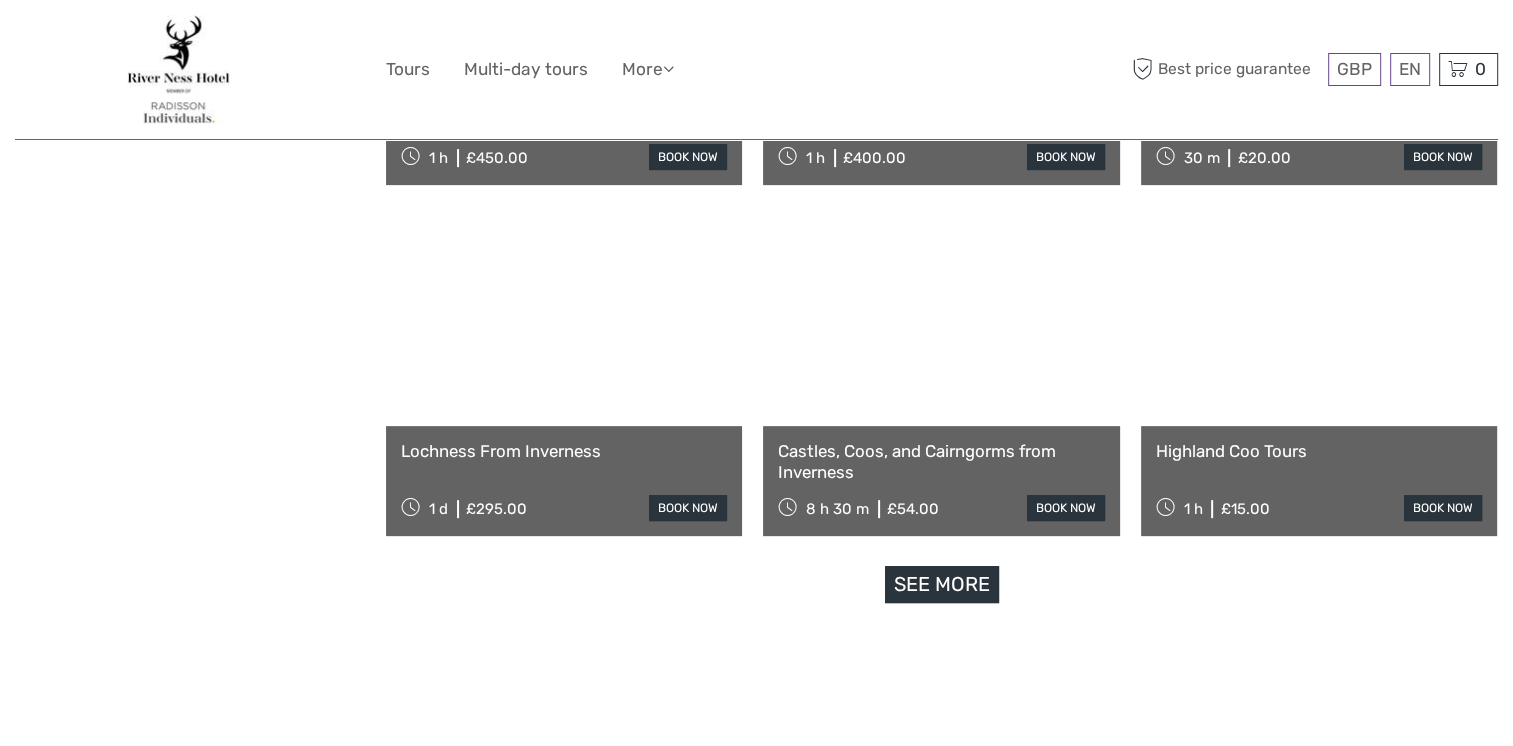 scroll, scrollTop: 8252, scrollLeft: 0, axis: vertical 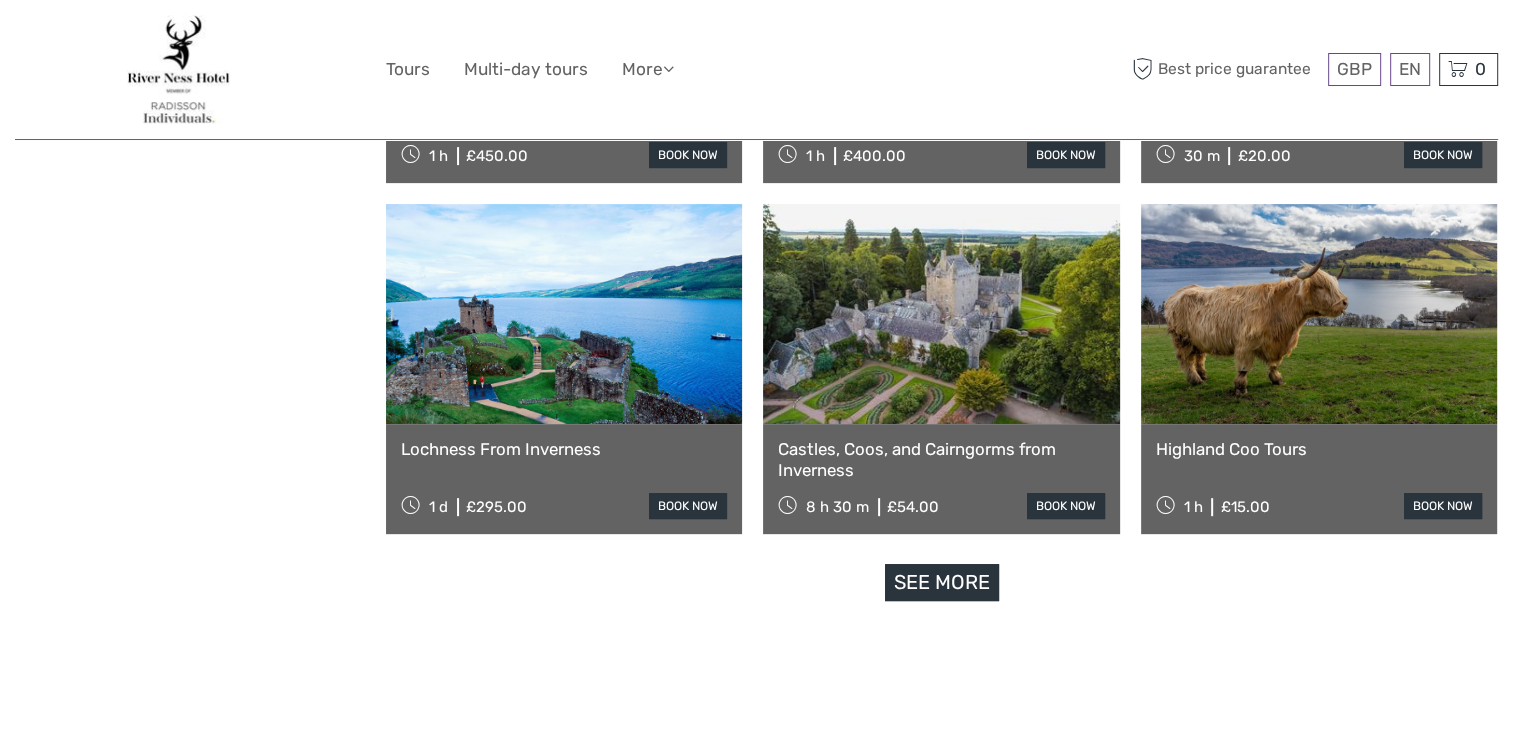 click at bounding box center (1319, 314) 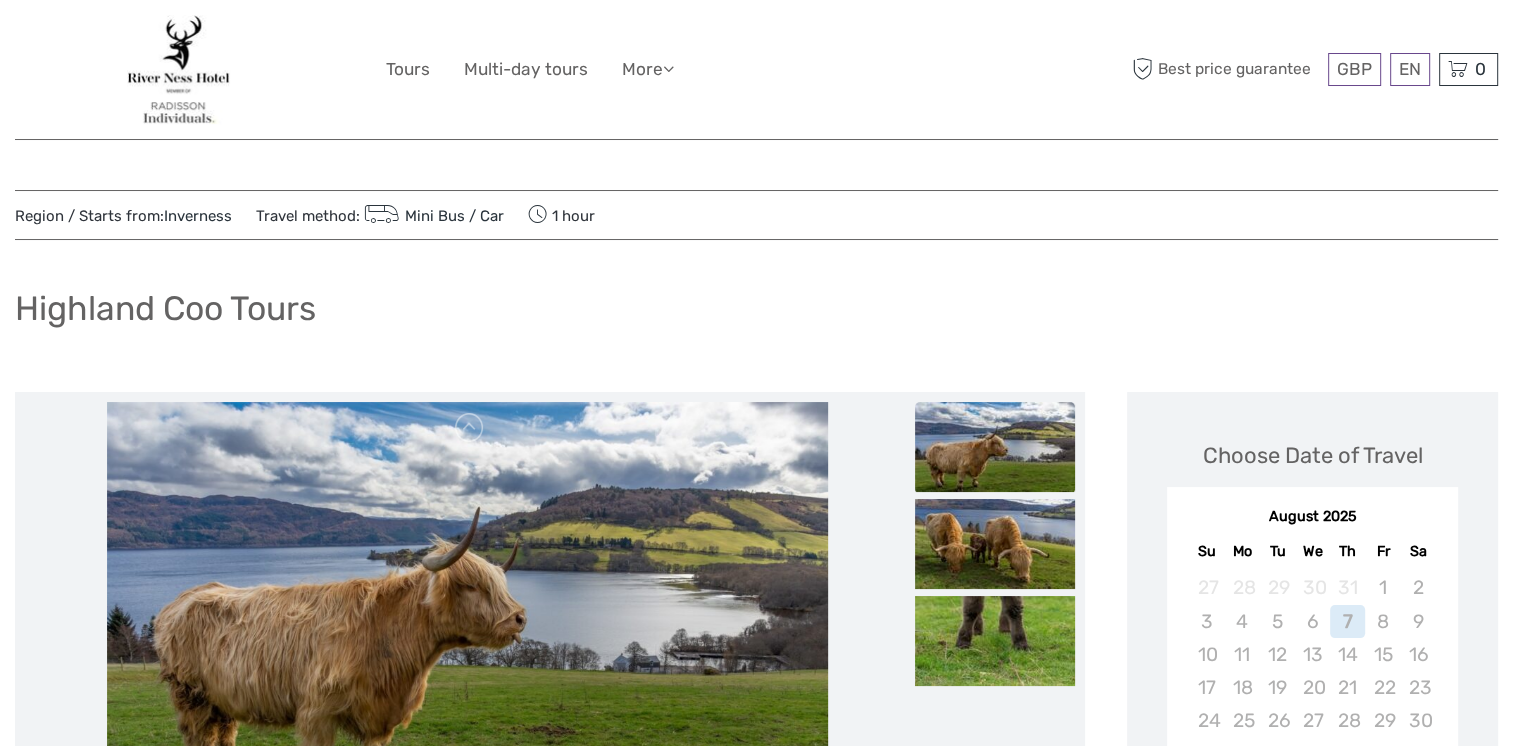 scroll, scrollTop: 187, scrollLeft: 0, axis: vertical 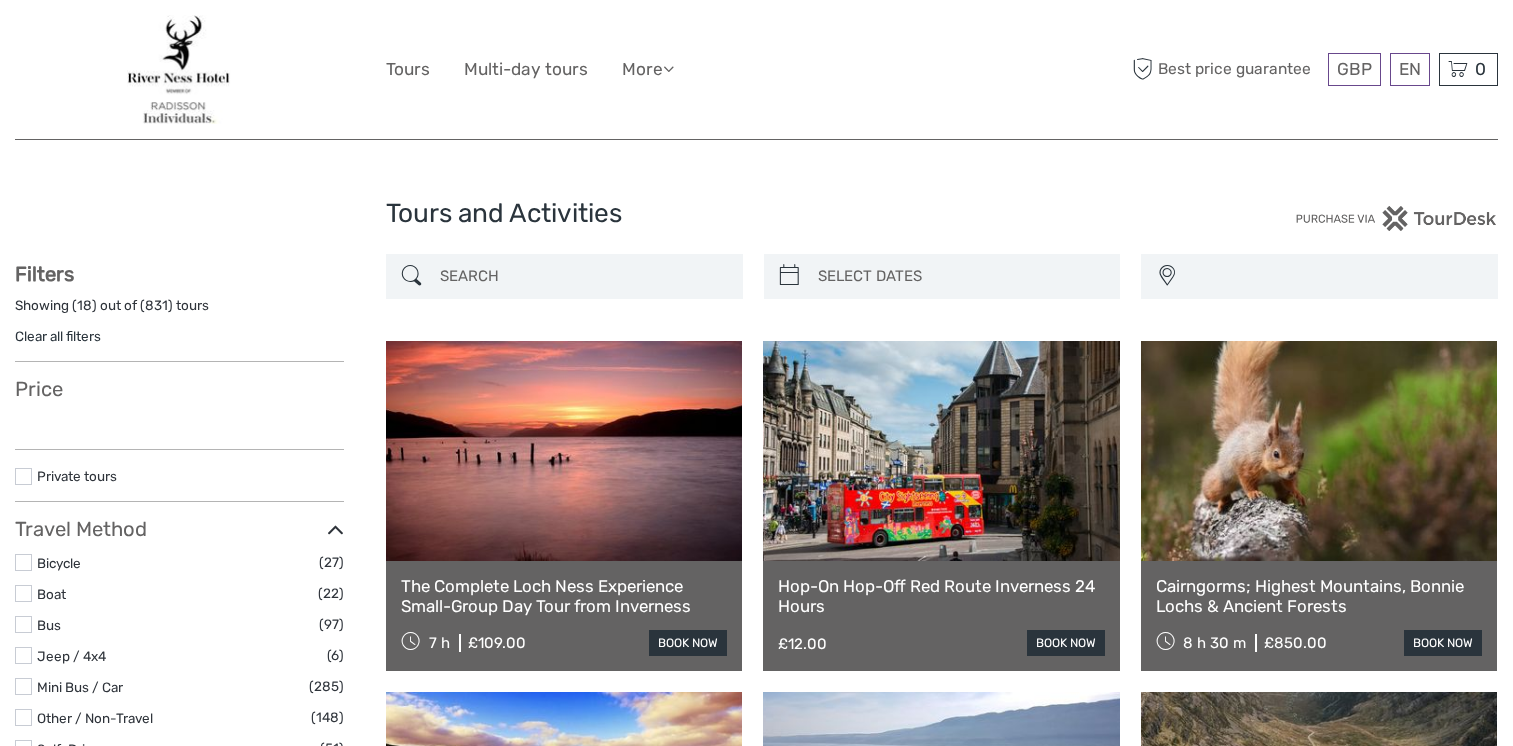 select 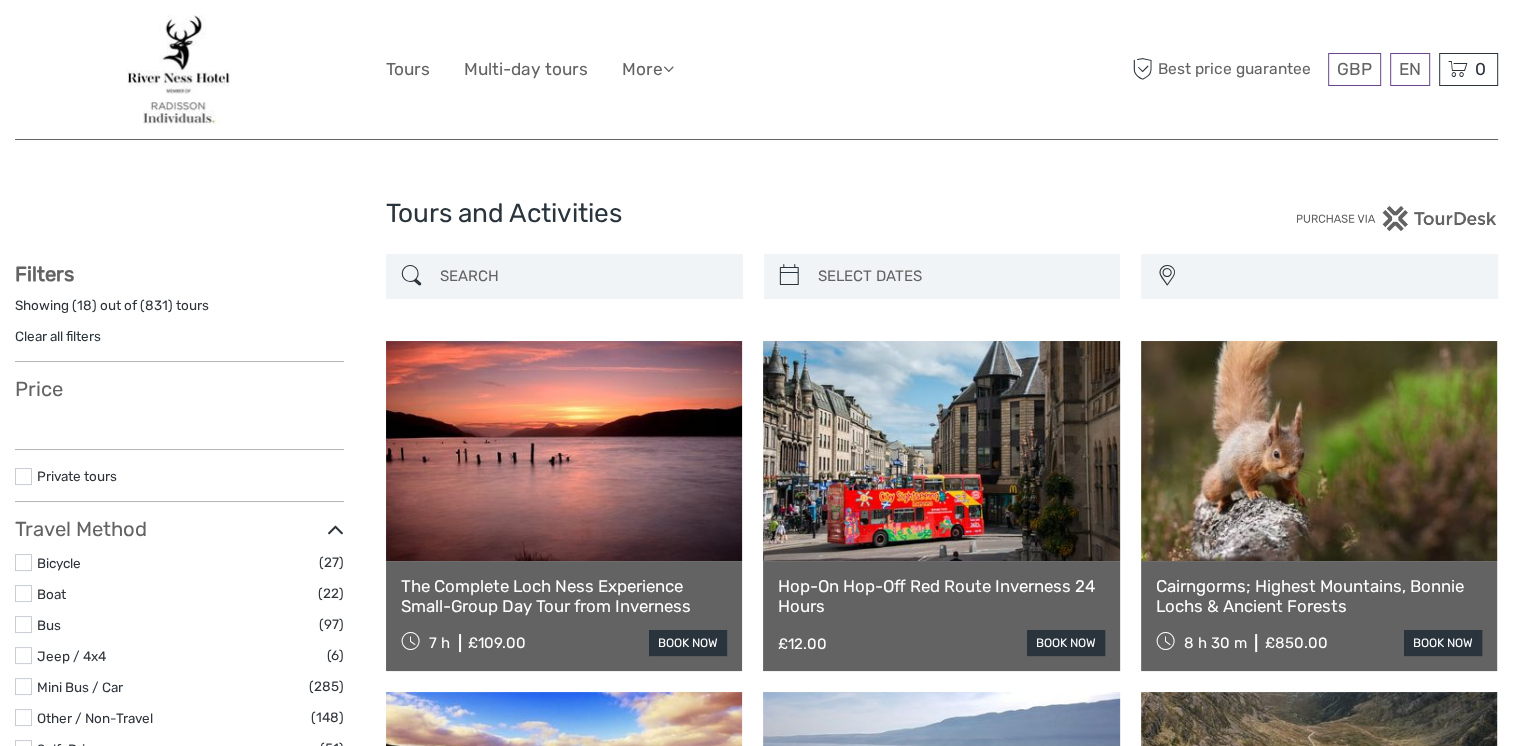 scroll, scrollTop: 2409, scrollLeft: 0, axis: vertical 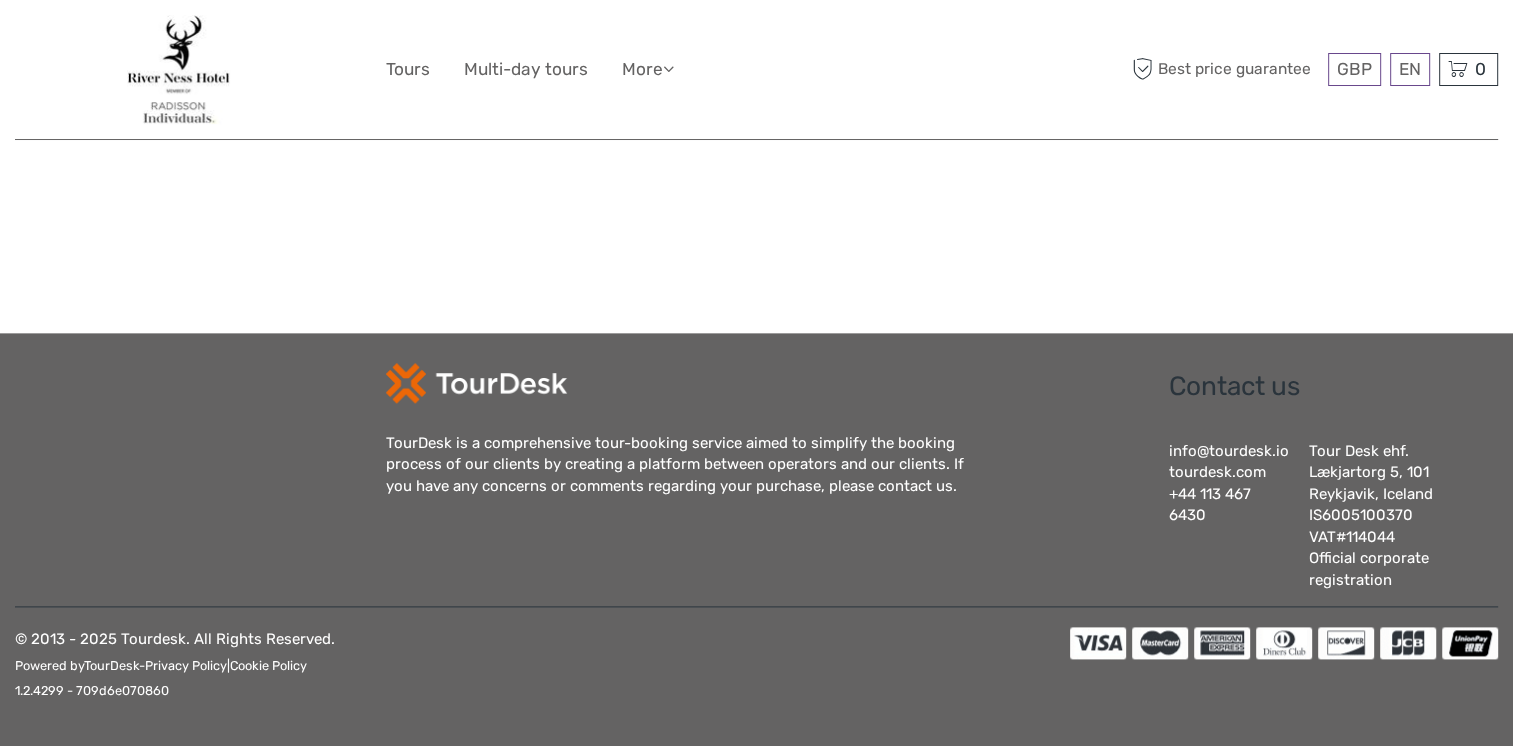 select 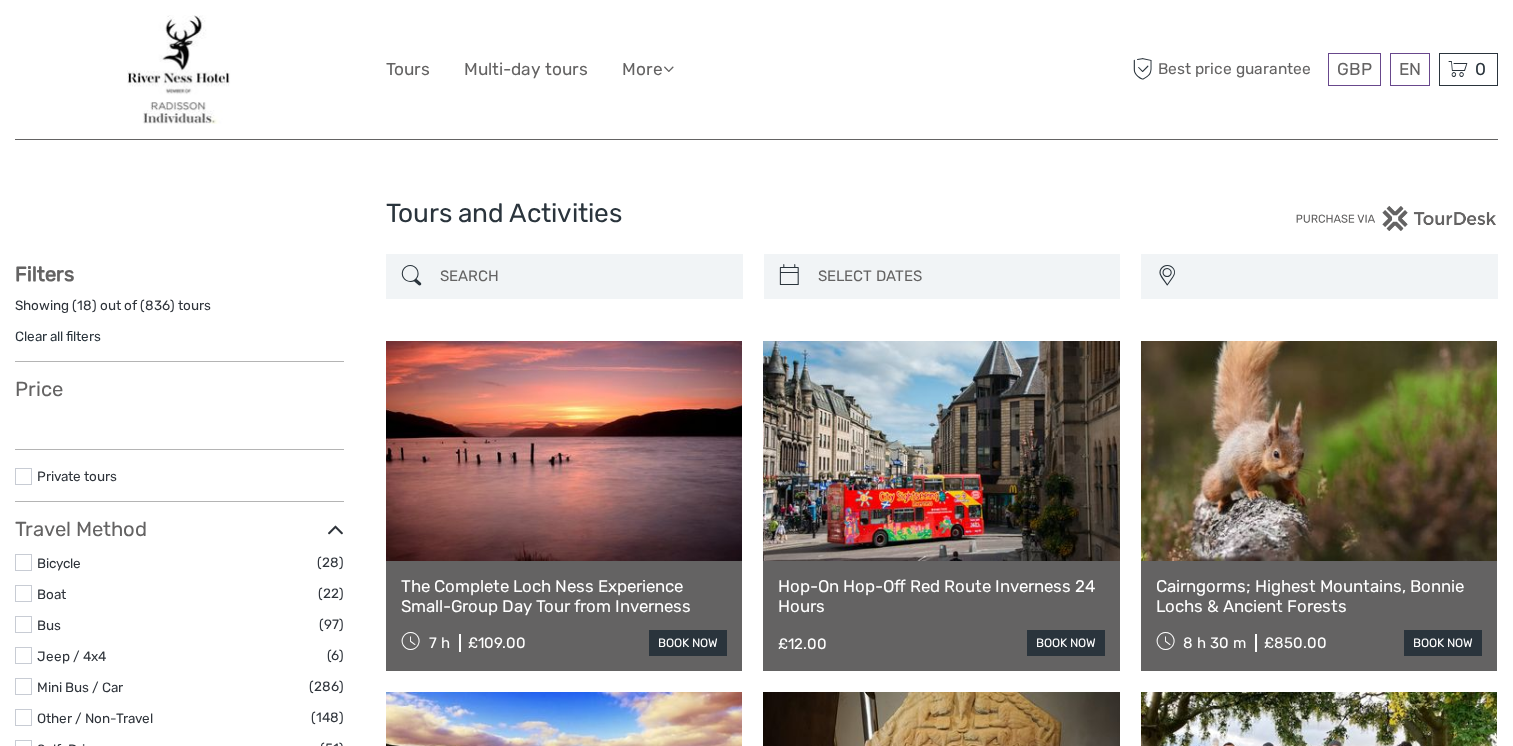 select 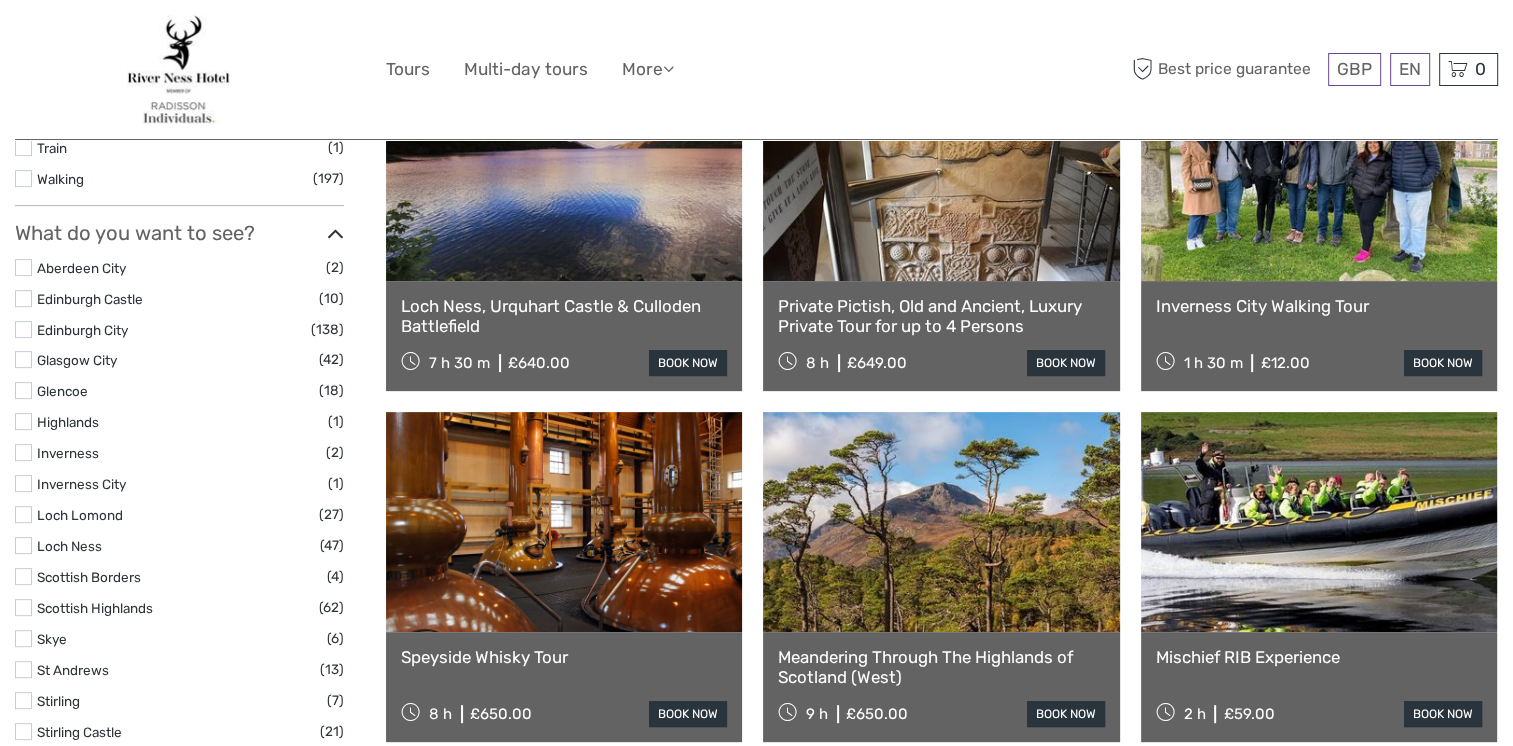 select 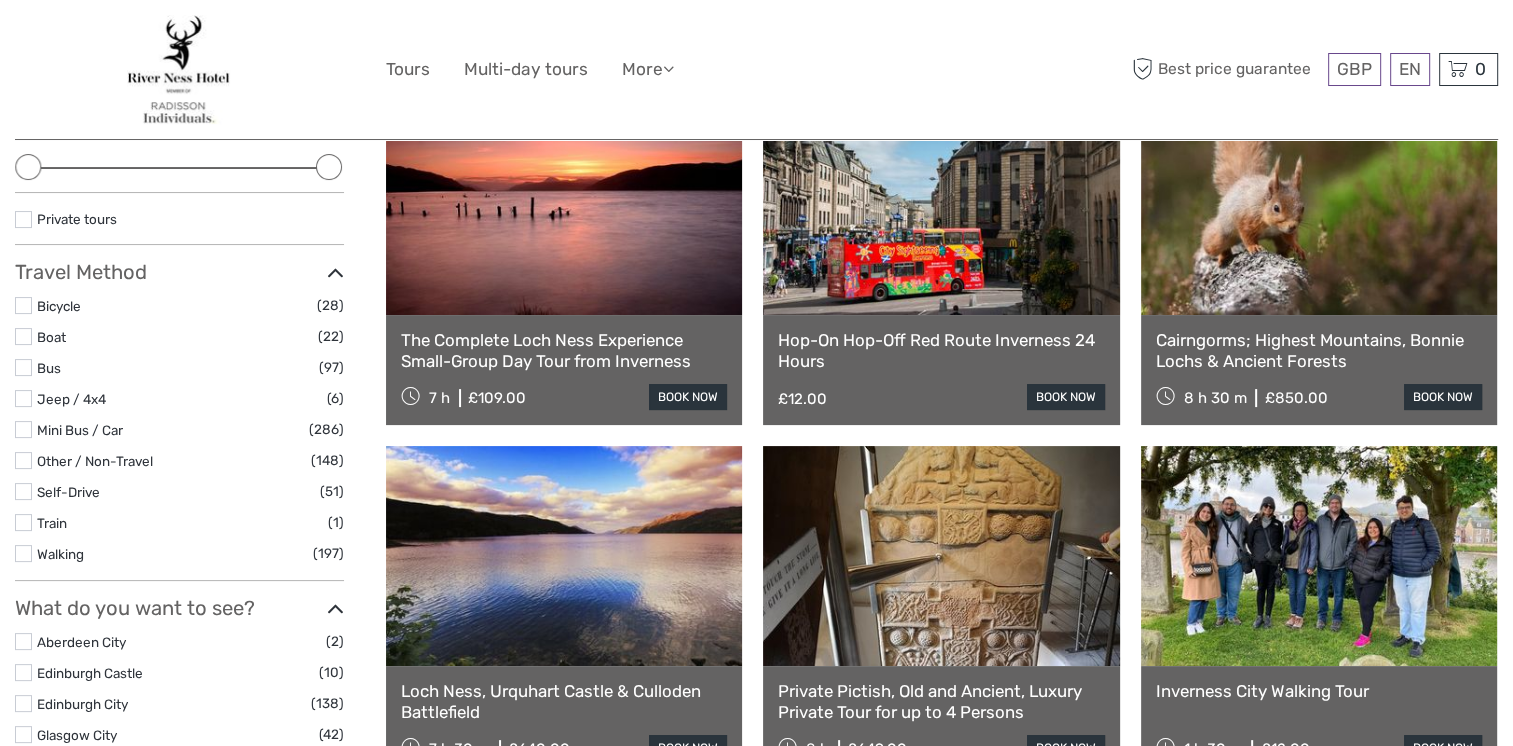 scroll, scrollTop: 0, scrollLeft: 0, axis: both 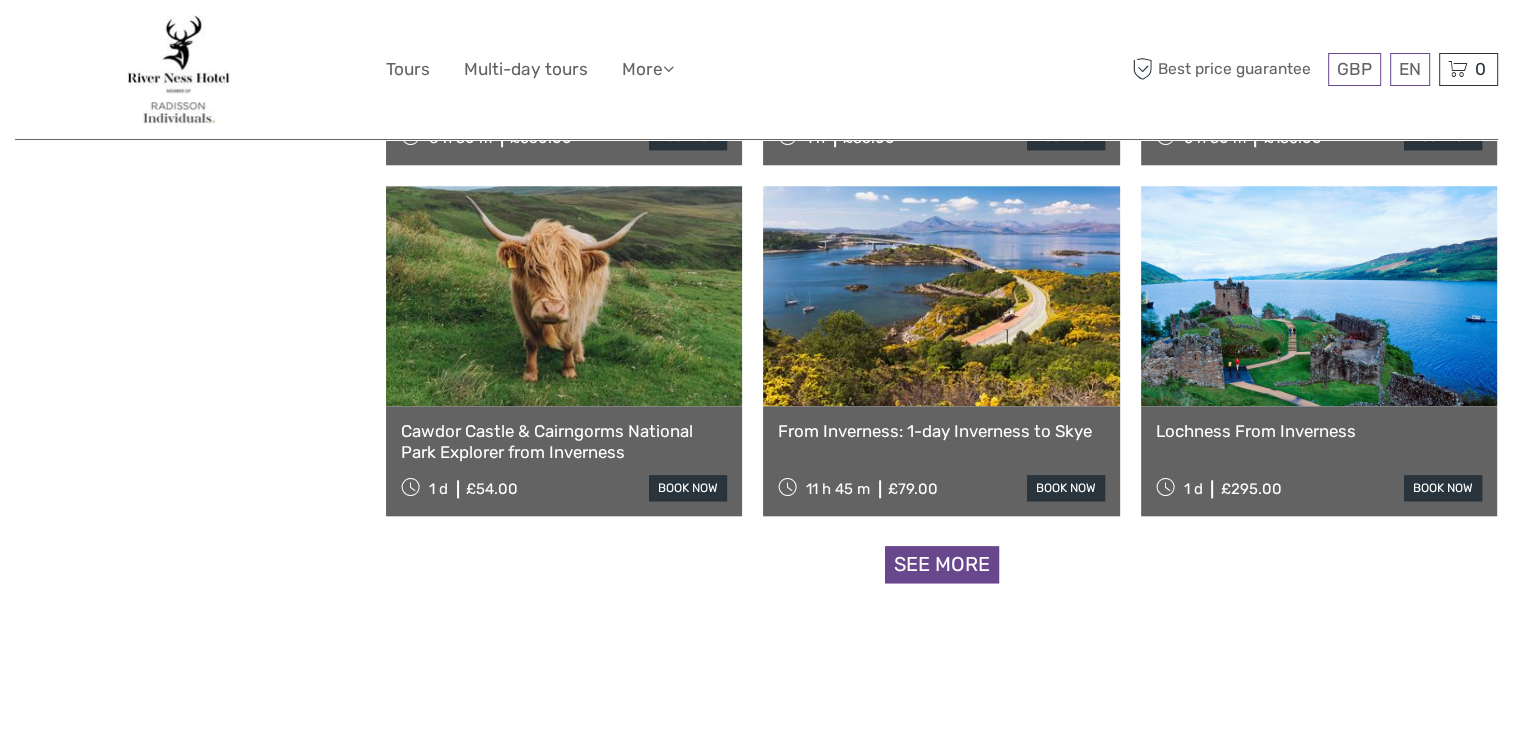click on "See more" at bounding box center (942, 564) 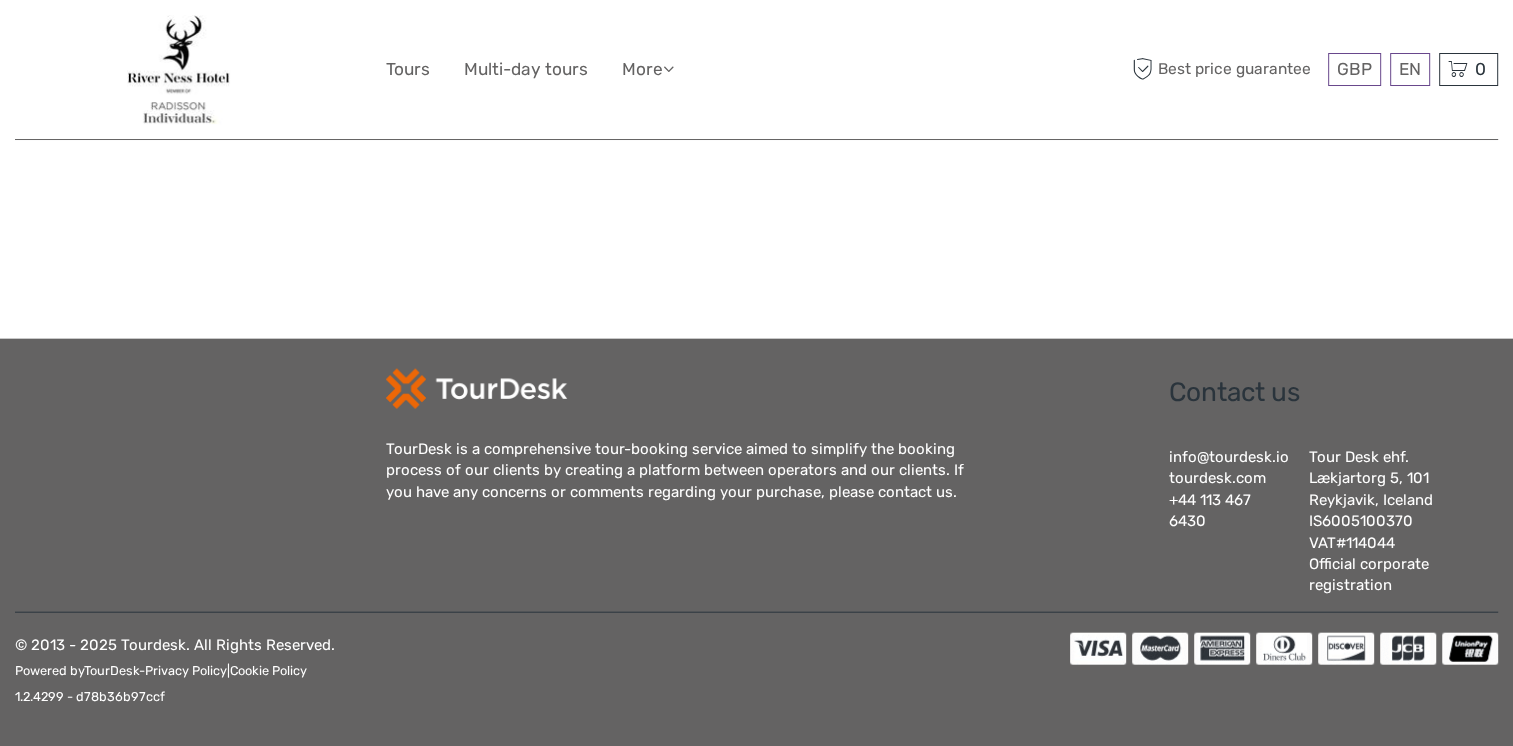 scroll, scrollTop: 4152, scrollLeft: 0, axis: vertical 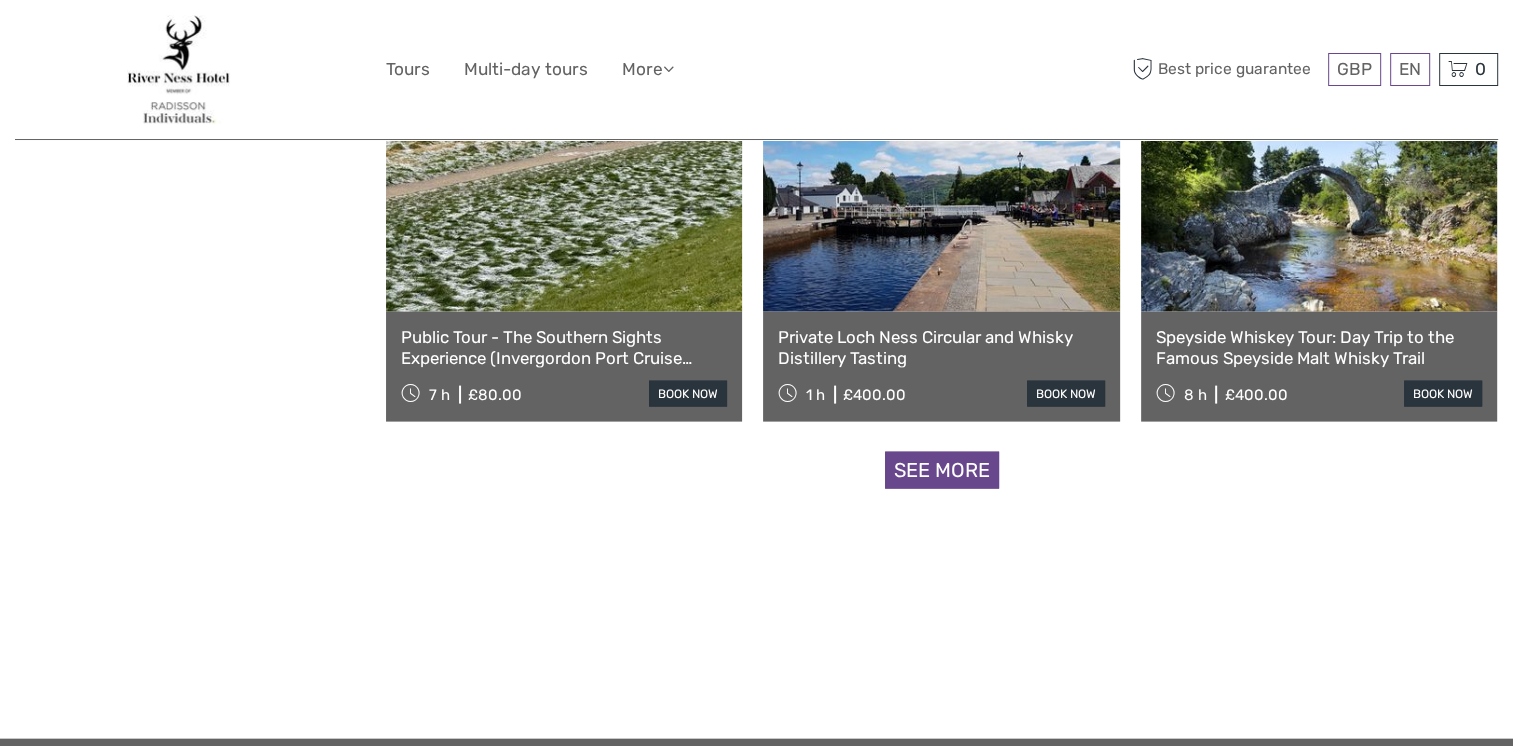 click on "See more" at bounding box center (942, 470) 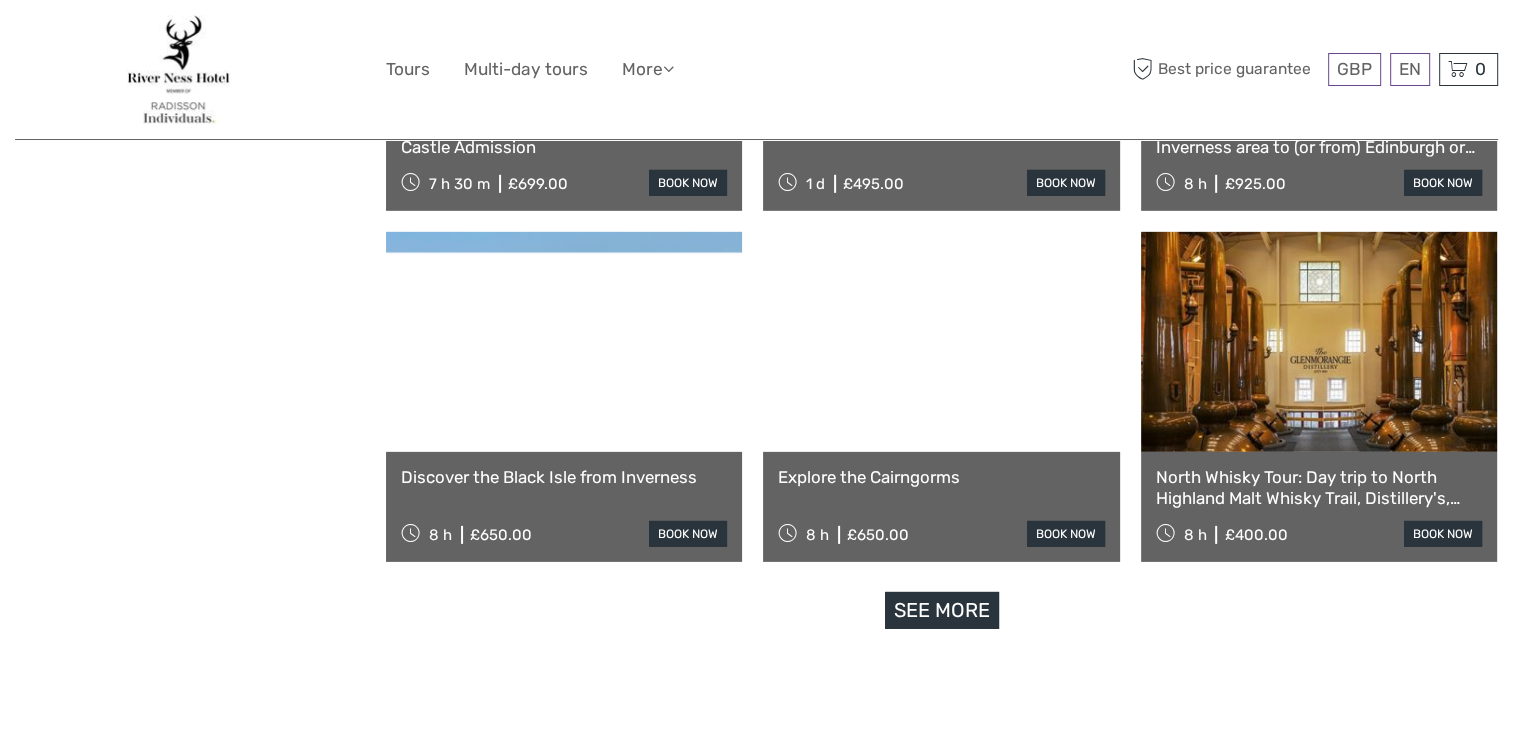 scroll, scrollTop: 6252, scrollLeft: 0, axis: vertical 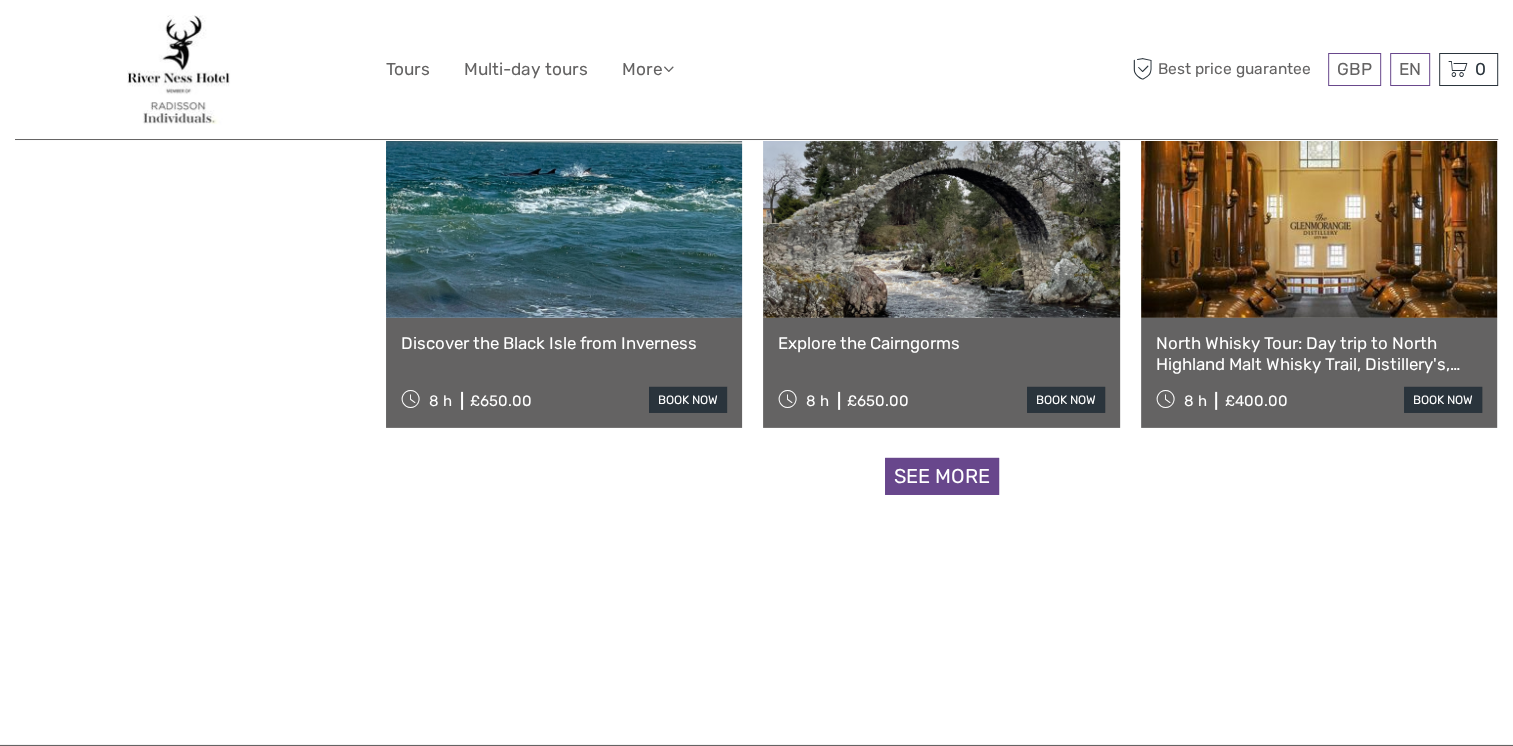click on "See more" at bounding box center [942, 476] 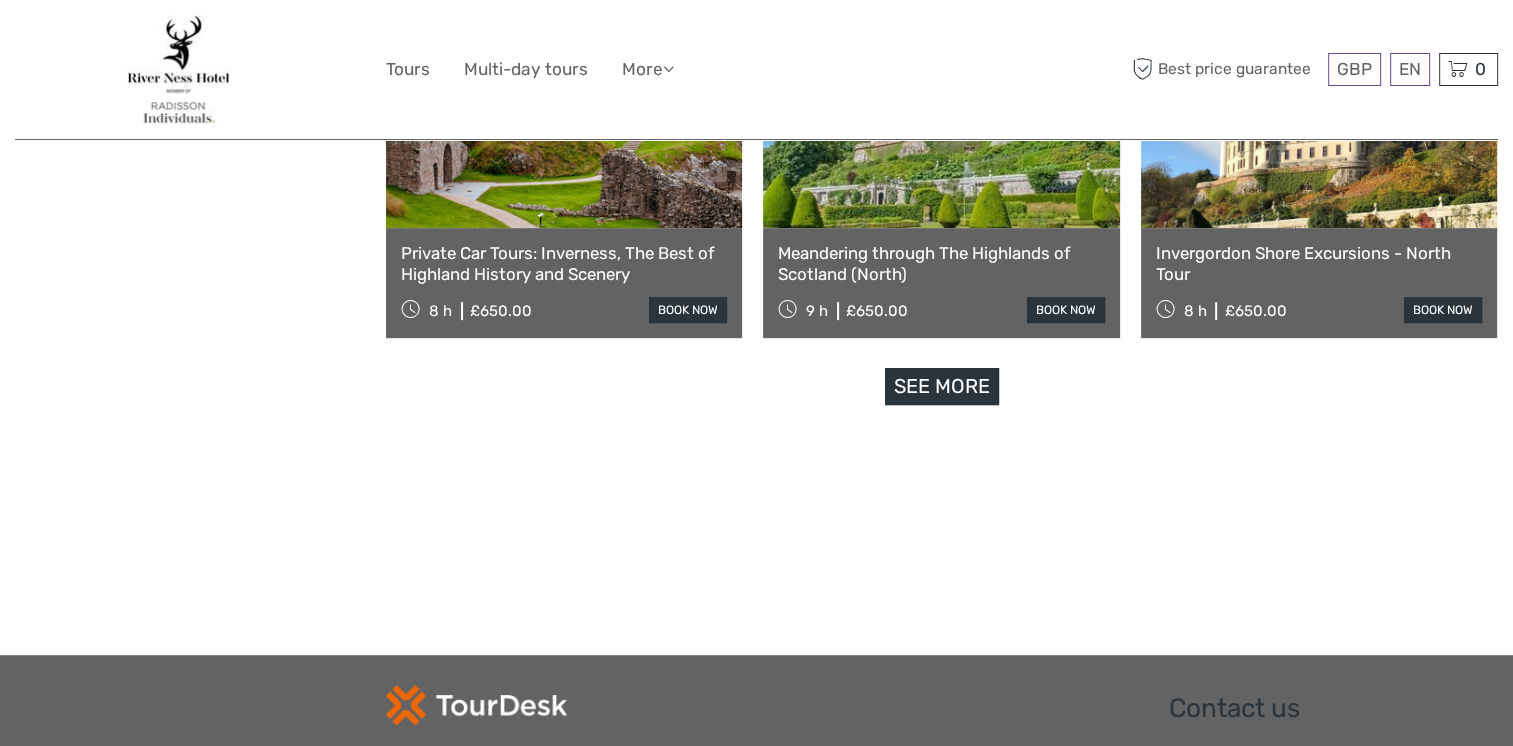 scroll, scrollTop: 8452, scrollLeft: 0, axis: vertical 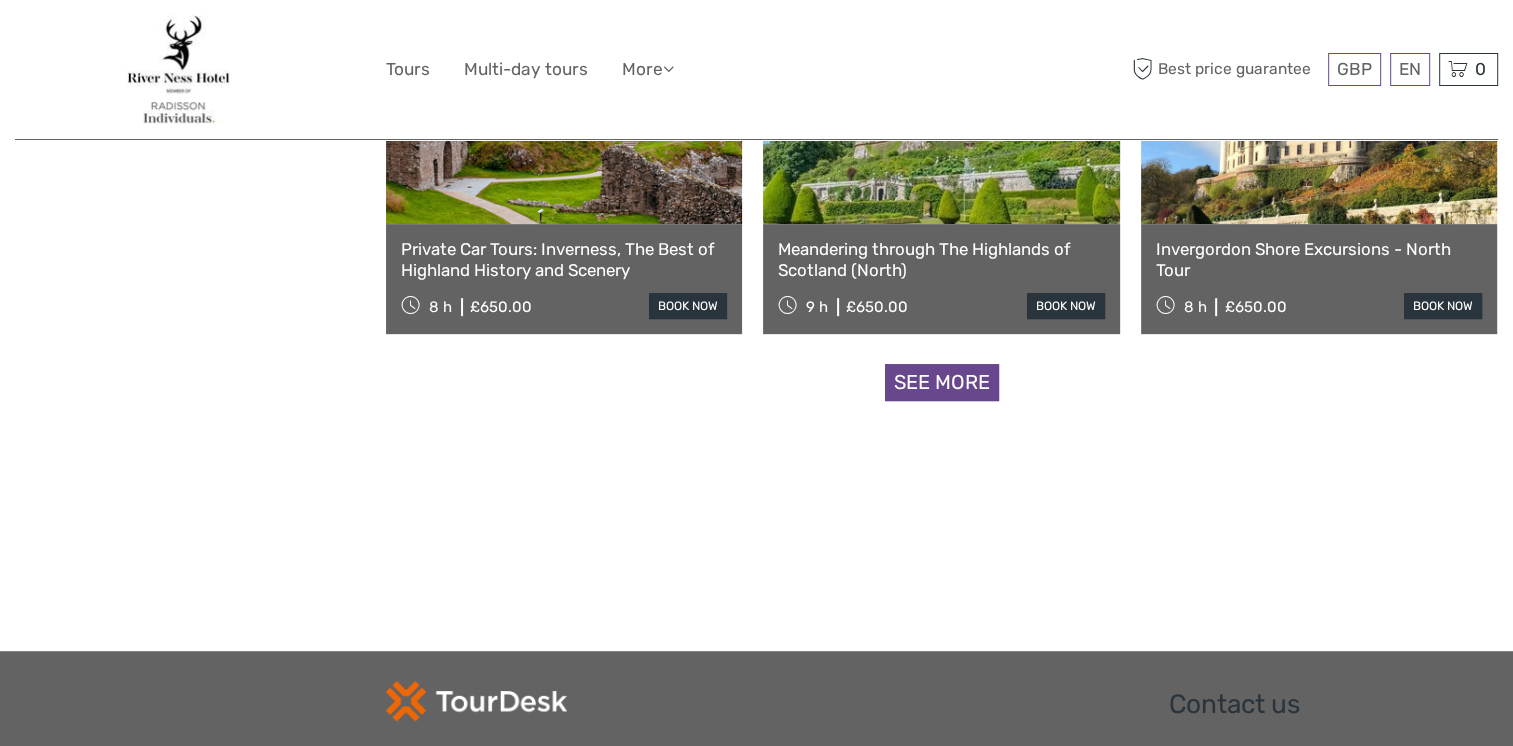click on "See more" at bounding box center (942, 382) 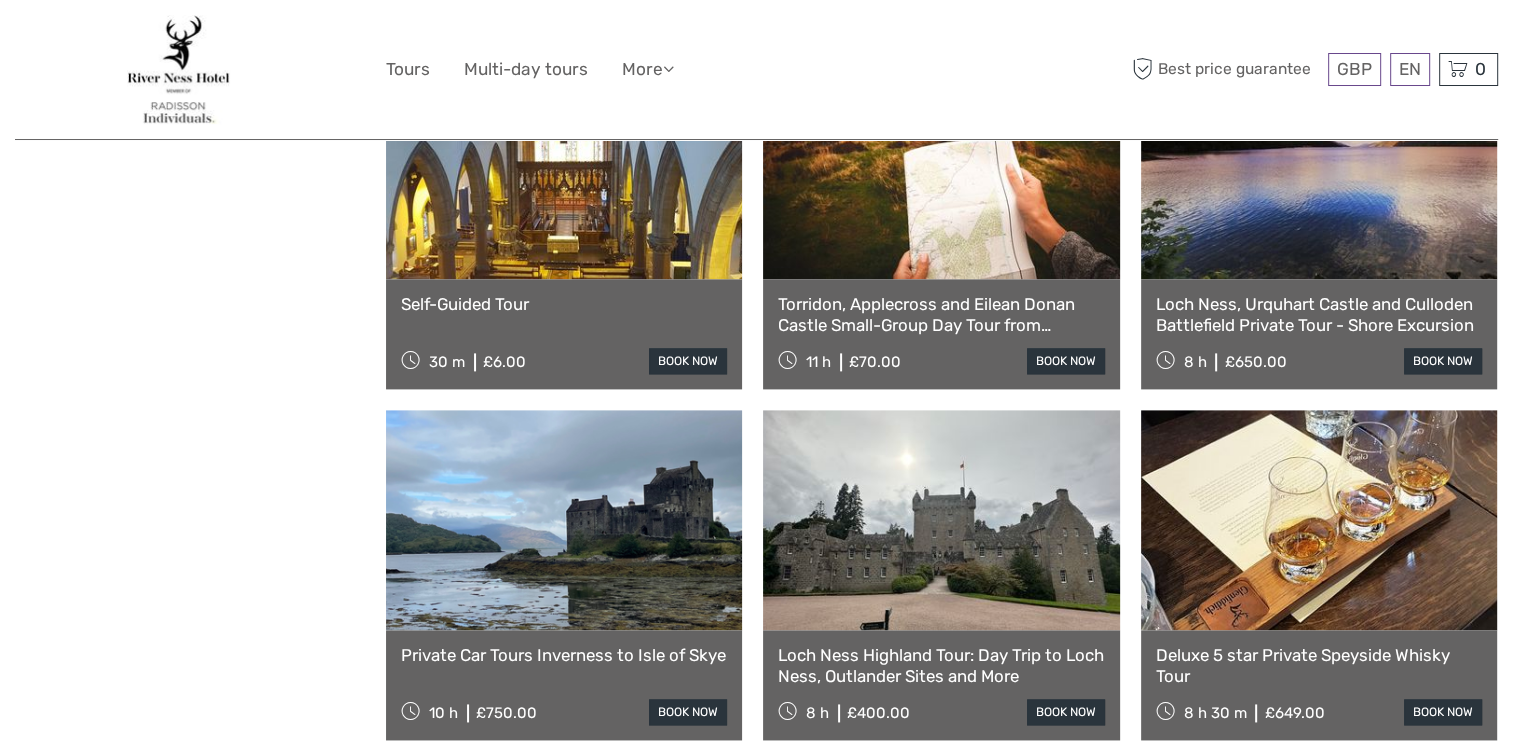 scroll, scrollTop: 10652, scrollLeft: 0, axis: vertical 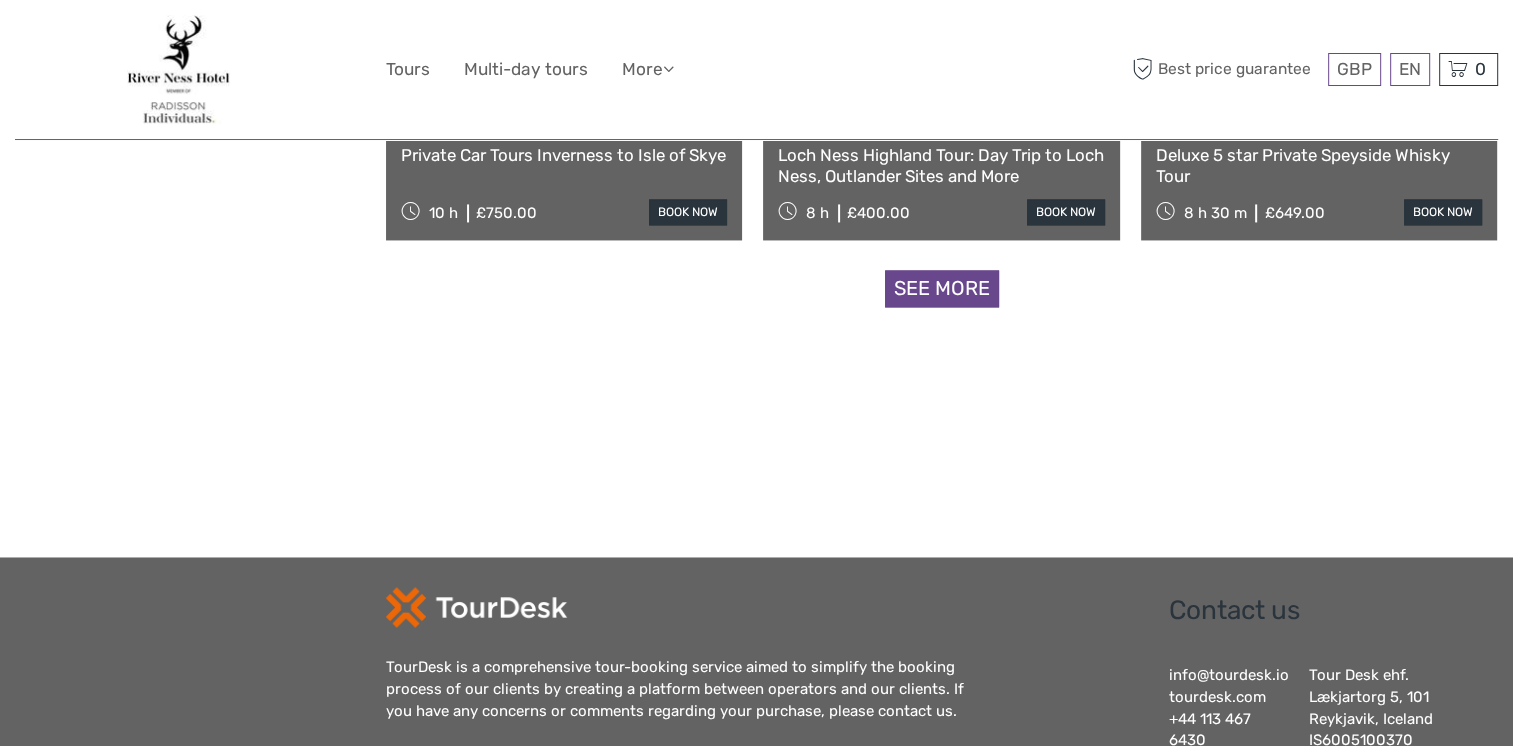 click on "See more" at bounding box center (942, 288) 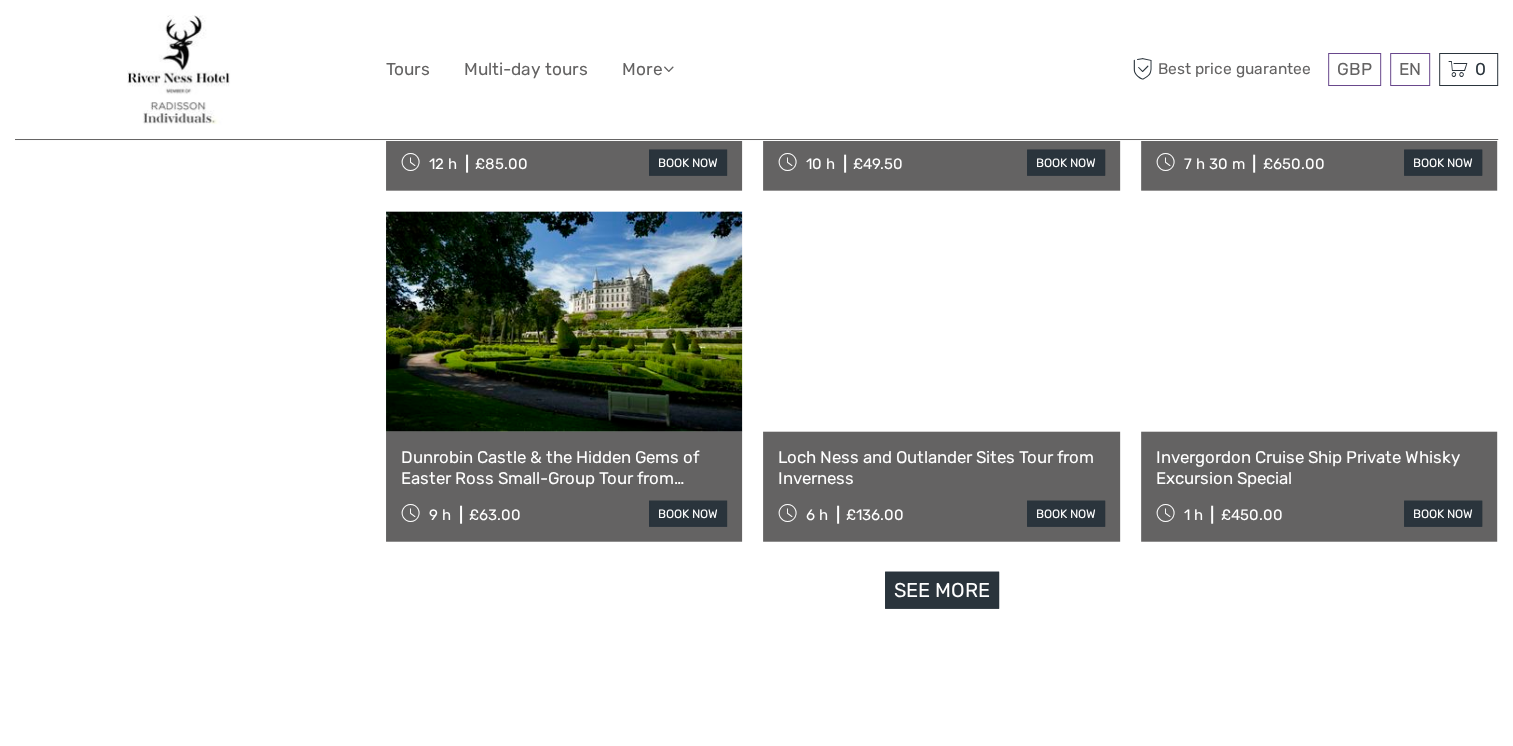 scroll, scrollTop: 12452, scrollLeft: 0, axis: vertical 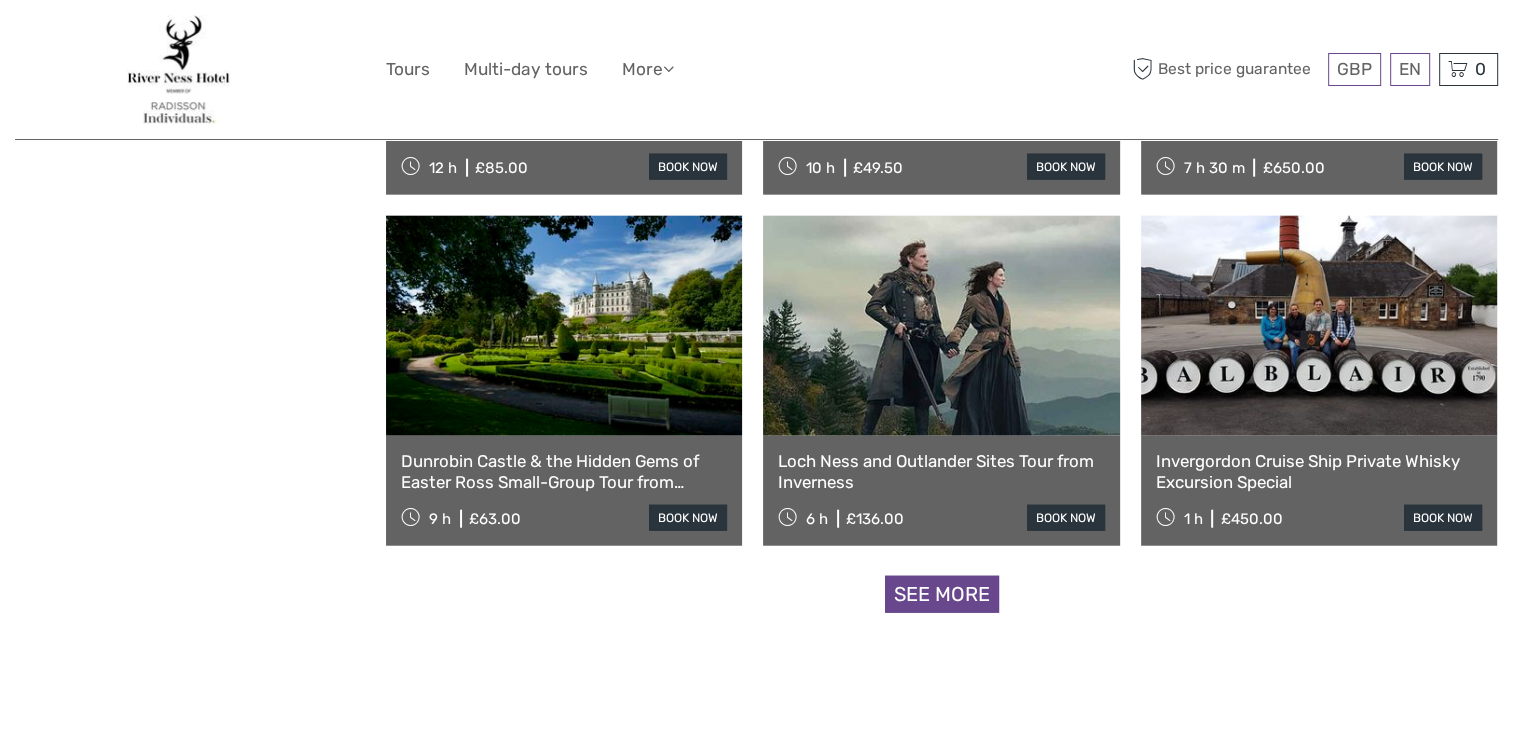 click on "See more" at bounding box center [942, 594] 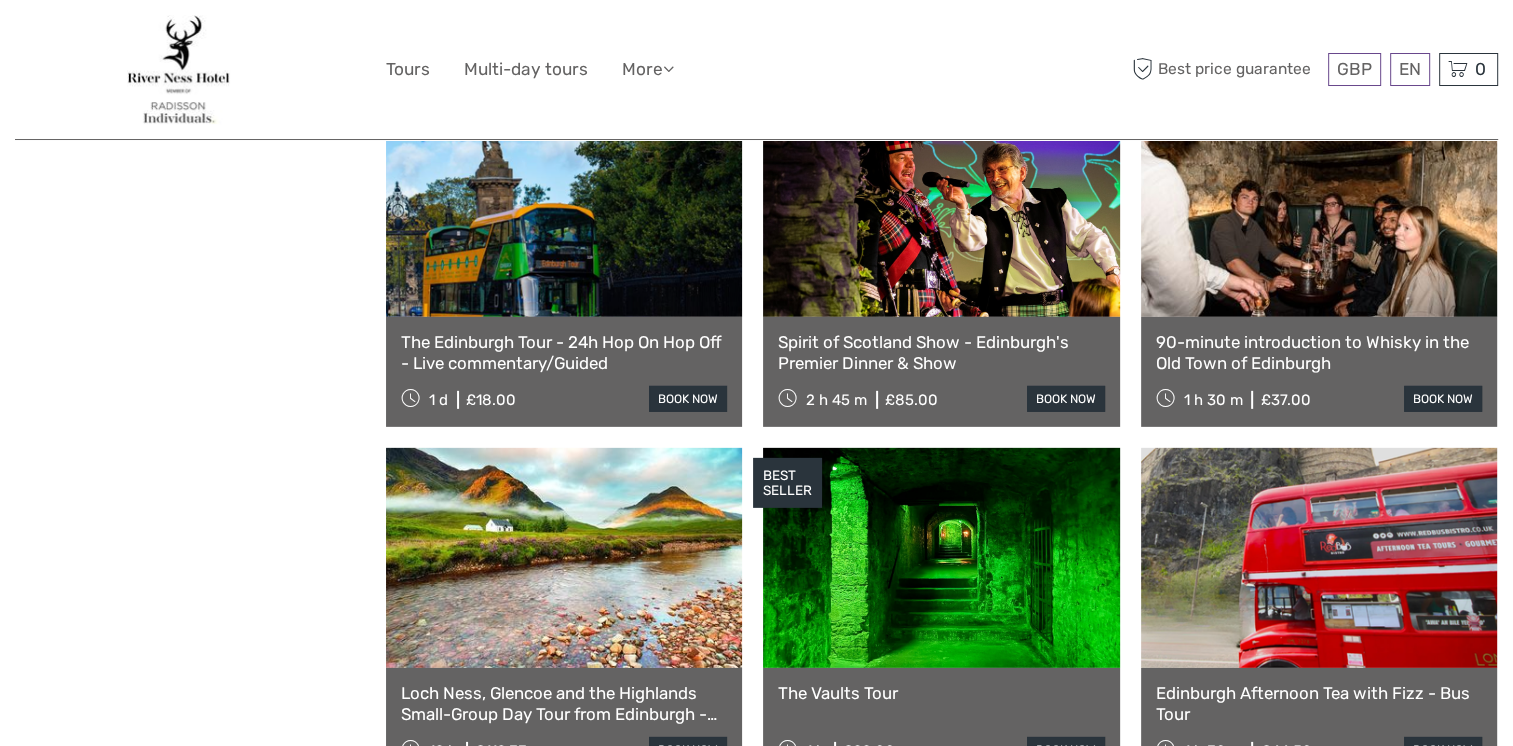 scroll, scrollTop: 13452, scrollLeft: 0, axis: vertical 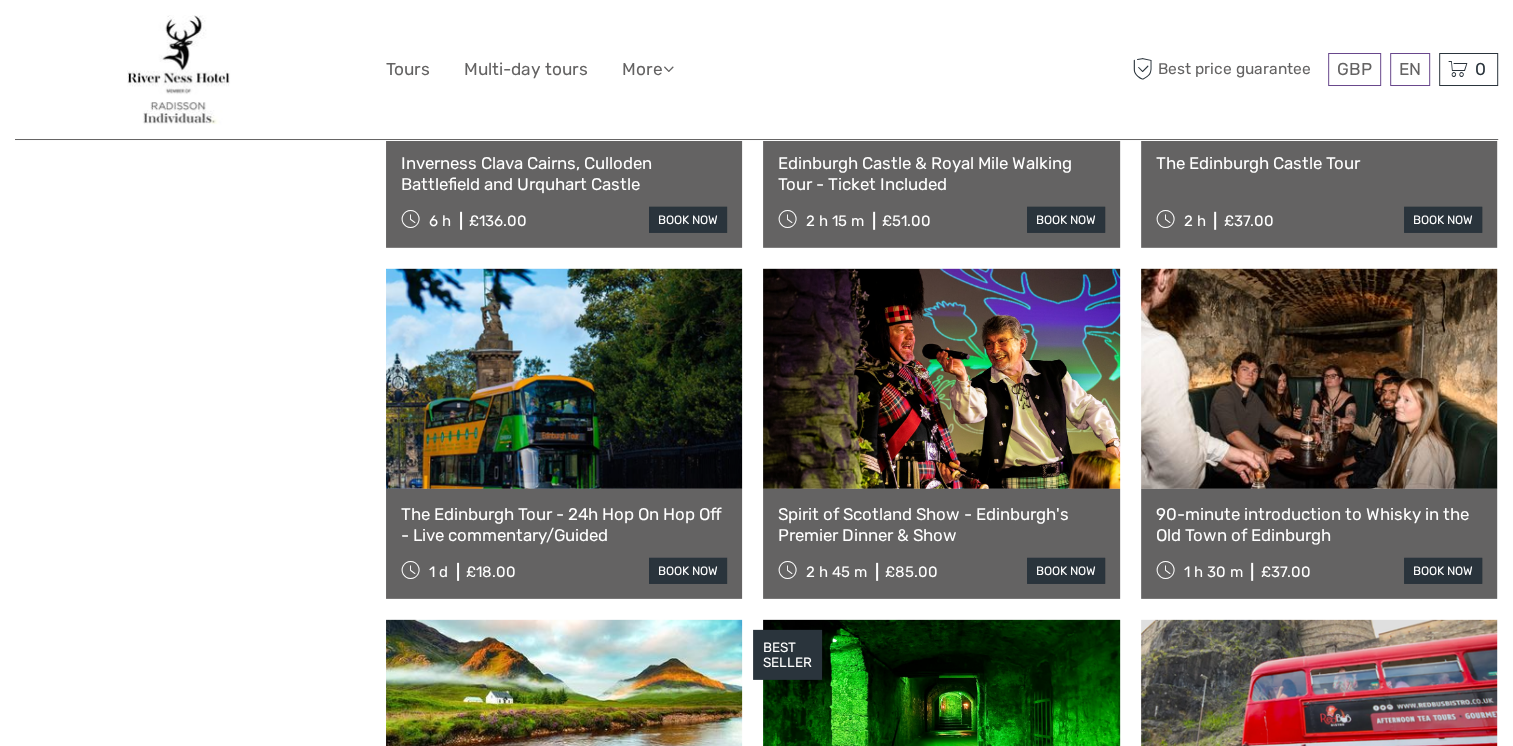 drag, startPoint x: 1324, startPoint y: 520, endPoint x: 1306, endPoint y: 519, distance: 18.027756 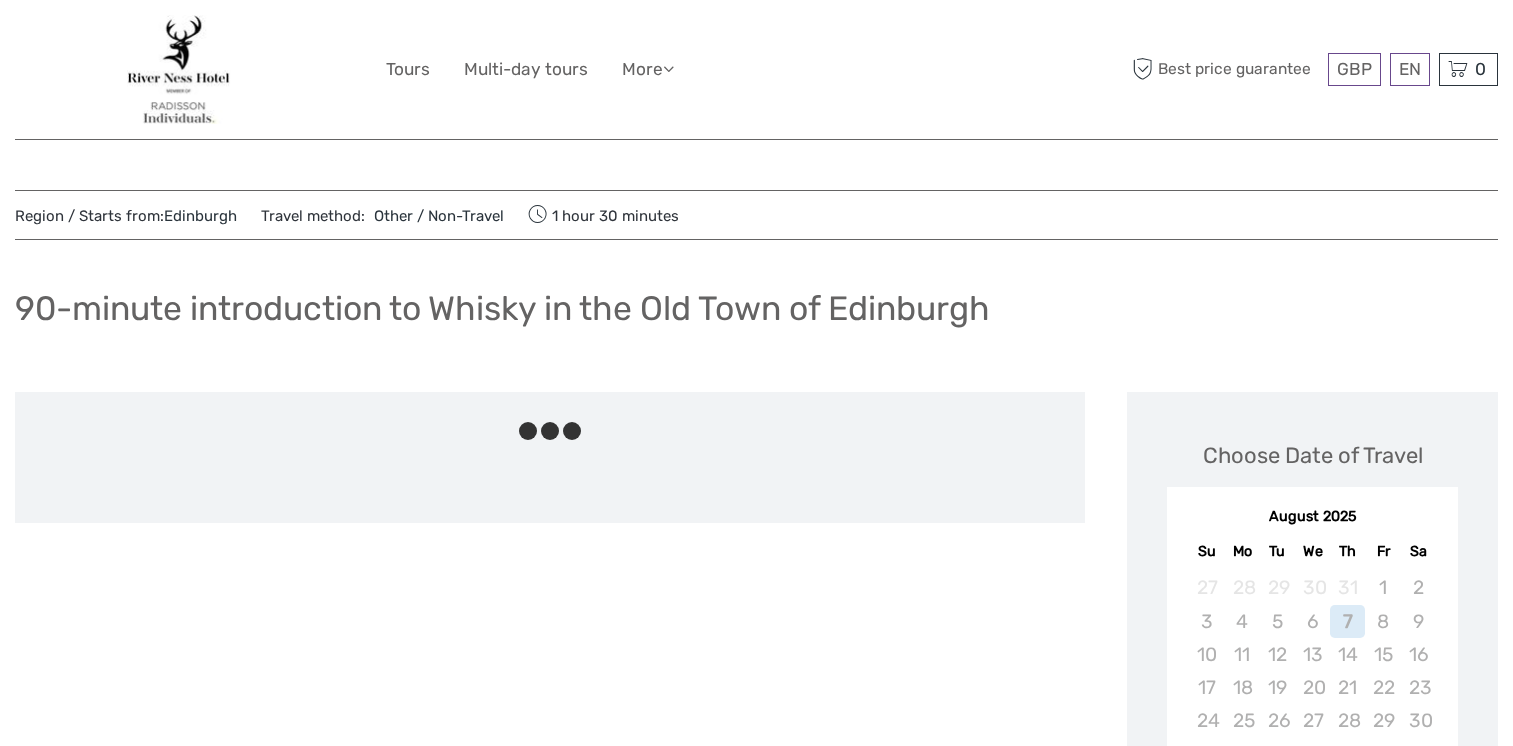 scroll, scrollTop: 0, scrollLeft: 0, axis: both 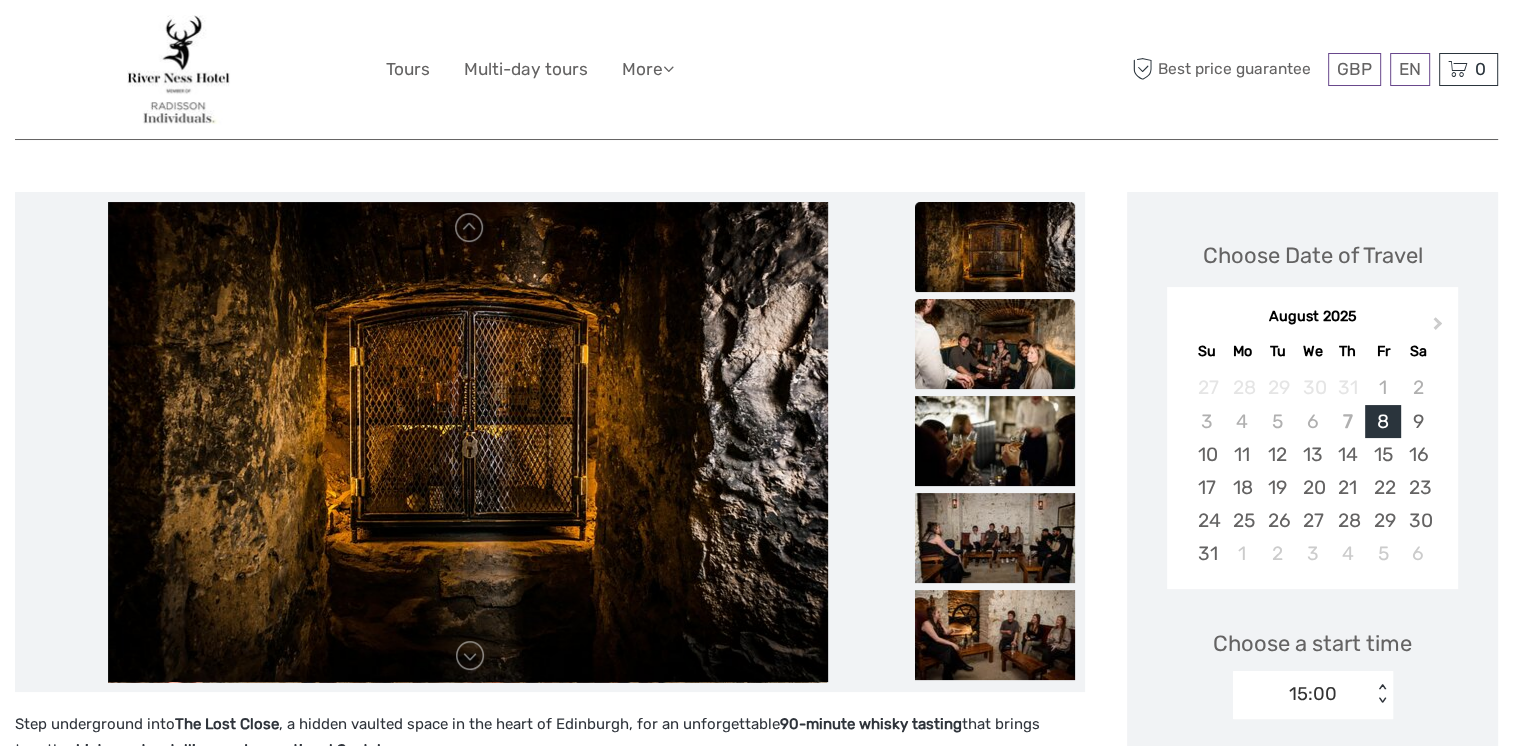 drag, startPoint x: 972, startPoint y: 267, endPoint x: 981, endPoint y: 342, distance: 75.53807 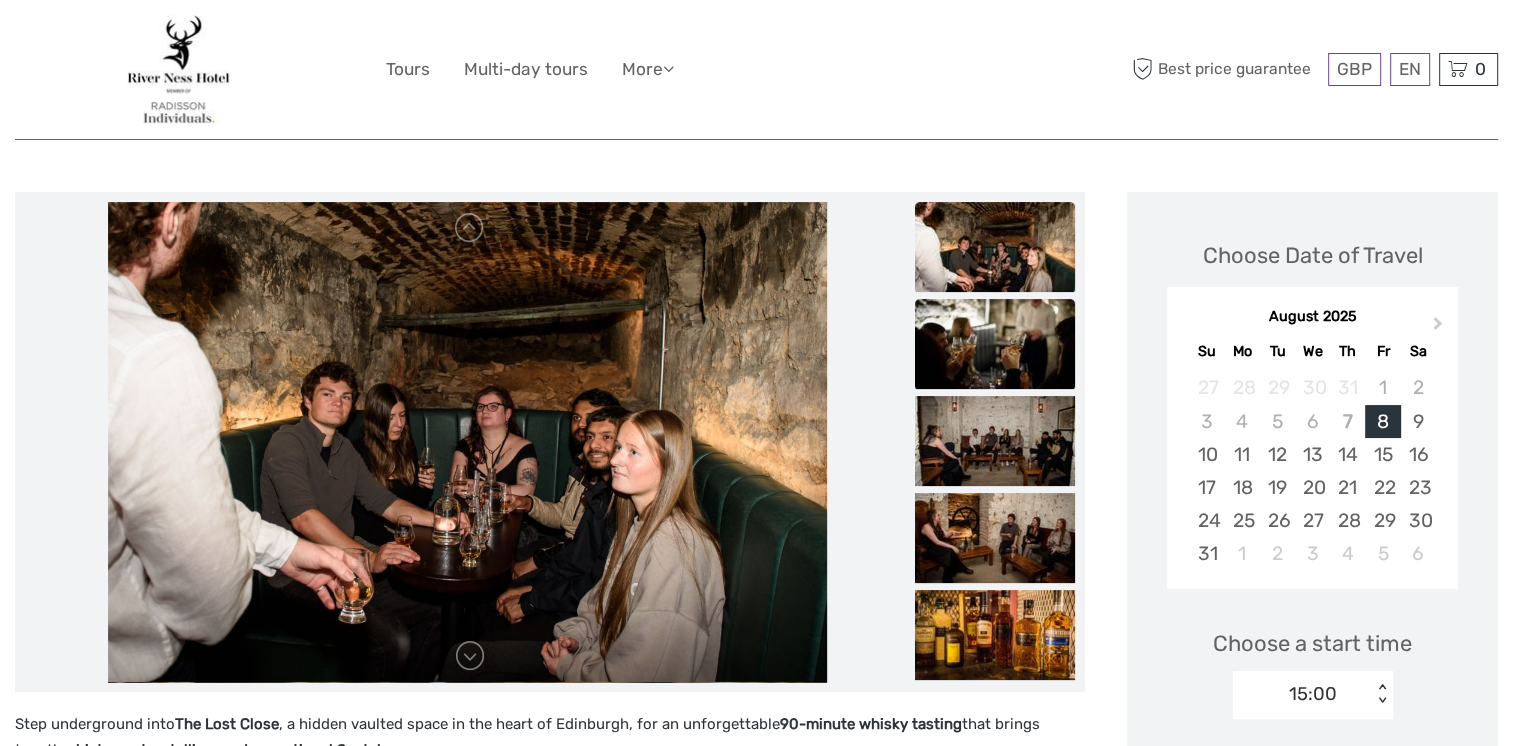 click at bounding box center (995, 345) 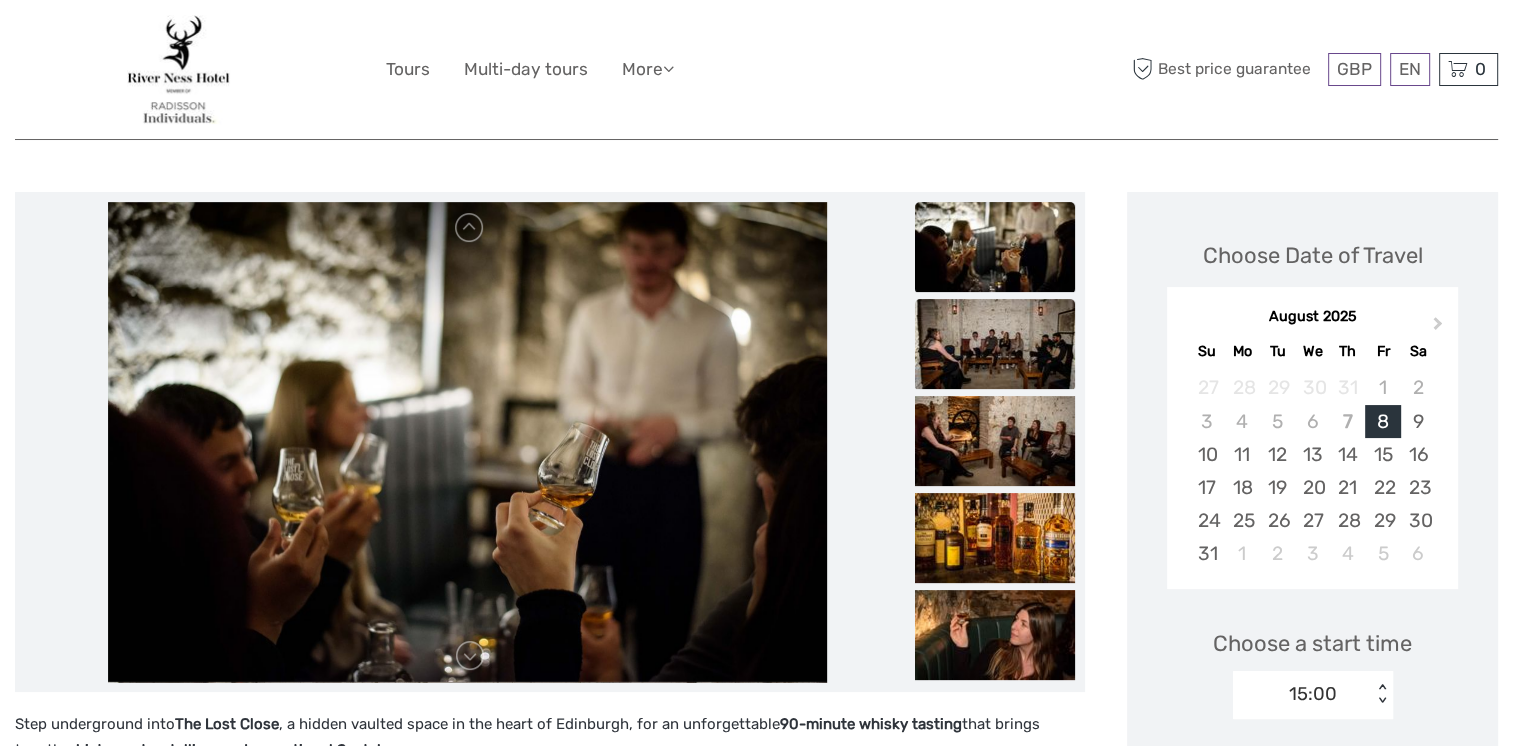 click at bounding box center (995, 344) 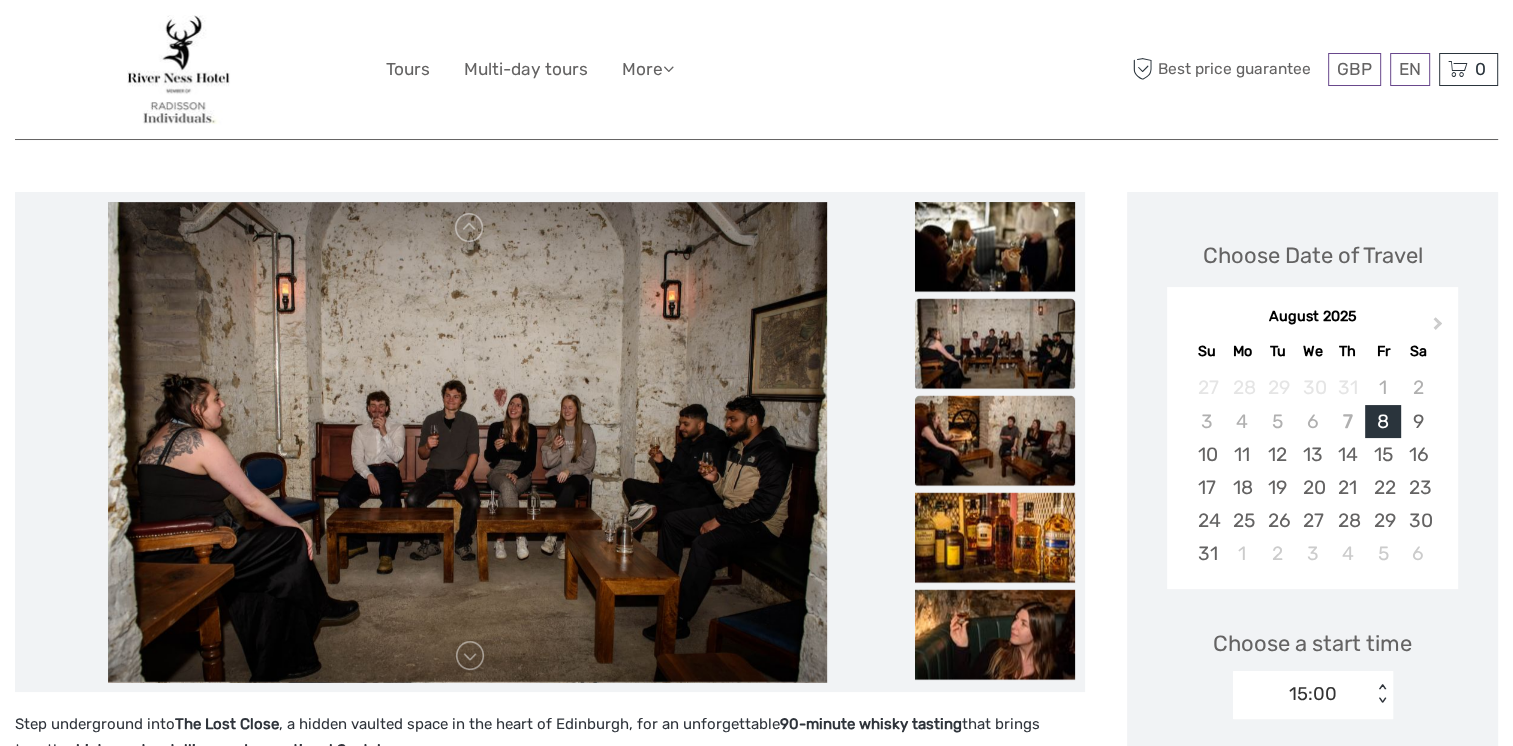click at bounding box center [995, 441] 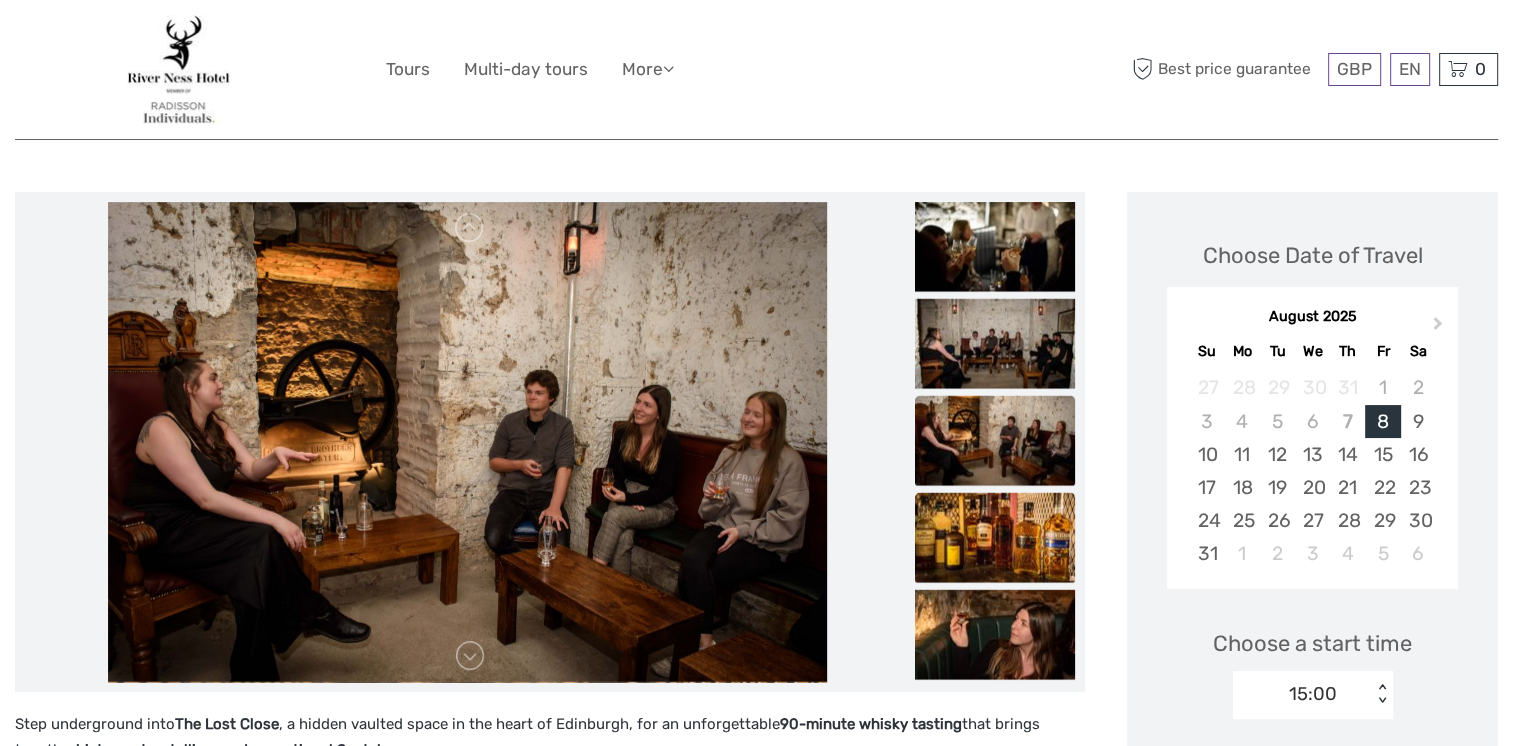 click at bounding box center (995, 538) 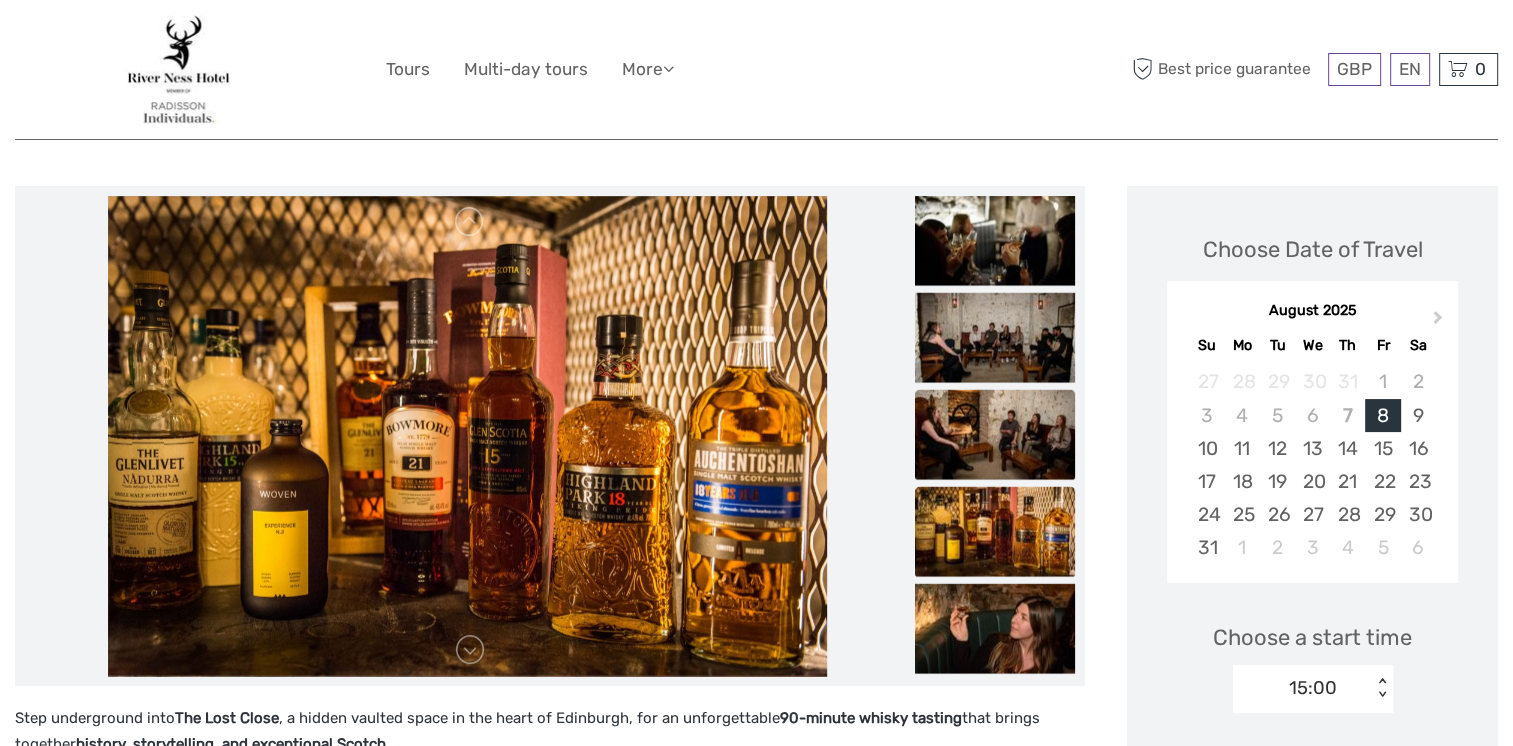 scroll, scrollTop: 400, scrollLeft: 0, axis: vertical 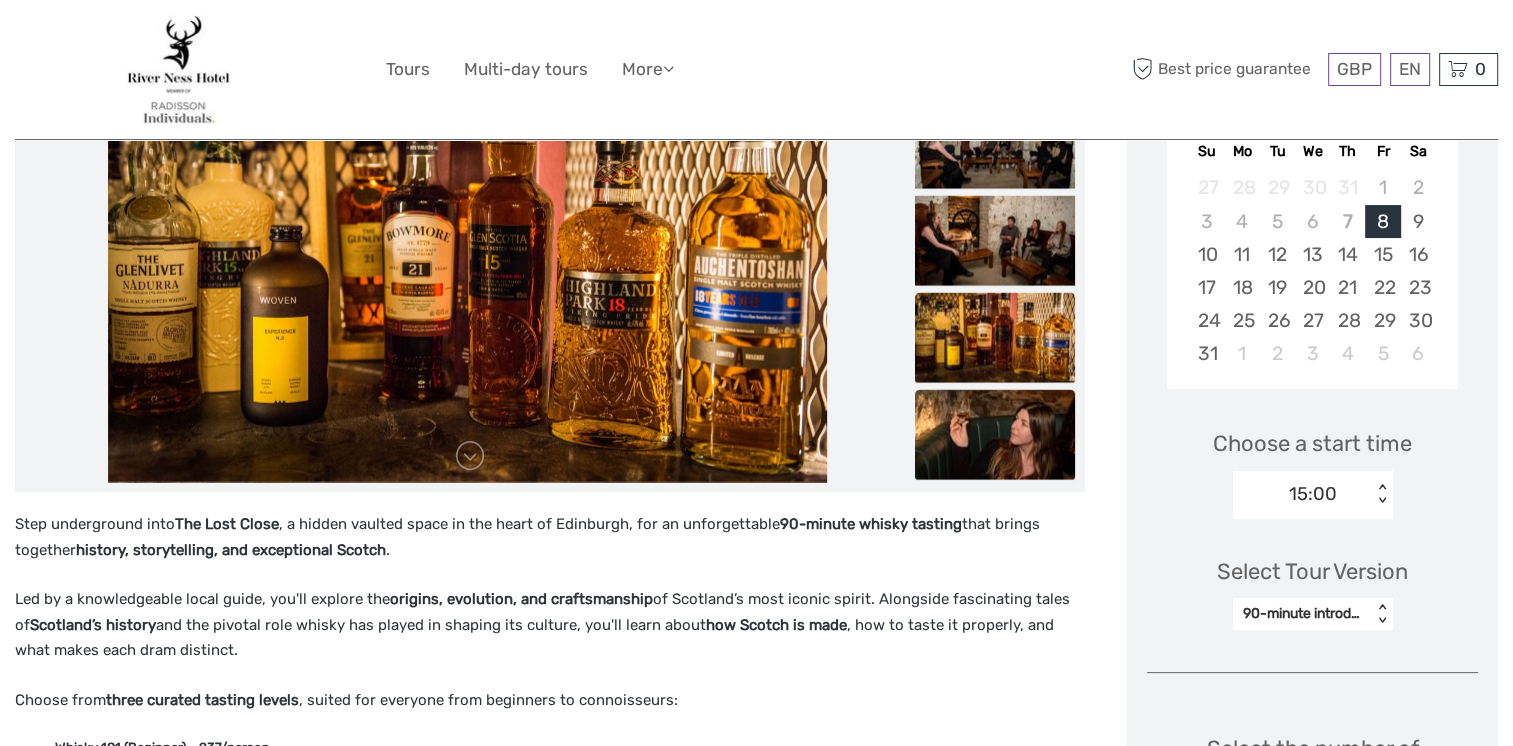 click at bounding box center (995, 435) 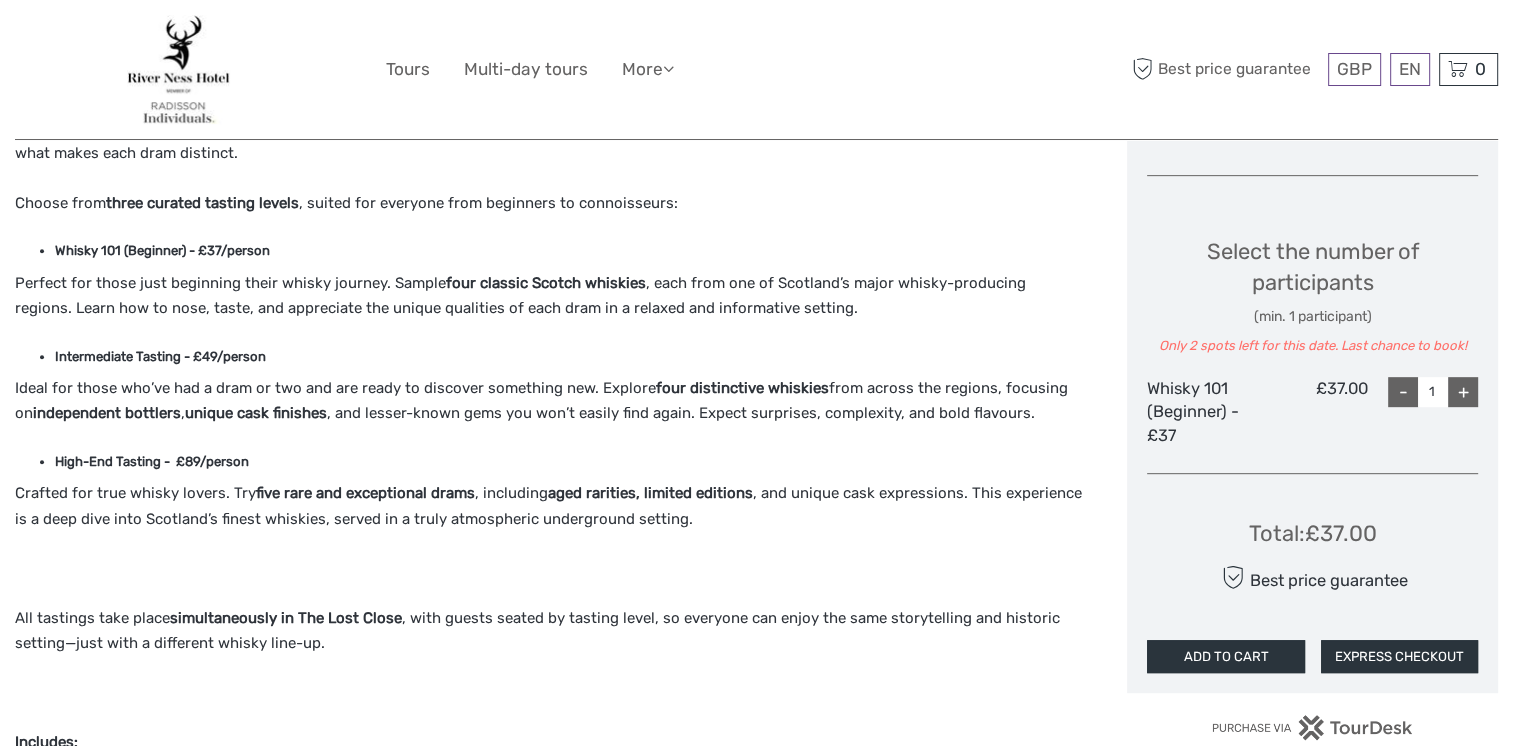 scroll, scrollTop: 900, scrollLeft: 0, axis: vertical 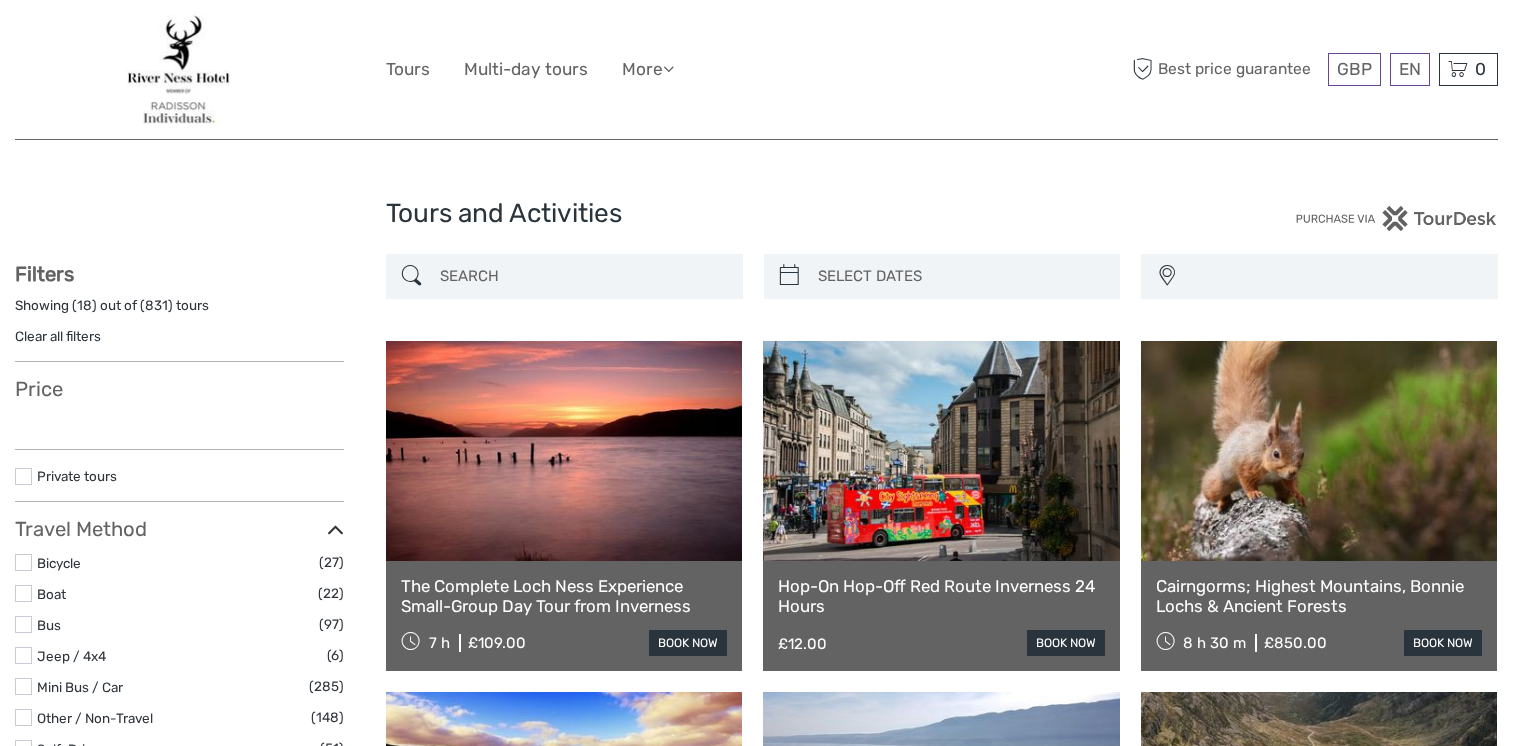 select 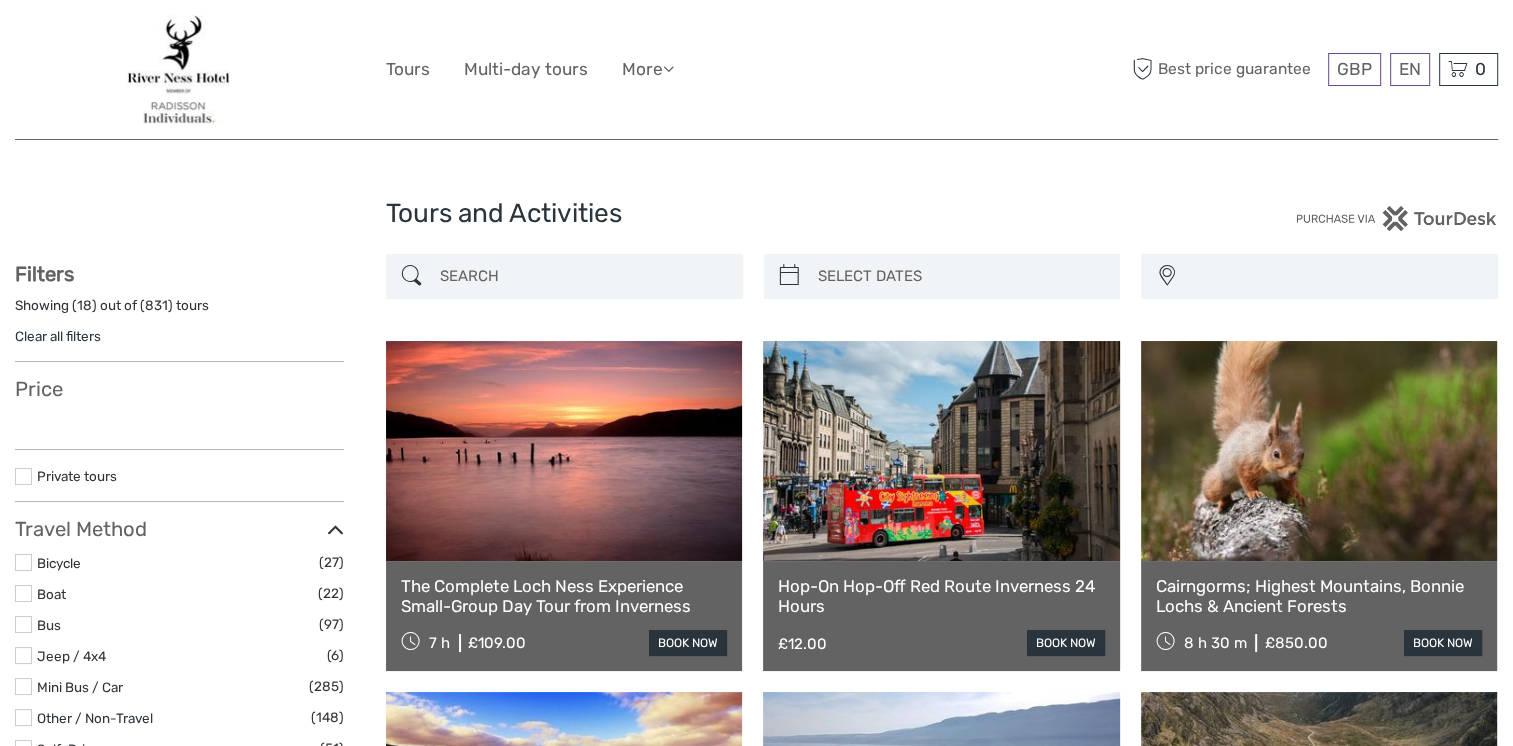 scroll, scrollTop: 2409, scrollLeft: 0, axis: vertical 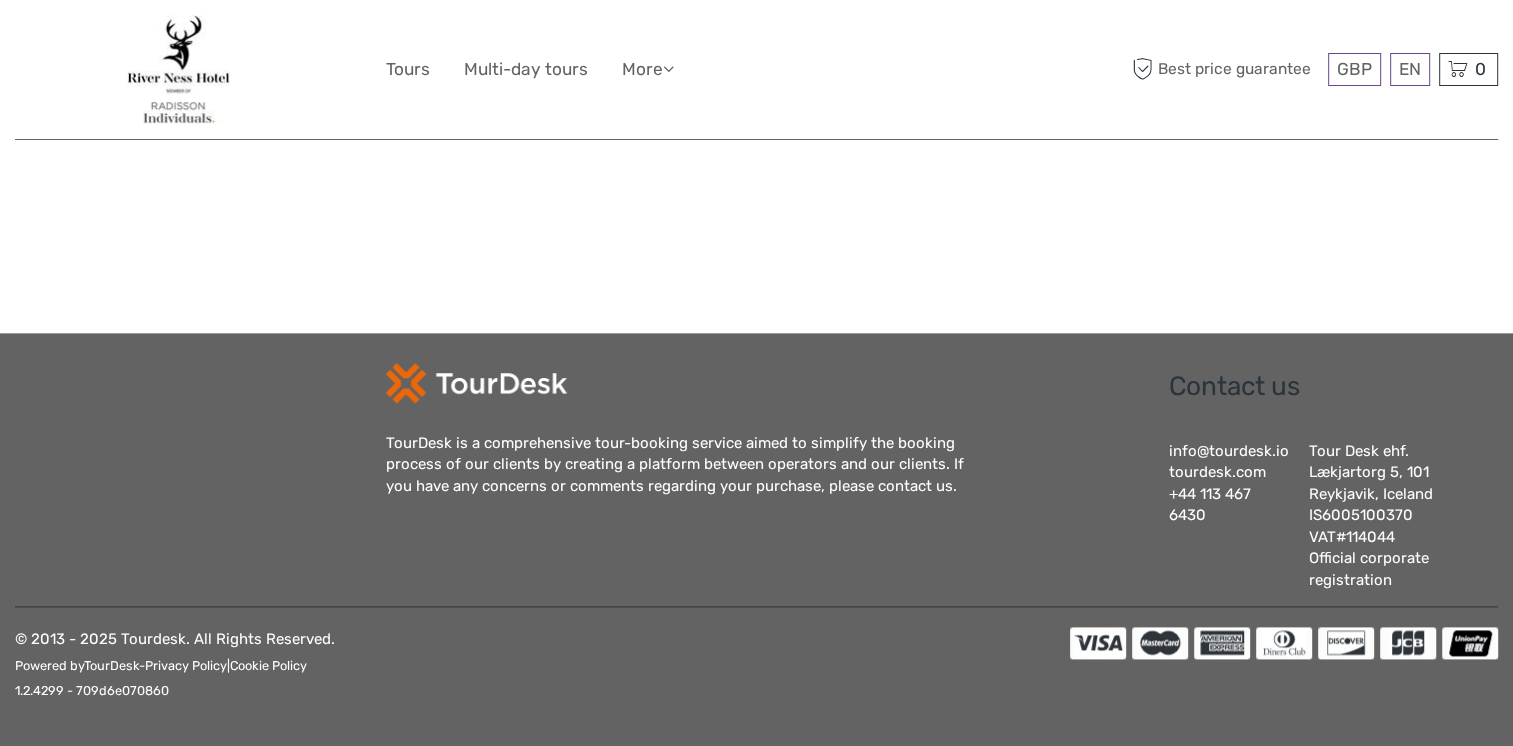 select 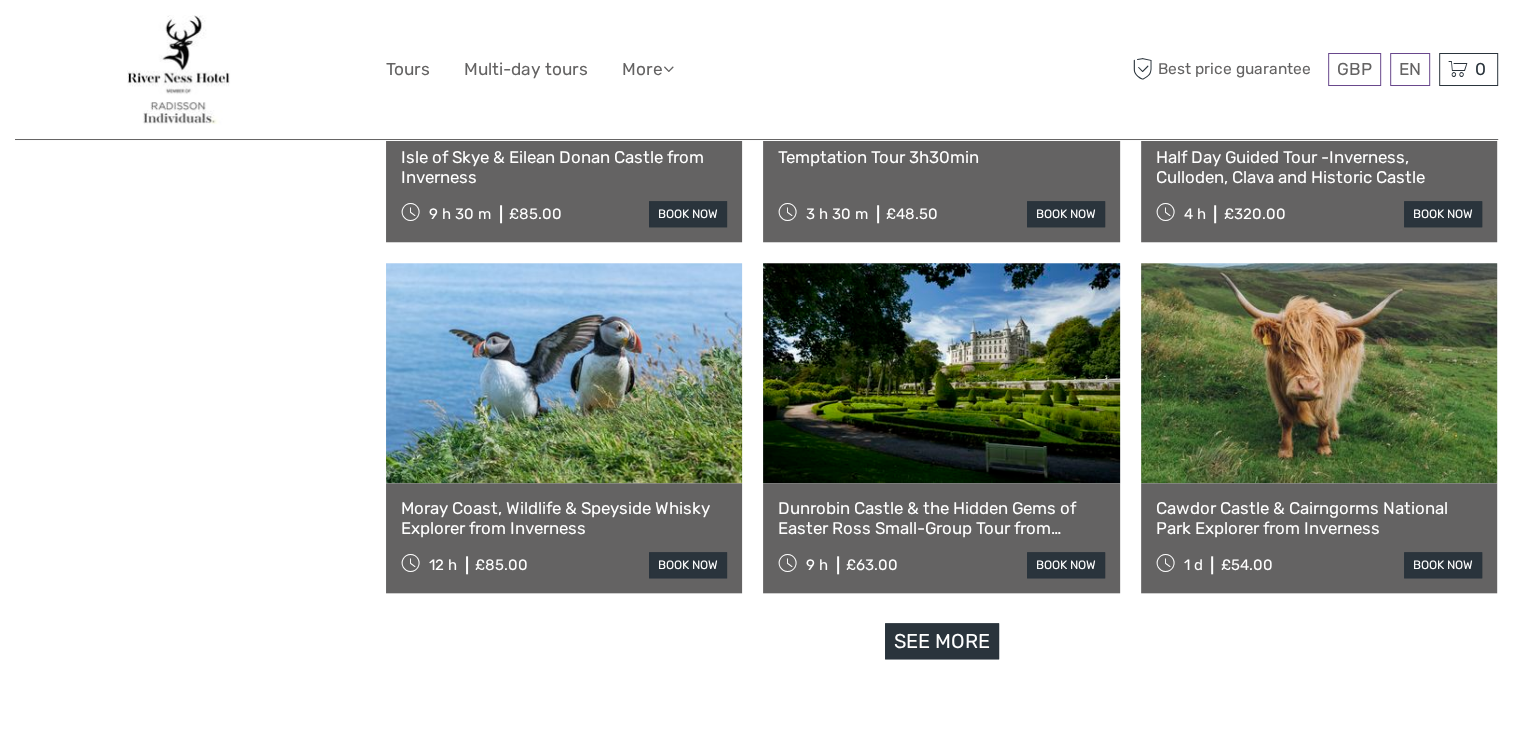 scroll, scrollTop: 1809, scrollLeft: 0, axis: vertical 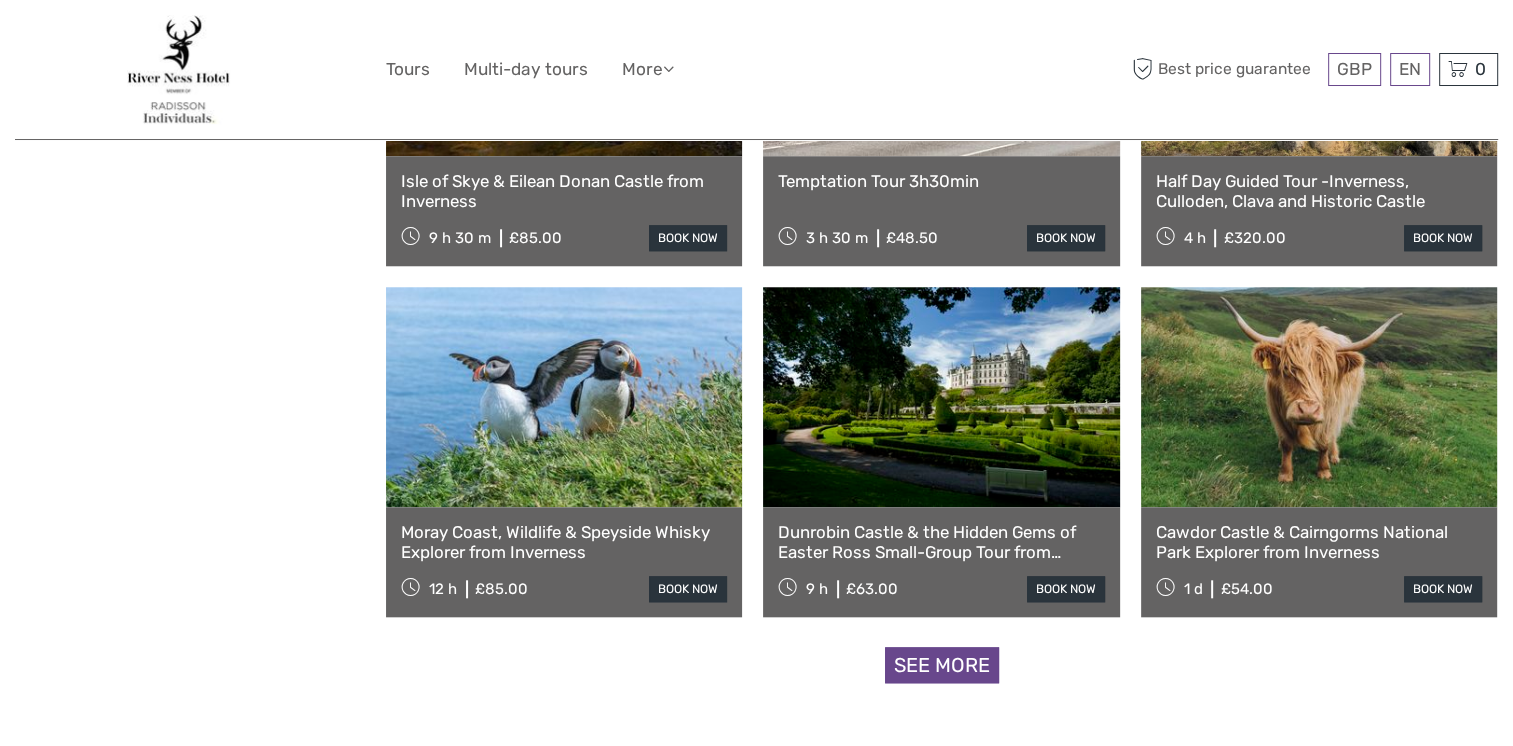 click on "See more" at bounding box center [942, 665] 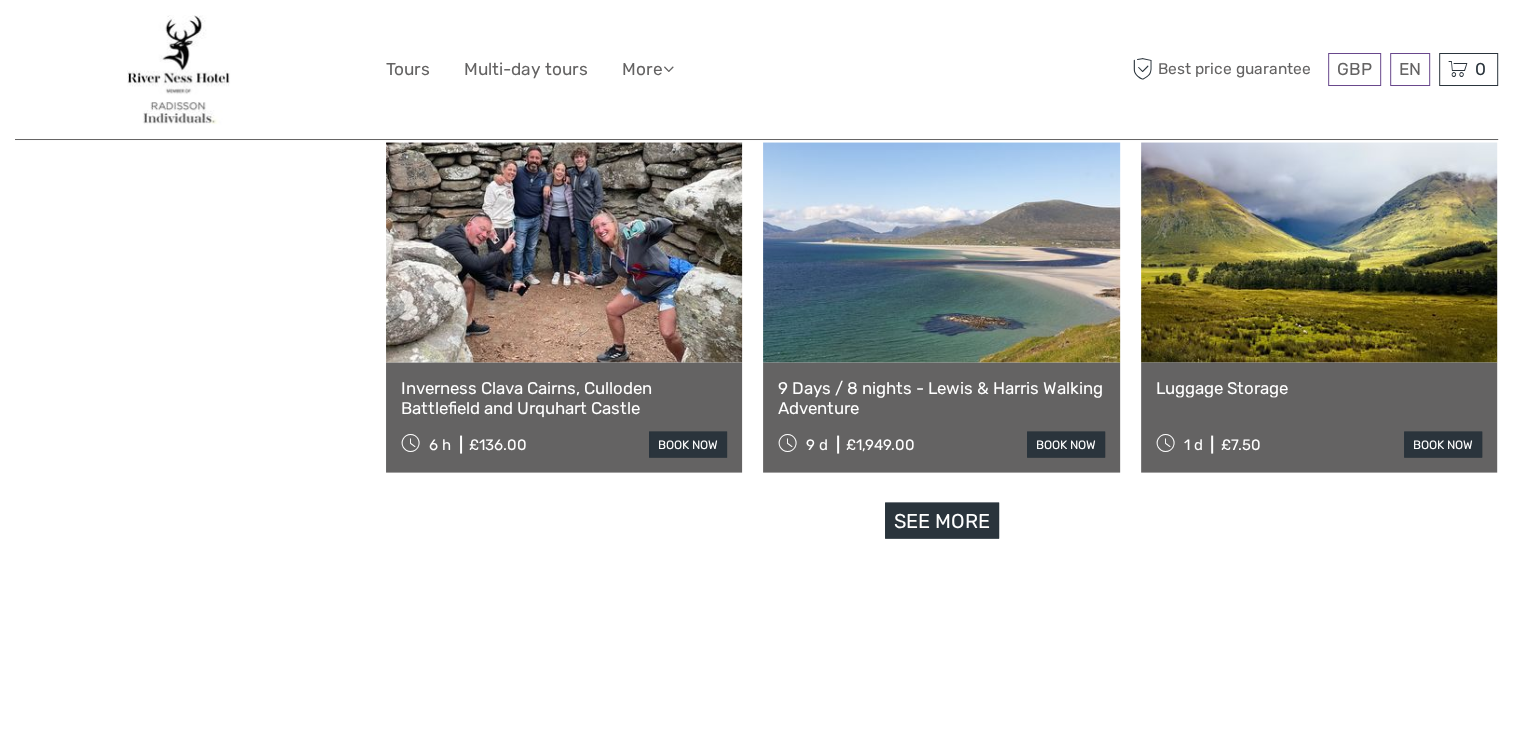 scroll, scrollTop: 4109, scrollLeft: 0, axis: vertical 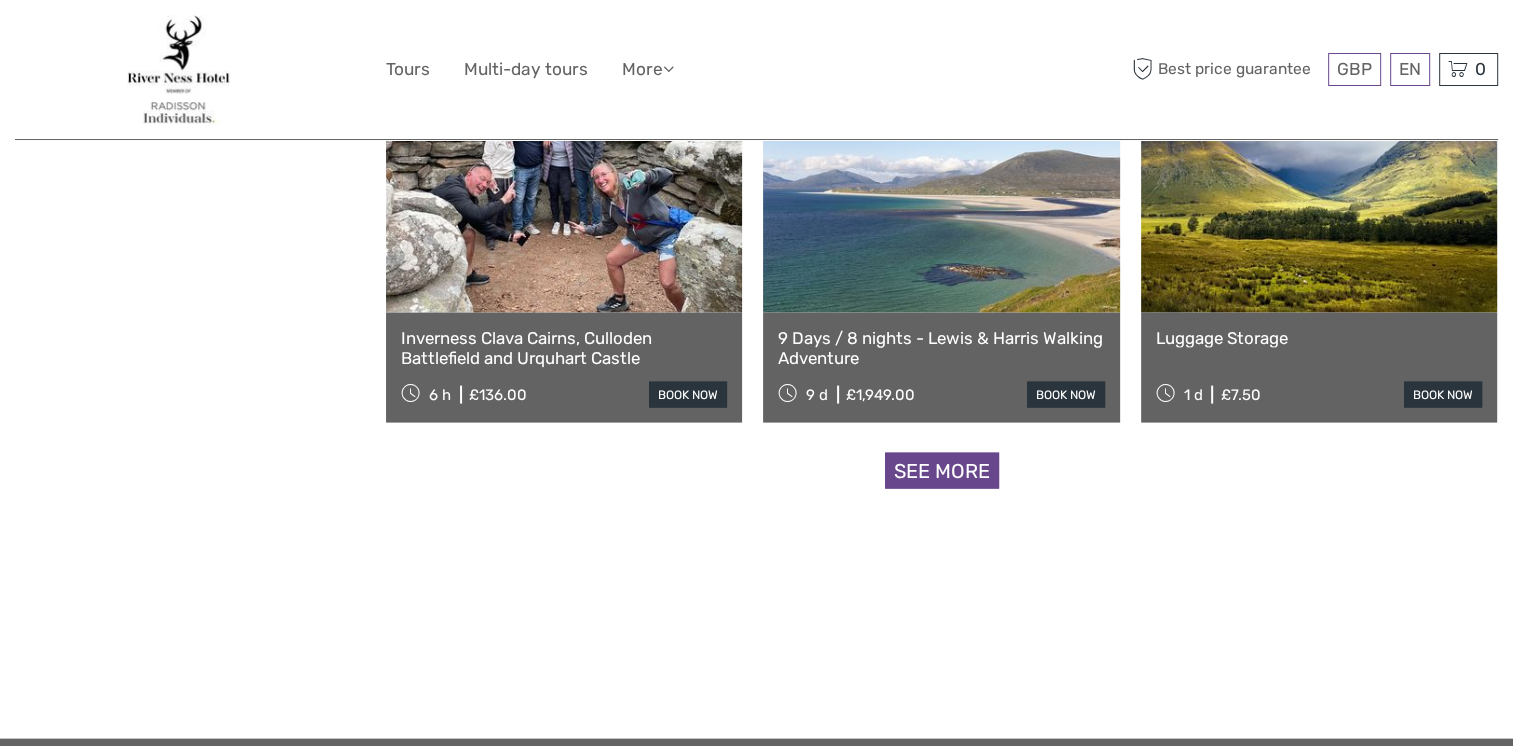 click on "See more" at bounding box center [942, 471] 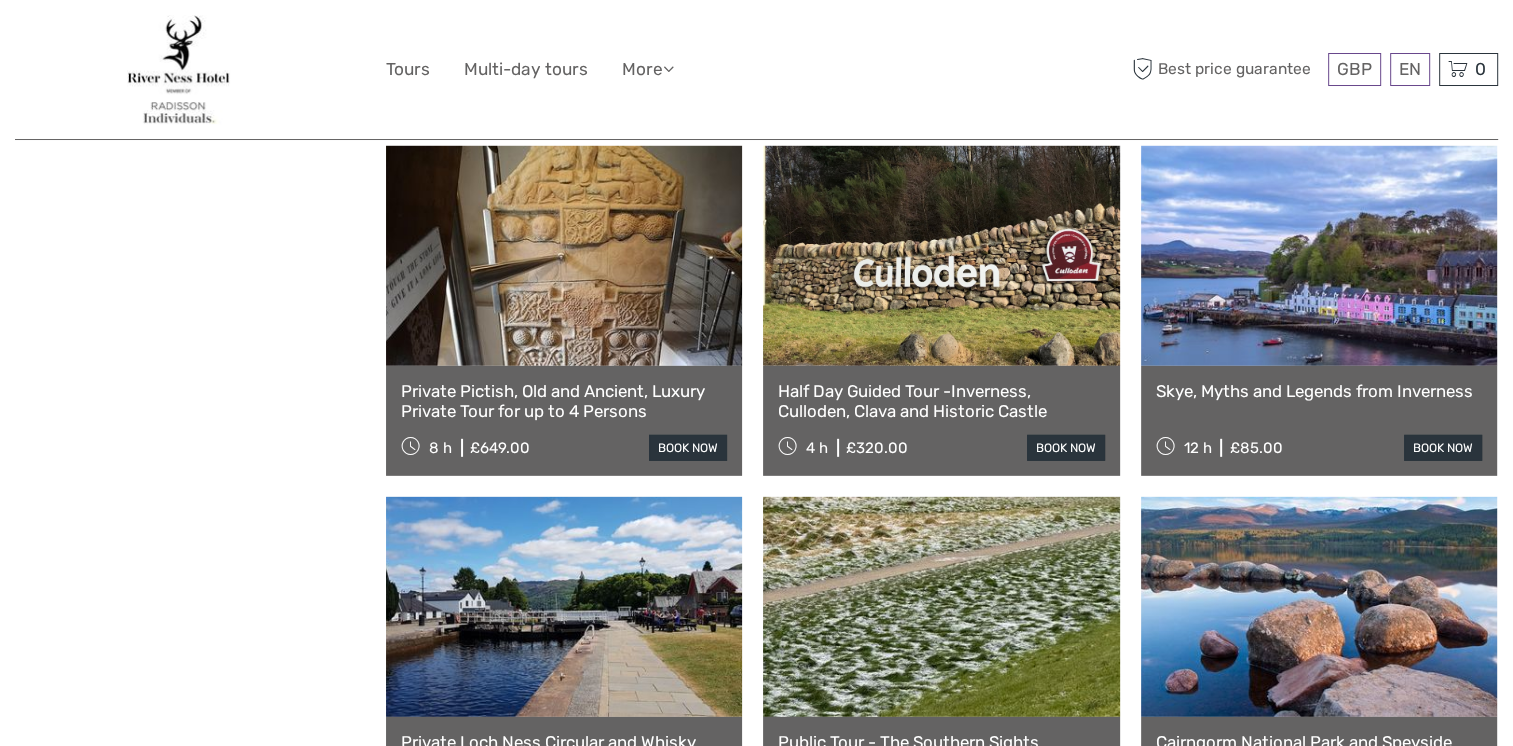 scroll, scrollTop: 6009, scrollLeft: 0, axis: vertical 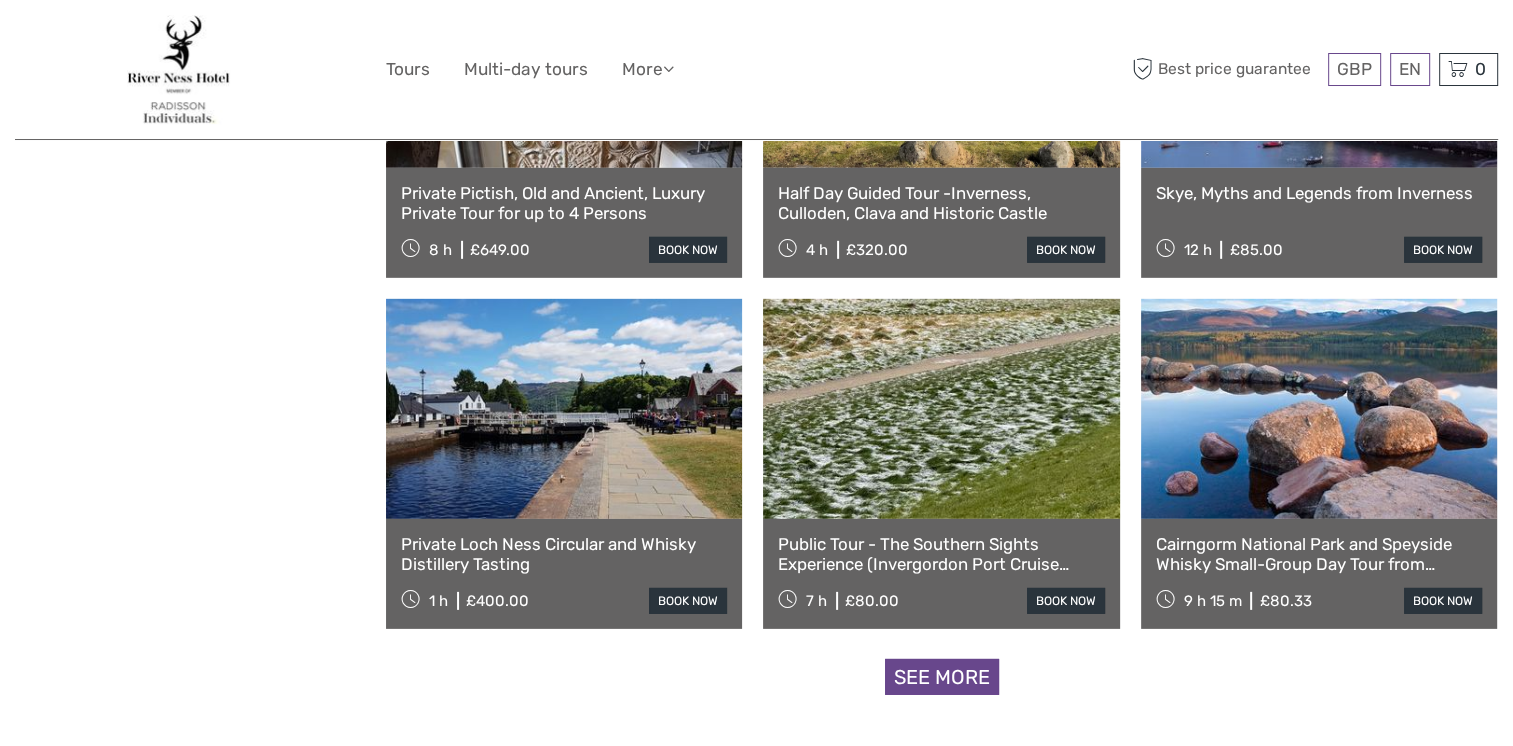 click on "See more" at bounding box center (942, 677) 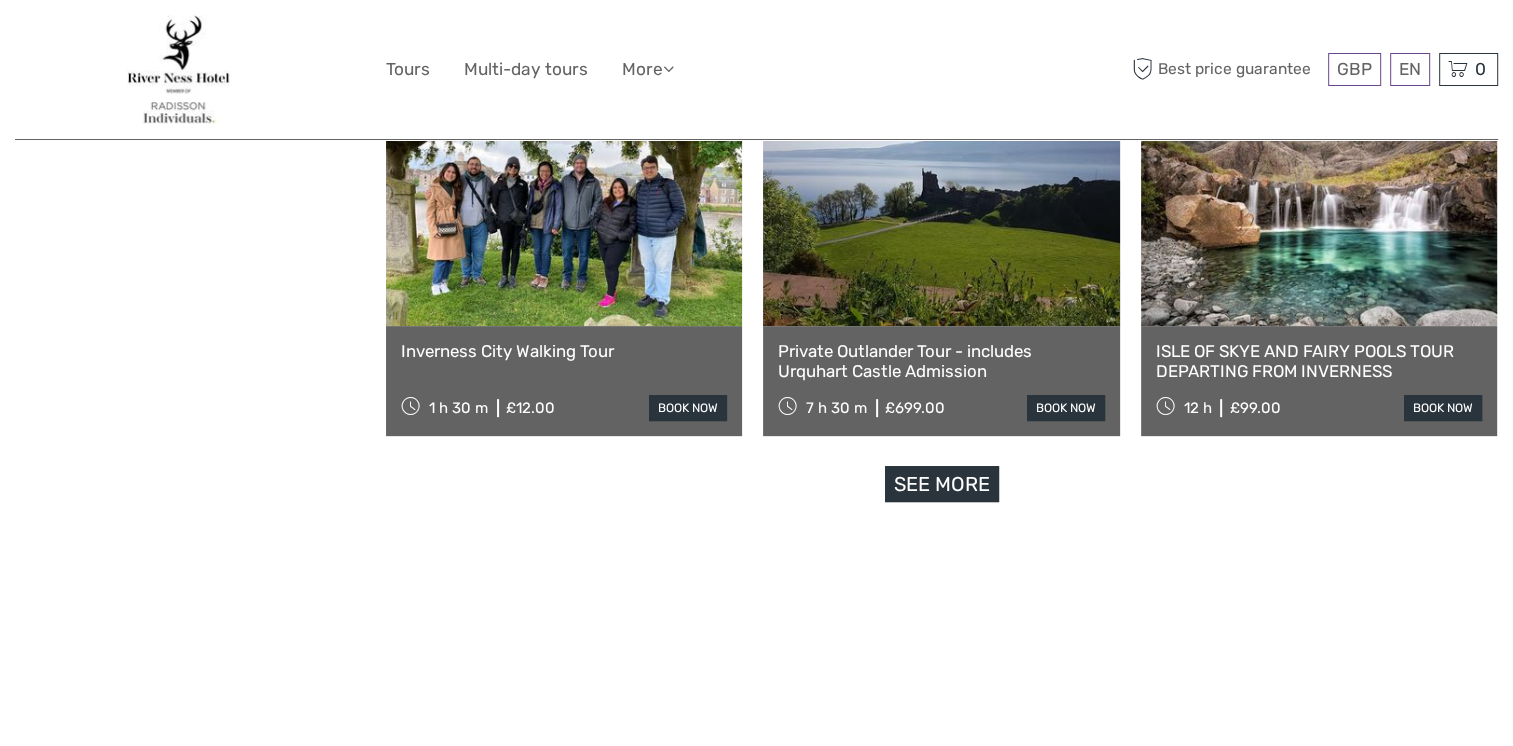 scroll, scrollTop: 8309, scrollLeft: 0, axis: vertical 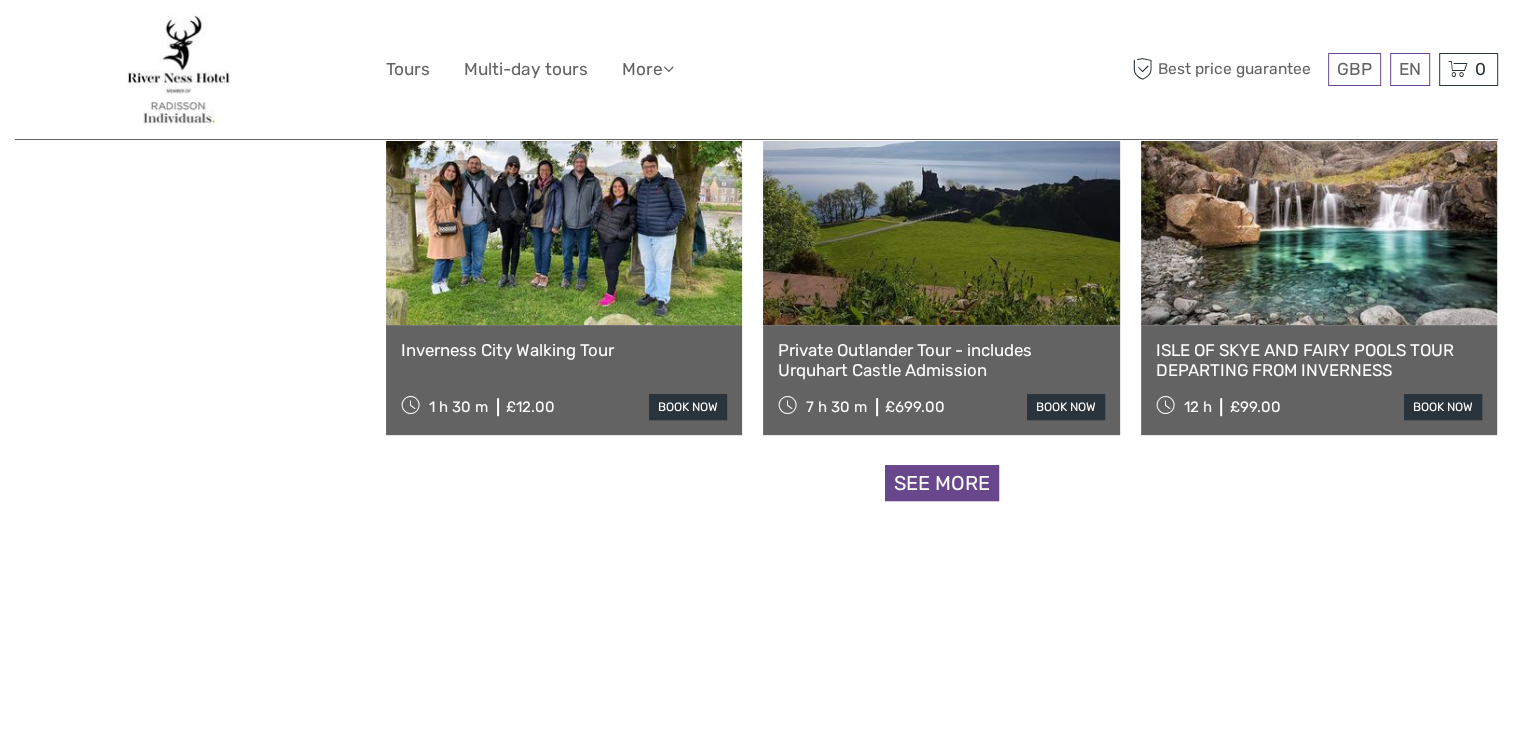 click on "See more" at bounding box center (942, 483) 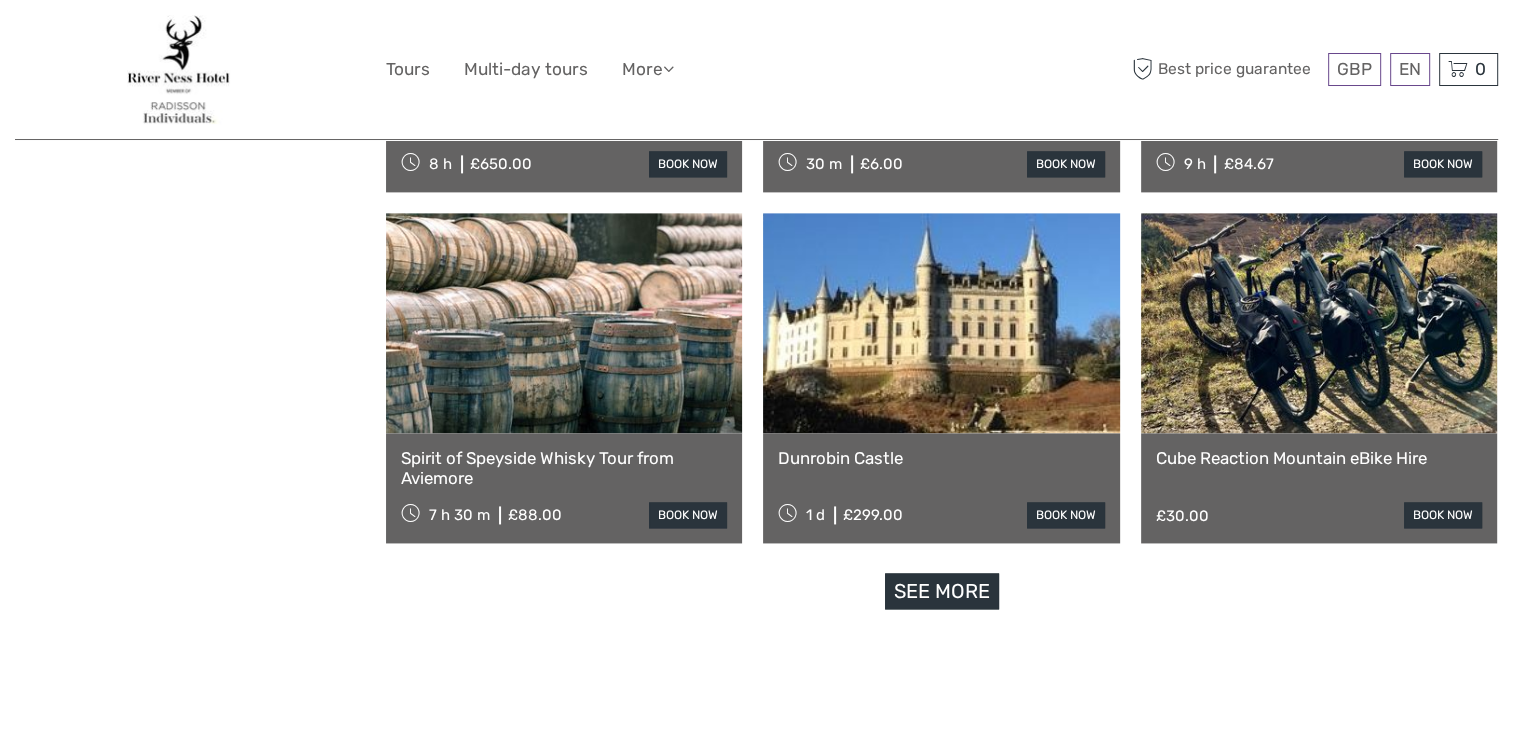 scroll, scrollTop: 10309, scrollLeft: 0, axis: vertical 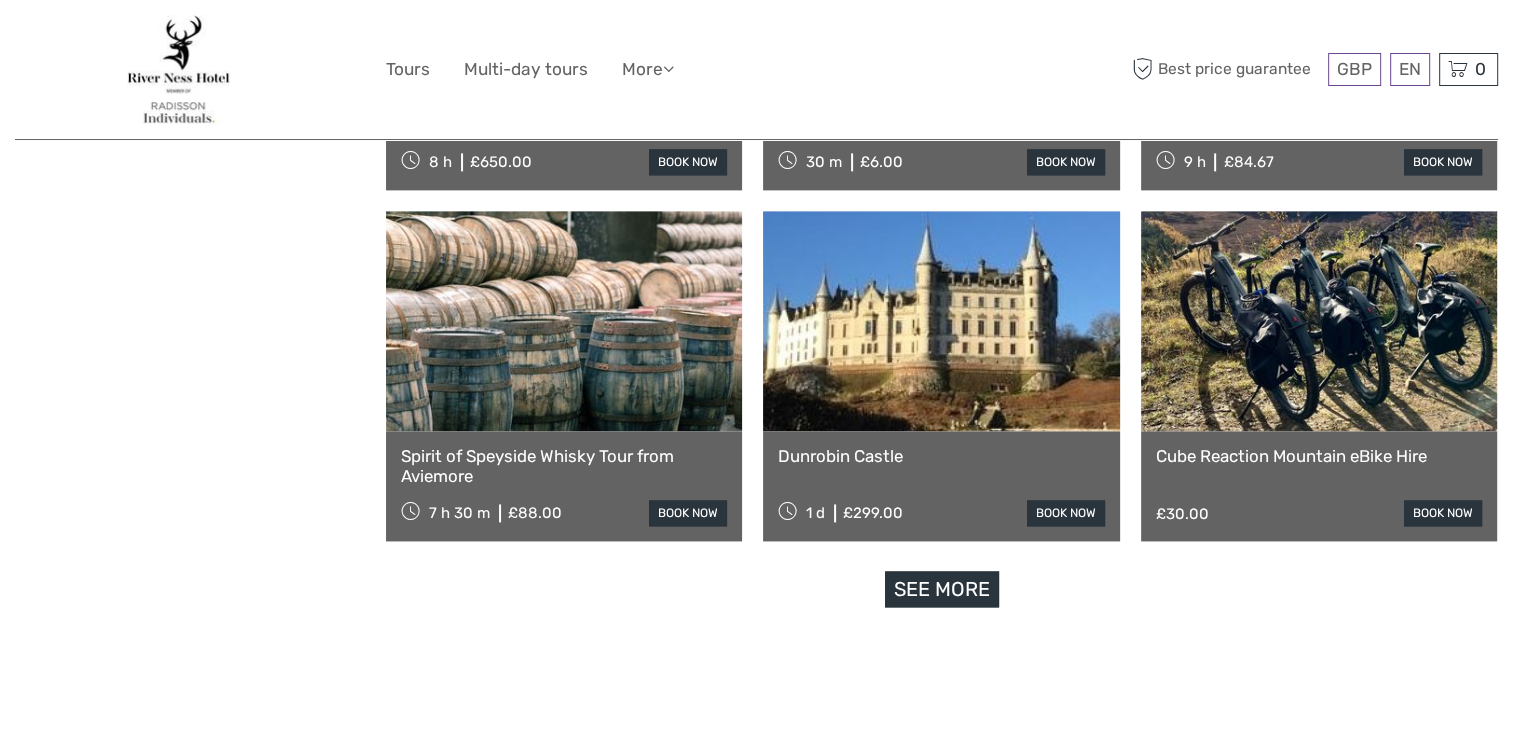 click on "See more" at bounding box center [942, 589] 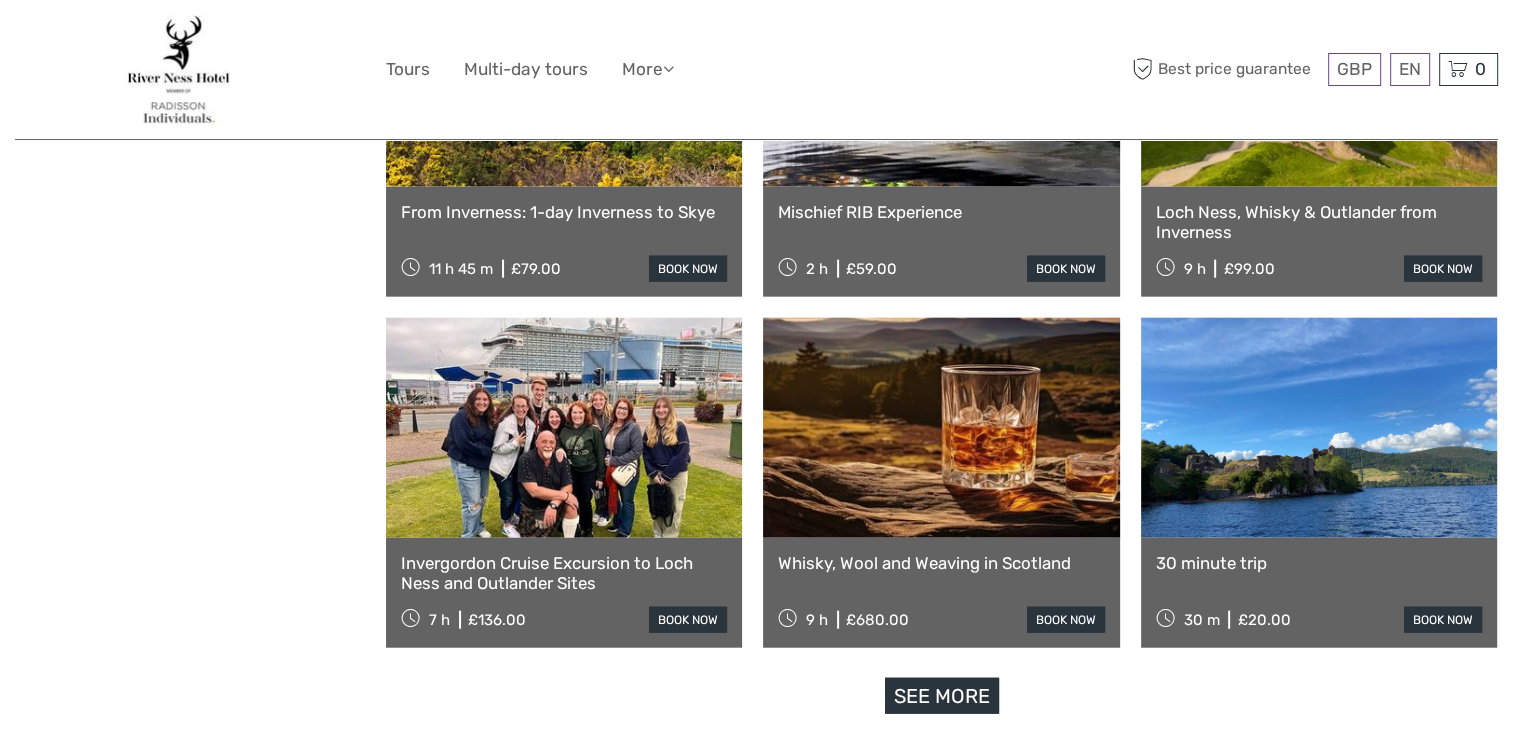 scroll, scrollTop: 12309, scrollLeft: 0, axis: vertical 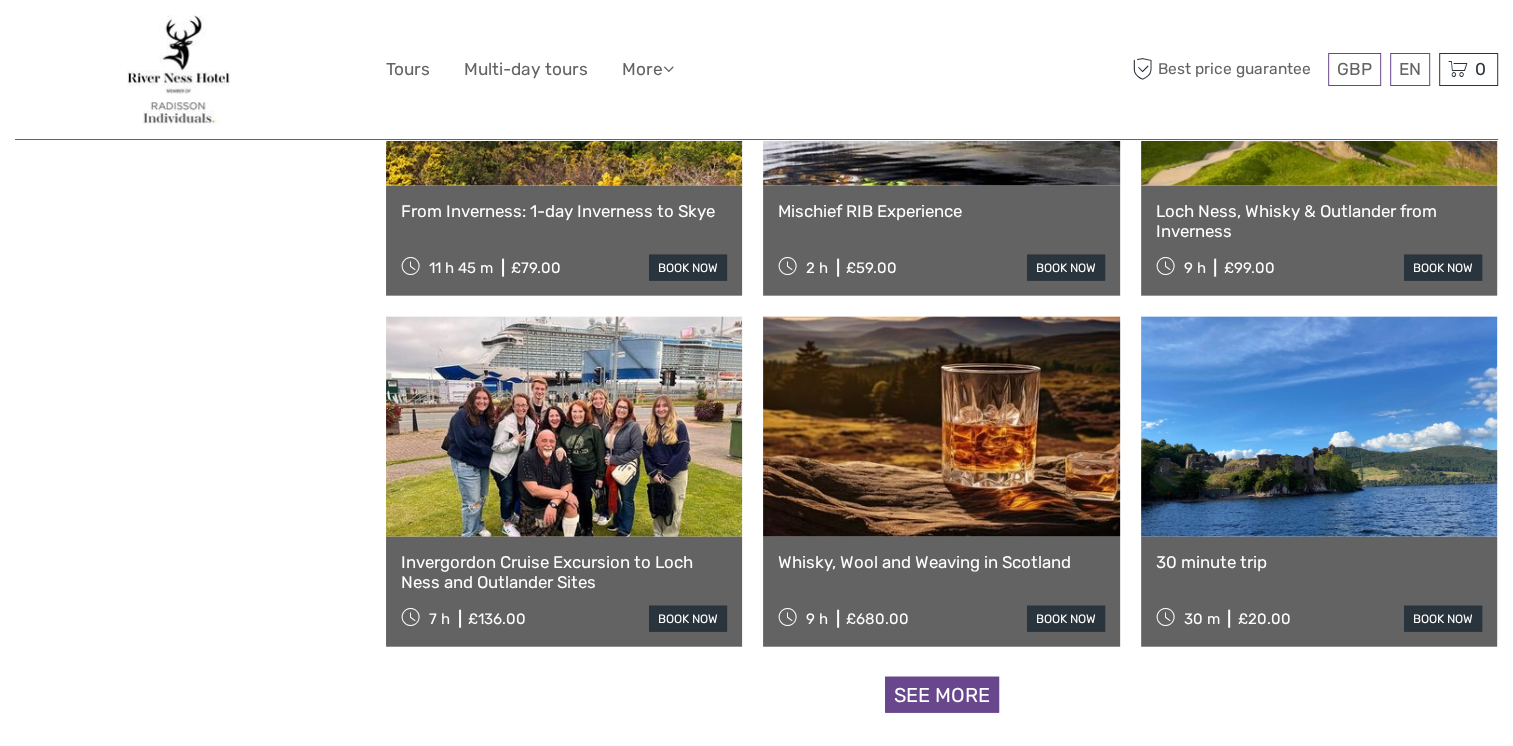 click on "See more" at bounding box center [942, 695] 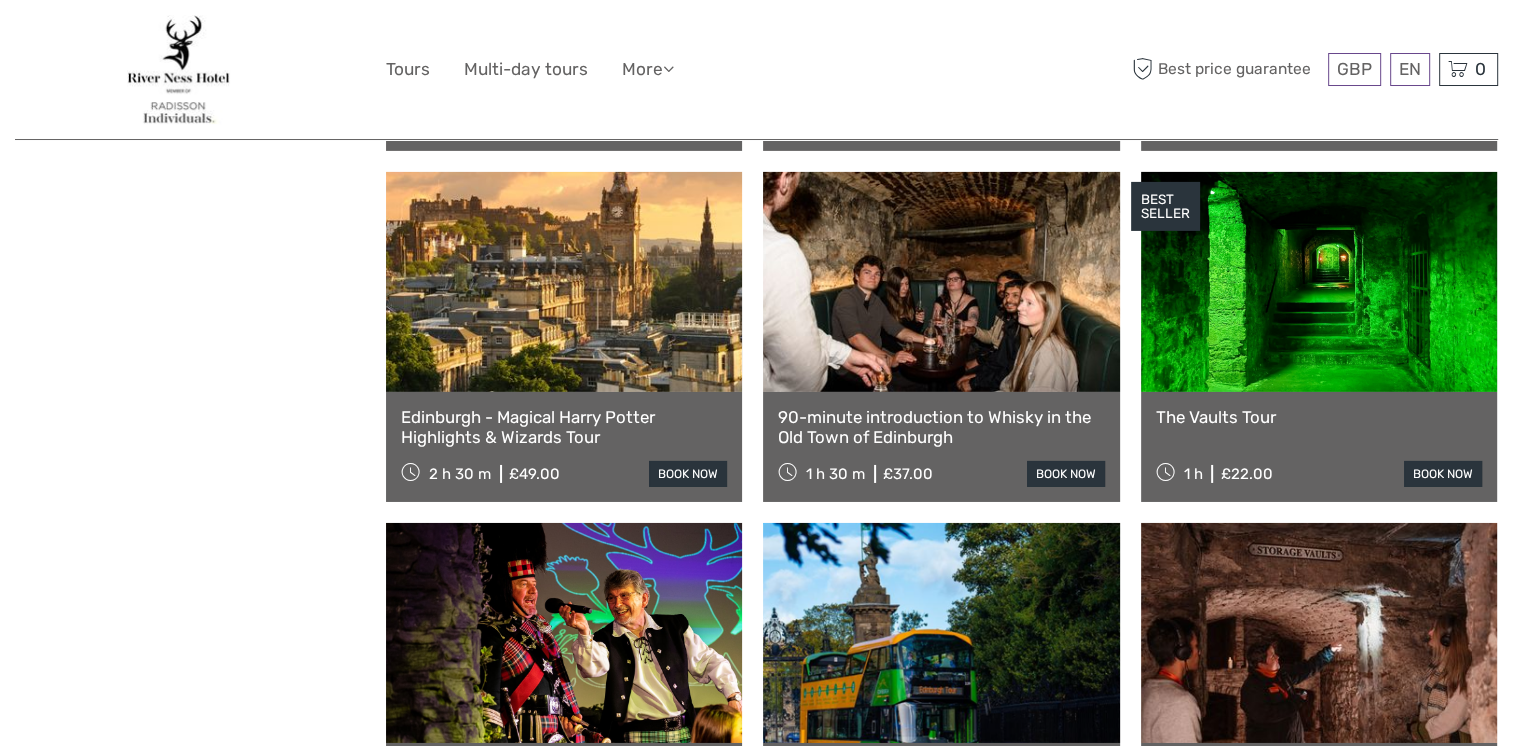 scroll, scrollTop: 14509, scrollLeft: 0, axis: vertical 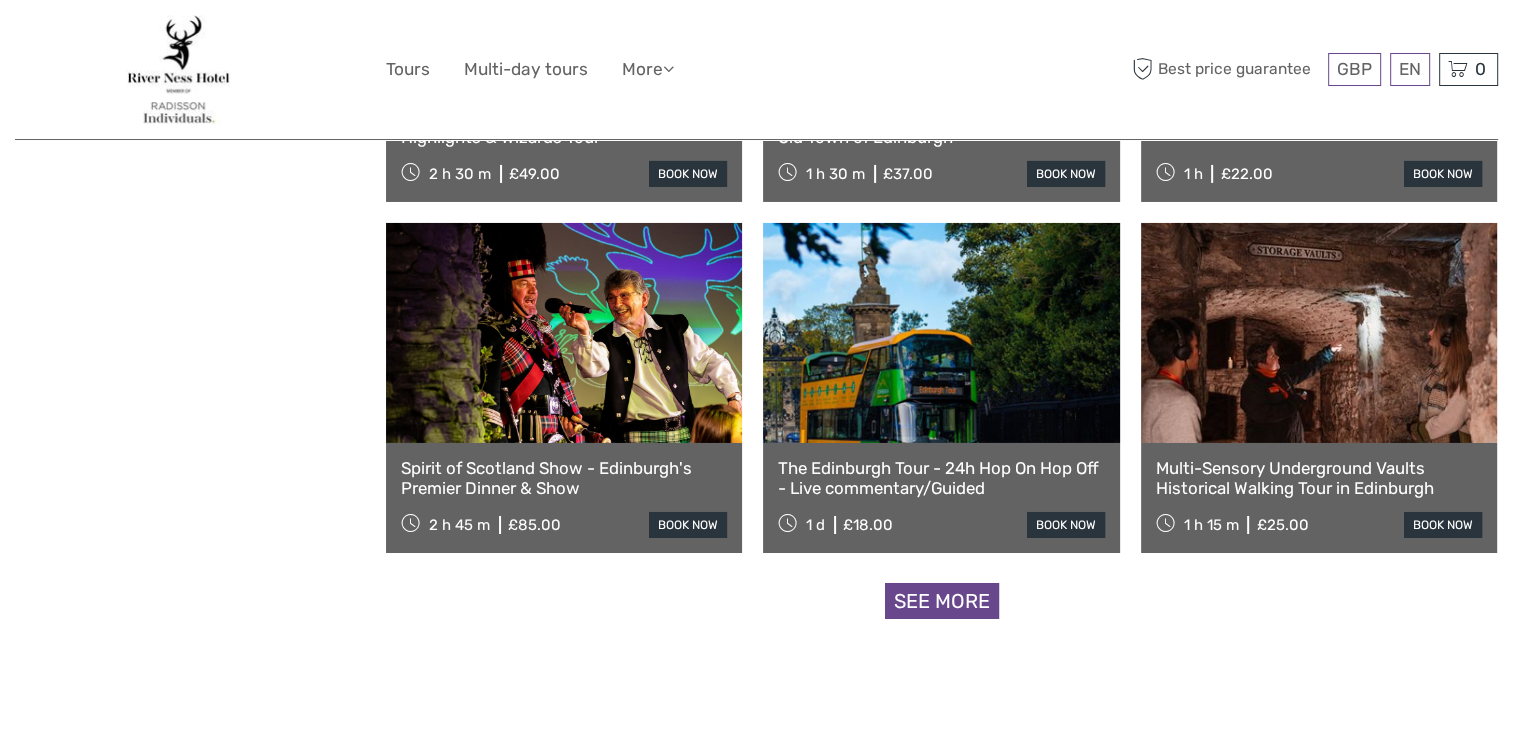 click on "See more" at bounding box center [942, 601] 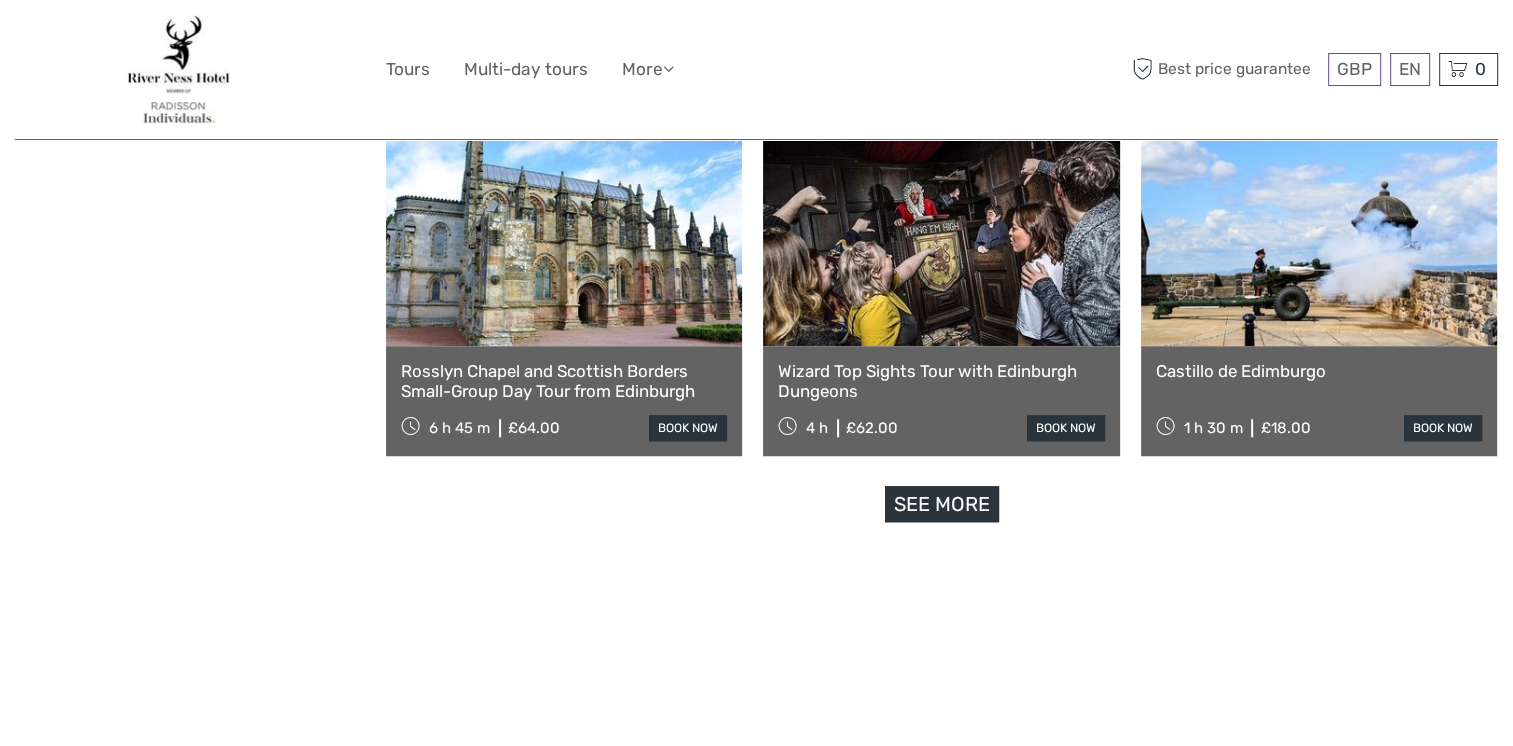 scroll, scrollTop: 16709, scrollLeft: 0, axis: vertical 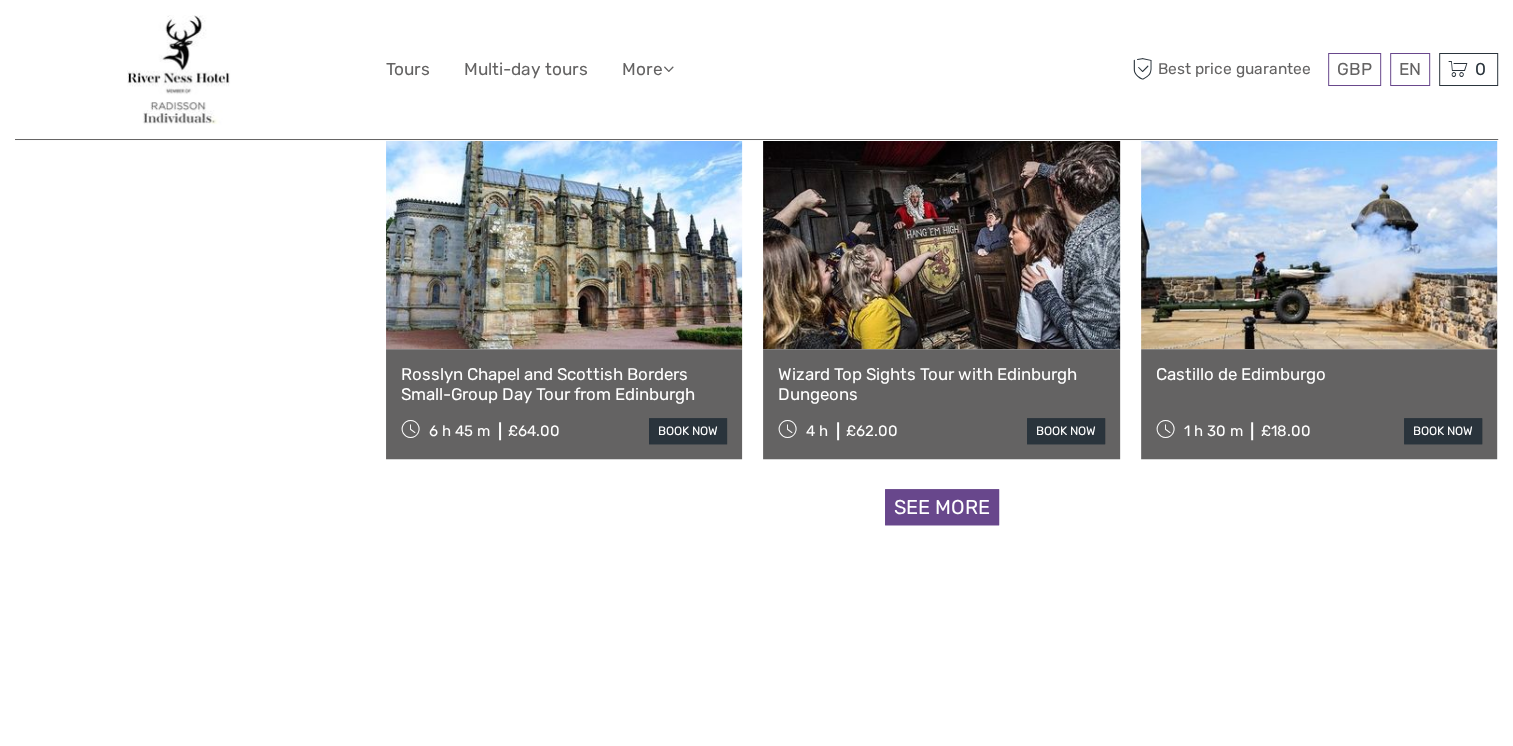 click on "See more" at bounding box center (942, 507) 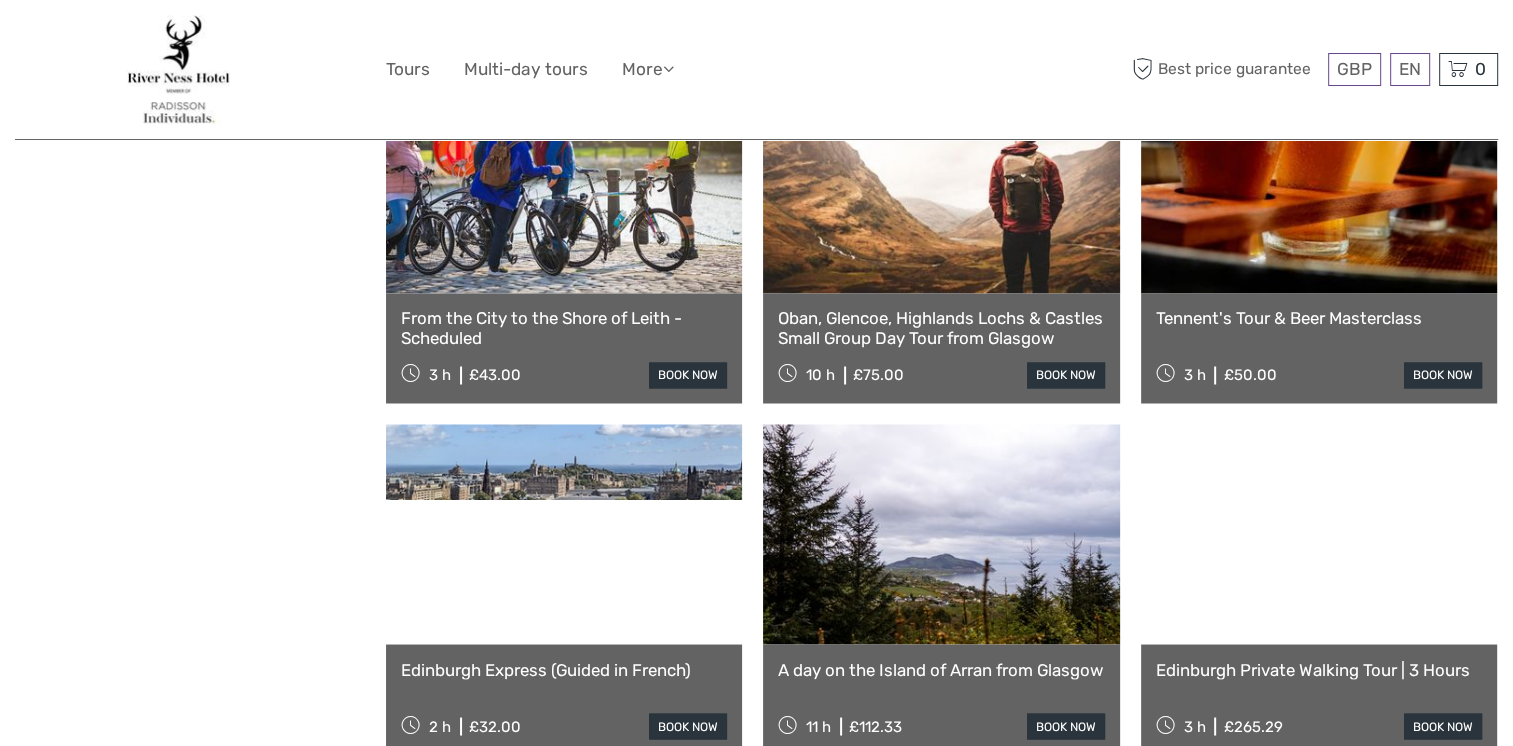 scroll, scrollTop: 18709, scrollLeft: 0, axis: vertical 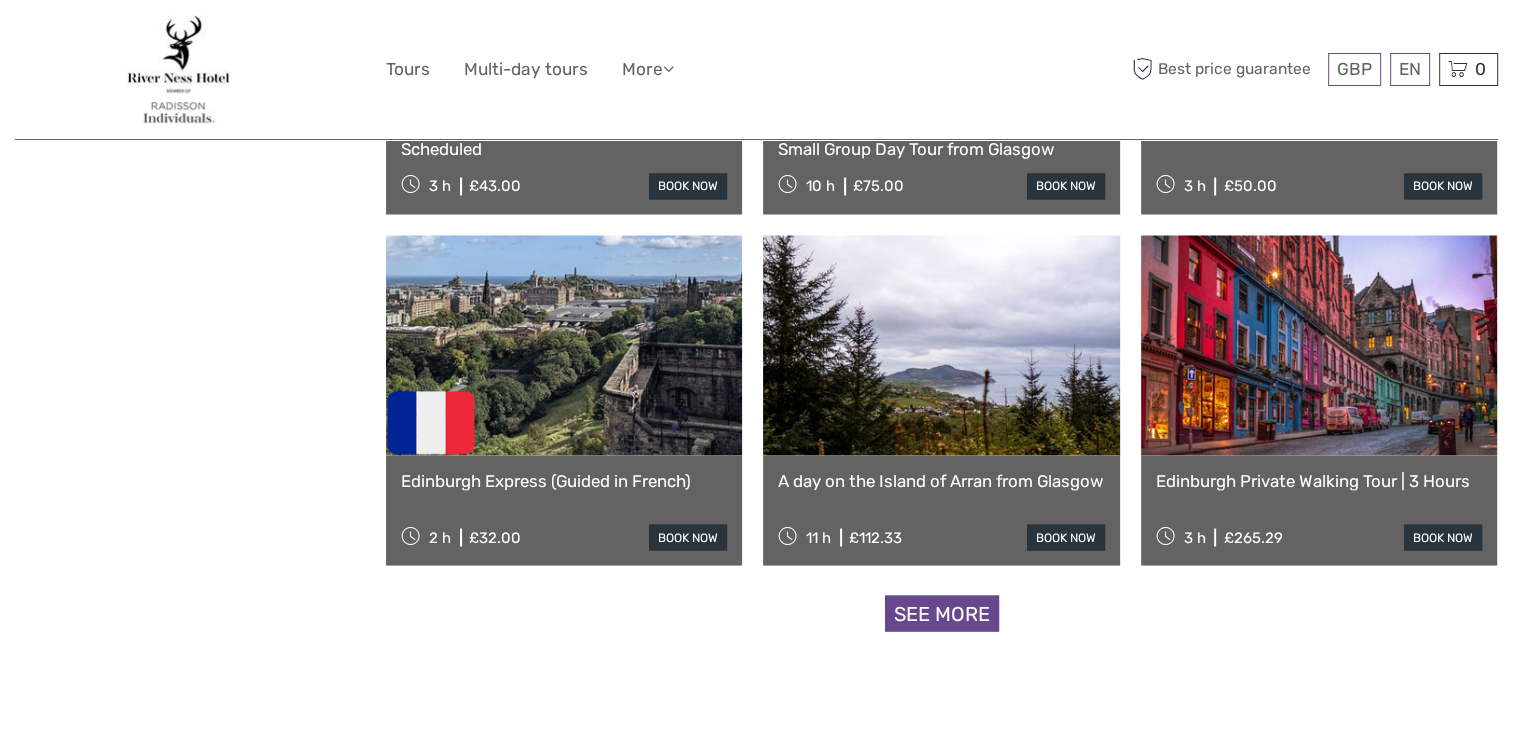 click on "See more" at bounding box center (942, 613) 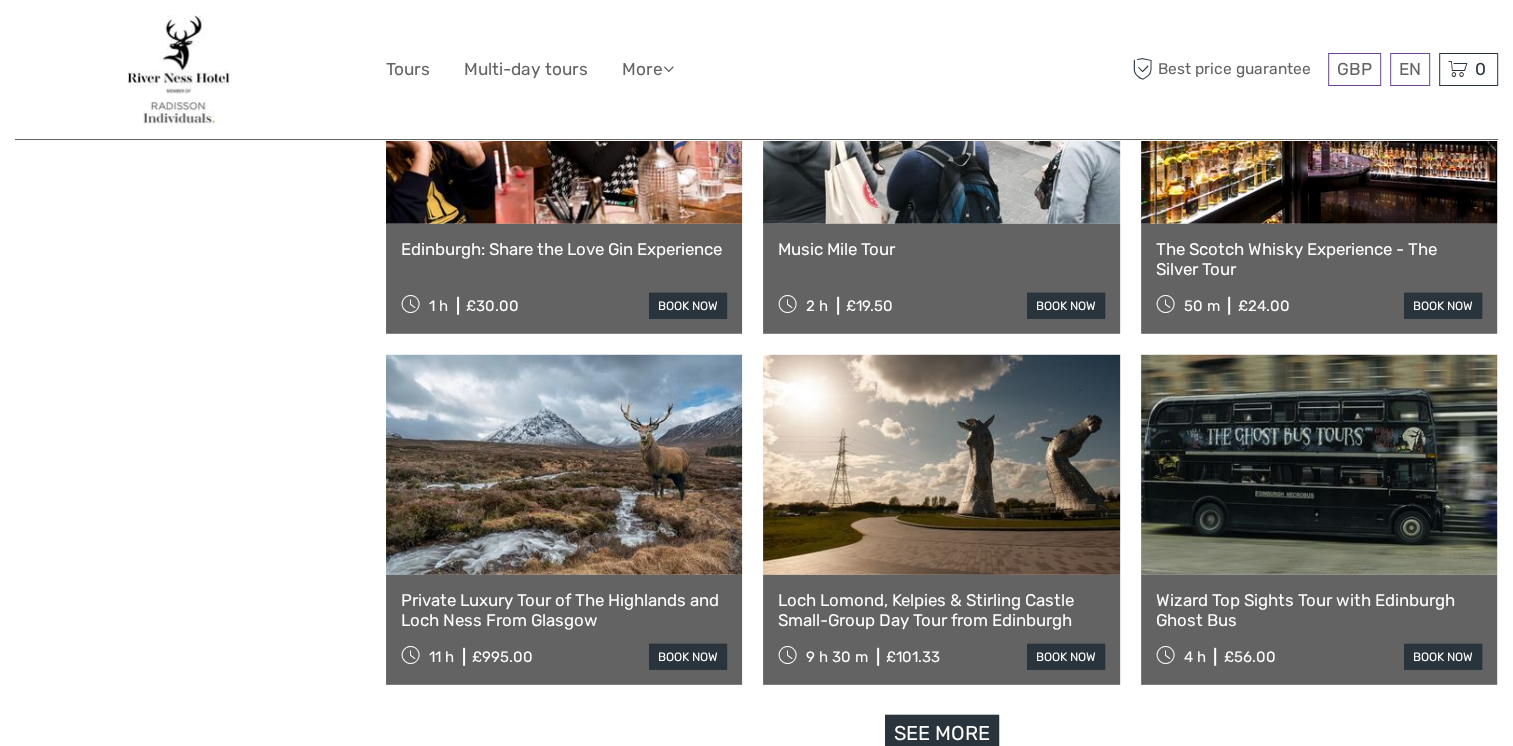 scroll, scrollTop: 21009, scrollLeft: 0, axis: vertical 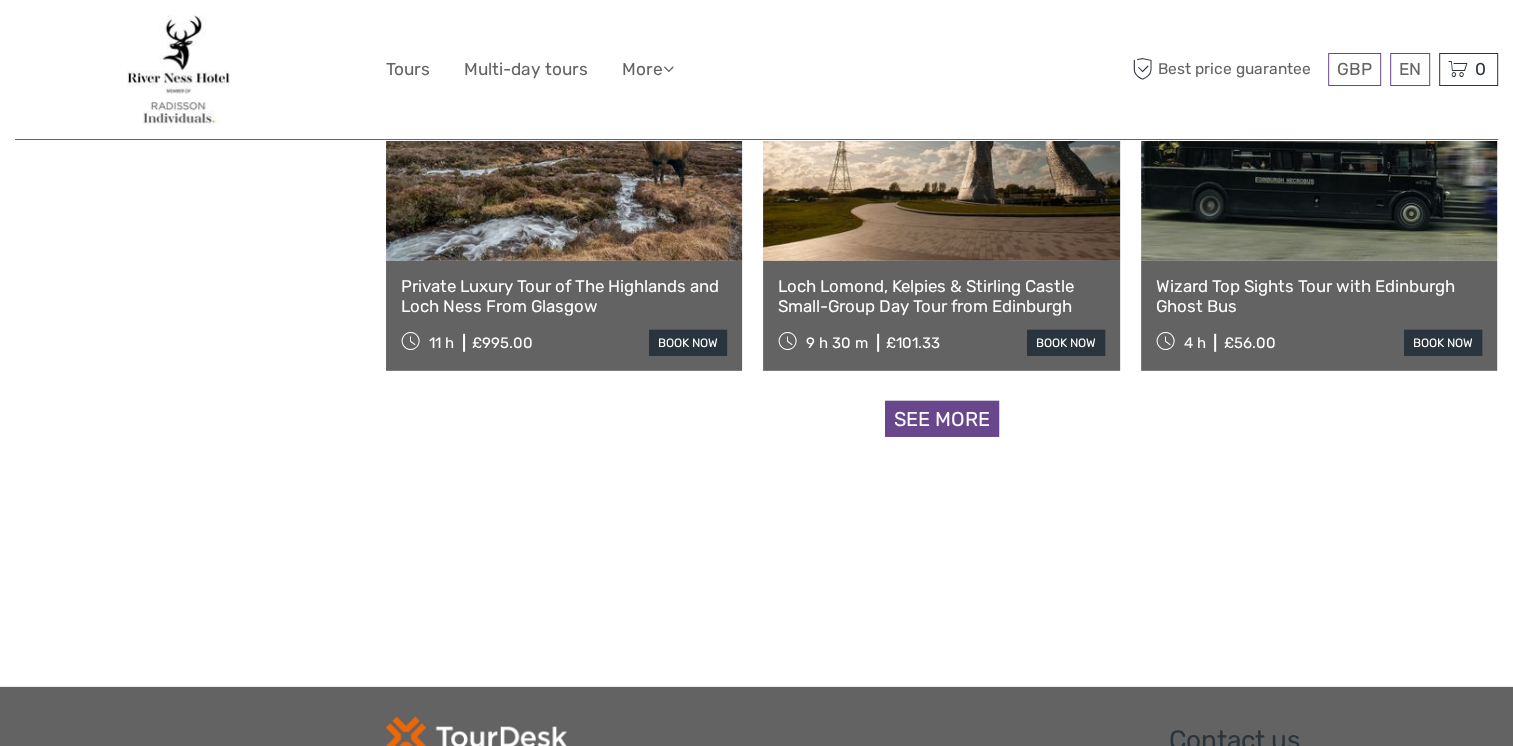 click on "See more" at bounding box center (942, 419) 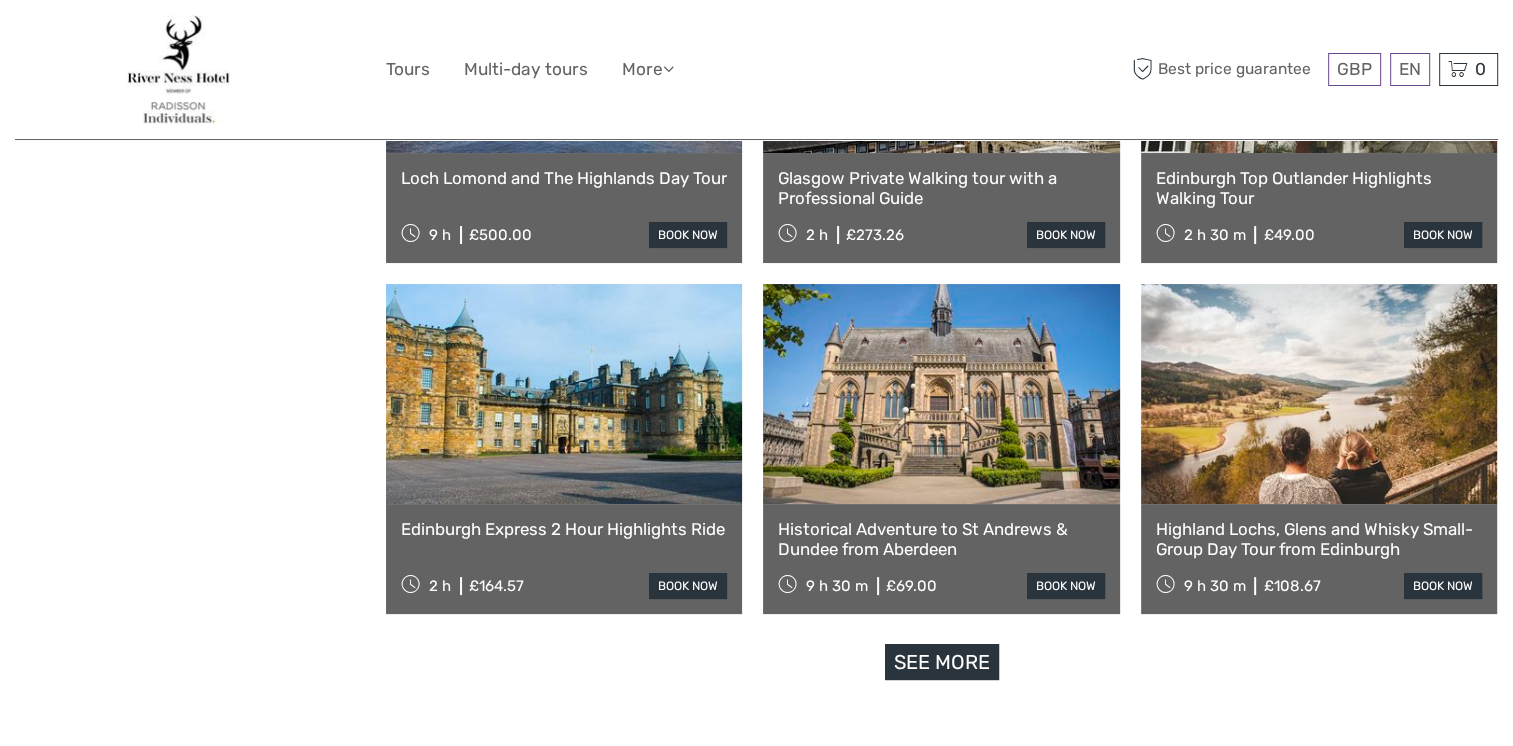 scroll, scrollTop: 23009, scrollLeft: 0, axis: vertical 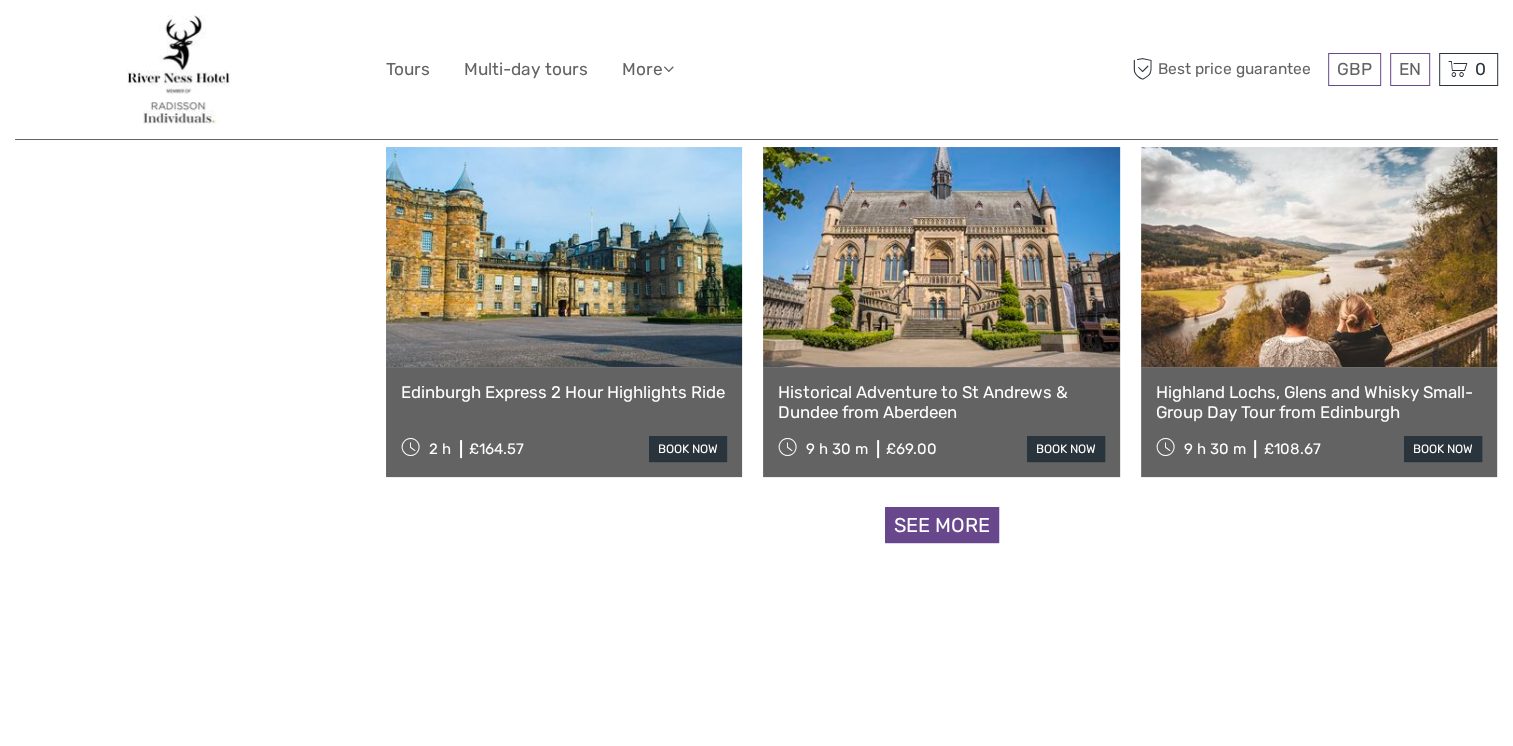 click on "See more" at bounding box center [942, 525] 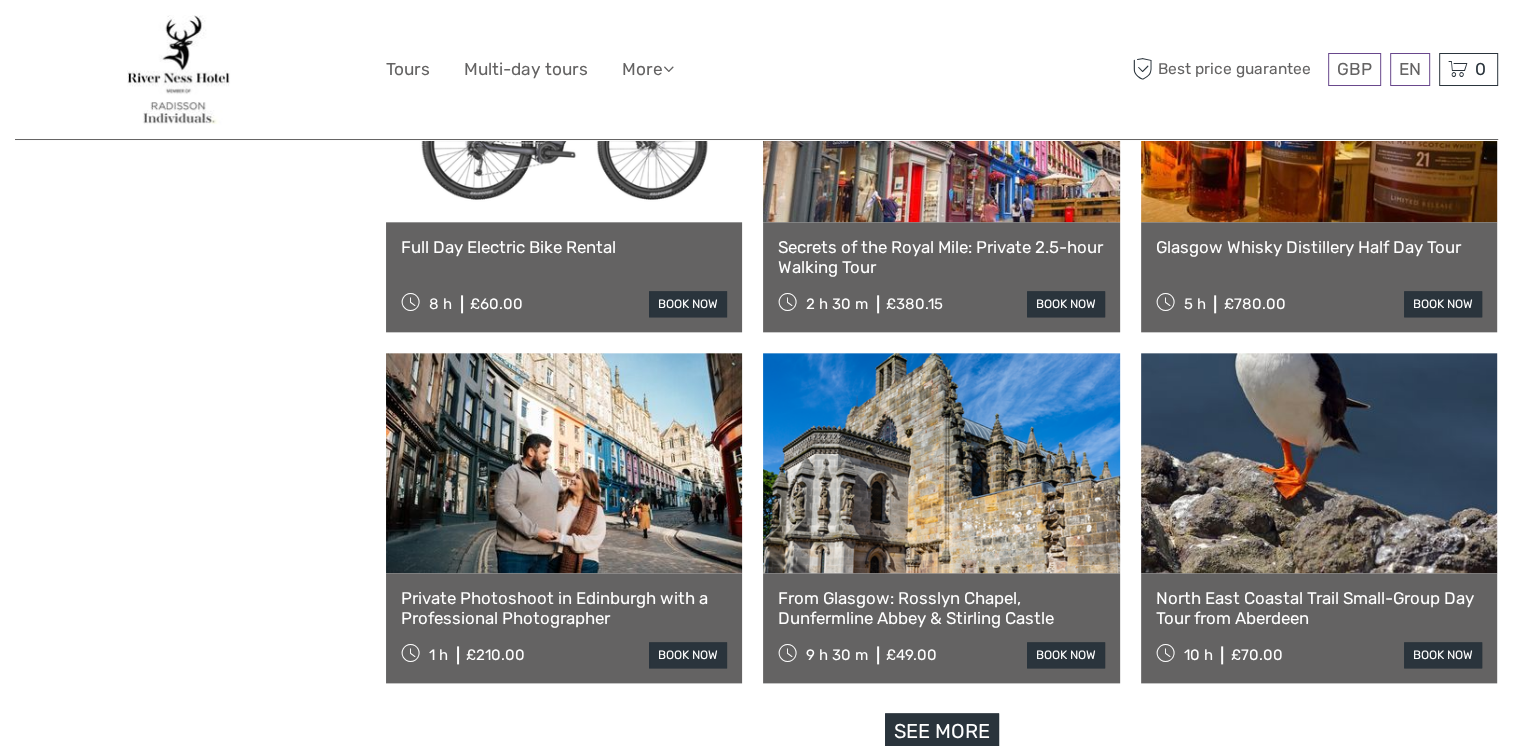 scroll, scrollTop: 25109, scrollLeft: 0, axis: vertical 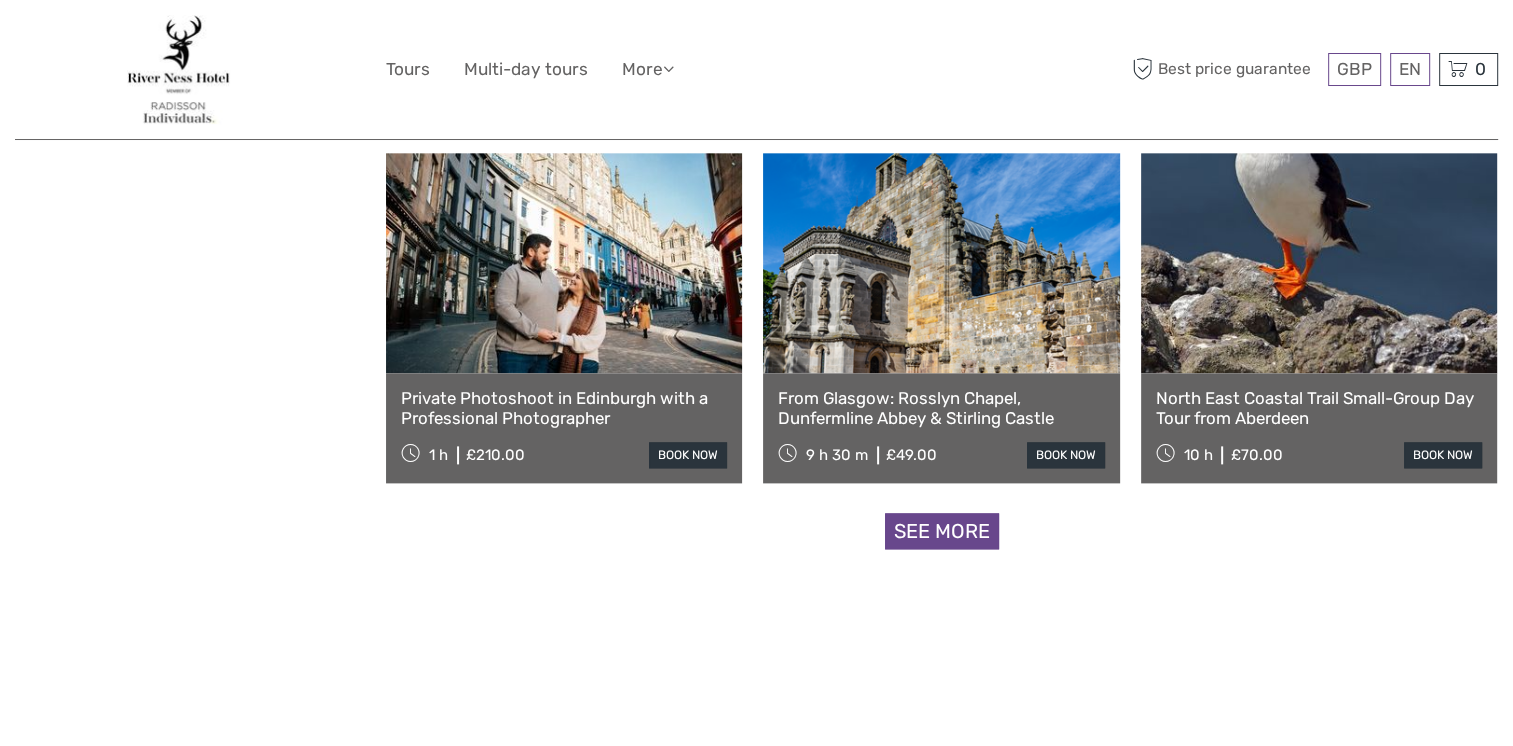 click on "See more" at bounding box center (942, 531) 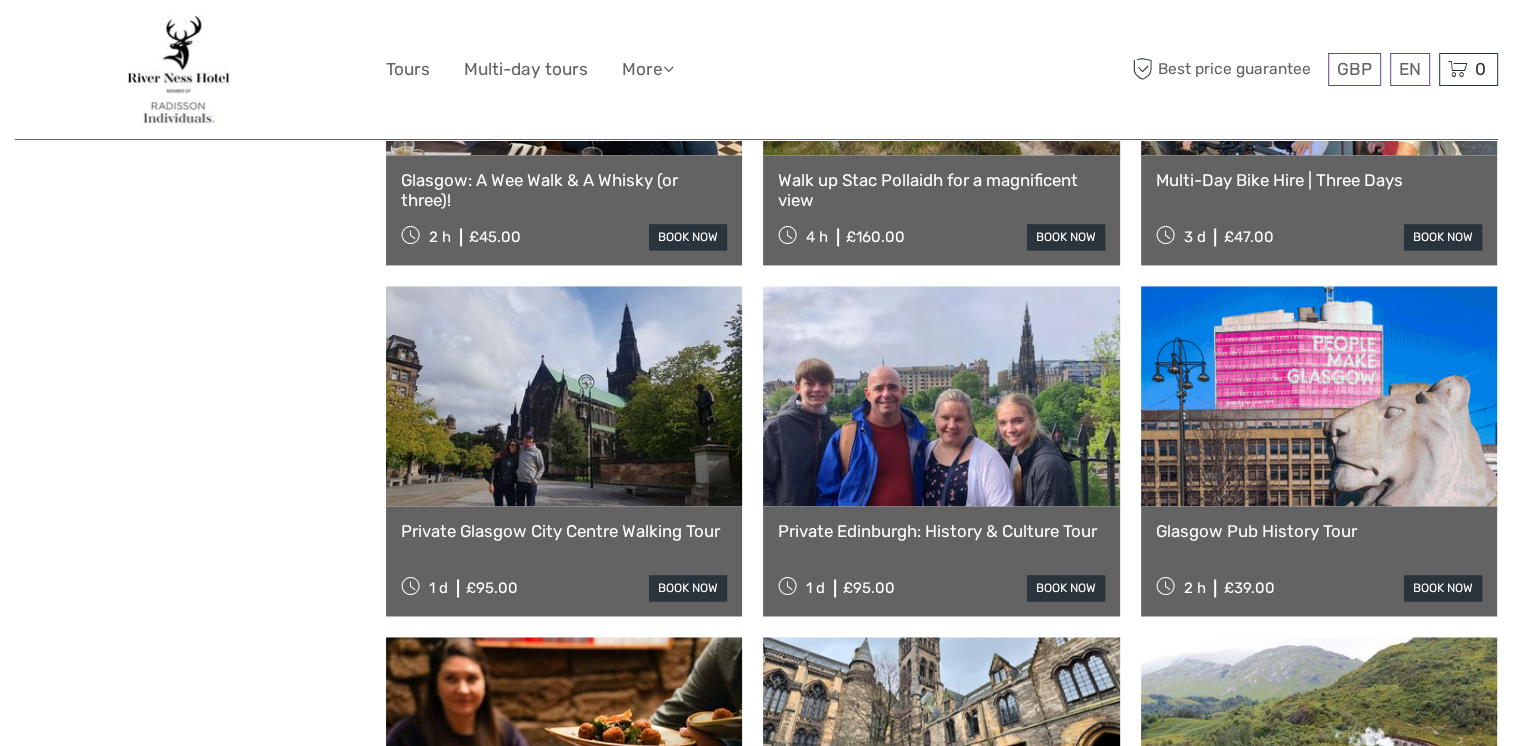 scroll, scrollTop: 26009, scrollLeft: 0, axis: vertical 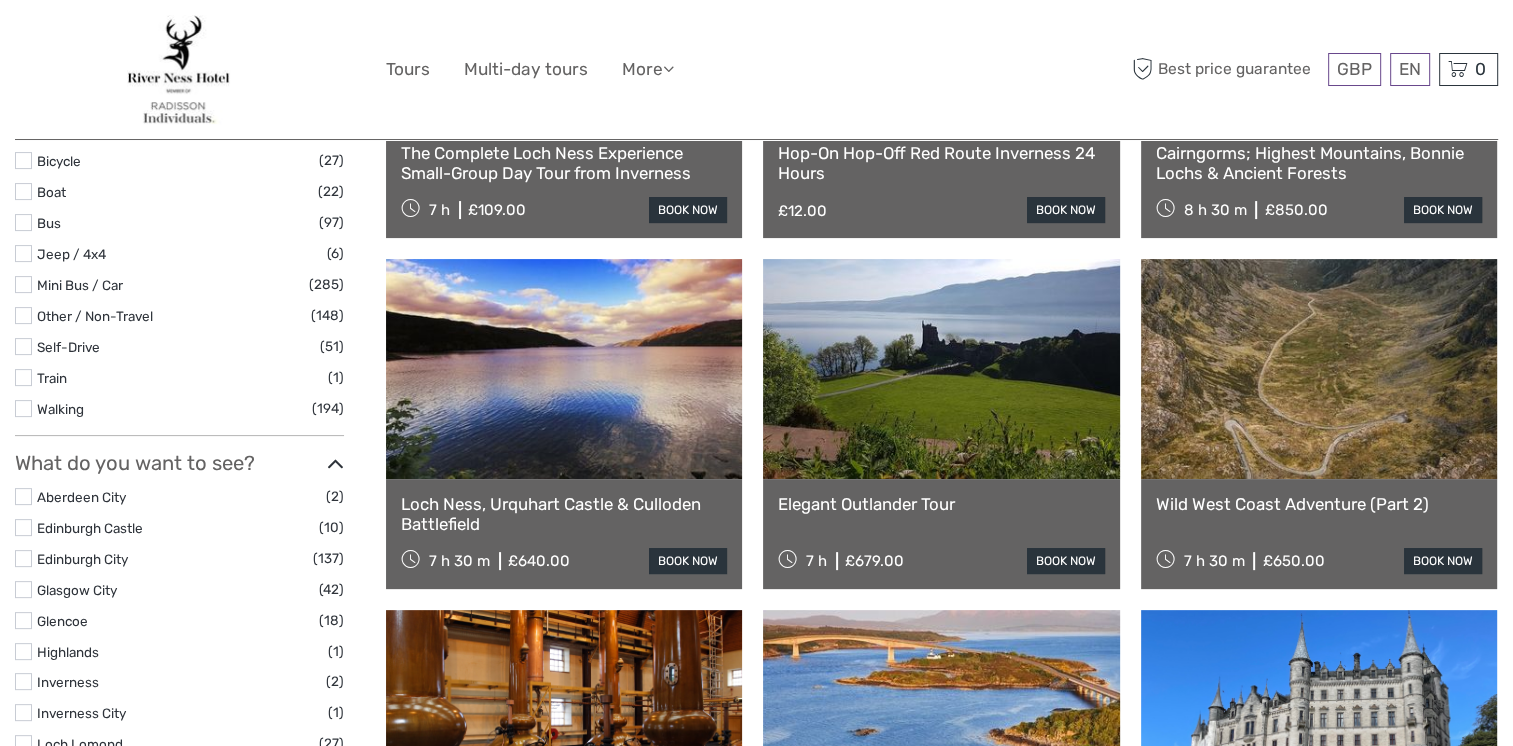click at bounding box center (23, 284) 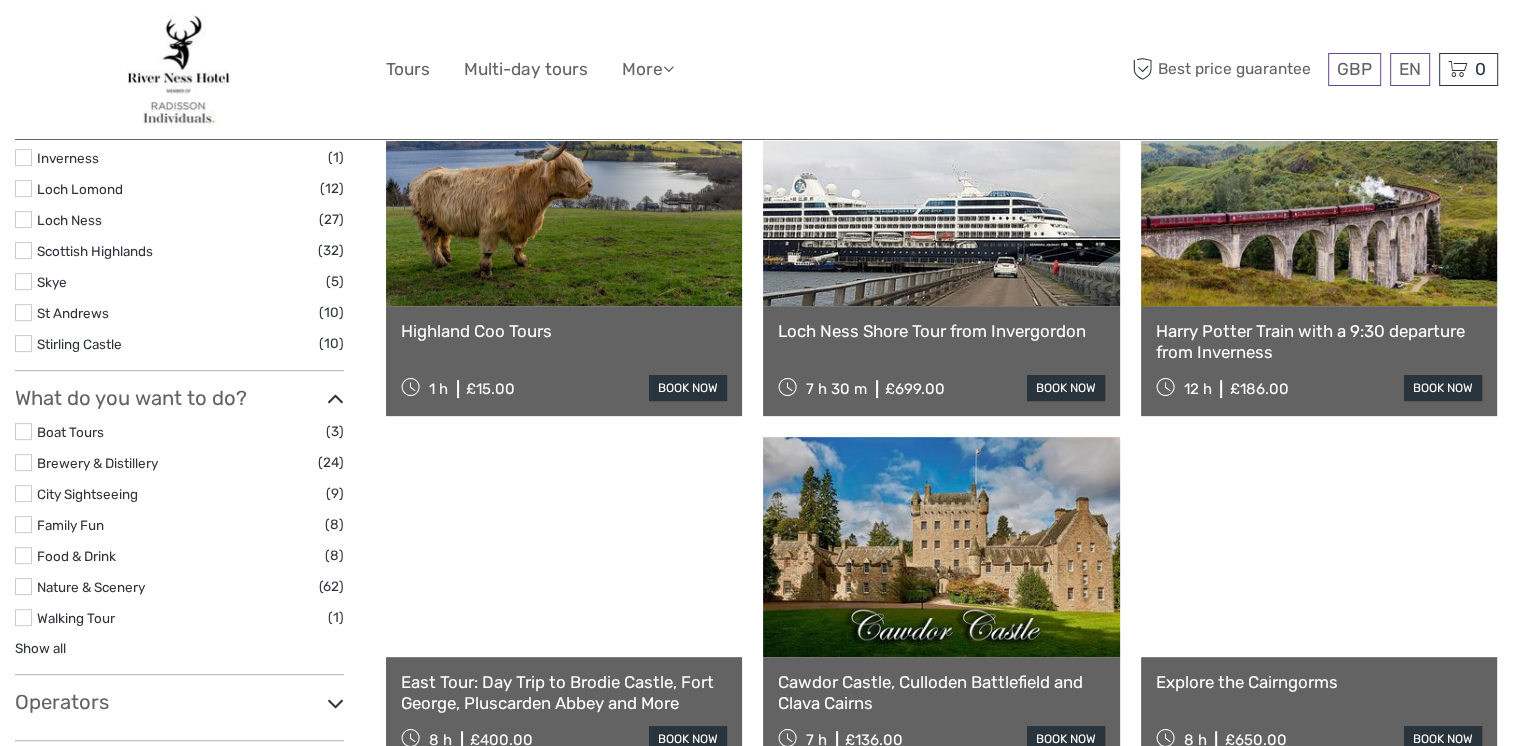 scroll, scrollTop: 613, scrollLeft: 0, axis: vertical 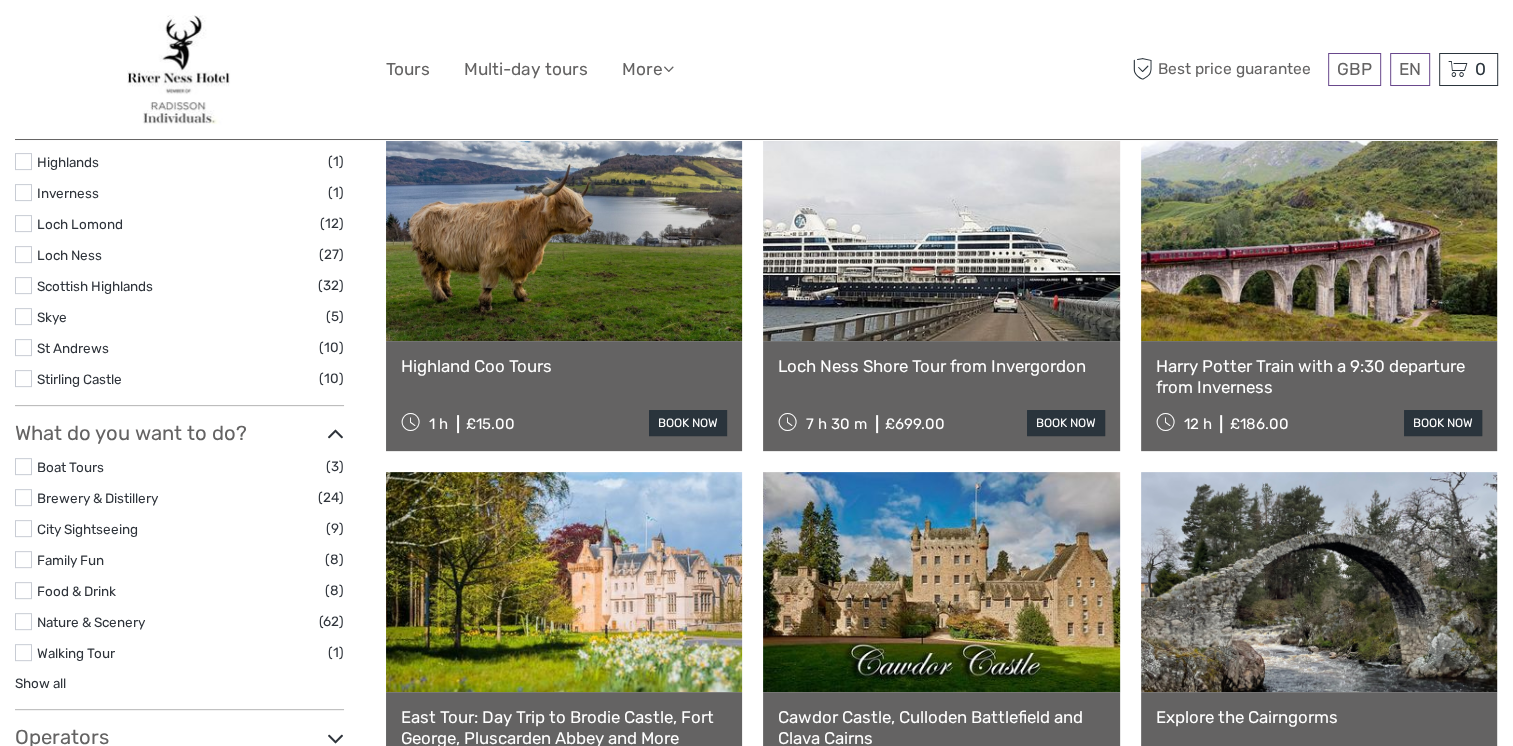click at bounding box center (23, 316) 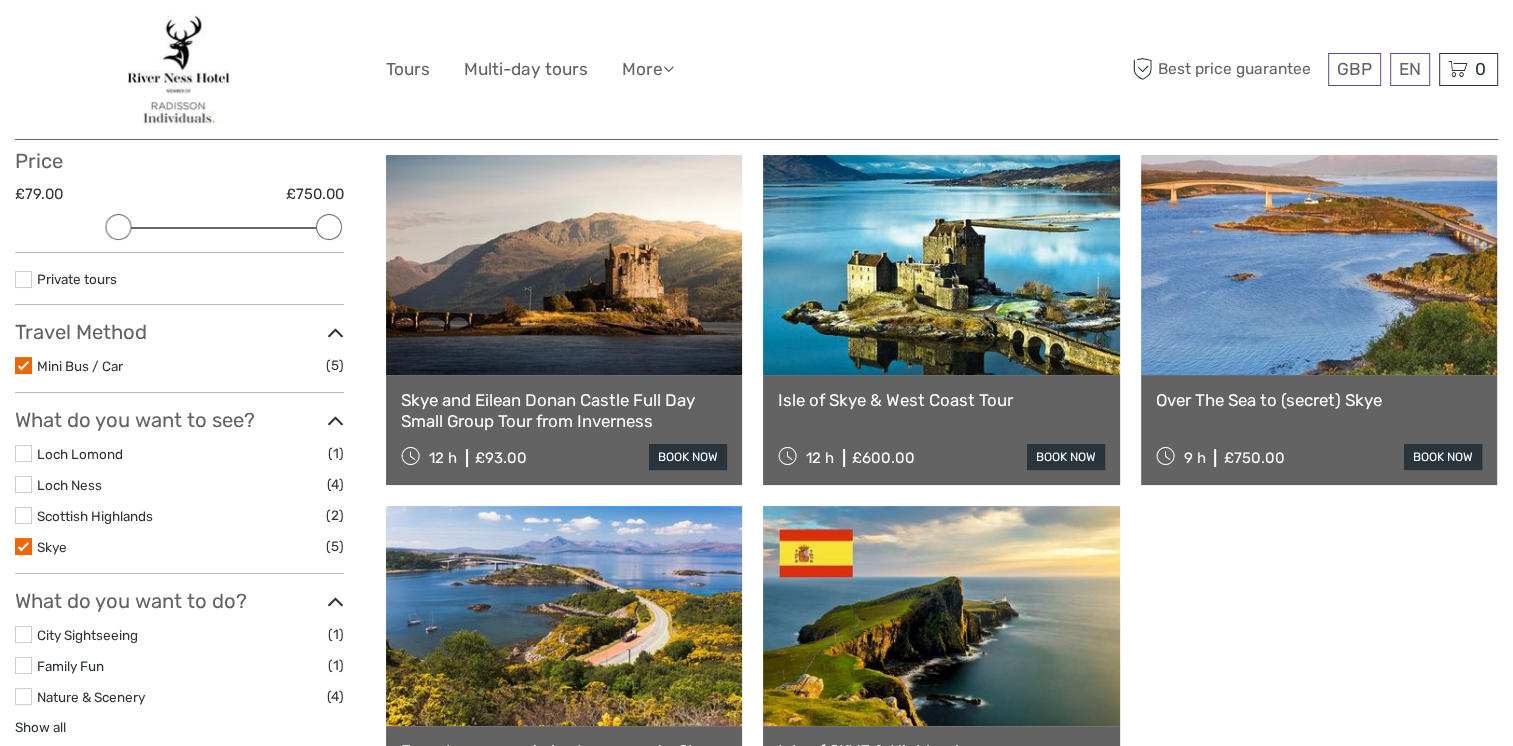 scroll, scrollTop: 213, scrollLeft: 0, axis: vertical 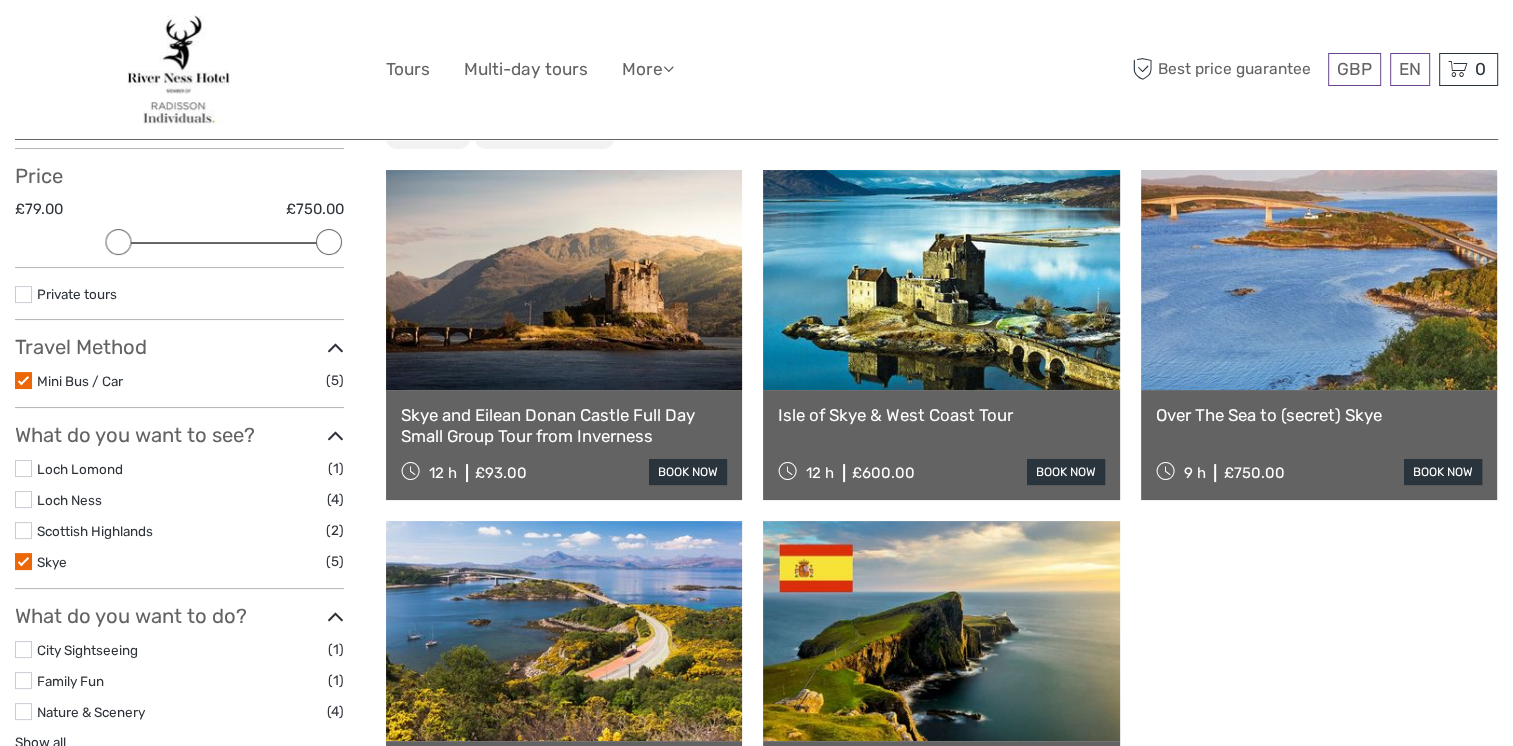 click at bounding box center (23, 380) 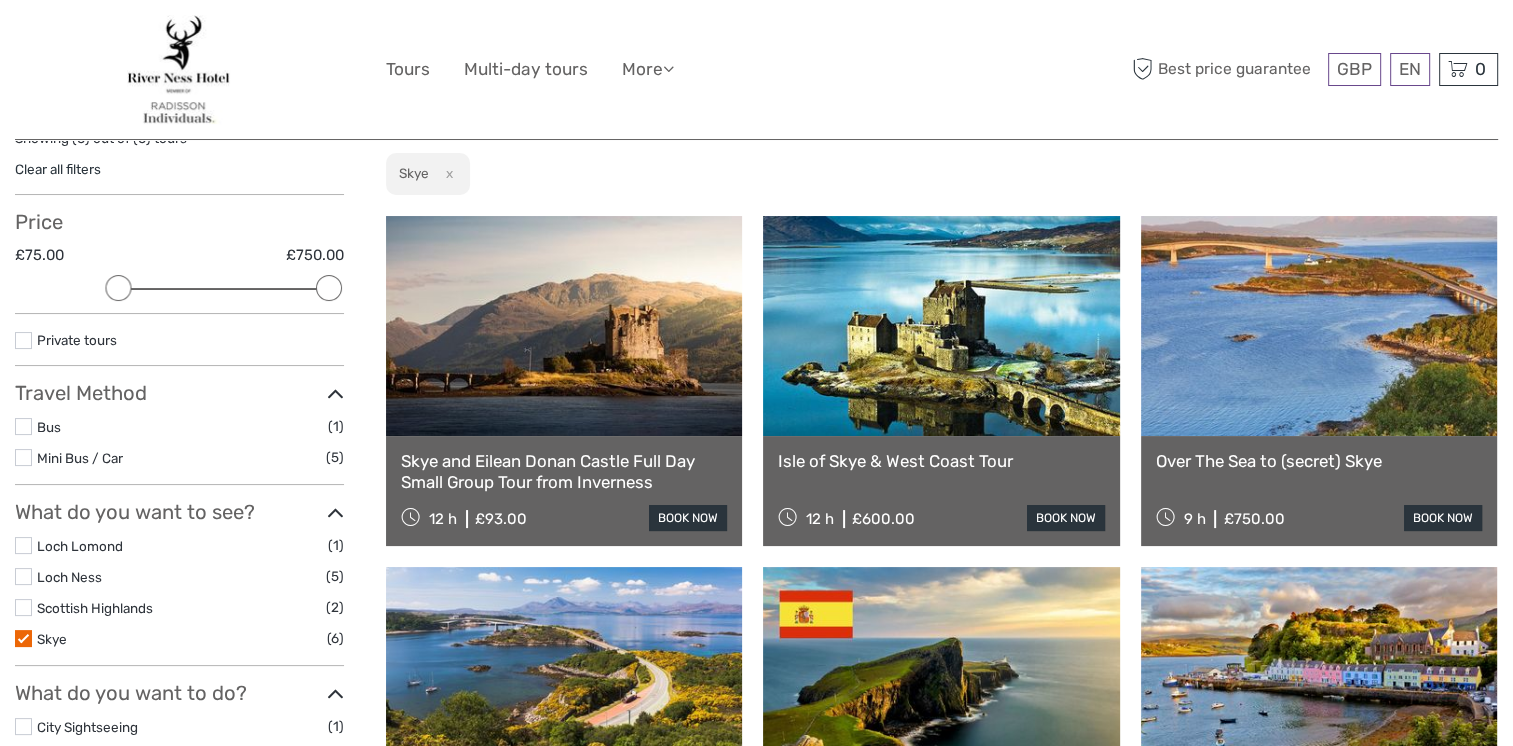 scroll, scrollTop: 213, scrollLeft: 0, axis: vertical 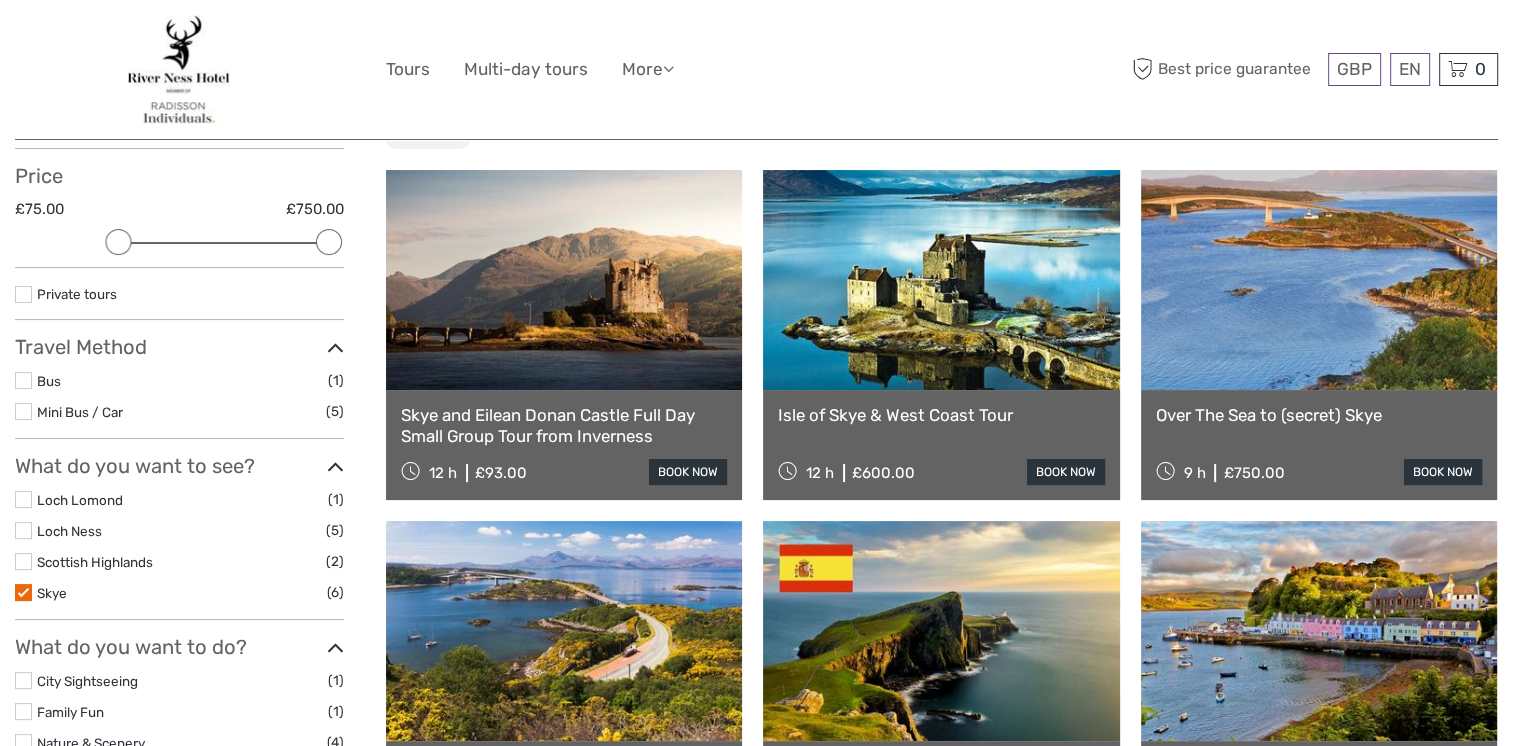 click at bounding box center [23, 530] 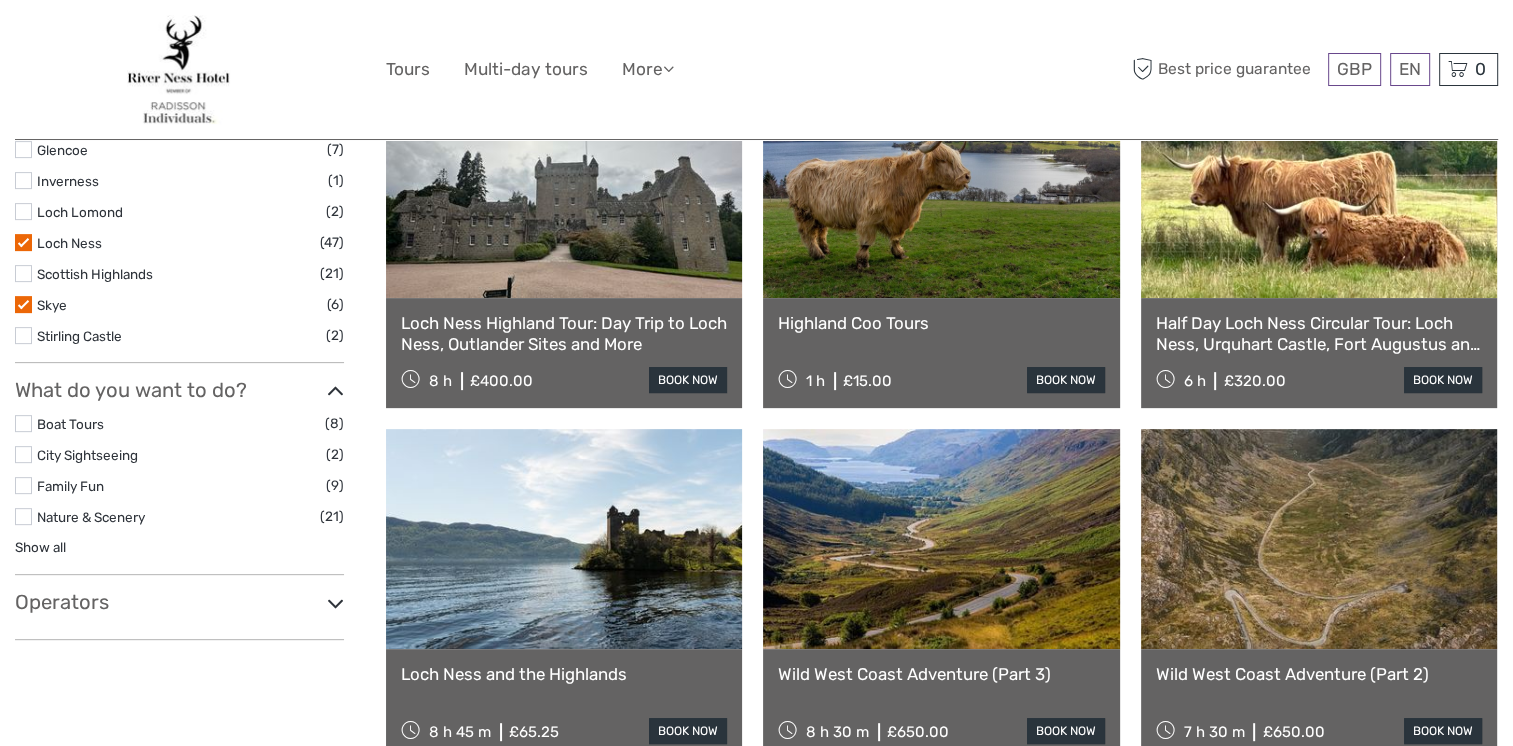 scroll, scrollTop: 413, scrollLeft: 0, axis: vertical 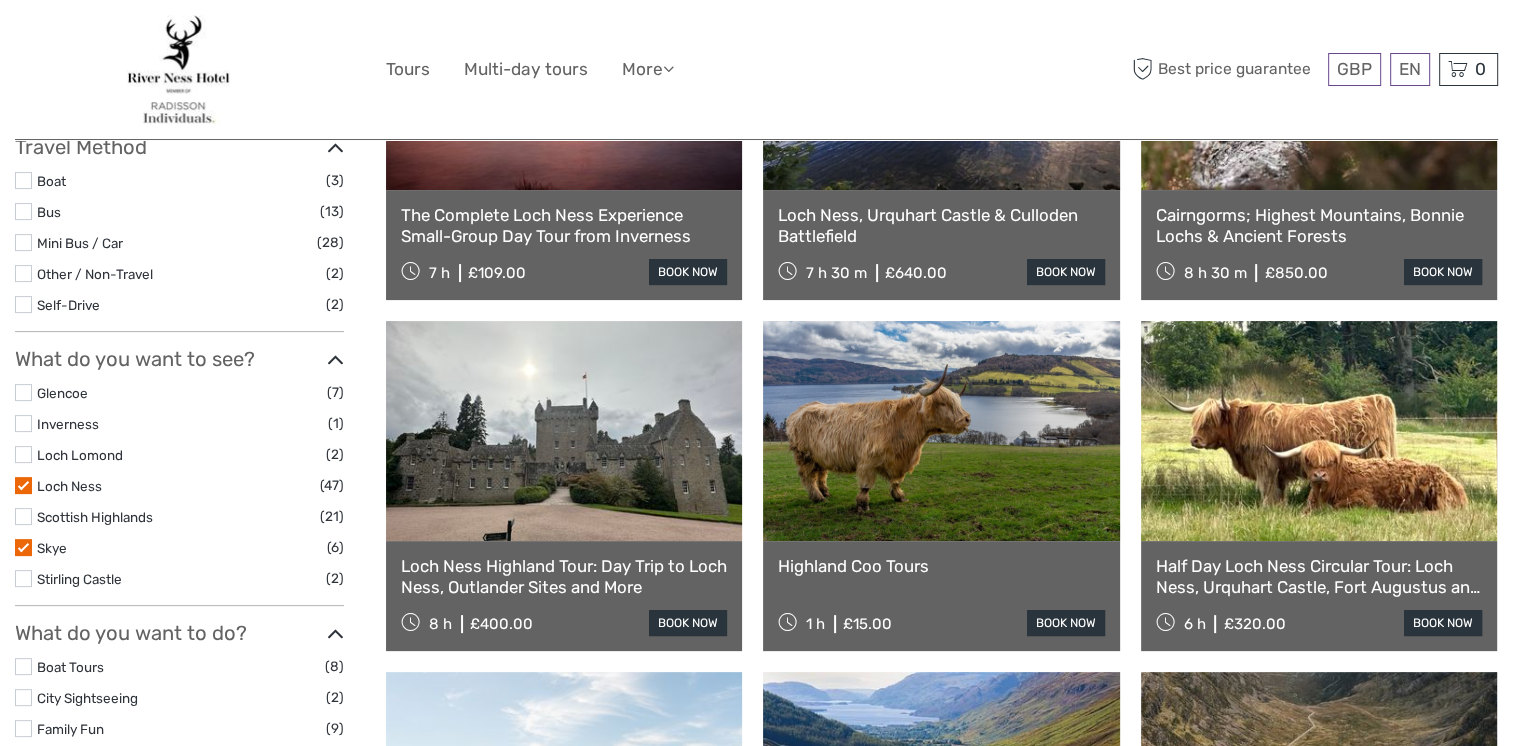 click at bounding box center (23, 485) 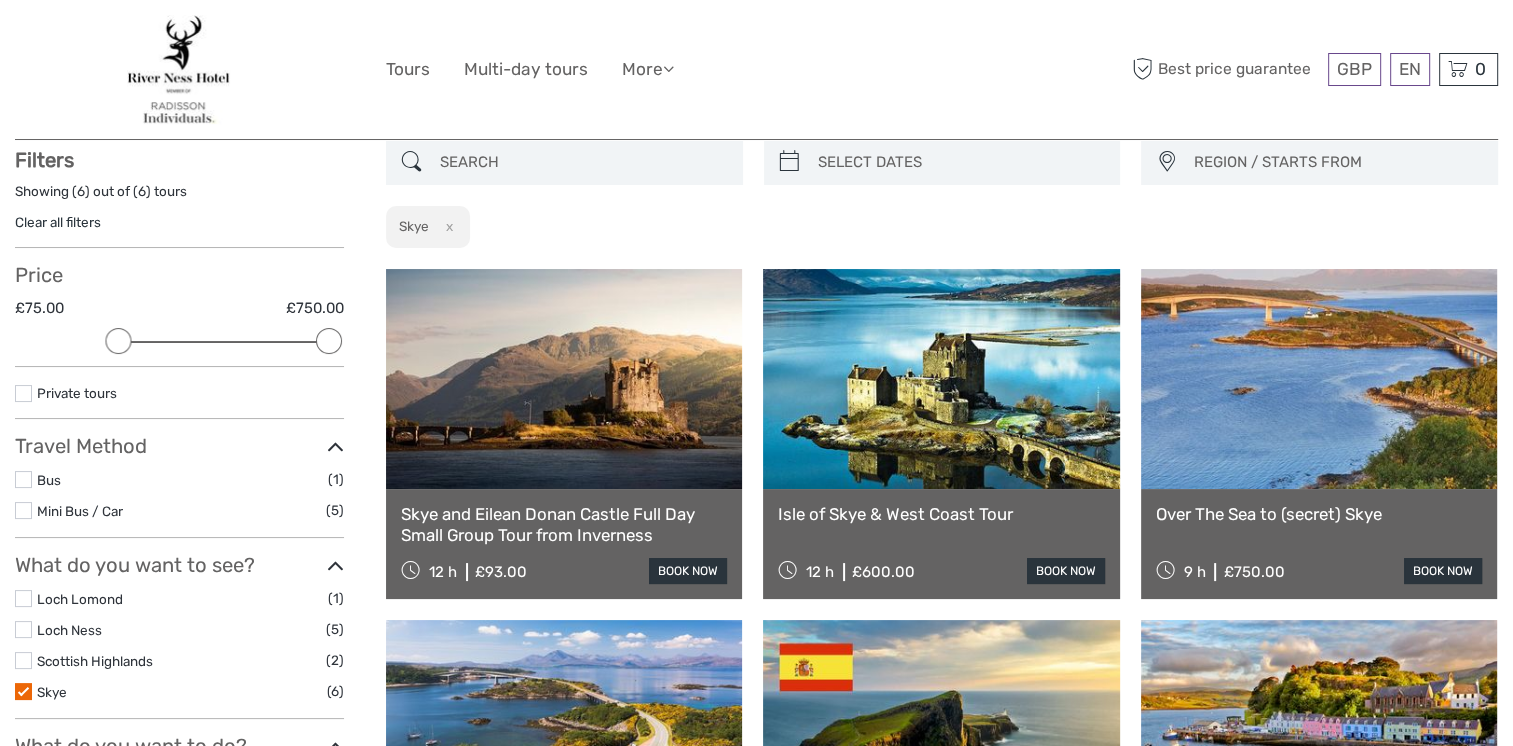scroll, scrollTop: 113, scrollLeft: 0, axis: vertical 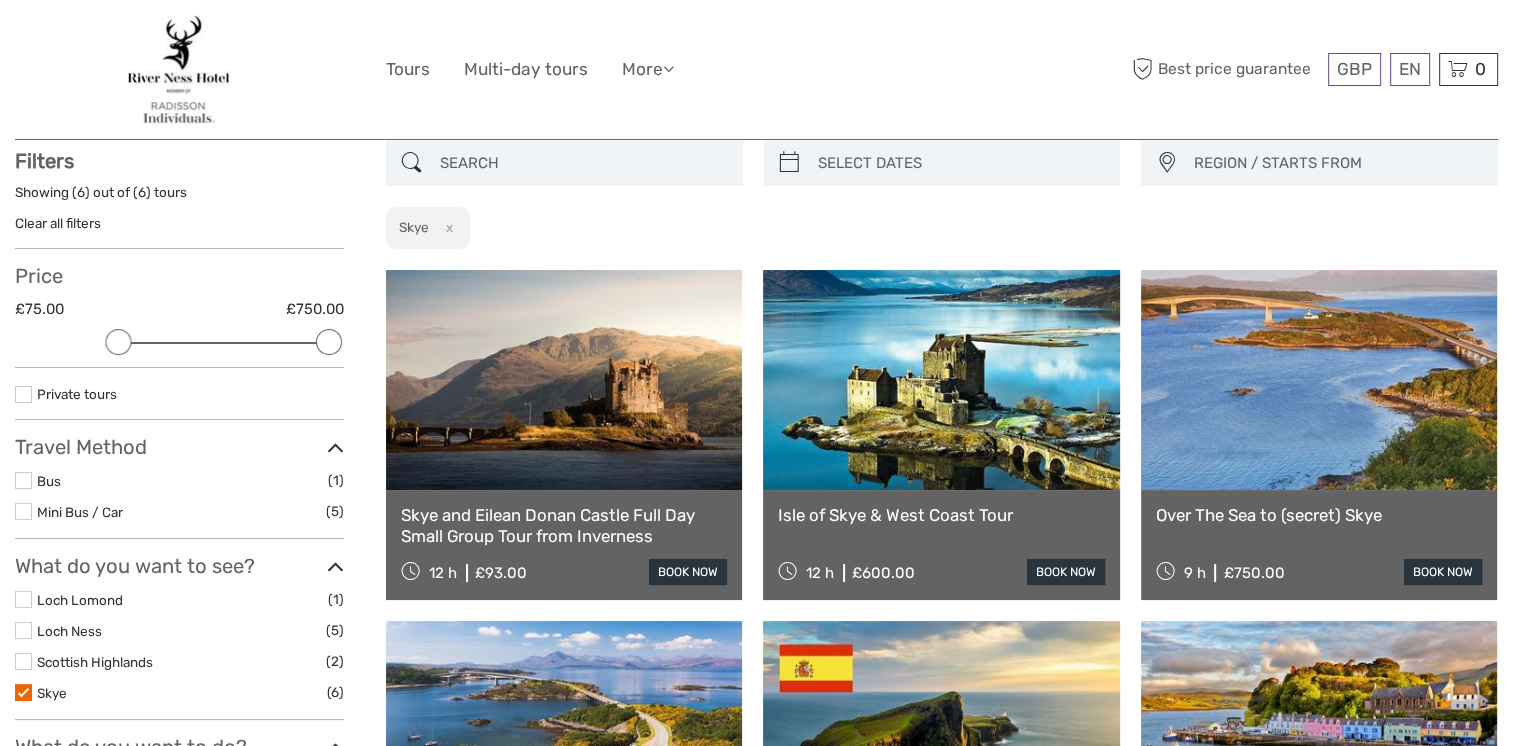 click at bounding box center [23, 511] 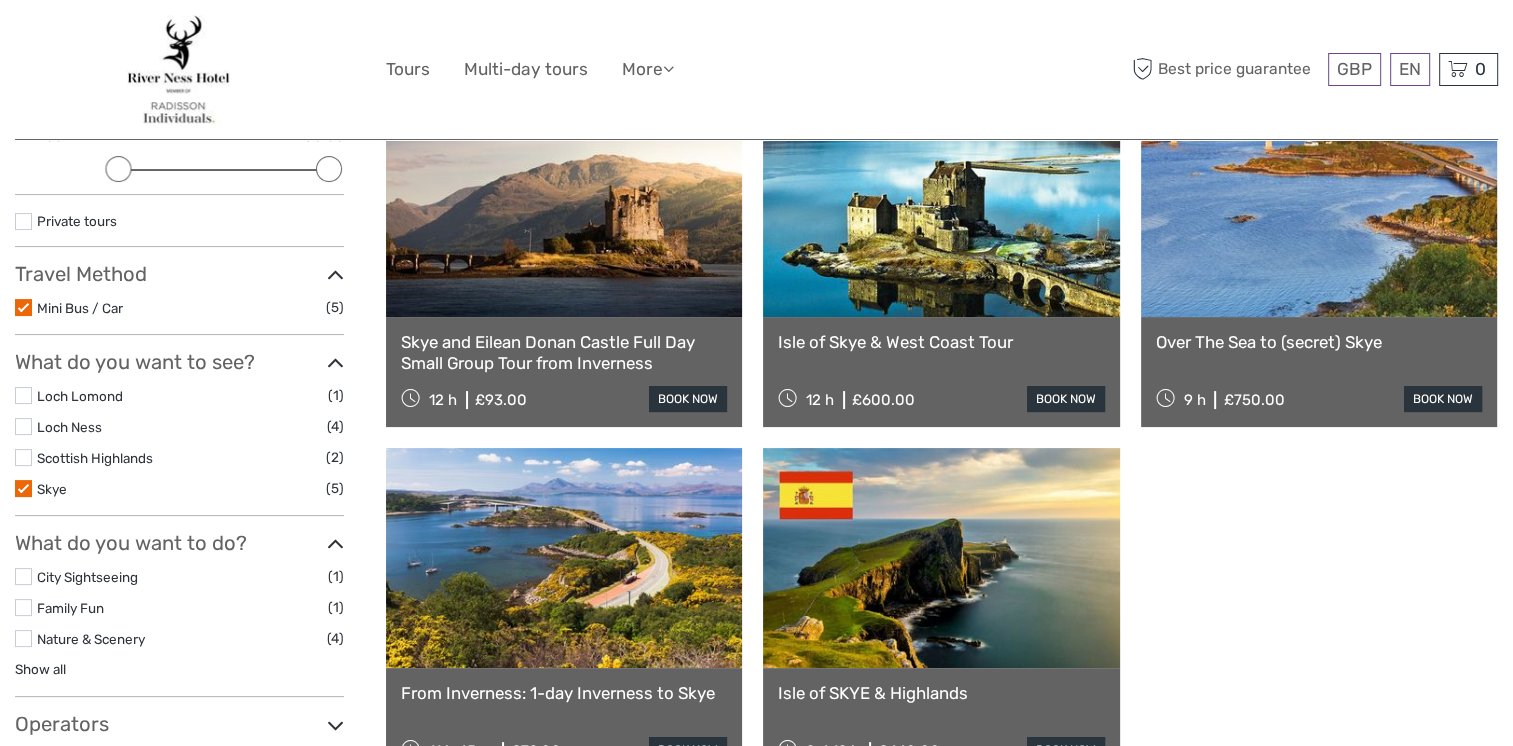 scroll, scrollTop: 186, scrollLeft: 0, axis: vertical 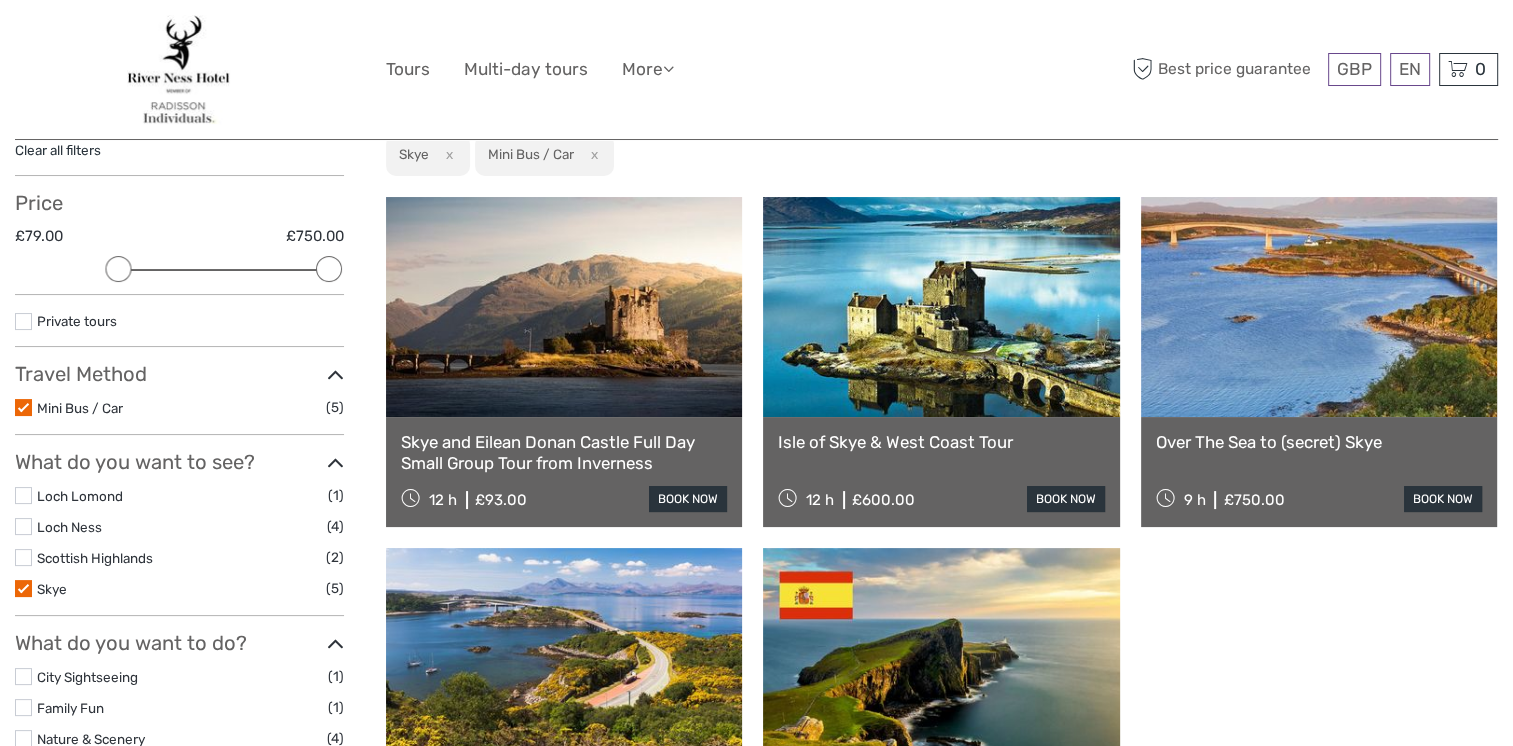 click on "Skye and Eilean Donan Castle Full Day Small Group Tour from Inverness" at bounding box center (564, 452) 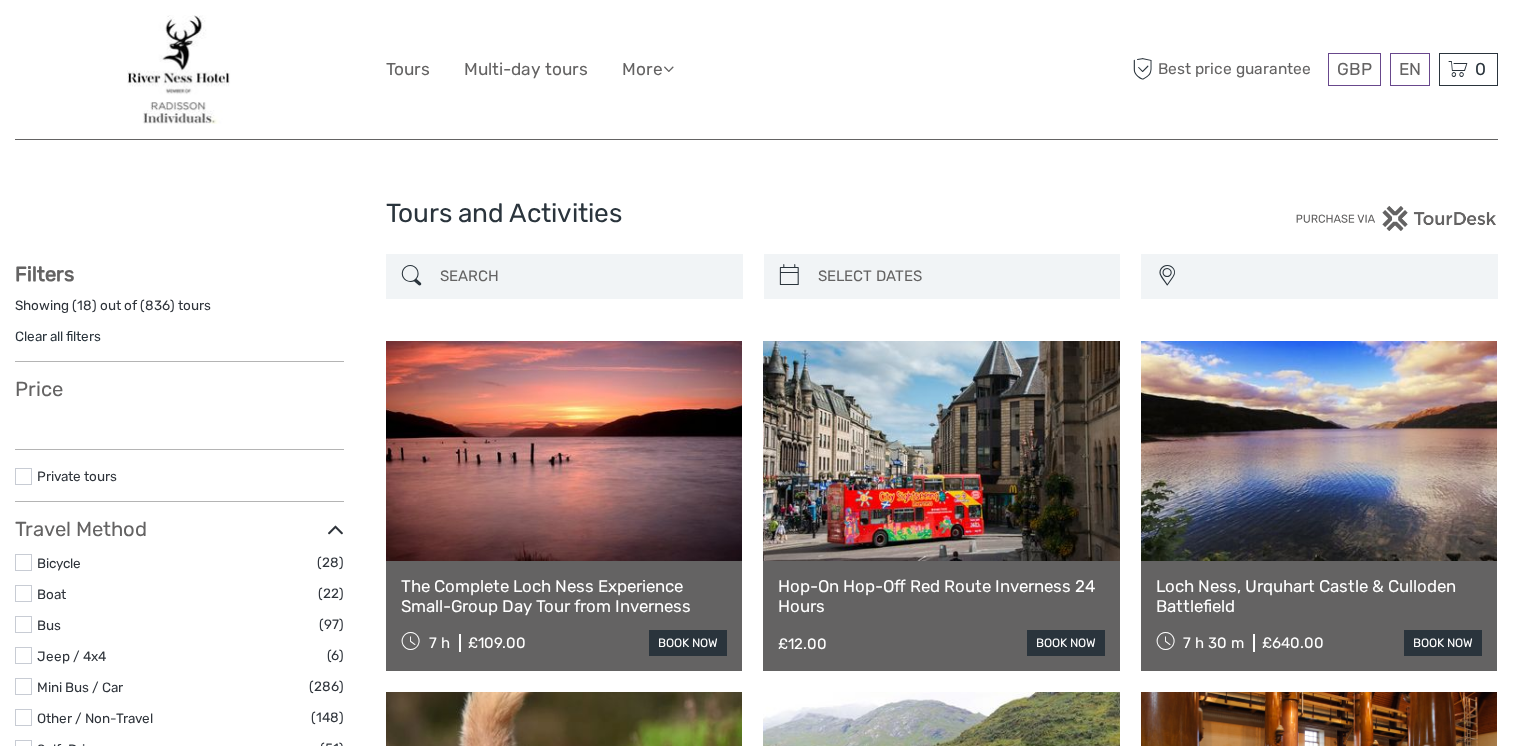 select 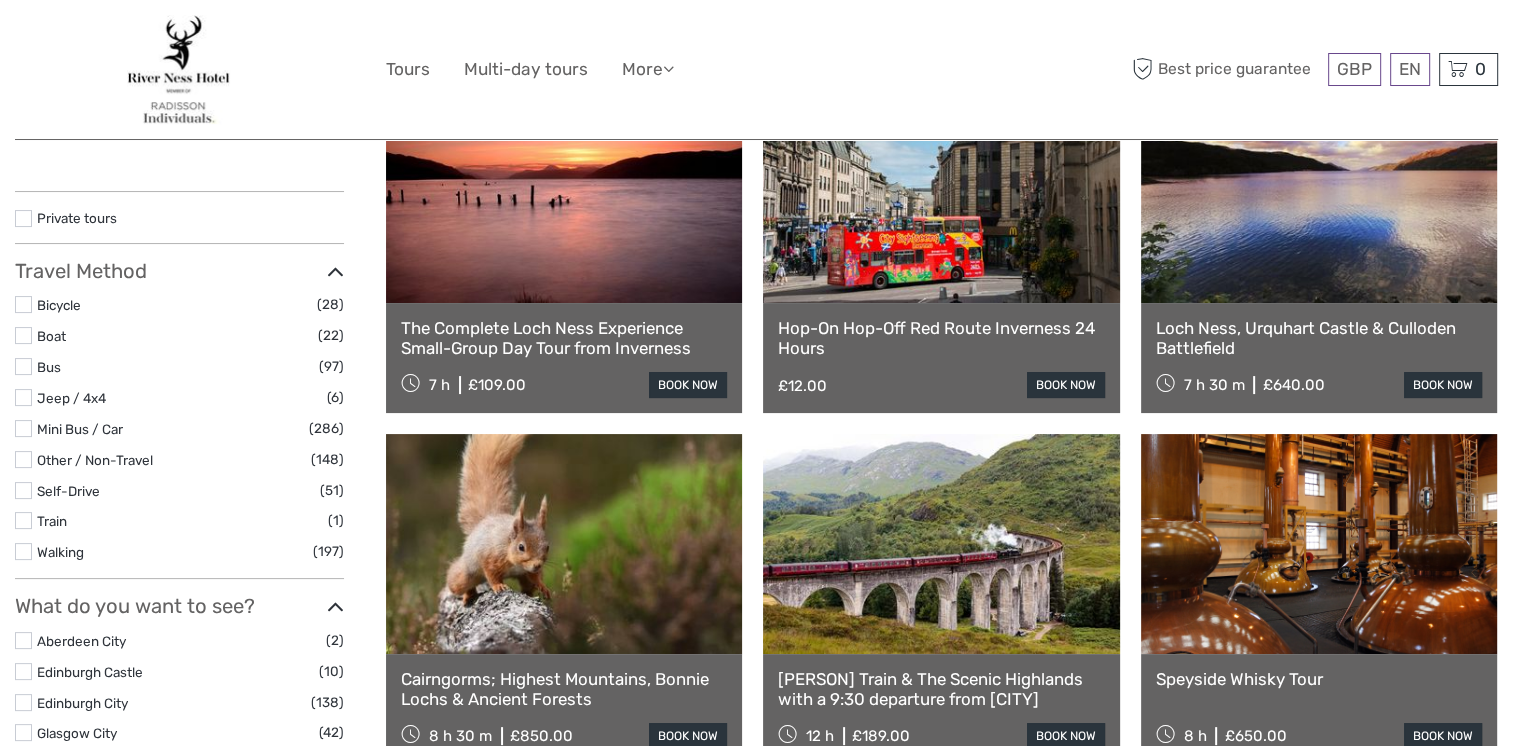 select 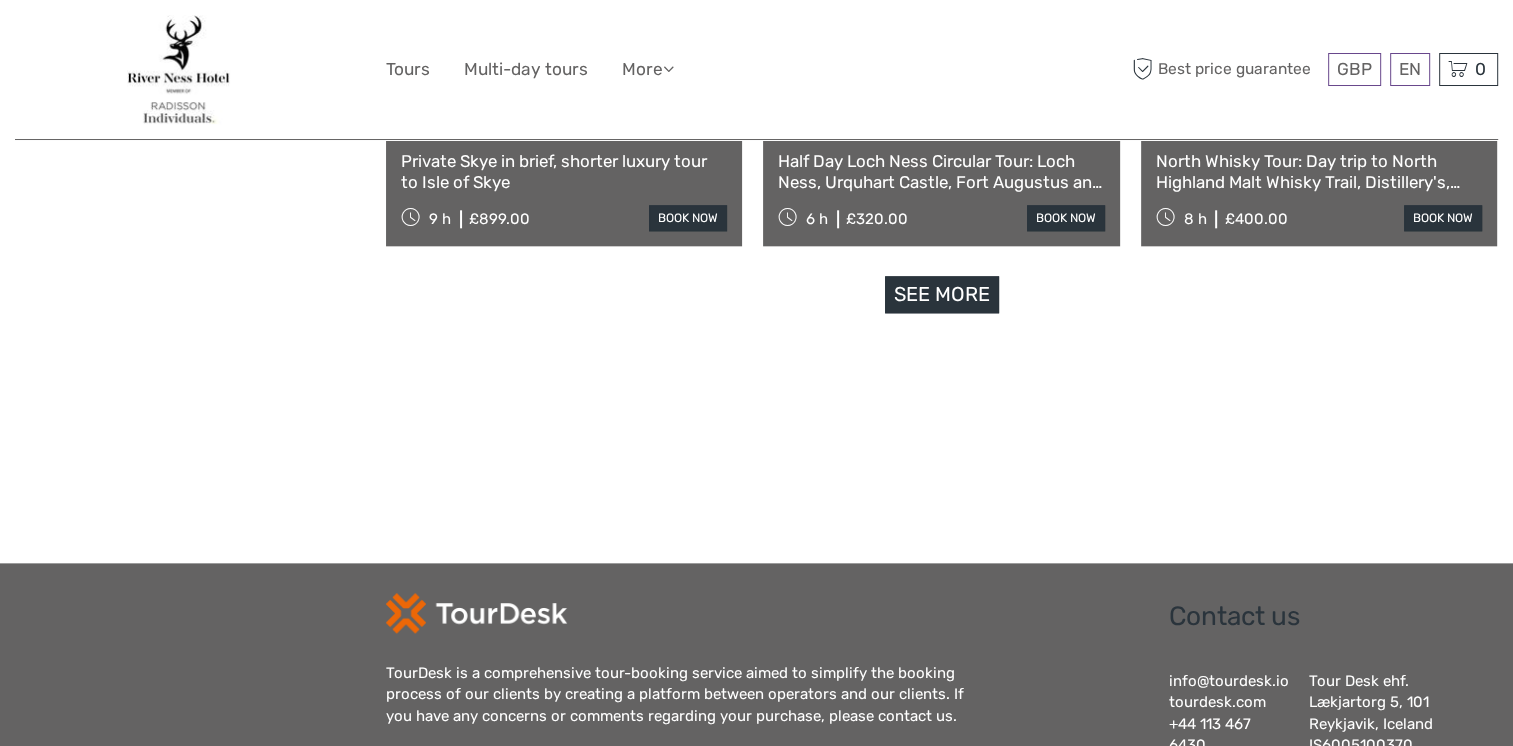 scroll, scrollTop: 2400, scrollLeft: 0, axis: vertical 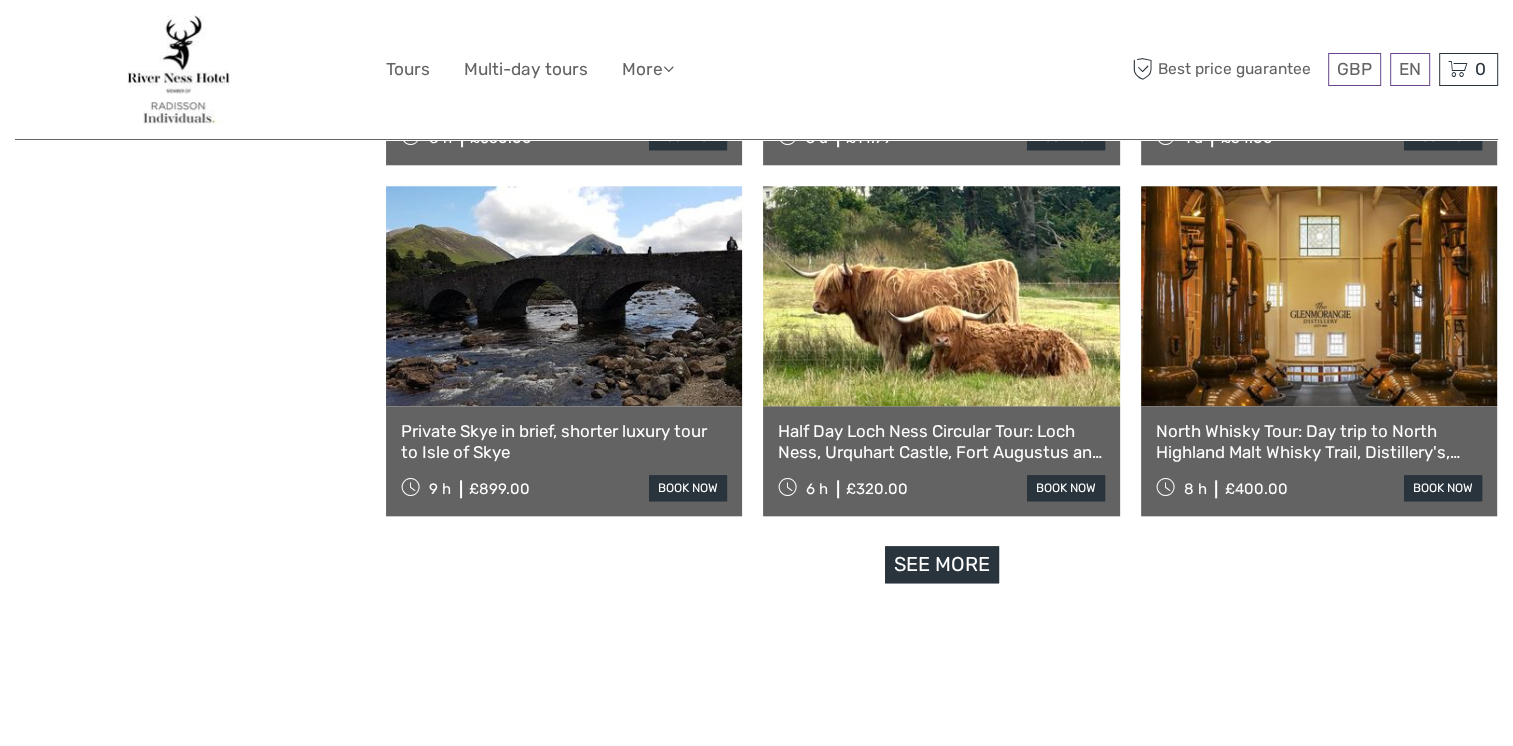 drag, startPoint x: 976, startPoint y: 574, endPoint x: 968, endPoint y: 564, distance: 12.806249 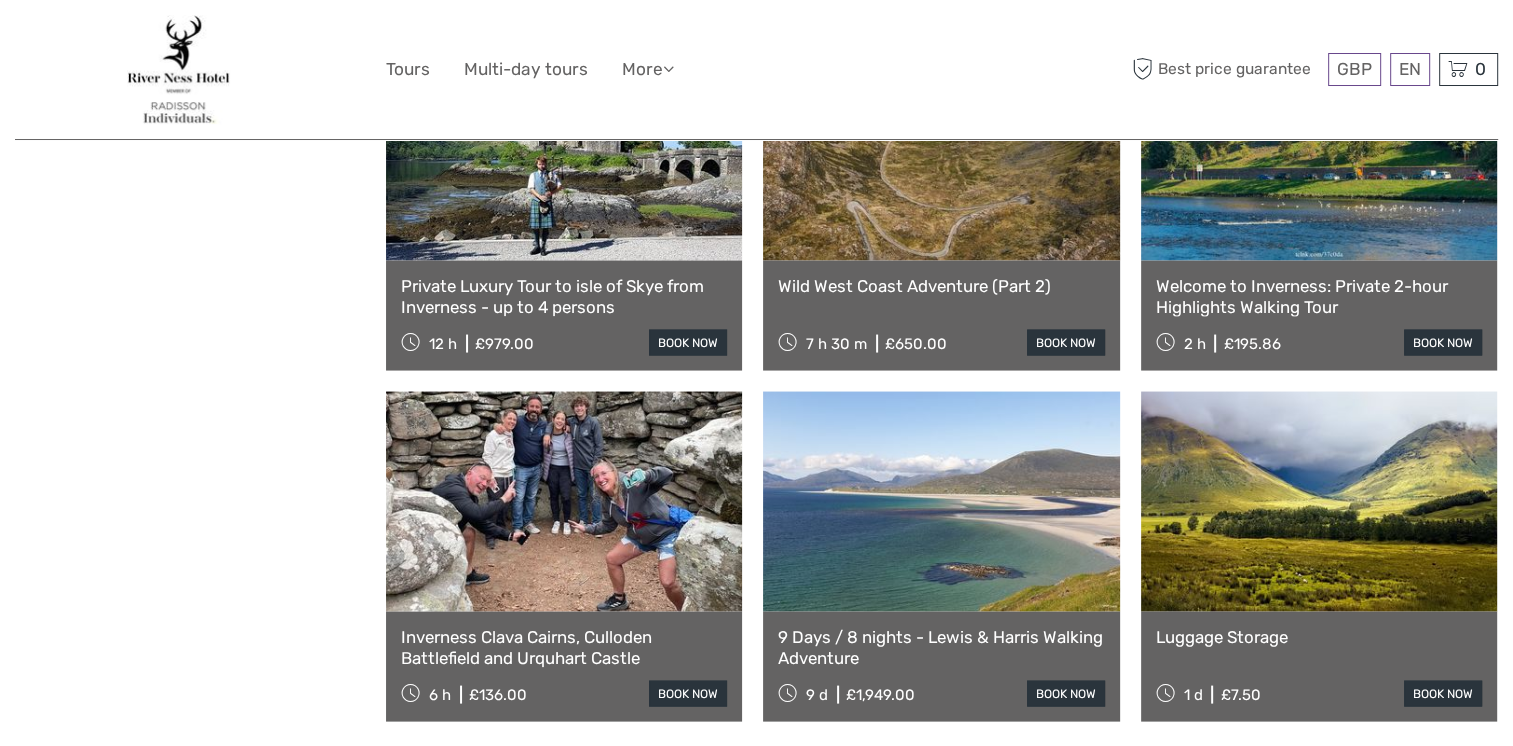 scroll, scrollTop: 4252, scrollLeft: 0, axis: vertical 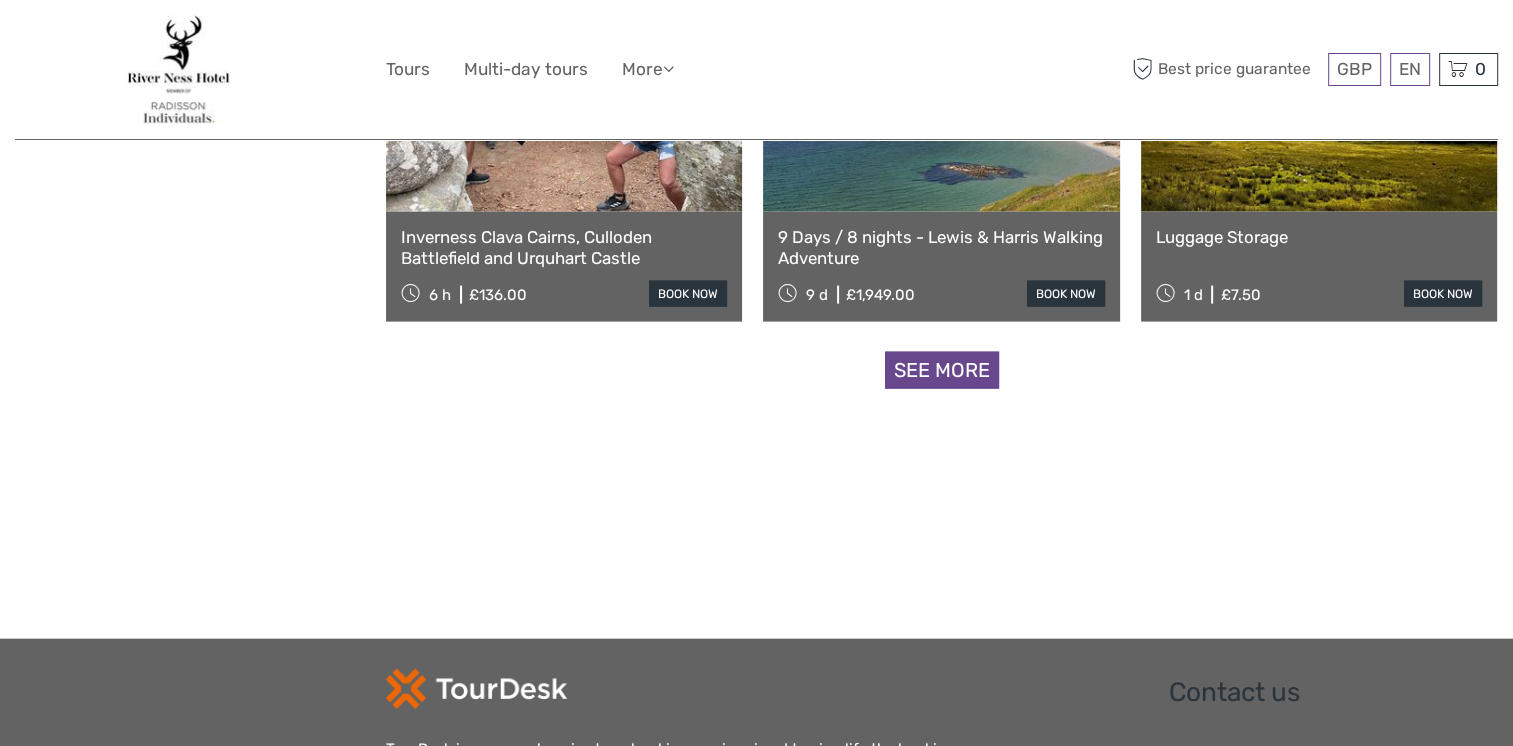 click on "See more" at bounding box center [942, 370] 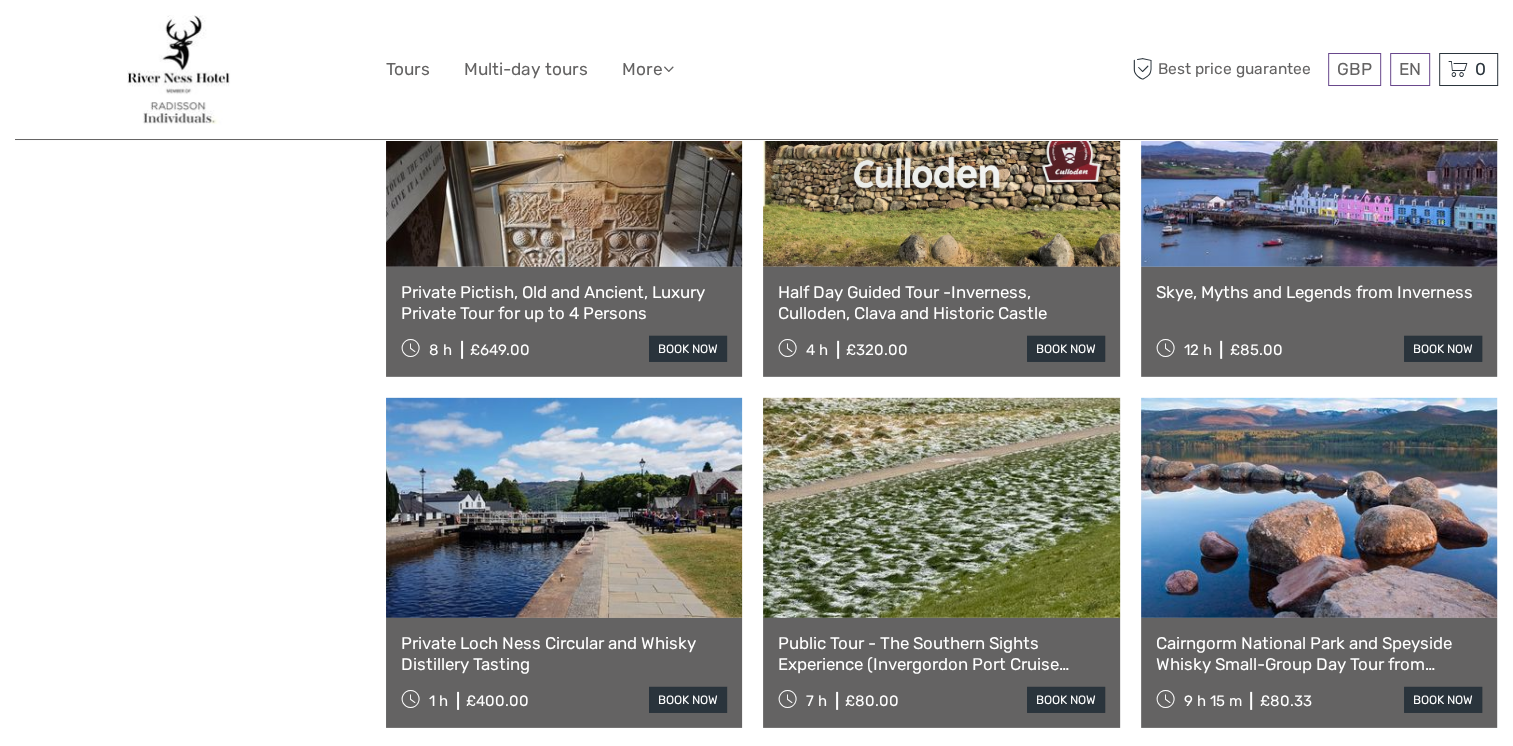 scroll, scrollTop: 6352, scrollLeft: 0, axis: vertical 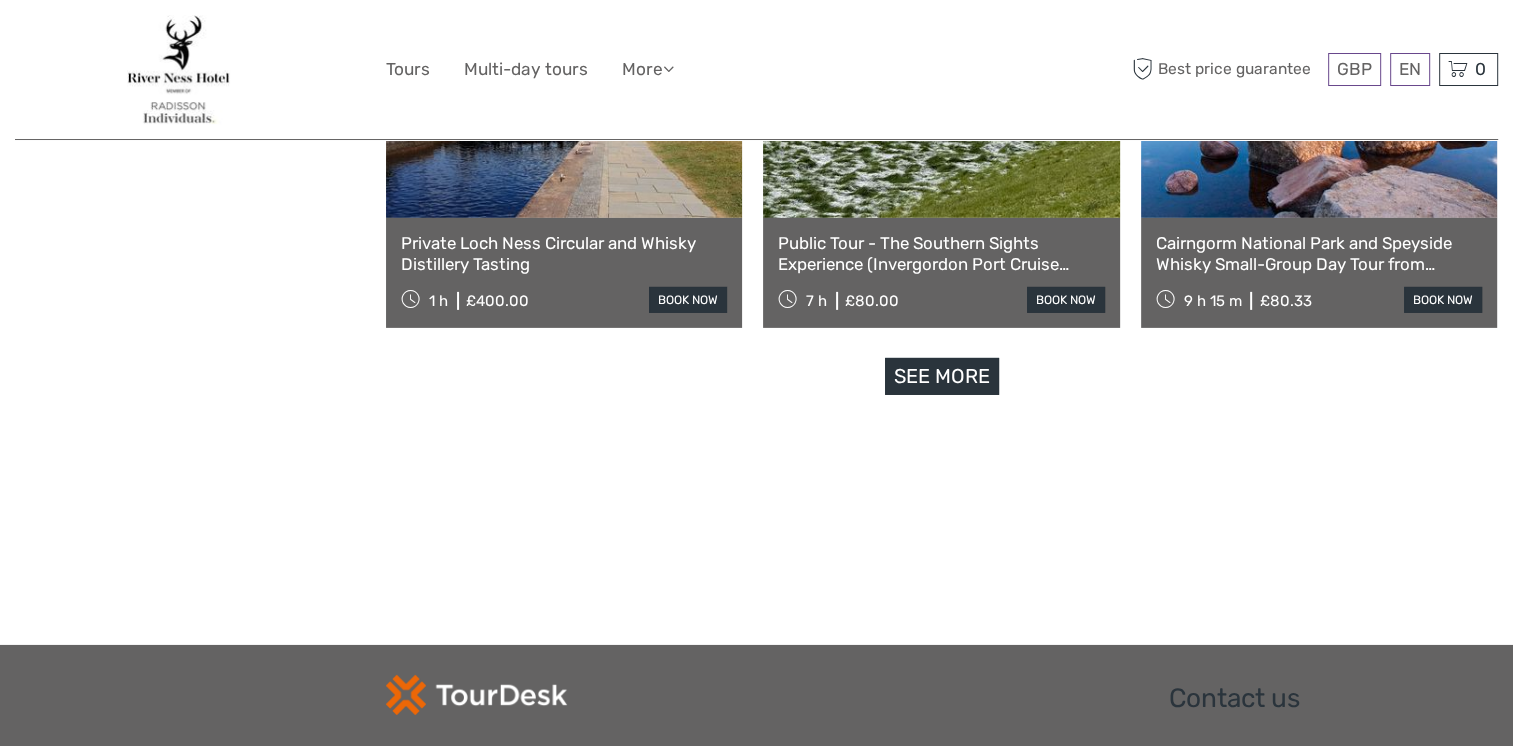 click on "REGION / STARTS FROM
Aberdeen
Dundee
Edinburgh
Glasgow
Inverness
North Highlands
Oban
Perth
St.Andrews
Stirling
Aberdeen
Dundee
Edinburgh
Glasgow
Inverness
North Highlands
Oban
Perth
St.Andrews
Stirling
Price: £4.50 - £3,262.00
x
The Complete Loch Ness Experience Small-Group Day Tour from Inverness
7 h
£109.00
book now
Hop-On Hop-Off Red Route Inverness 24 Hours
£12.00" at bounding box center (942, -2837) 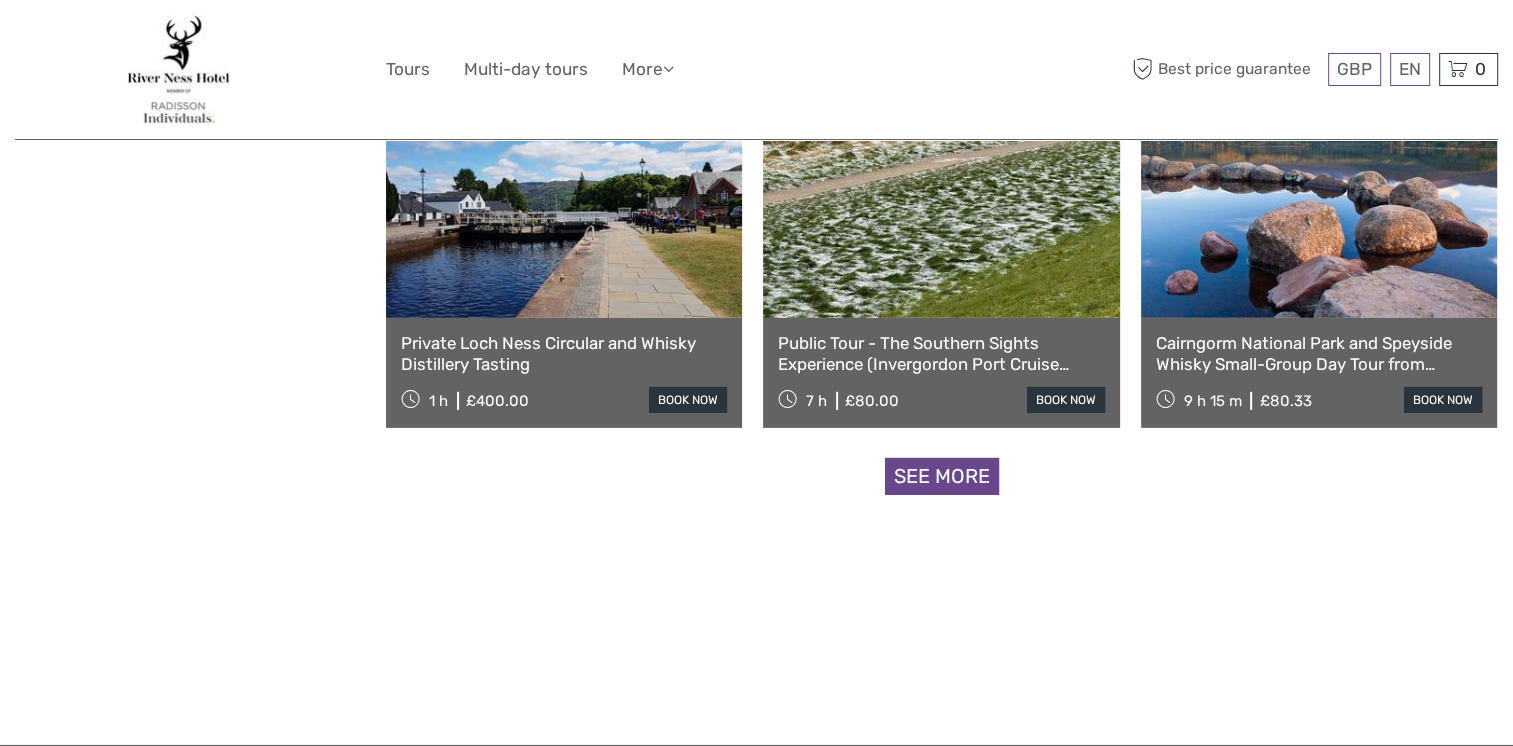click on "See more" at bounding box center [942, 476] 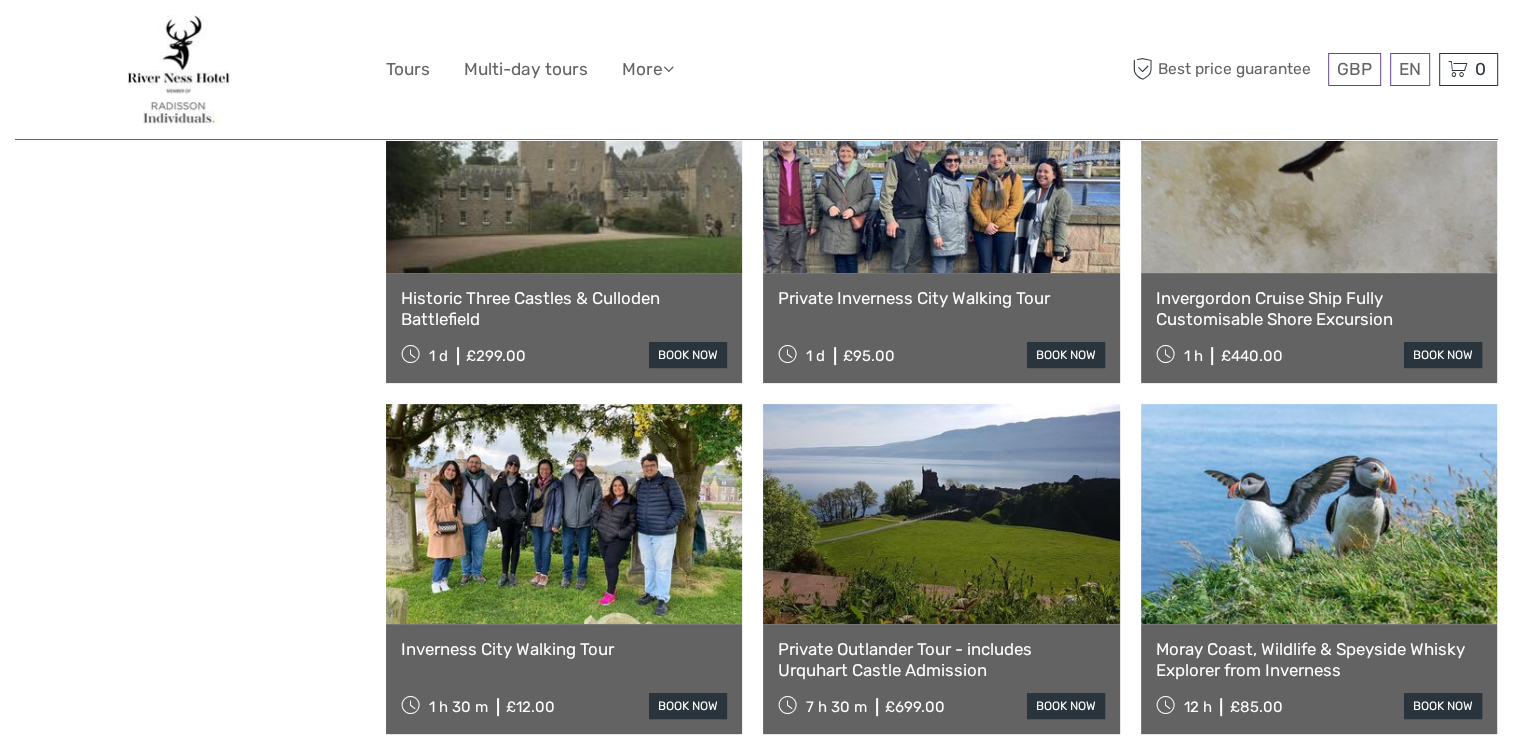 scroll, scrollTop: 8452, scrollLeft: 0, axis: vertical 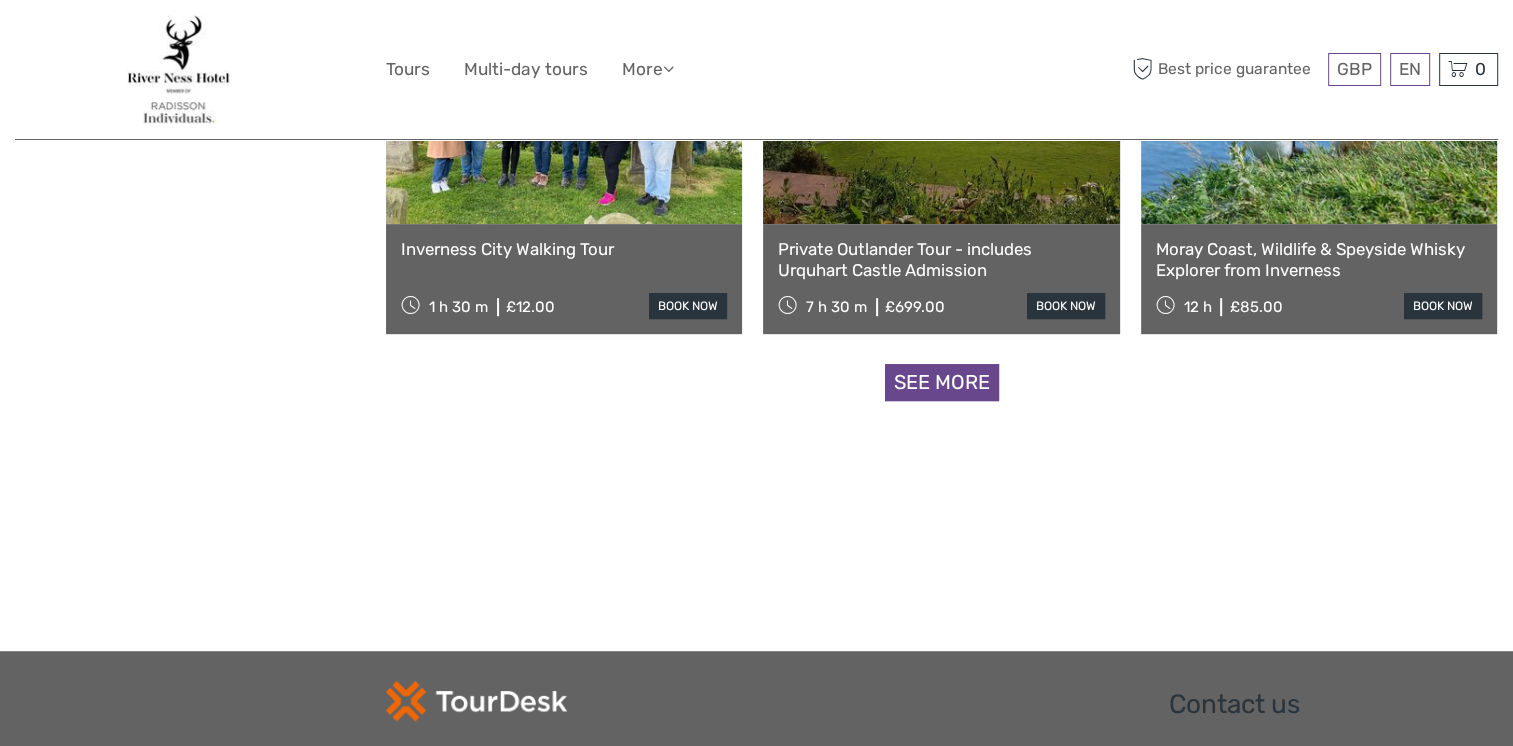 click on "See more" at bounding box center (942, 382) 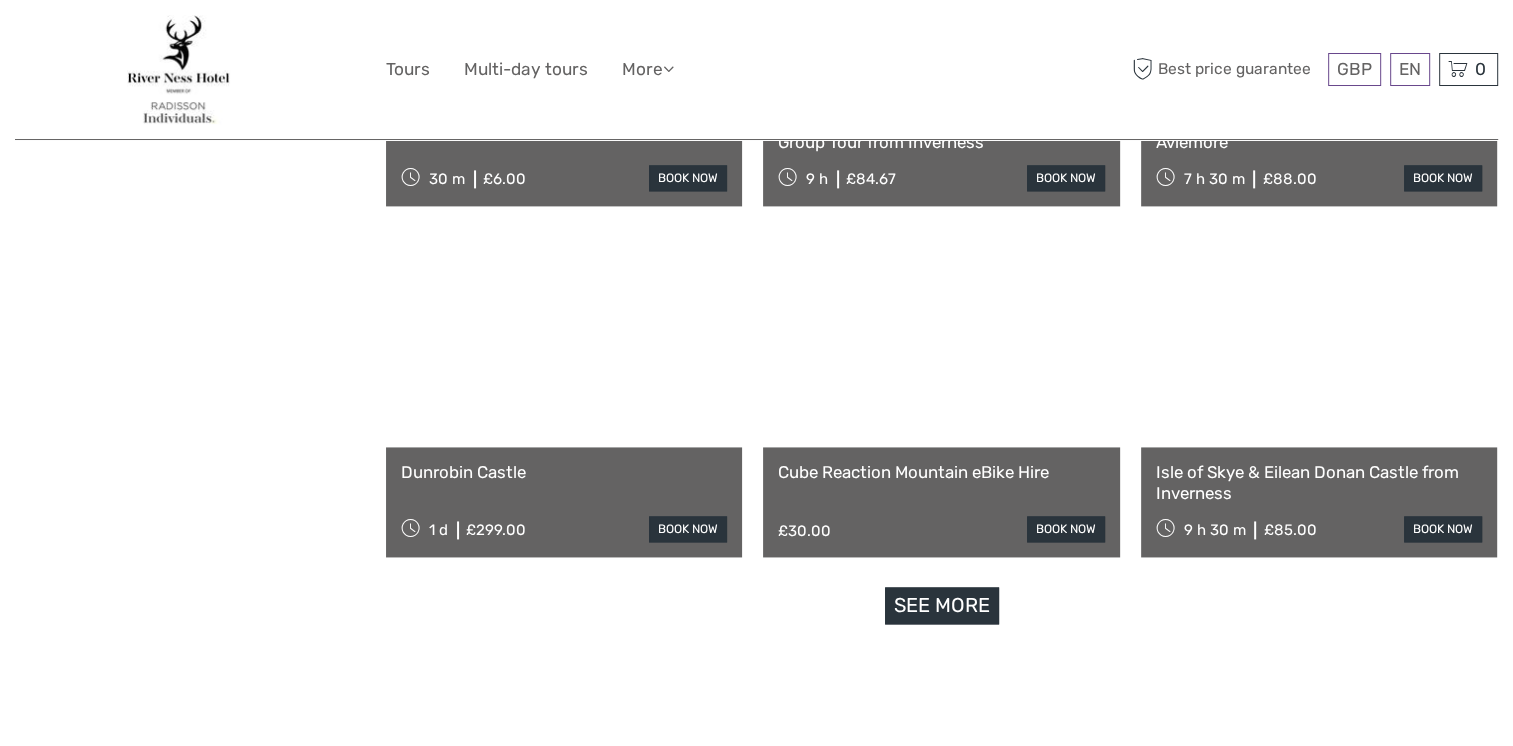 scroll, scrollTop: 10352, scrollLeft: 0, axis: vertical 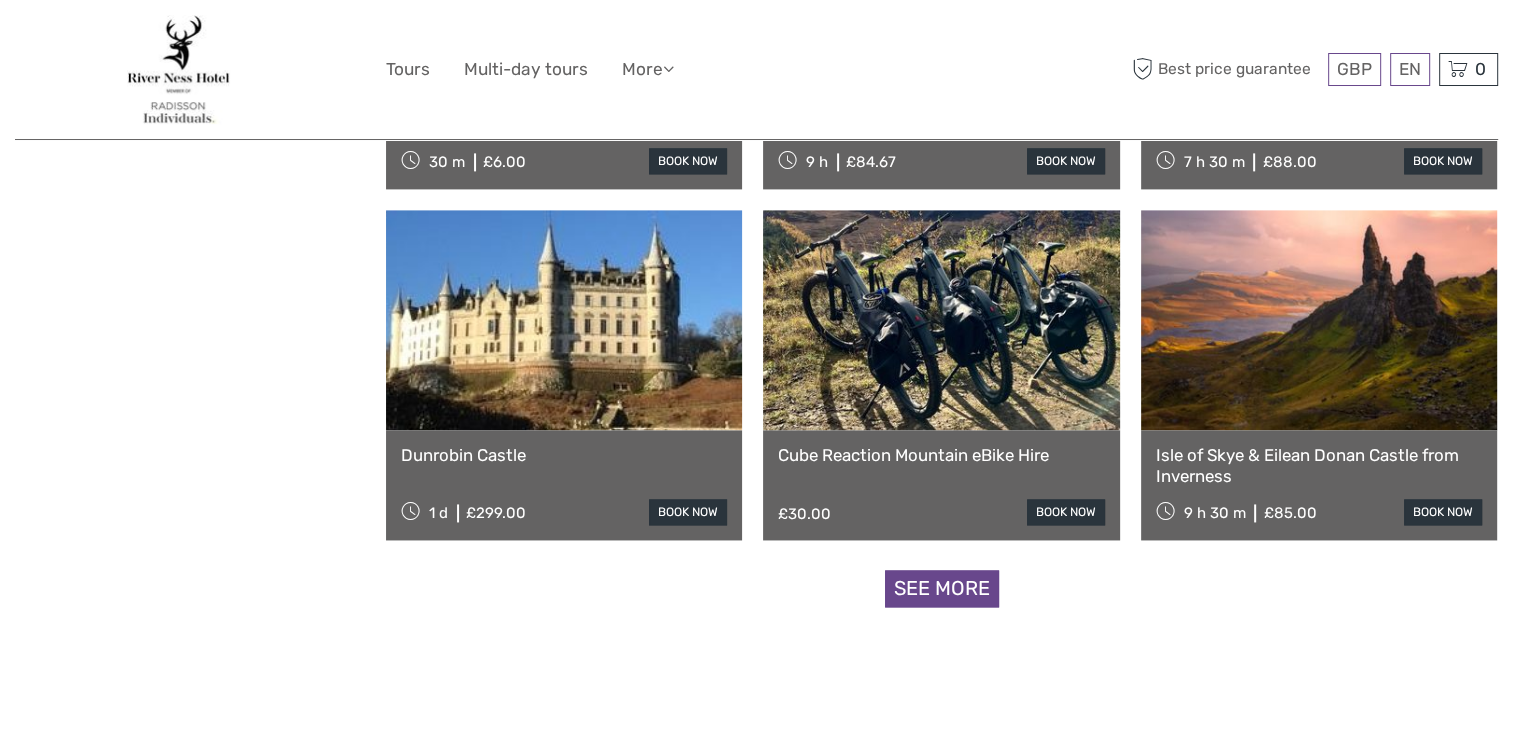 click on "See more" at bounding box center (942, 588) 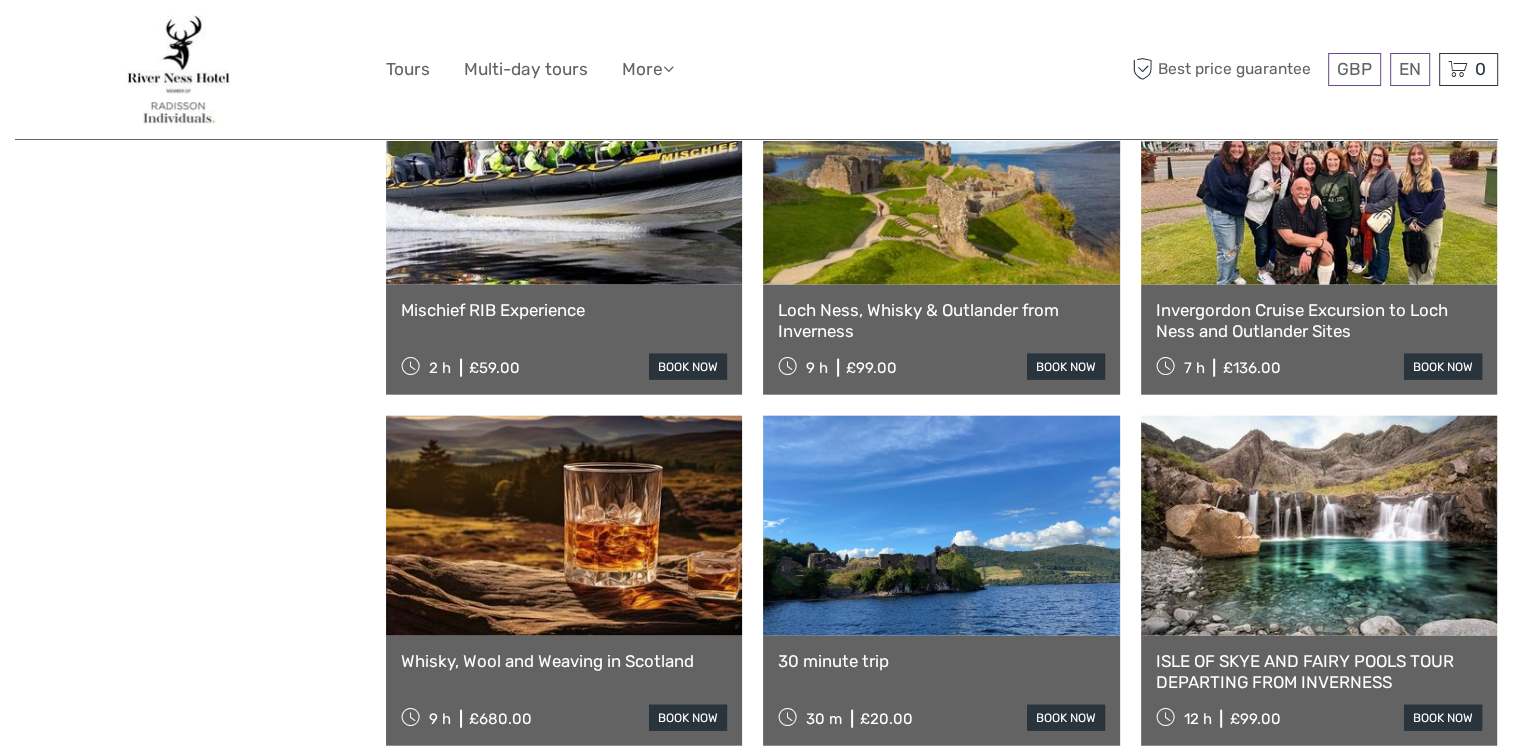 scroll, scrollTop: 12352, scrollLeft: 0, axis: vertical 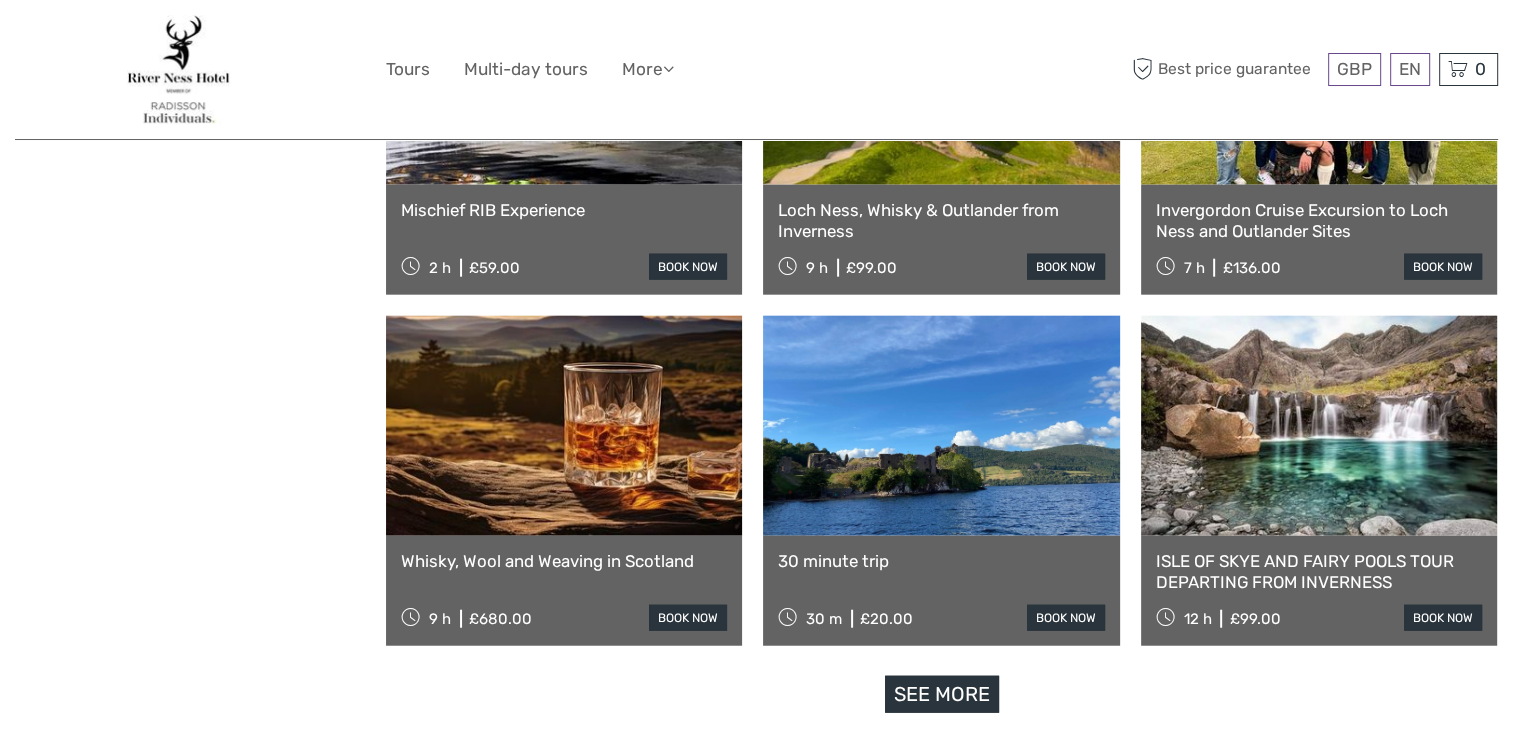 click on "ISLE OF SKYE AND FAIRY POOLS TOUR DEPARTING FROM INVERNESS" at bounding box center (1319, 571) 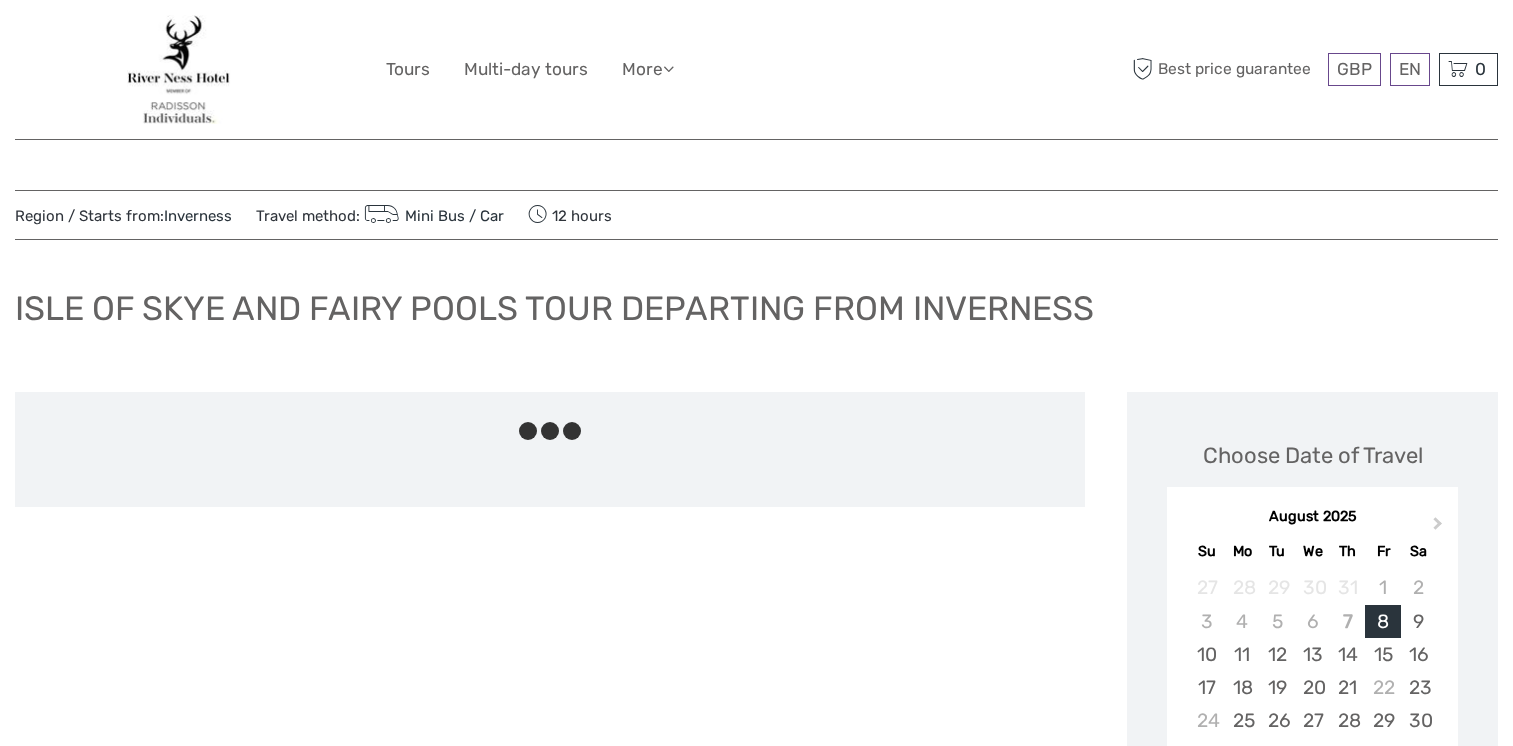 scroll, scrollTop: 0, scrollLeft: 0, axis: both 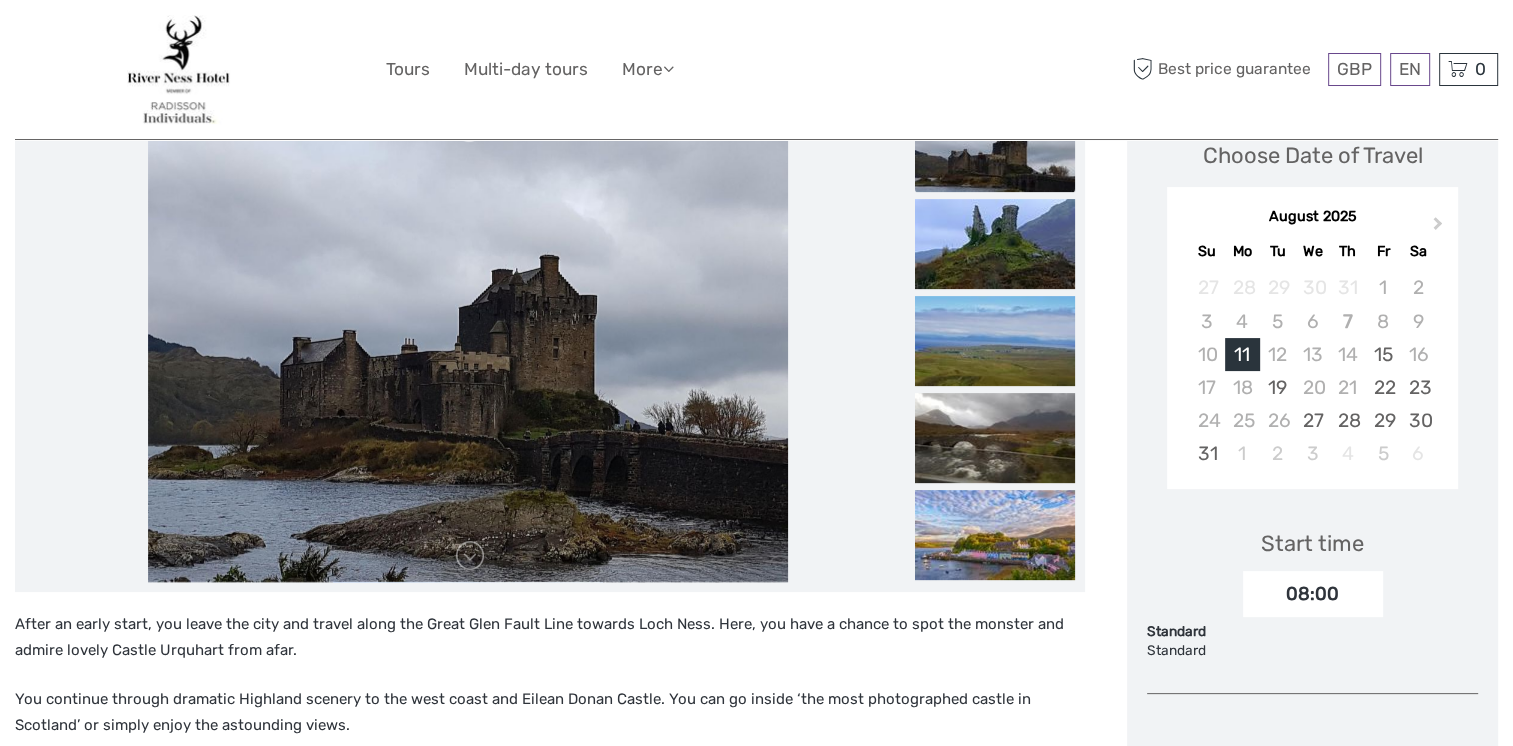 click at bounding box center (468, 342) 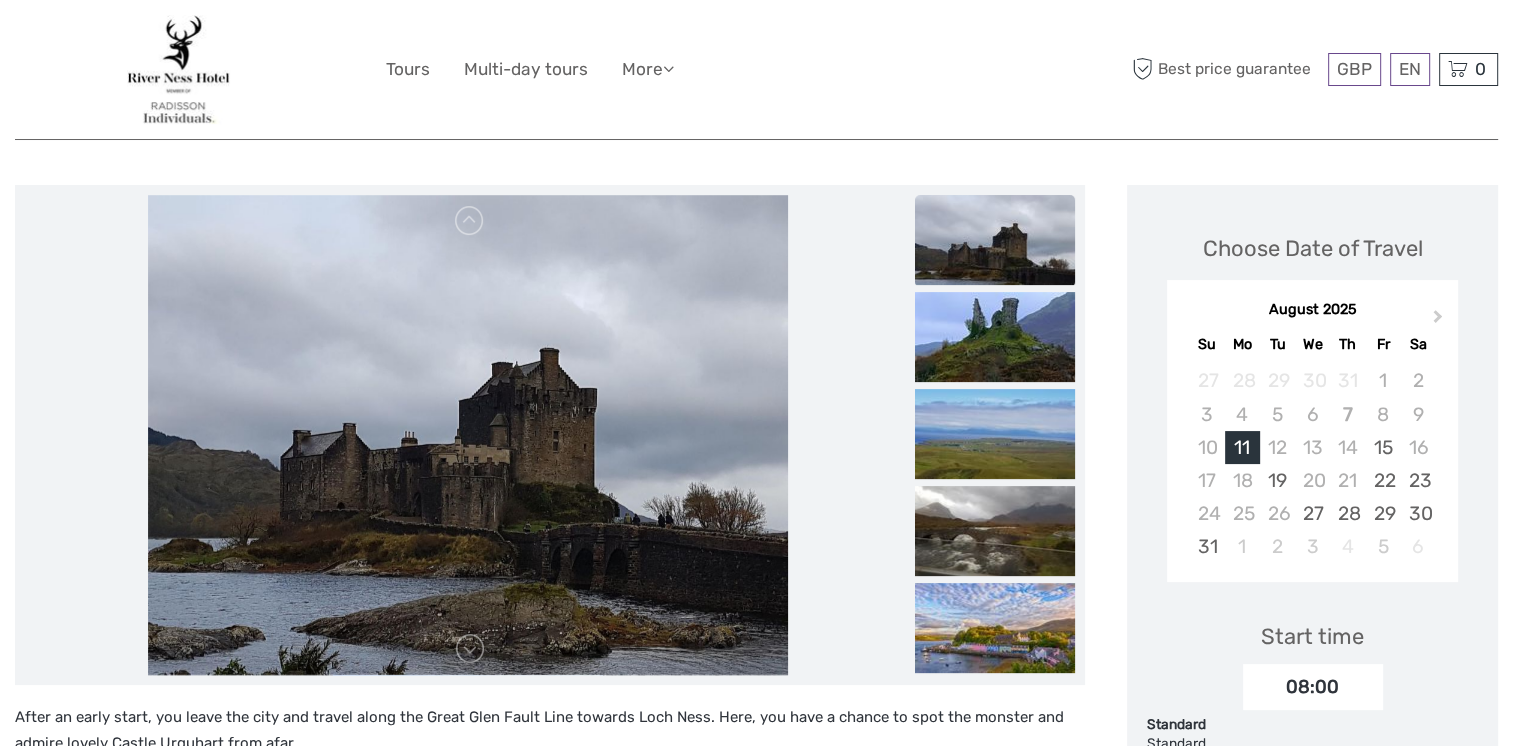 scroll, scrollTop: 0, scrollLeft: 0, axis: both 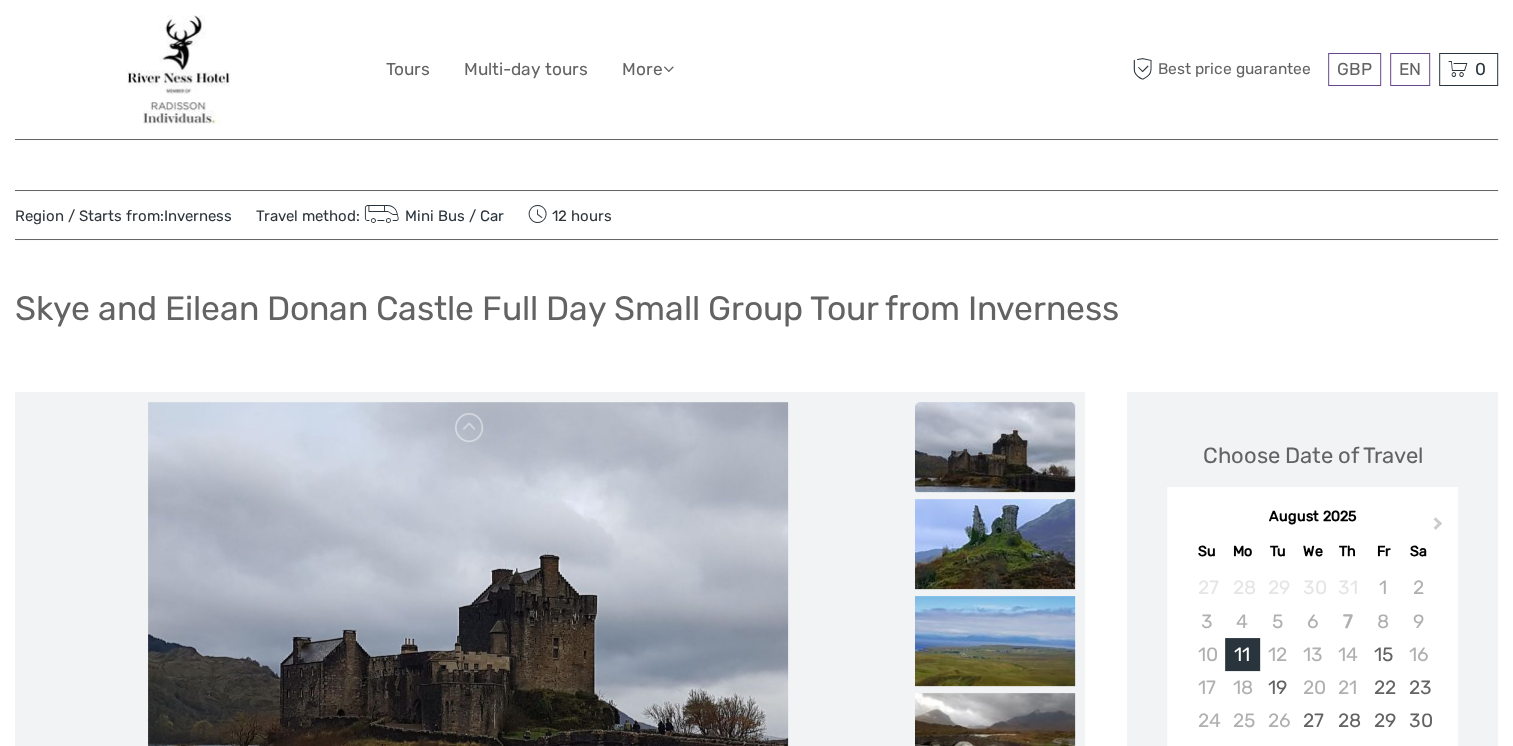 click at bounding box center [995, 447] 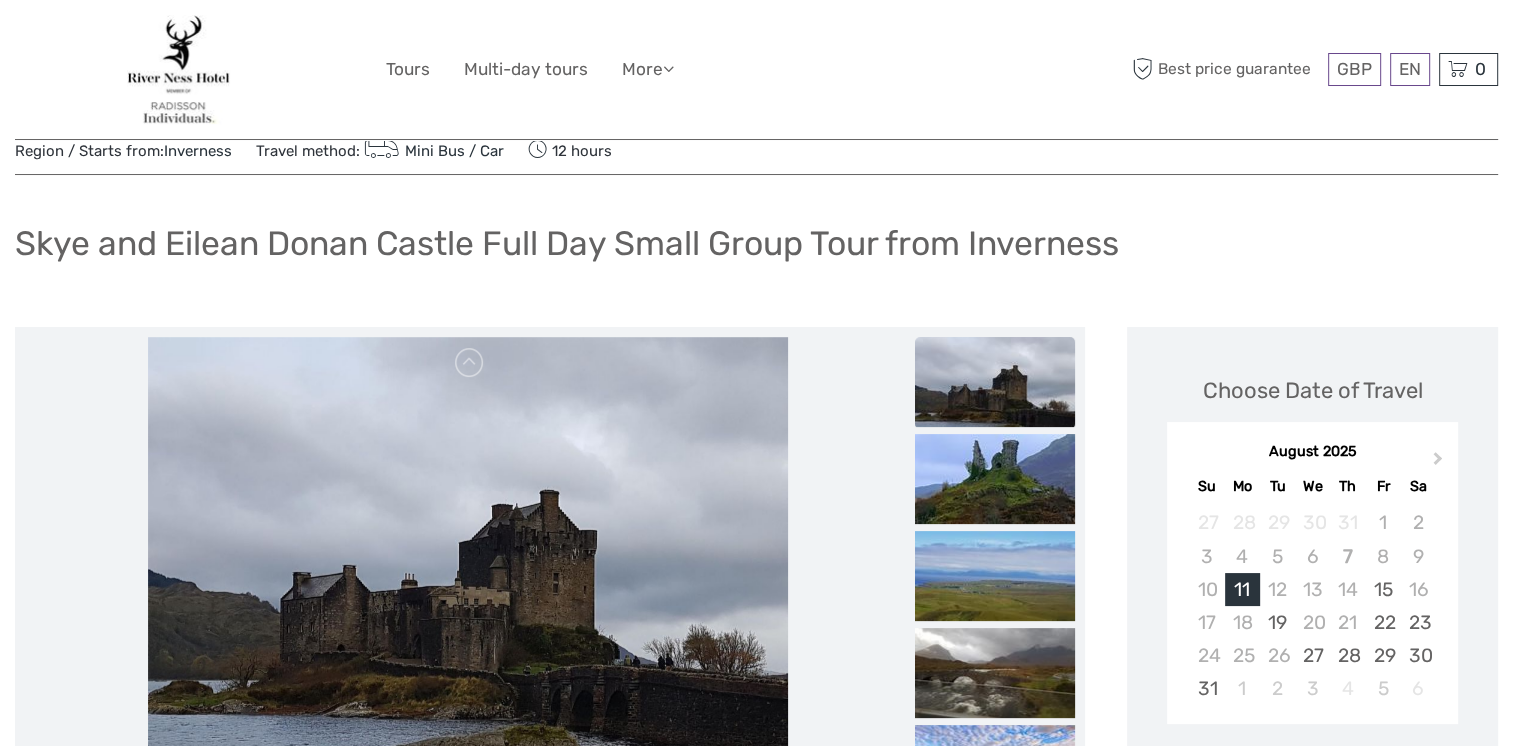 scroll, scrollTop: 100, scrollLeft: 0, axis: vertical 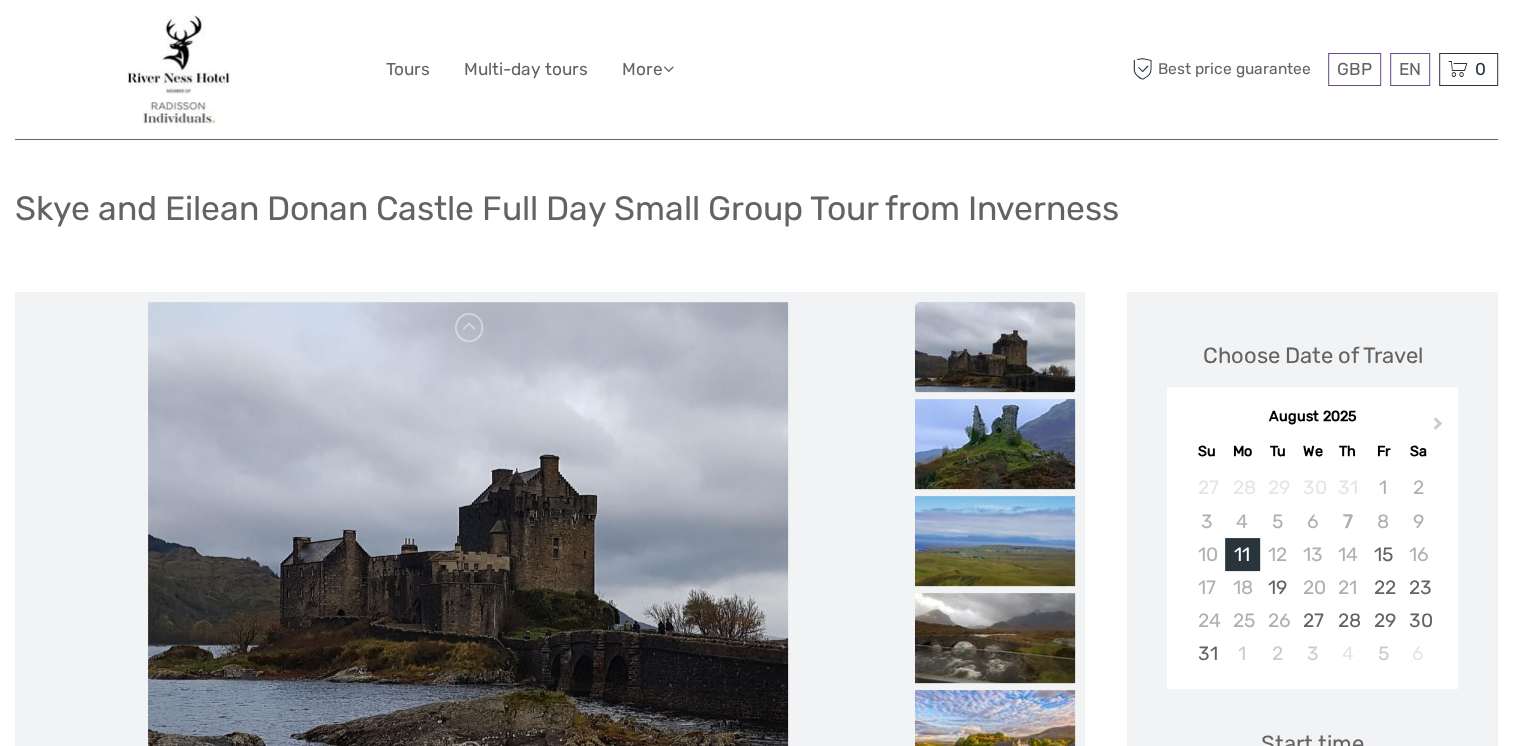 click at bounding box center (995, 347) 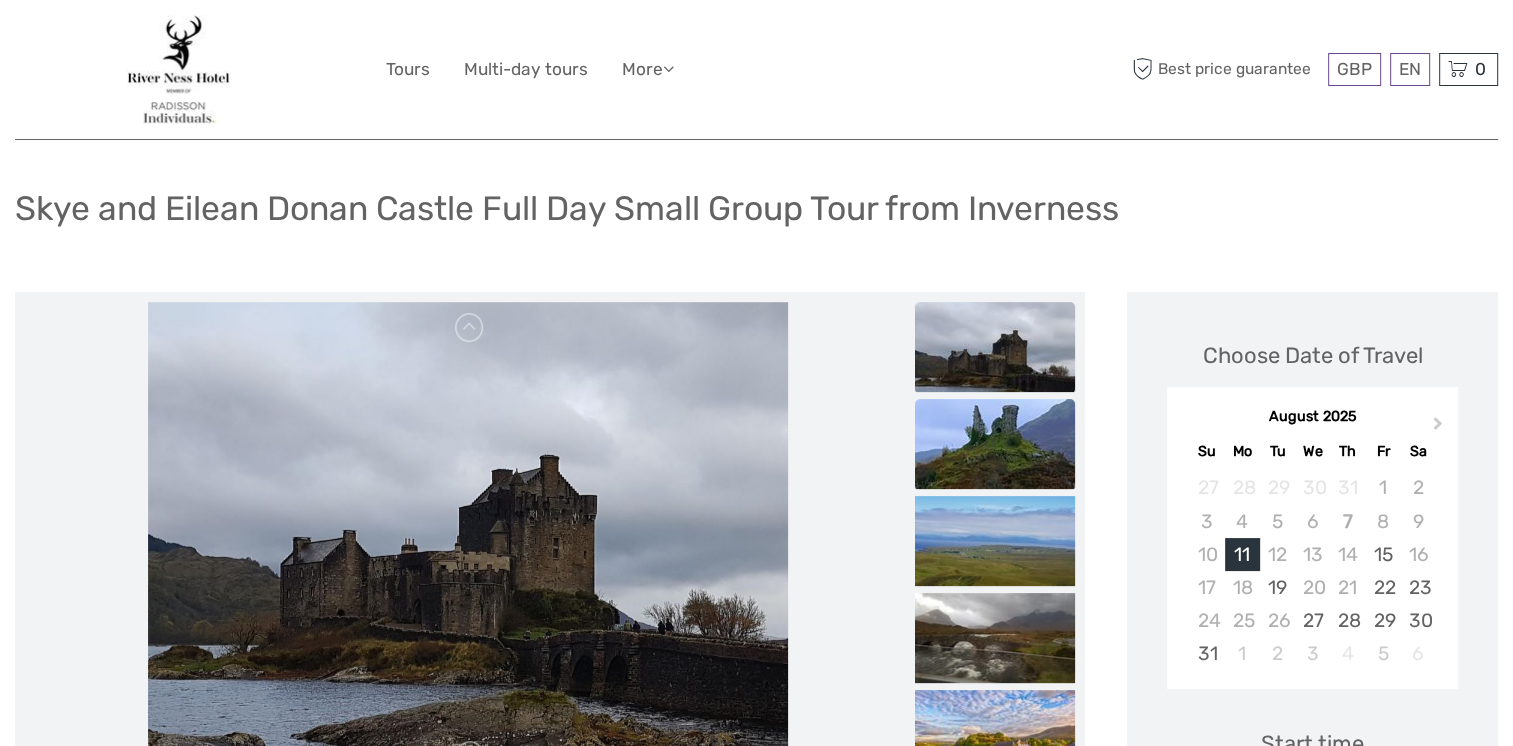 click at bounding box center (995, 444) 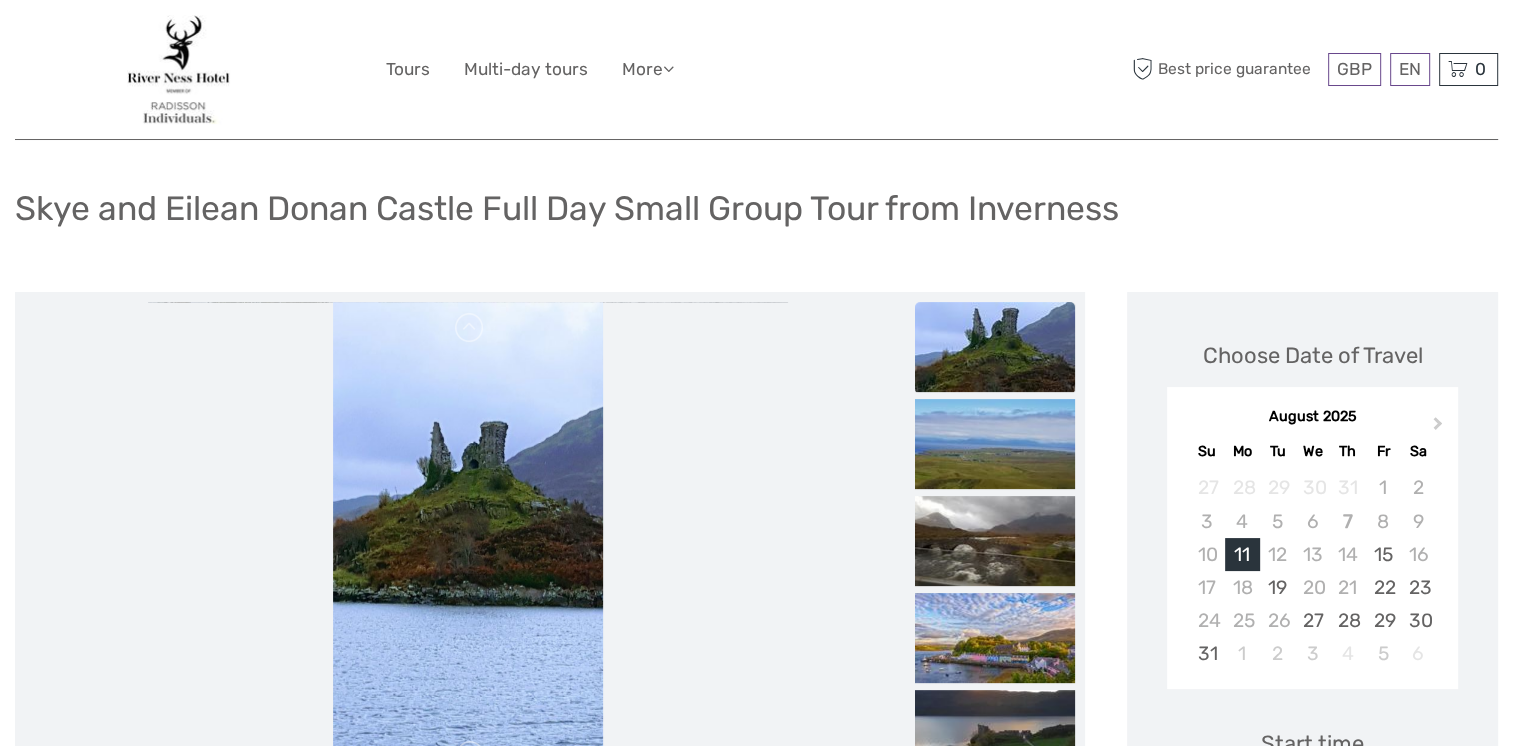 scroll, scrollTop: 200, scrollLeft: 0, axis: vertical 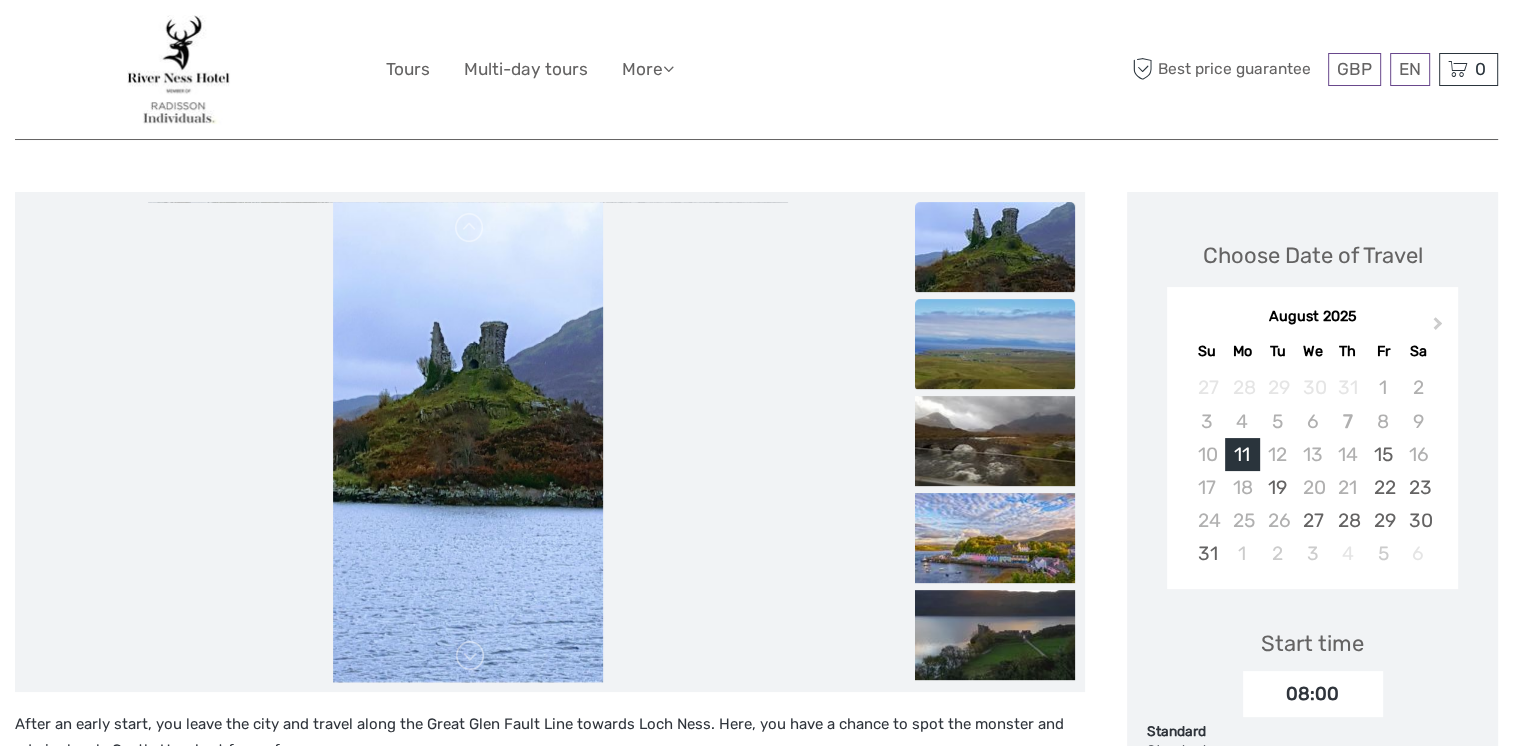 click at bounding box center [995, 344] 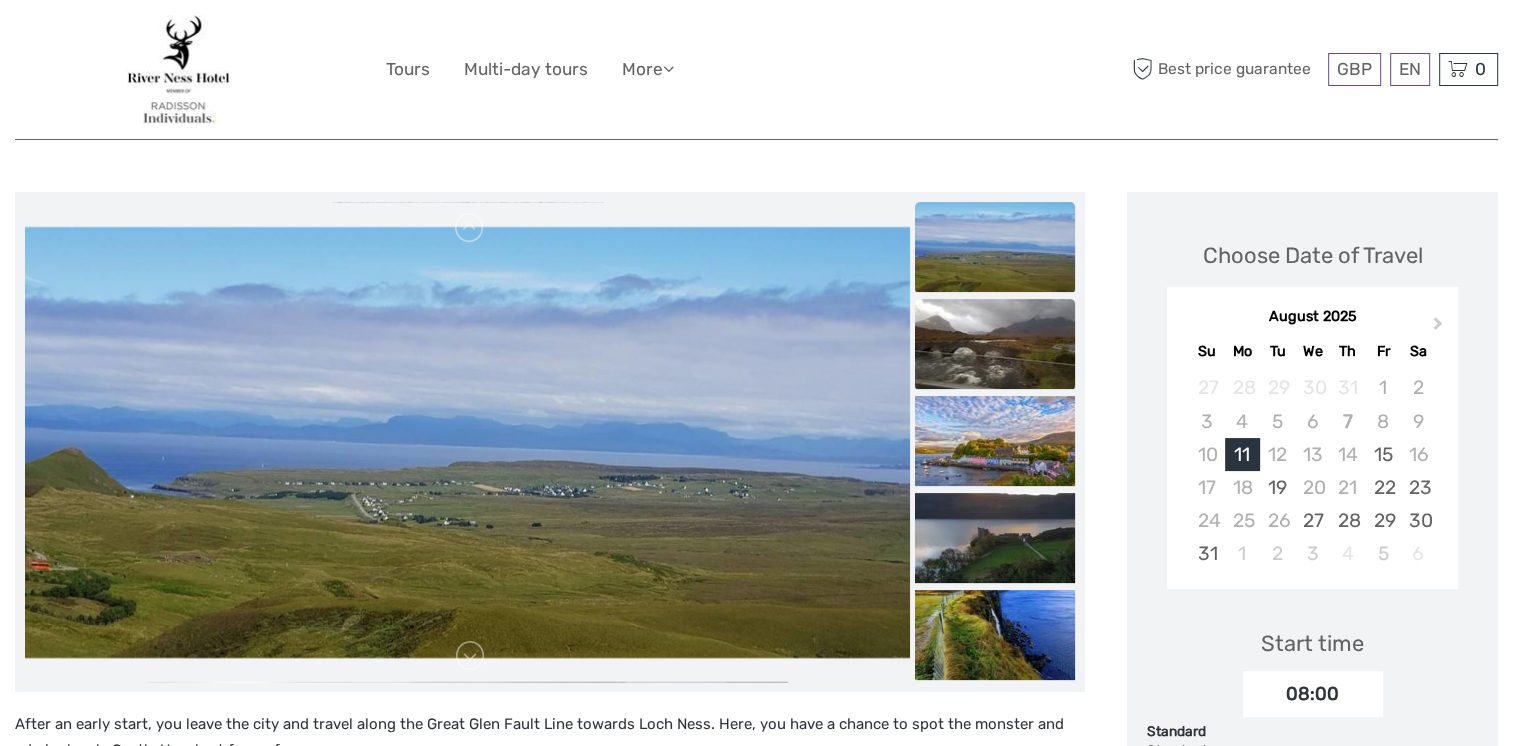 click at bounding box center [995, 344] 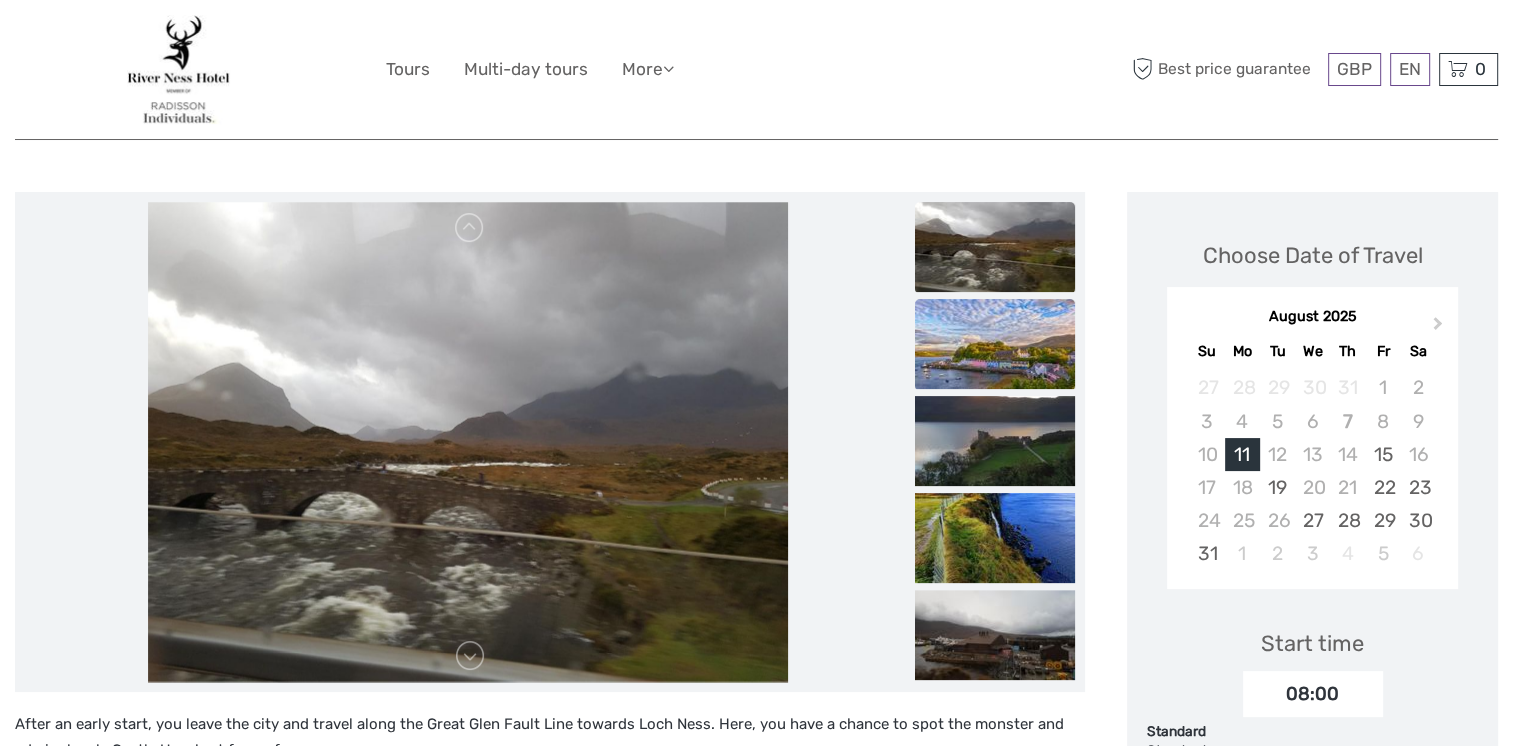 click at bounding box center [995, 344] 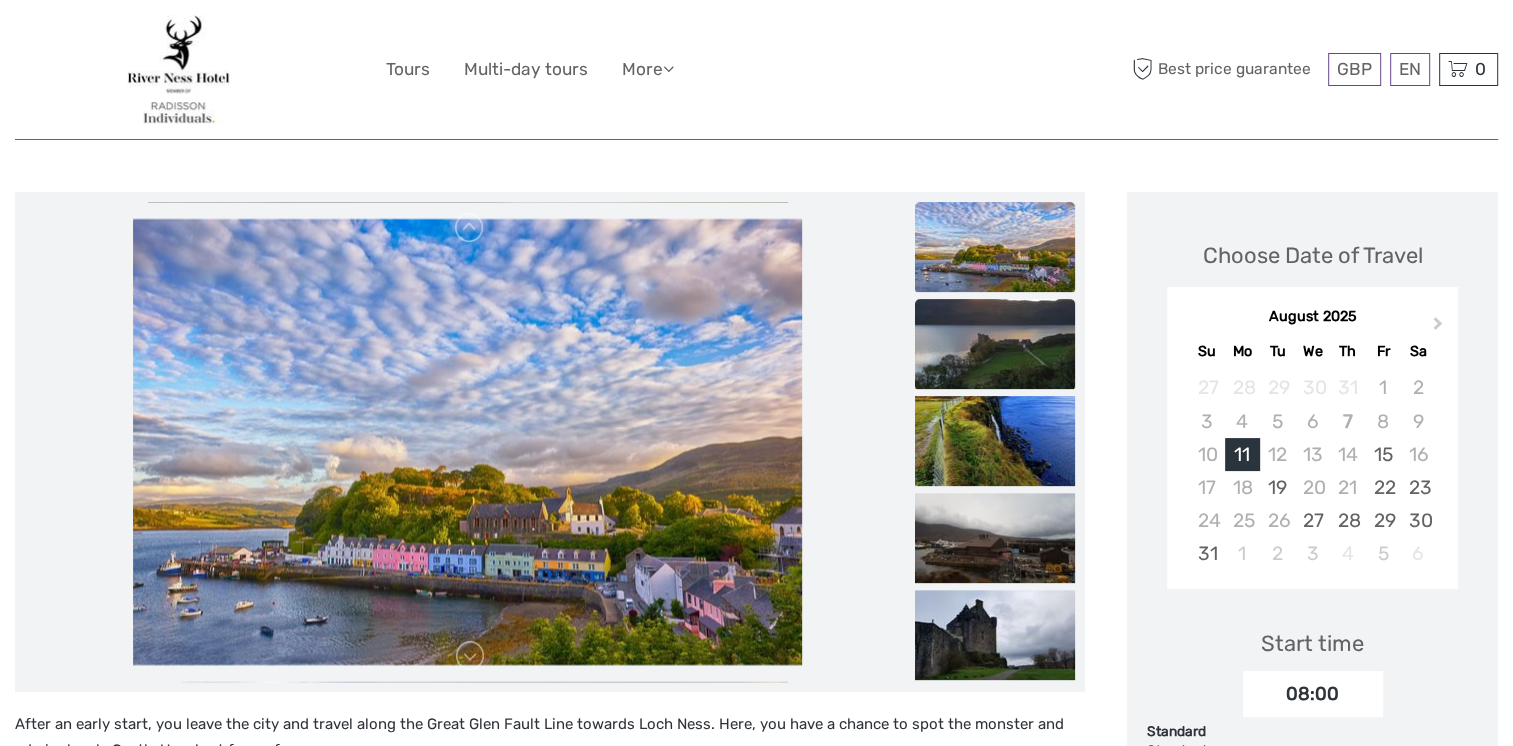 click at bounding box center (995, 344) 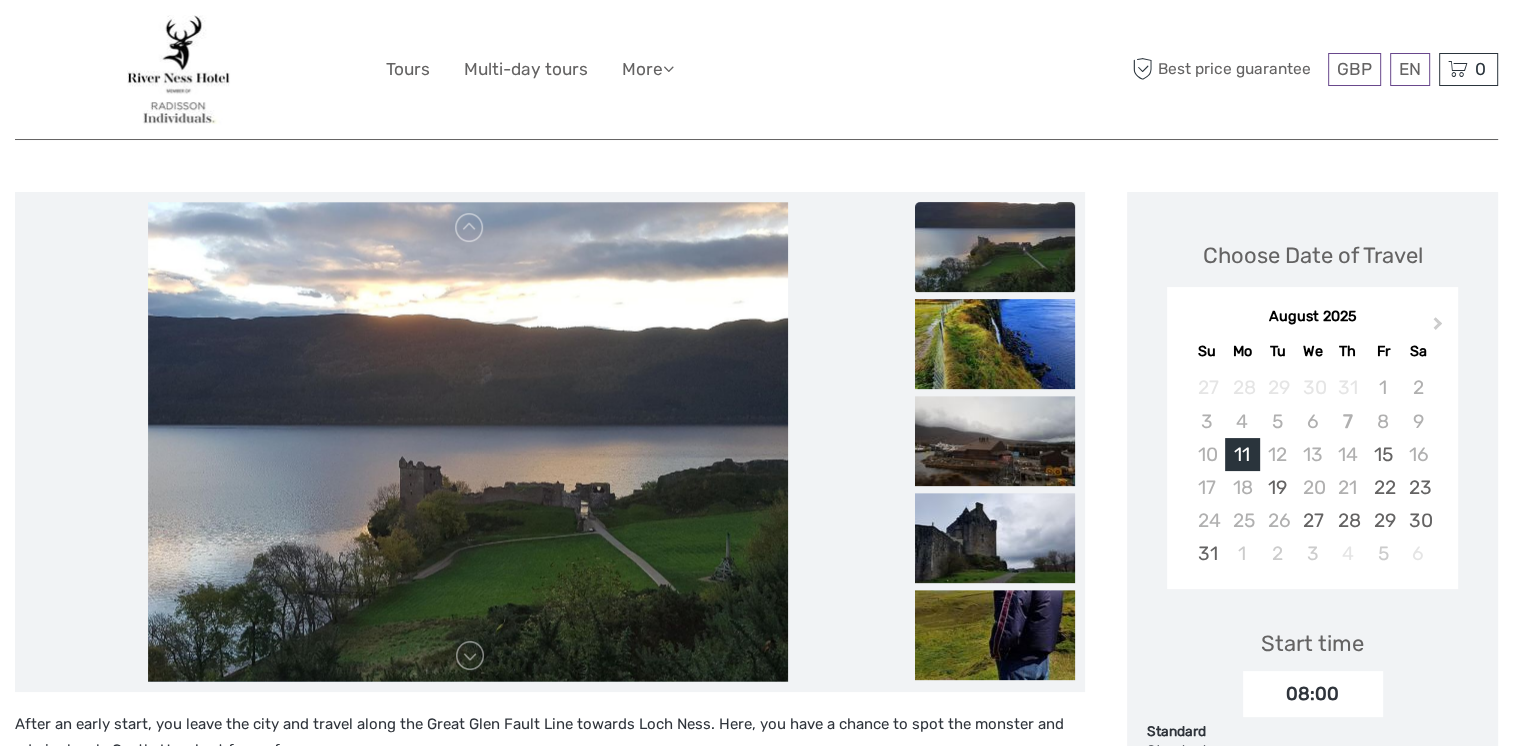 click at bounding box center [995, 344] 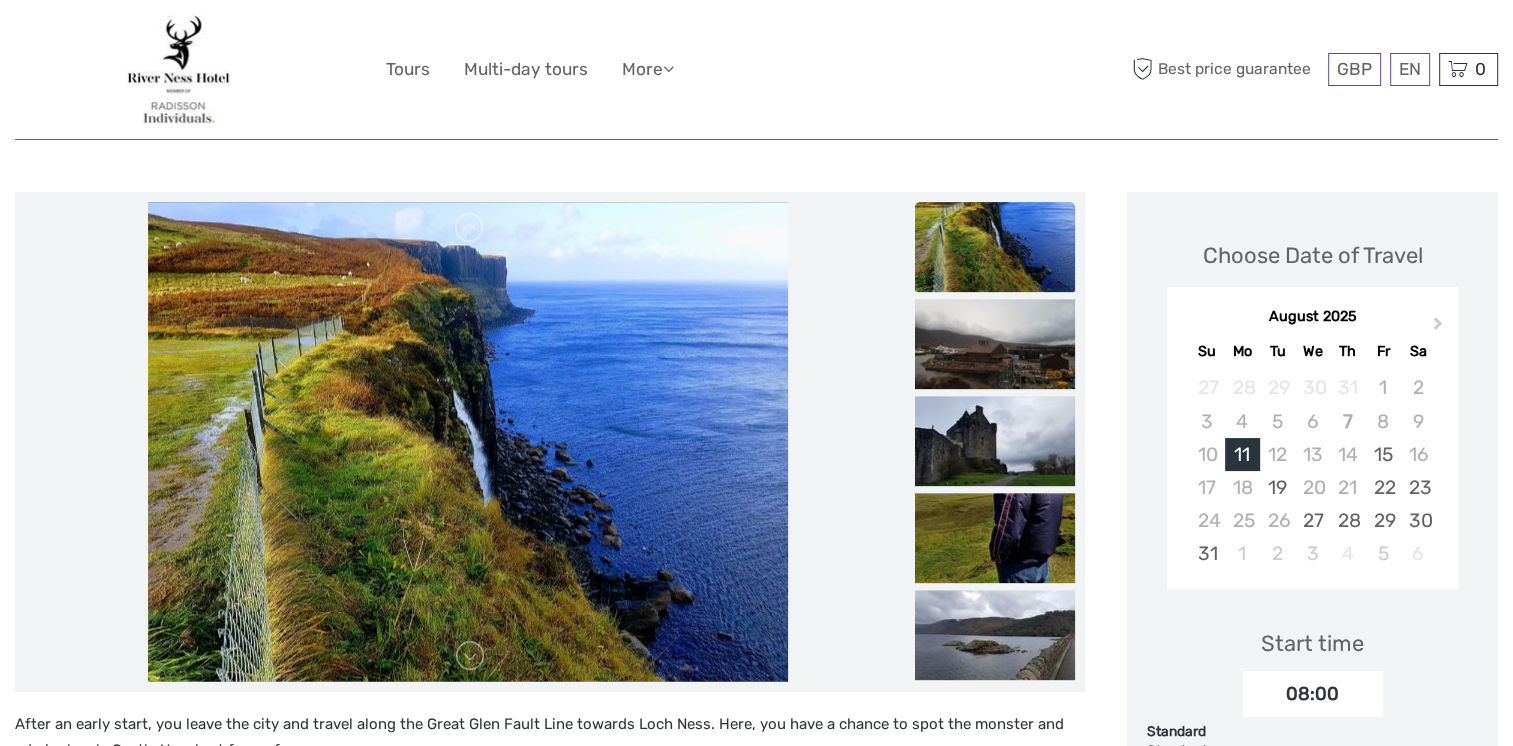click at bounding box center [995, 344] 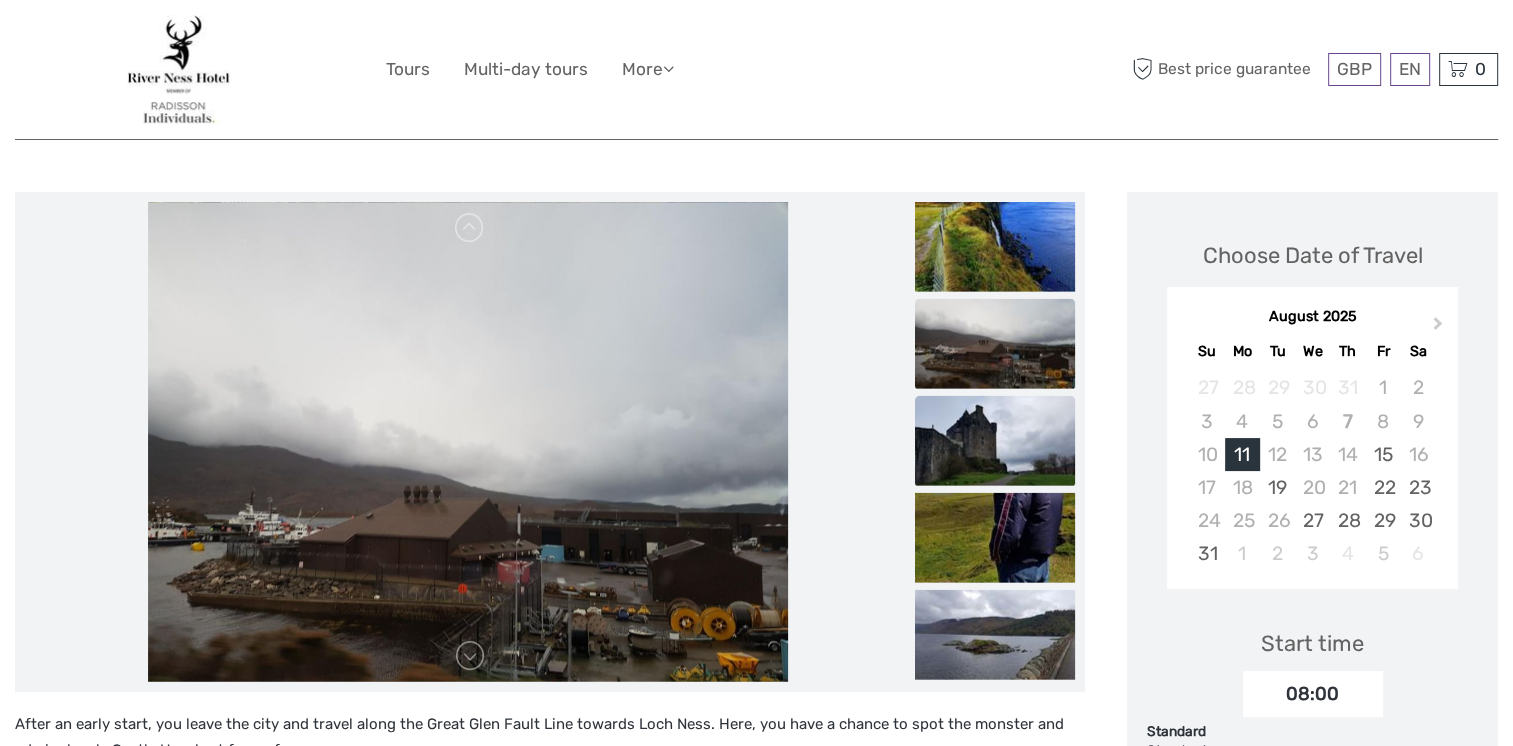 scroll, scrollTop: 300, scrollLeft: 0, axis: vertical 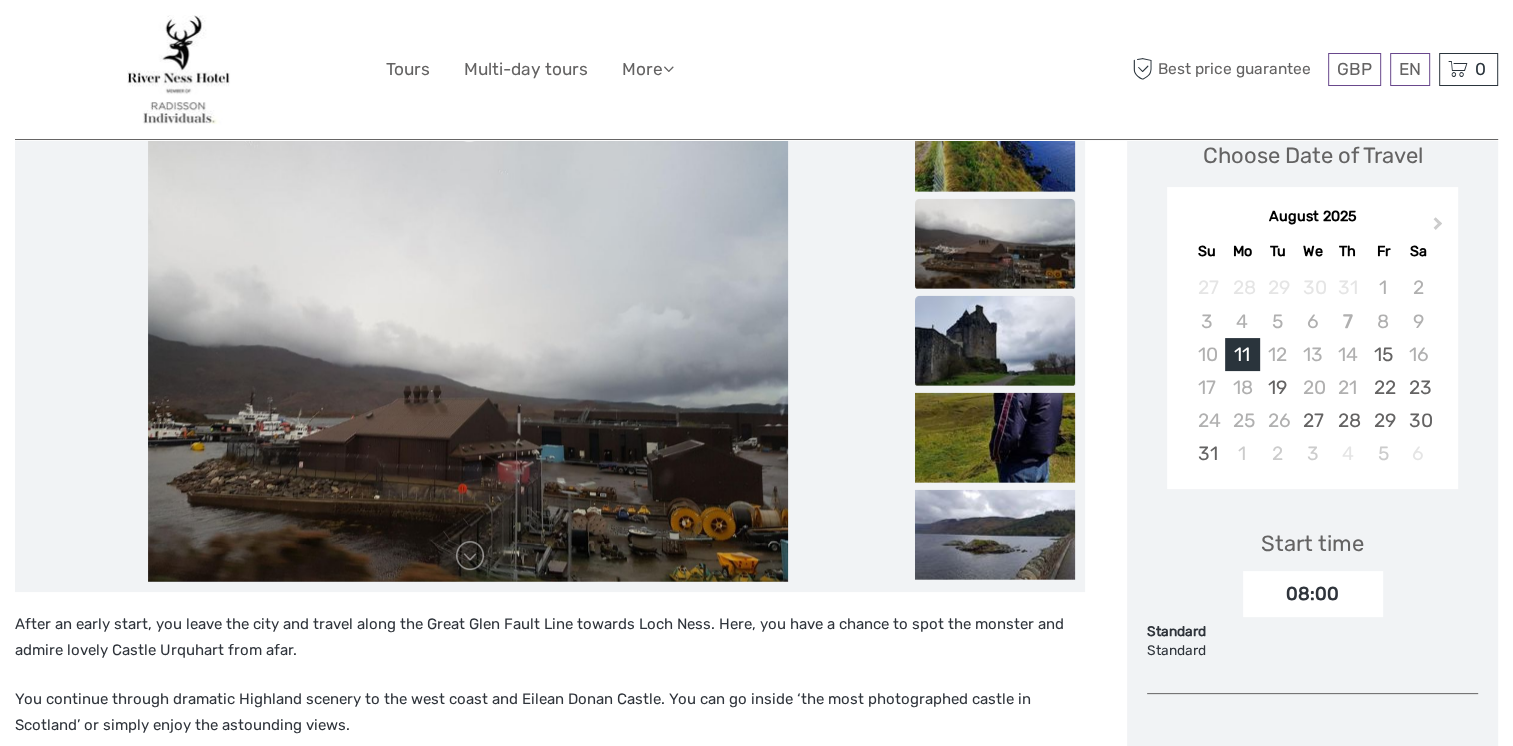 click at bounding box center (995, 341) 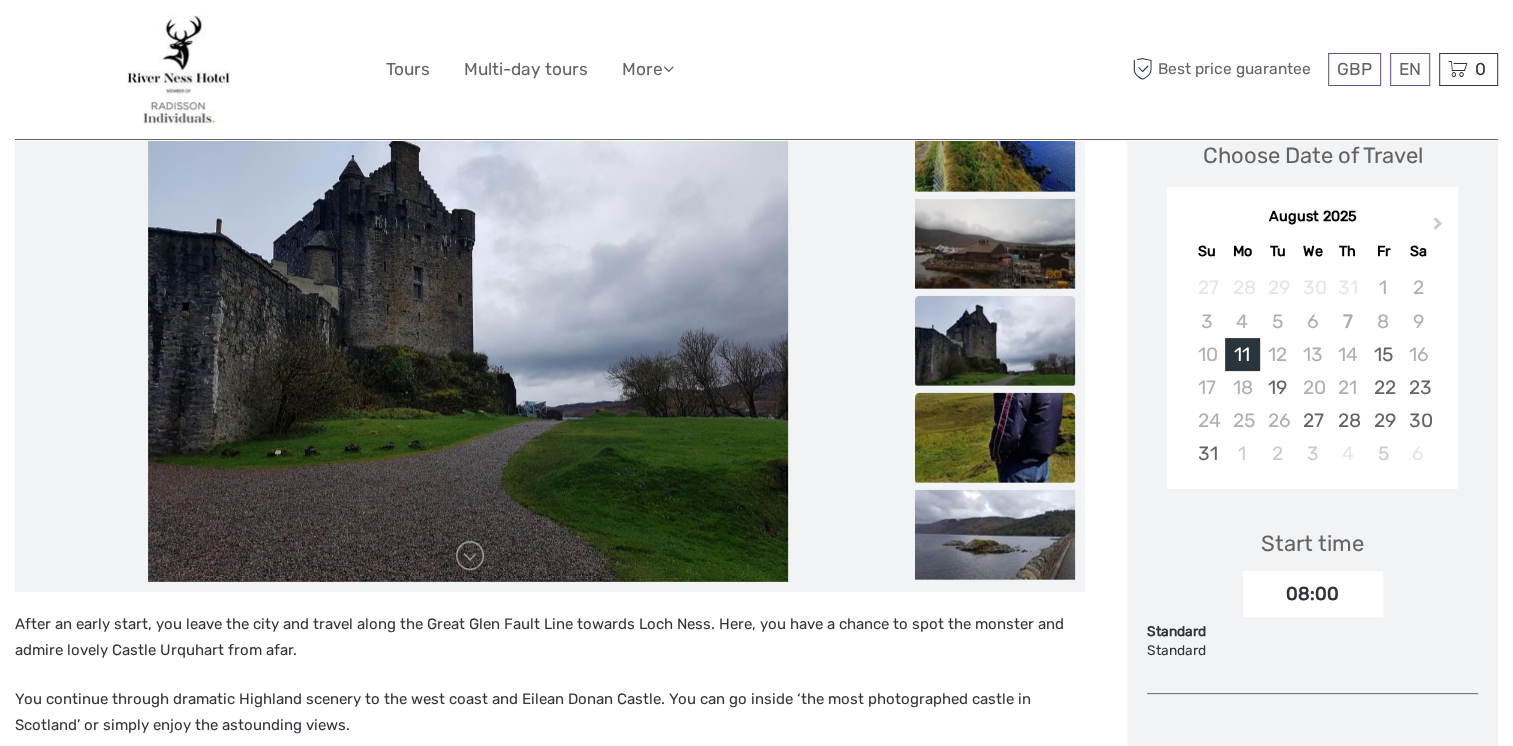 click at bounding box center [995, 438] 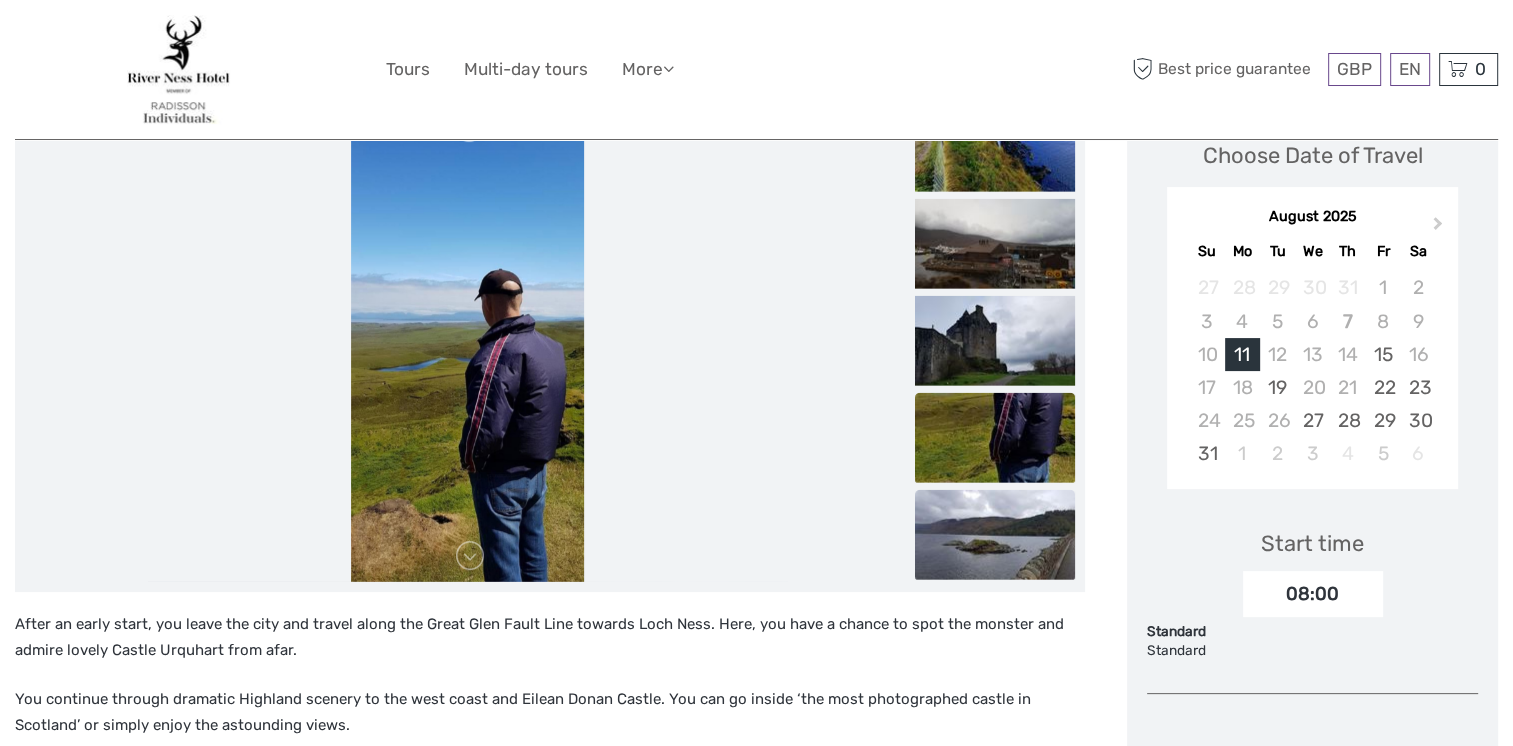 click at bounding box center (995, 535) 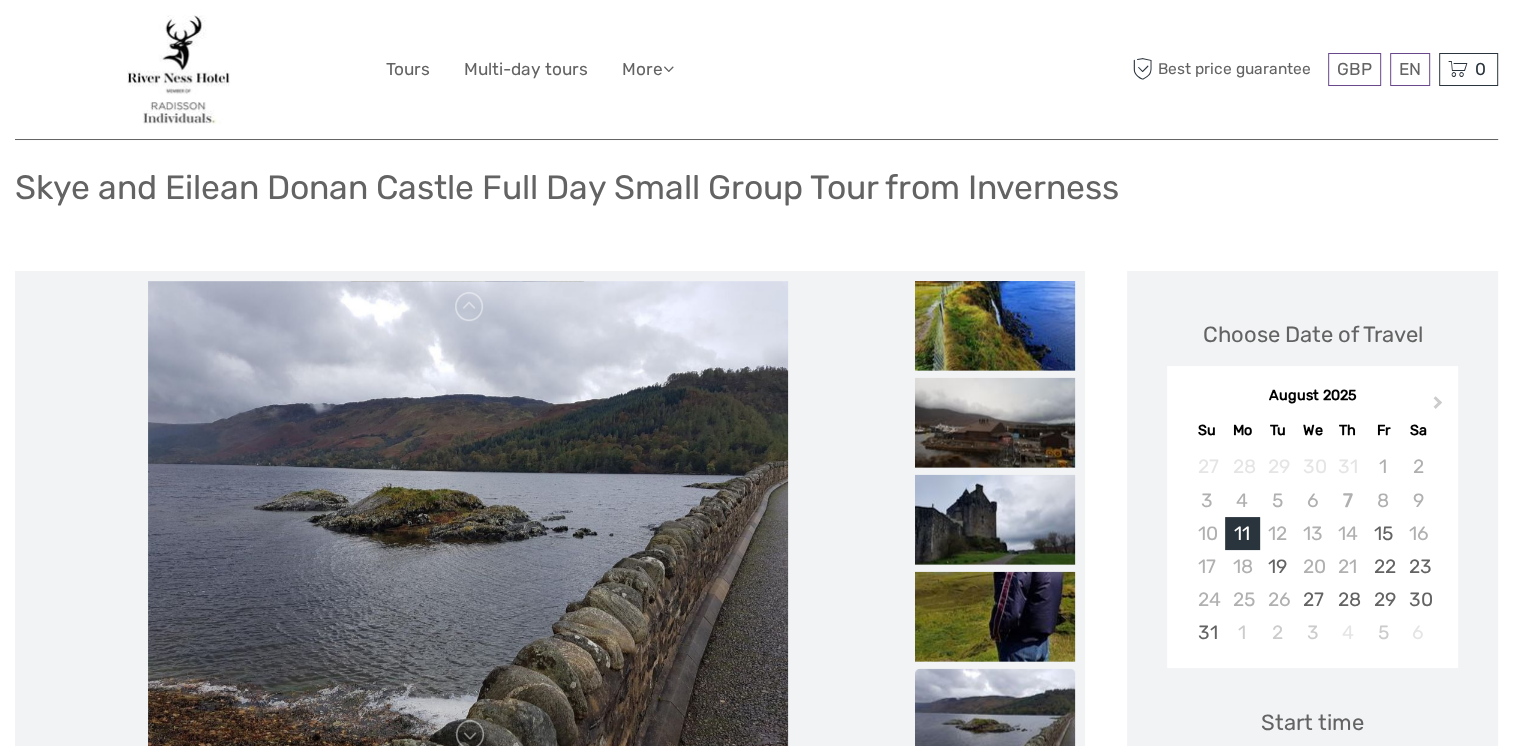 scroll, scrollTop: 0, scrollLeft: 0, axis: both 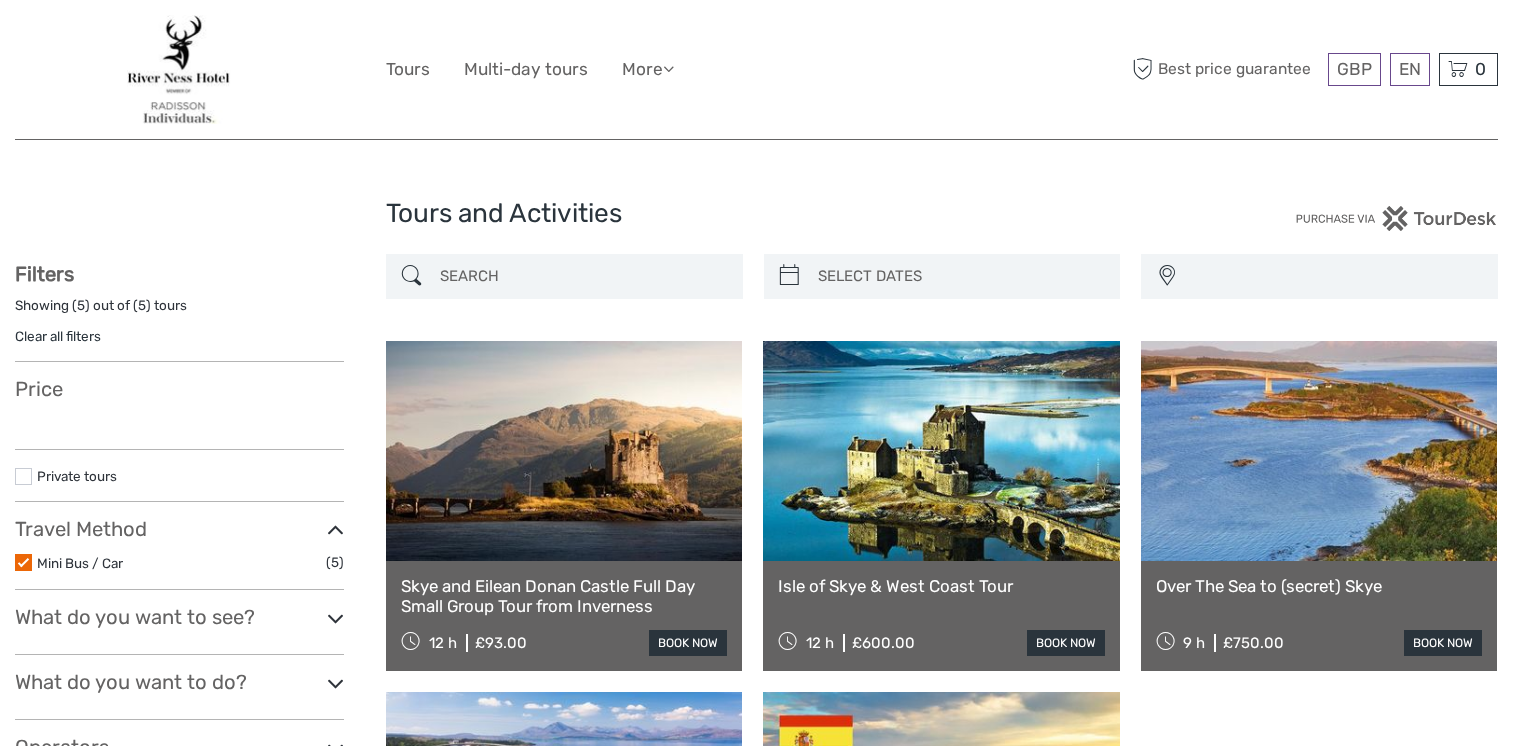 select 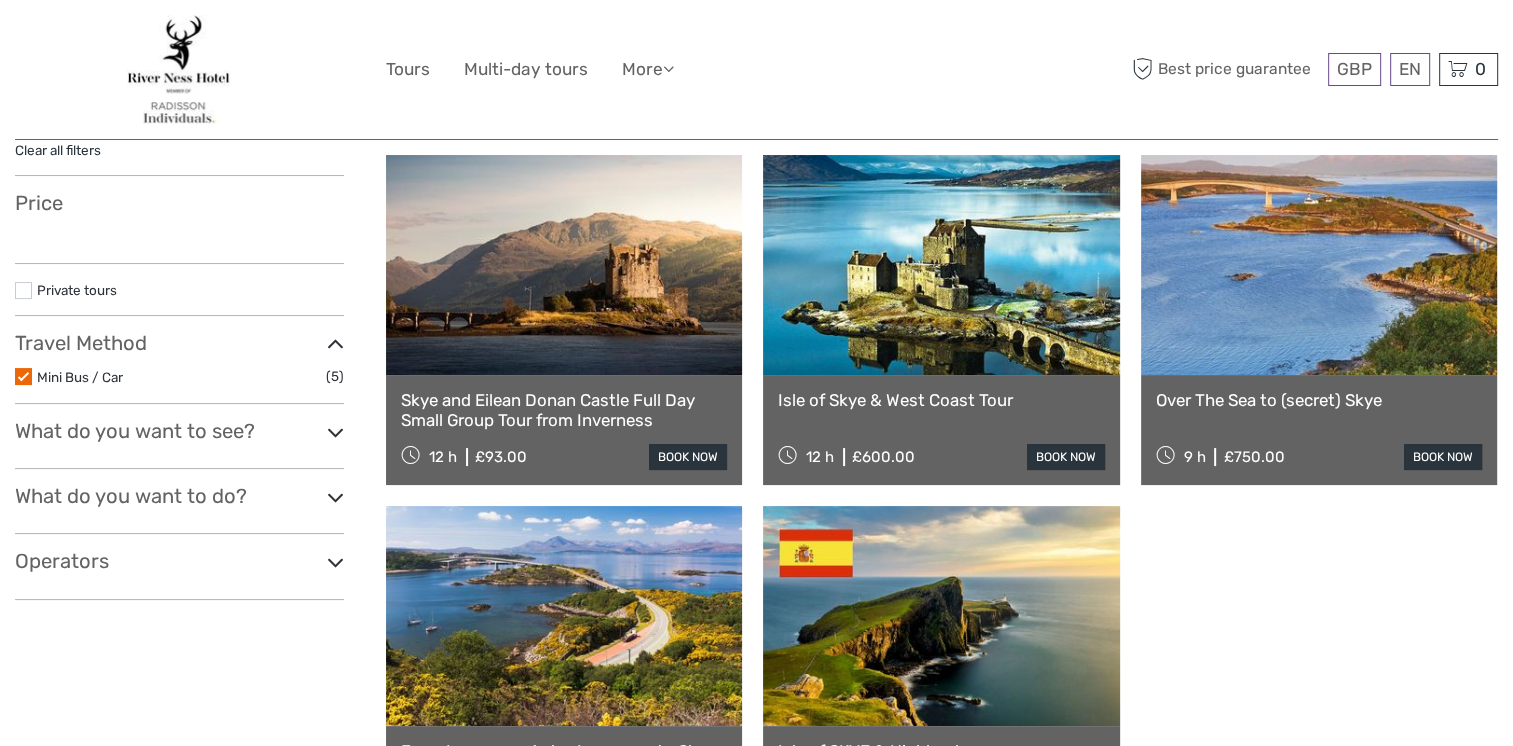 select 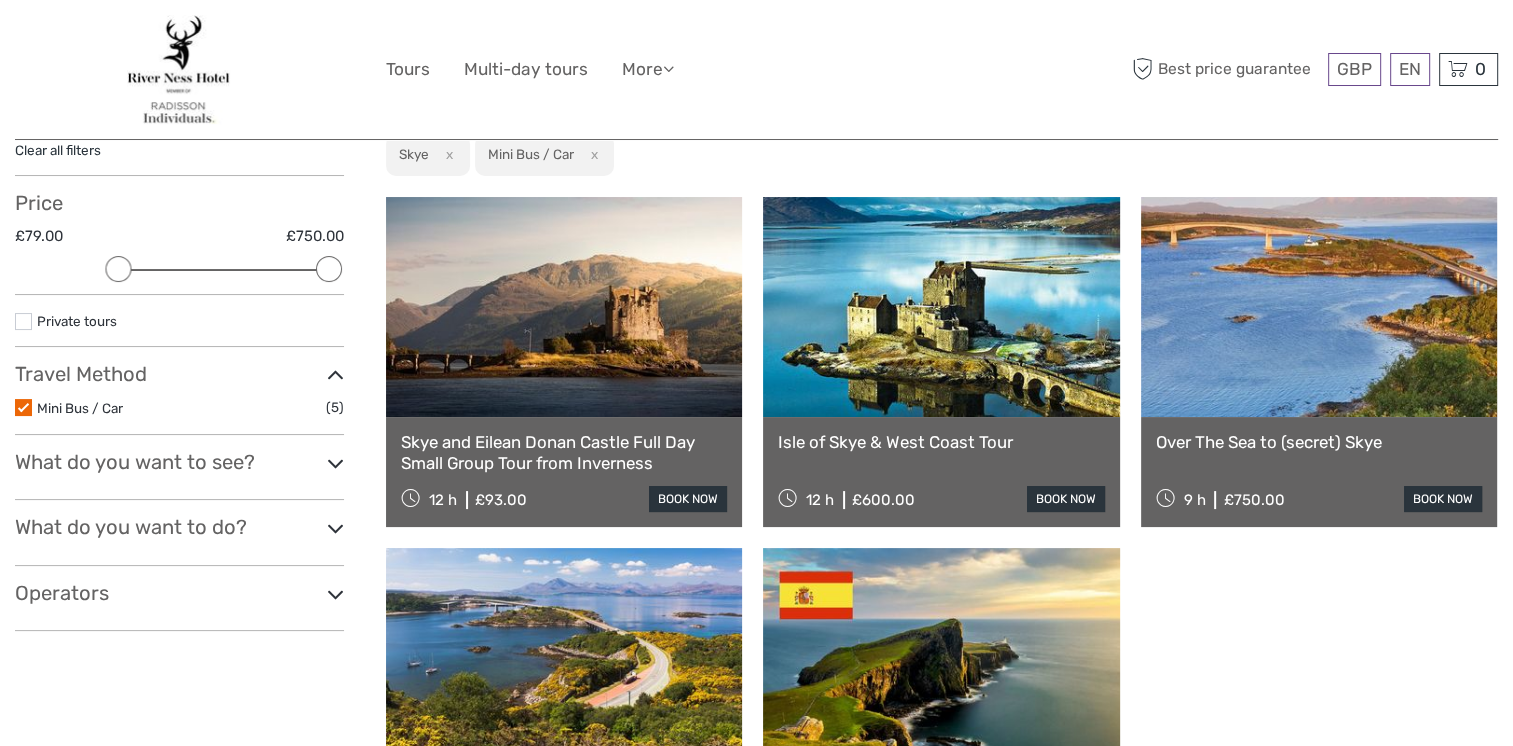 scroll, scrollTop: 0, scrollLeft: 0, axis: both 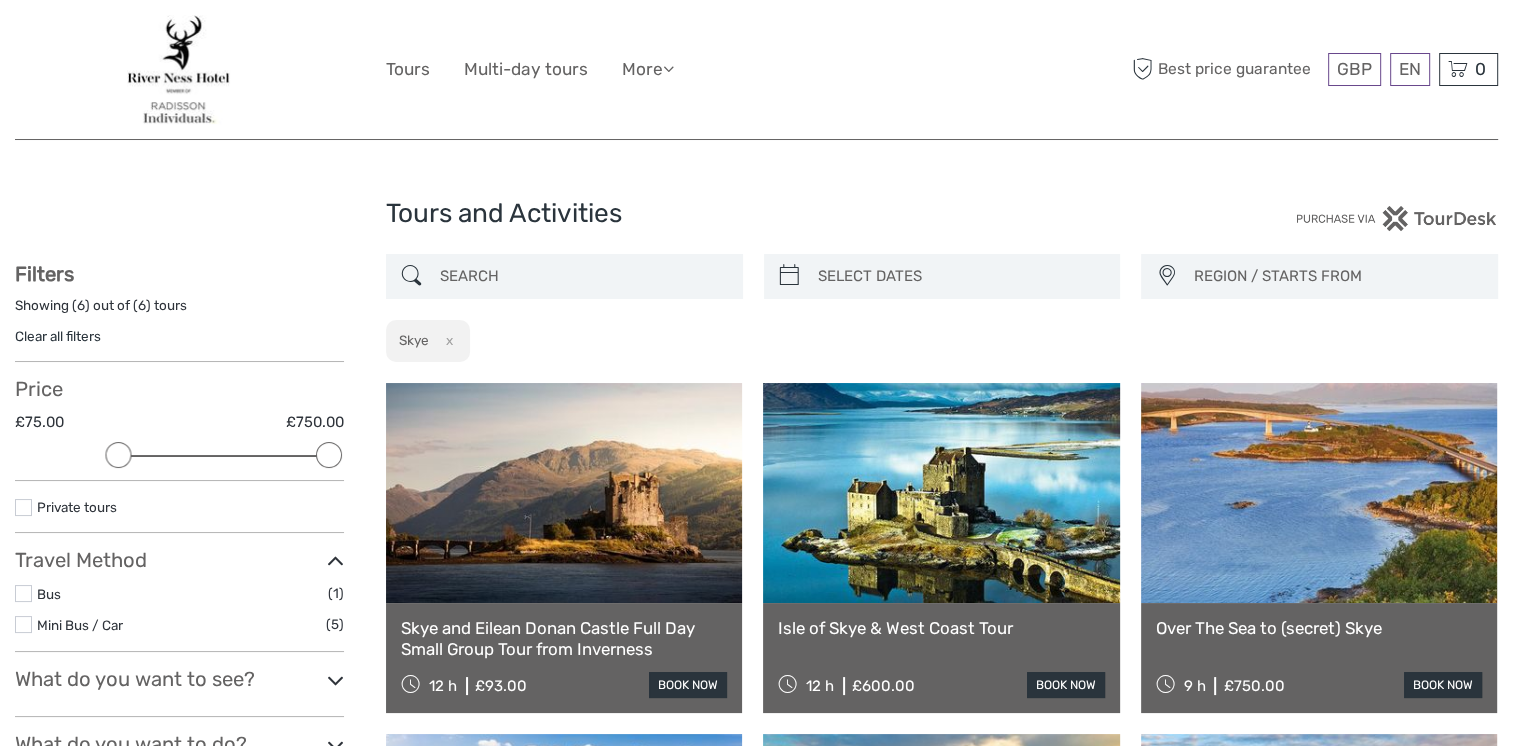 click on "Clear all filters" at bounding box center (58, 336) 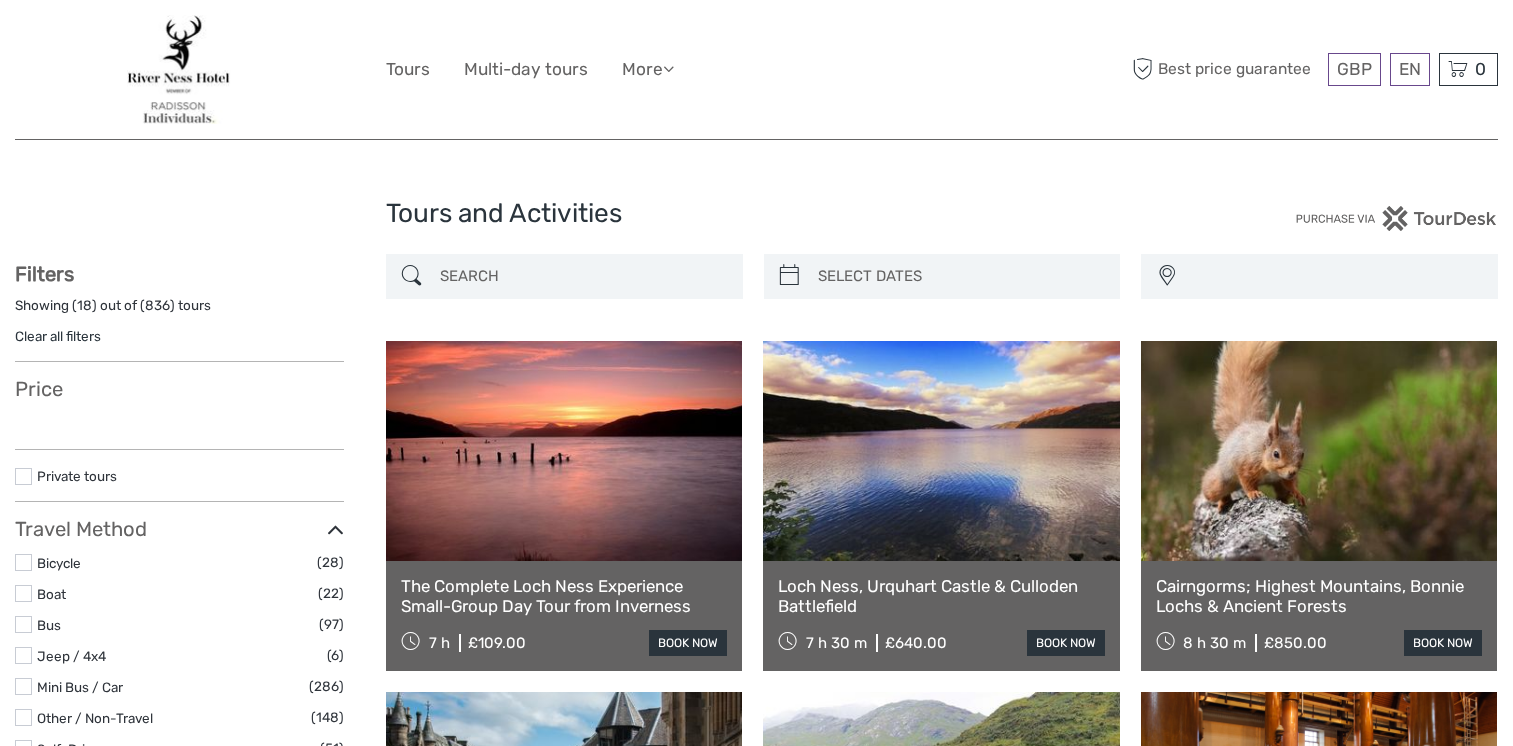 select 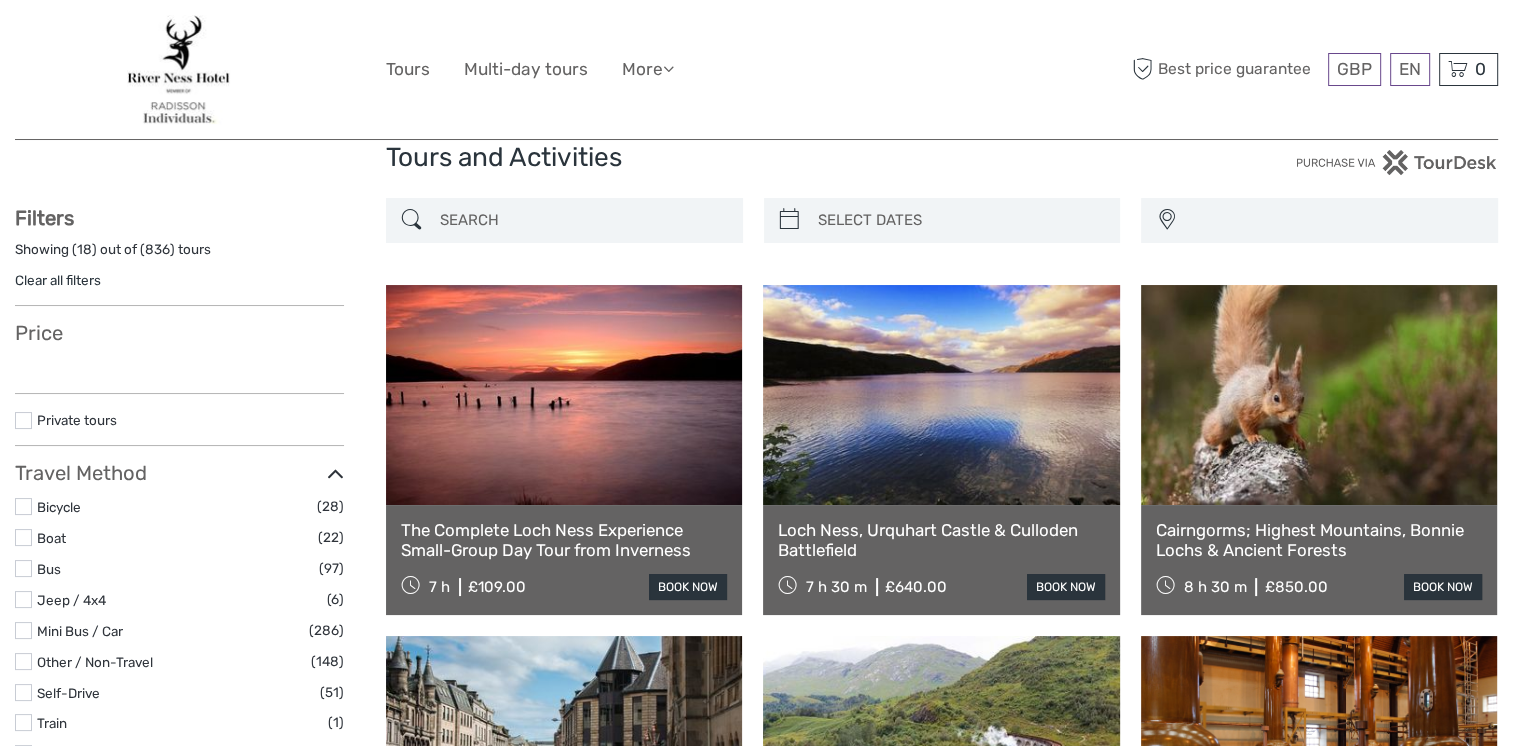 select 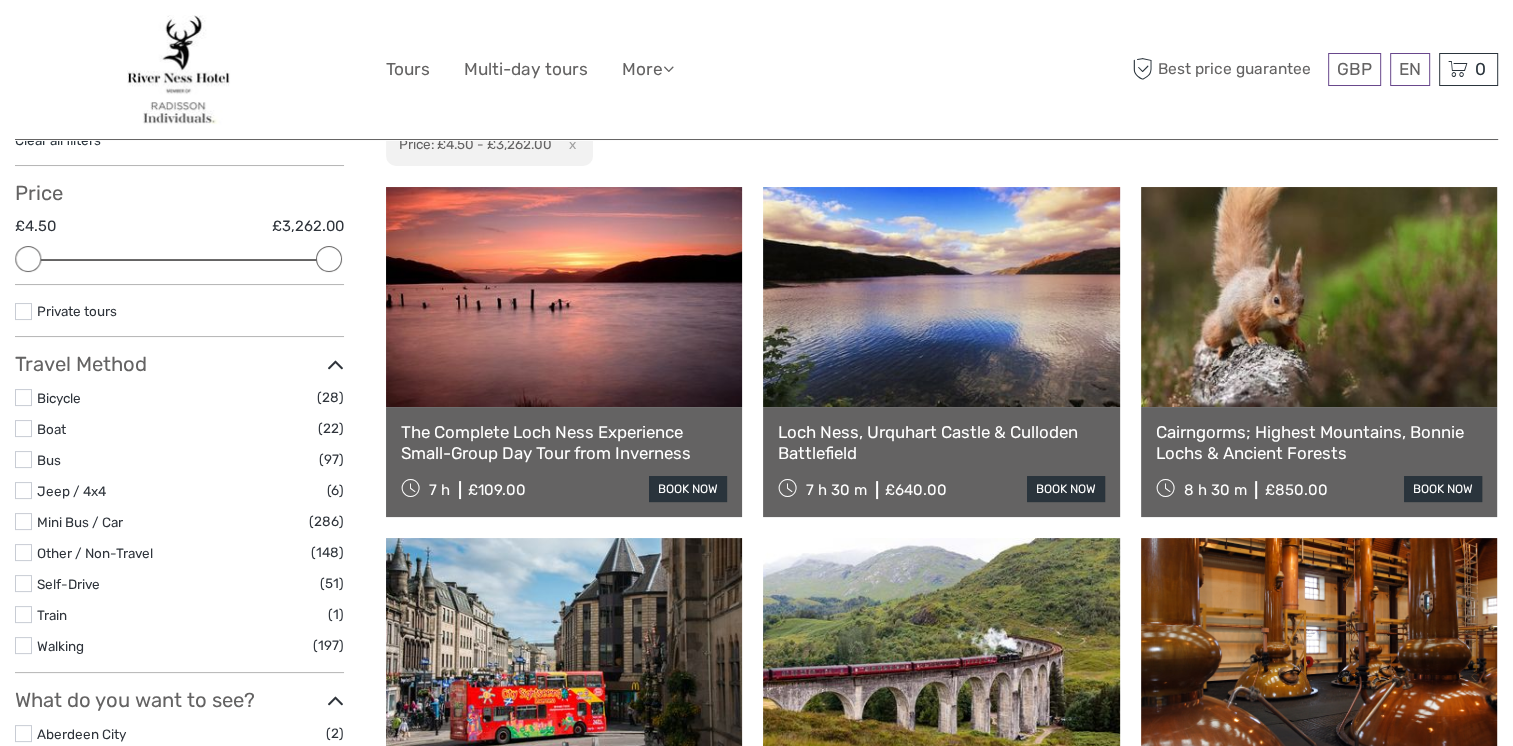 scroll, scrollTop: 200, scrollLeft: 0, axis: vertical 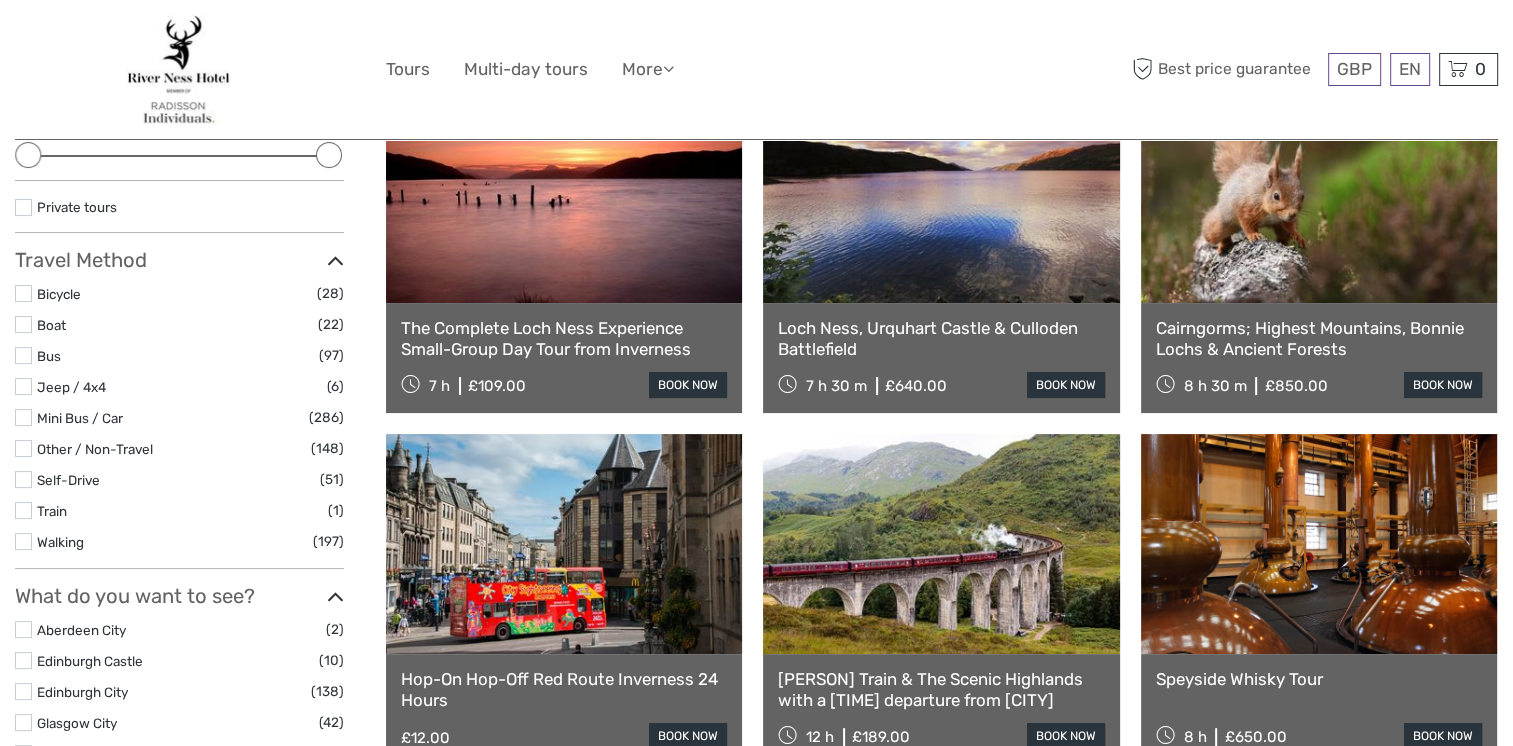 click at bounding box center (23, 355) 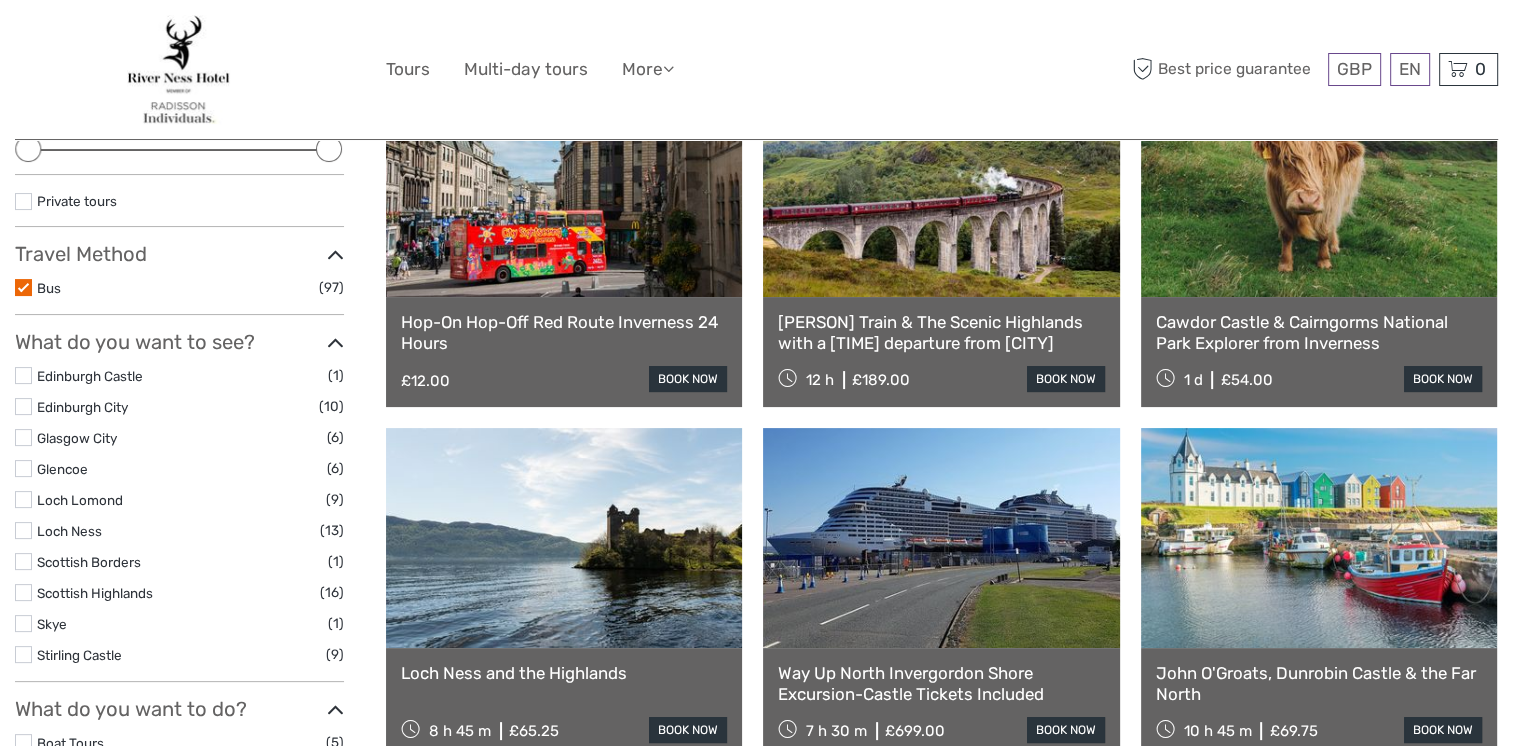 scroll, scrollTop: 313, scrollLeft: 0, axis: vertical 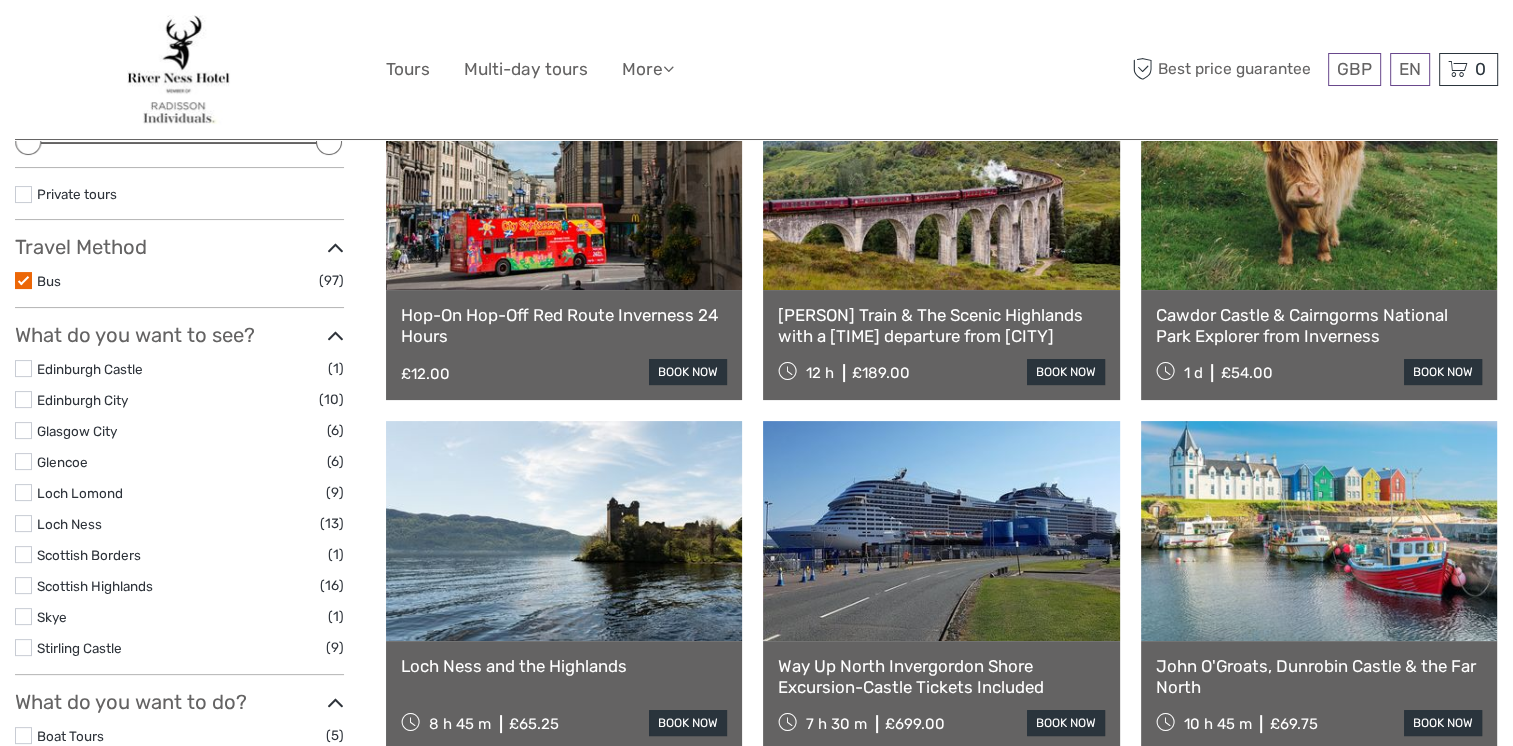 click at bounding box center [23, 523] 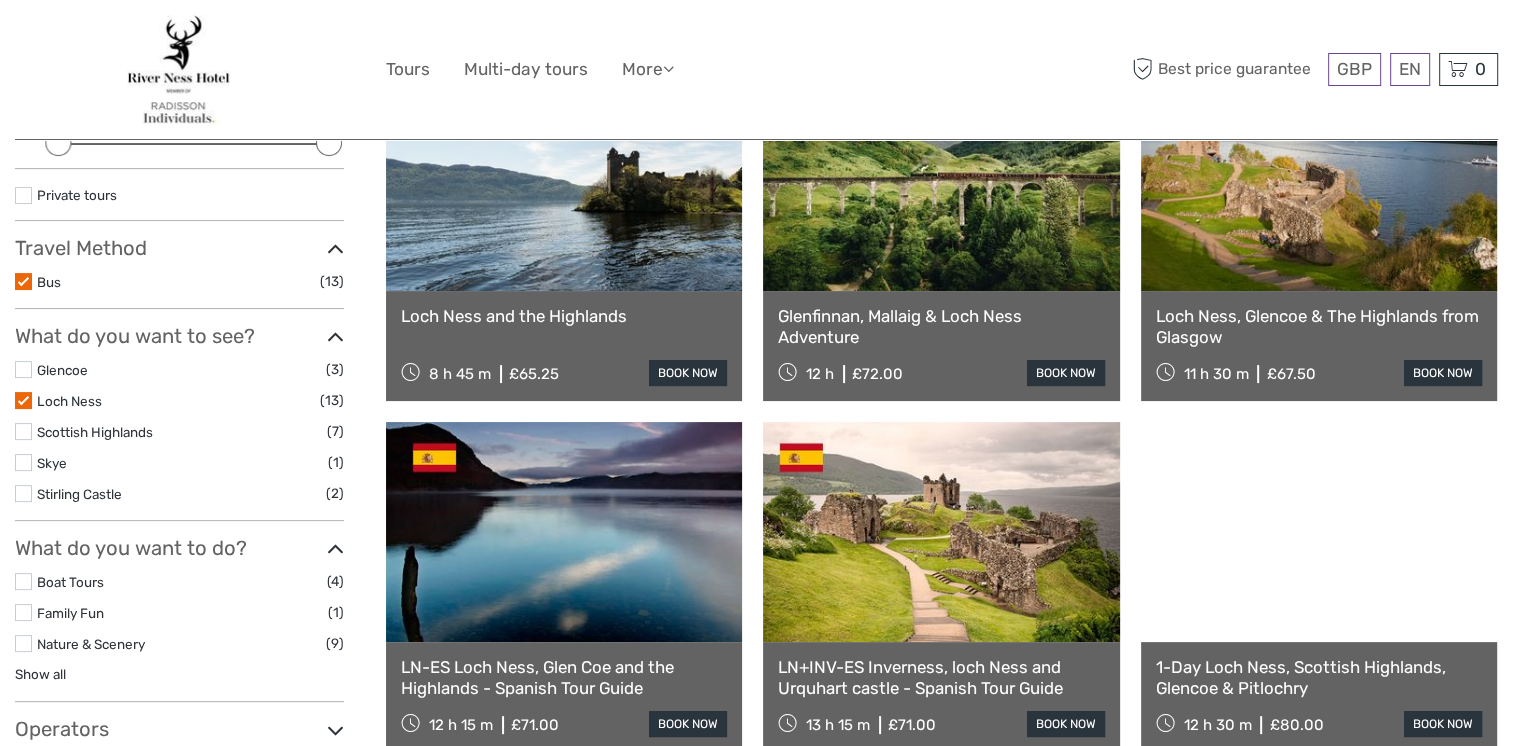 scroll, scrollTop: 313, scrollLeft: 0, axis: vertical 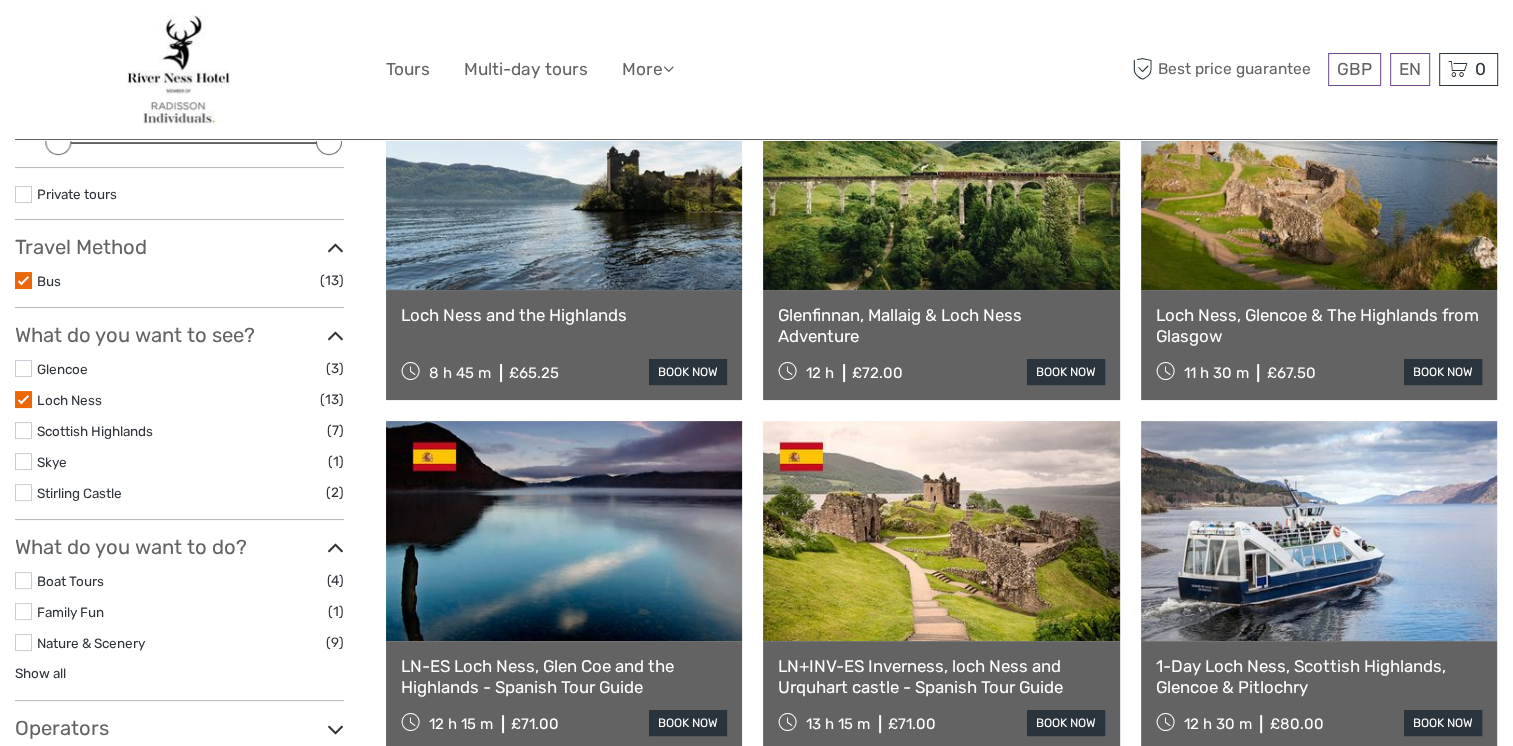 click at bounding box center [23, 461] 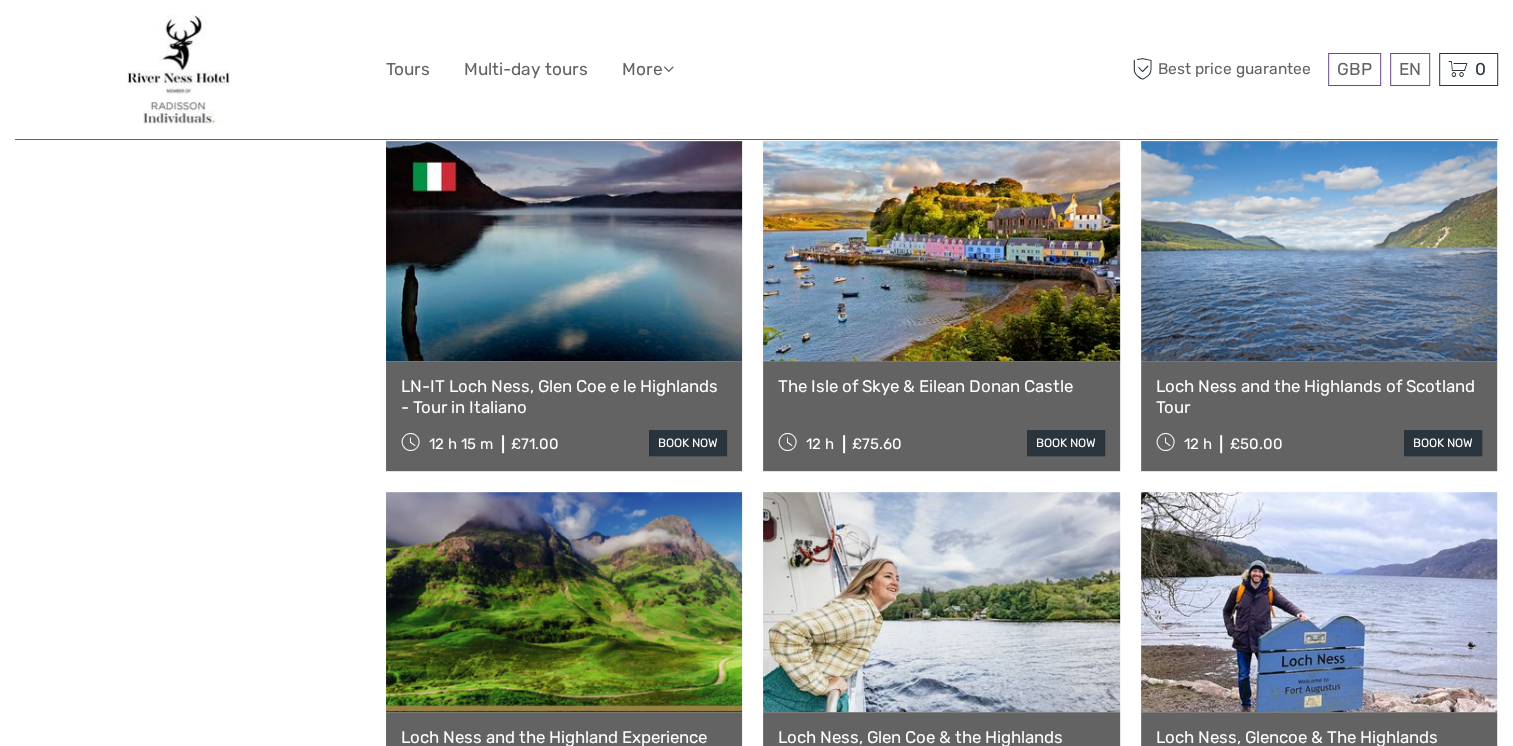 scroll, scrollTop: 900, scrollLeft: 0, axis: vertical 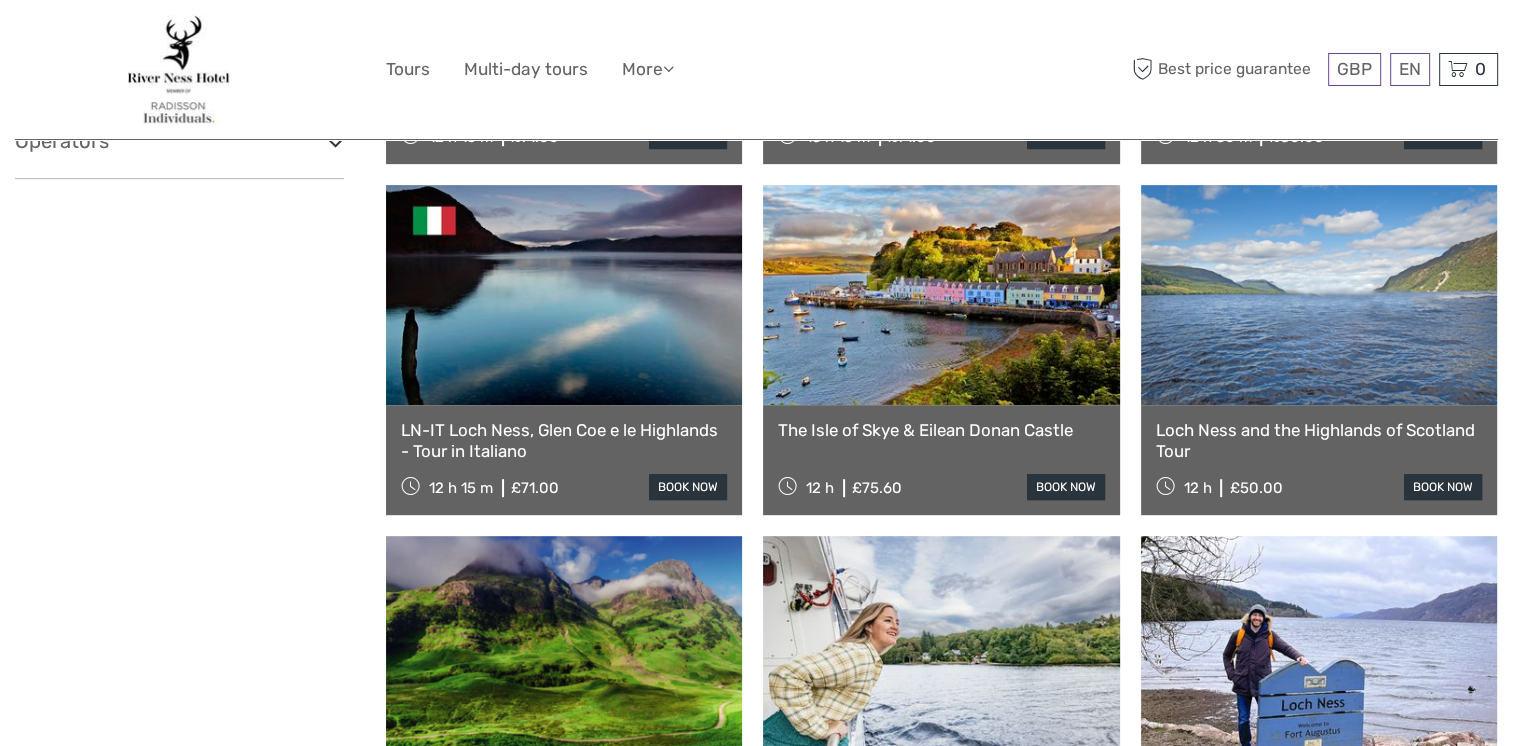 click on "The Isle of Skye & Eilean Donan Castle" at bounding box center [941, 430] 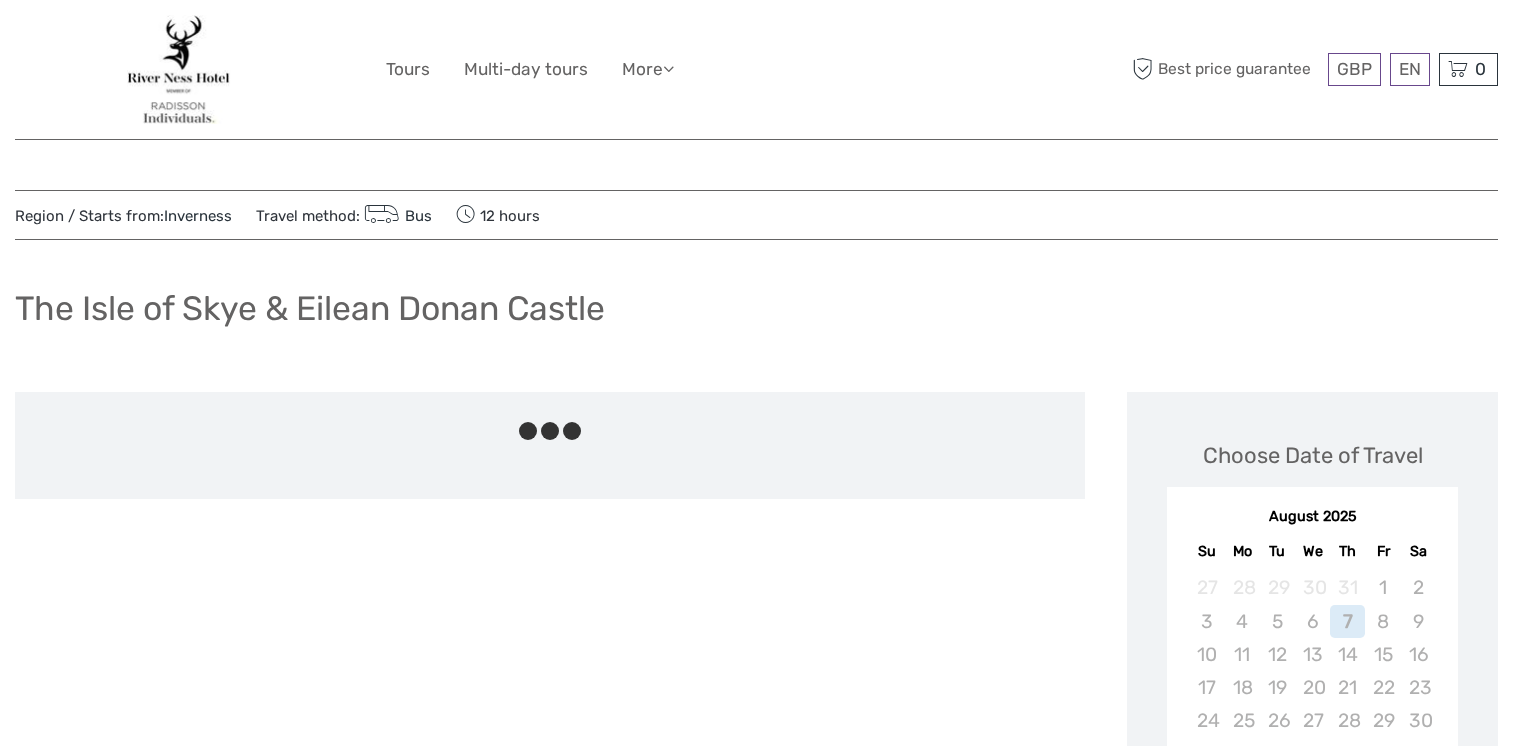 scroll, scrollTop: 0, scrollLeft: 0, axis: both 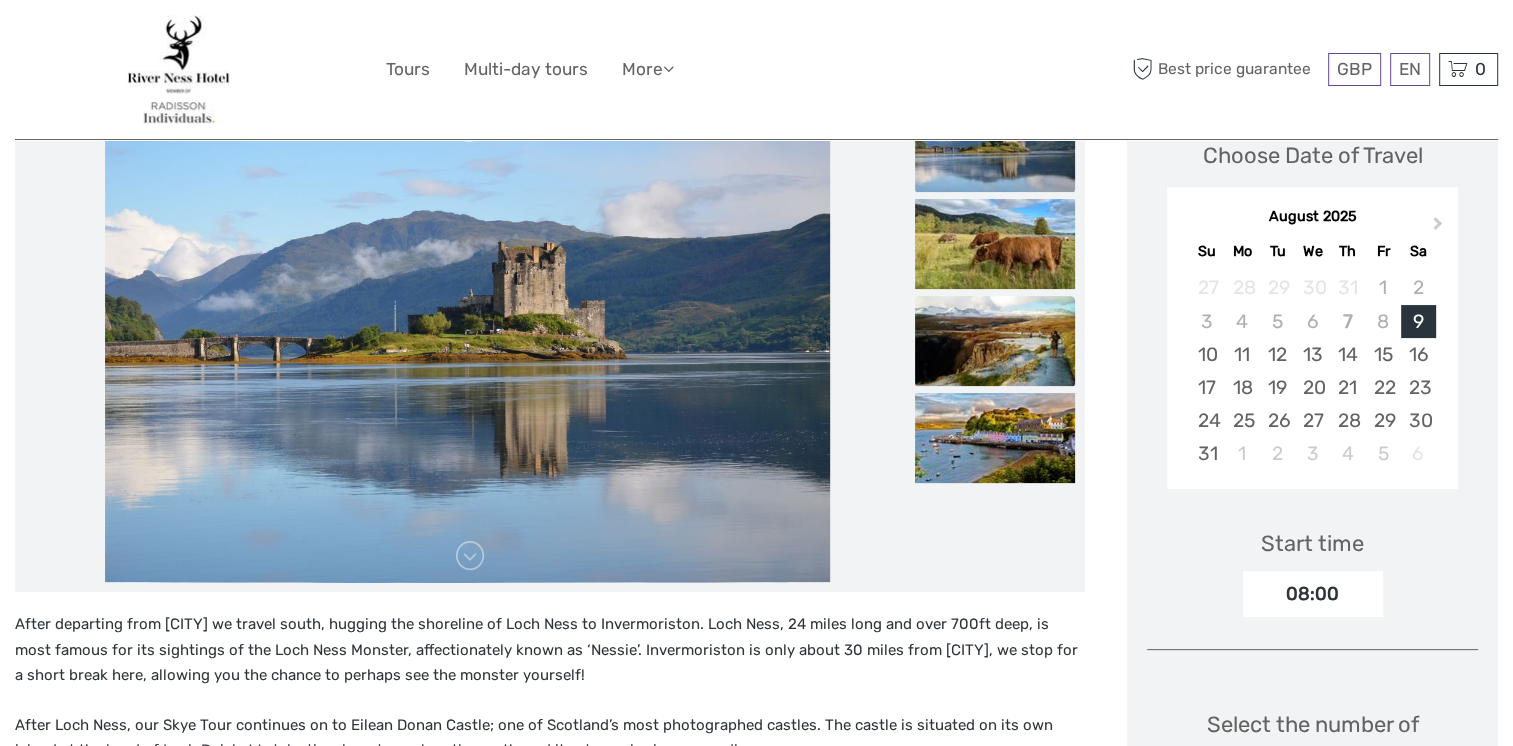 click at bounding box center [995, 341] 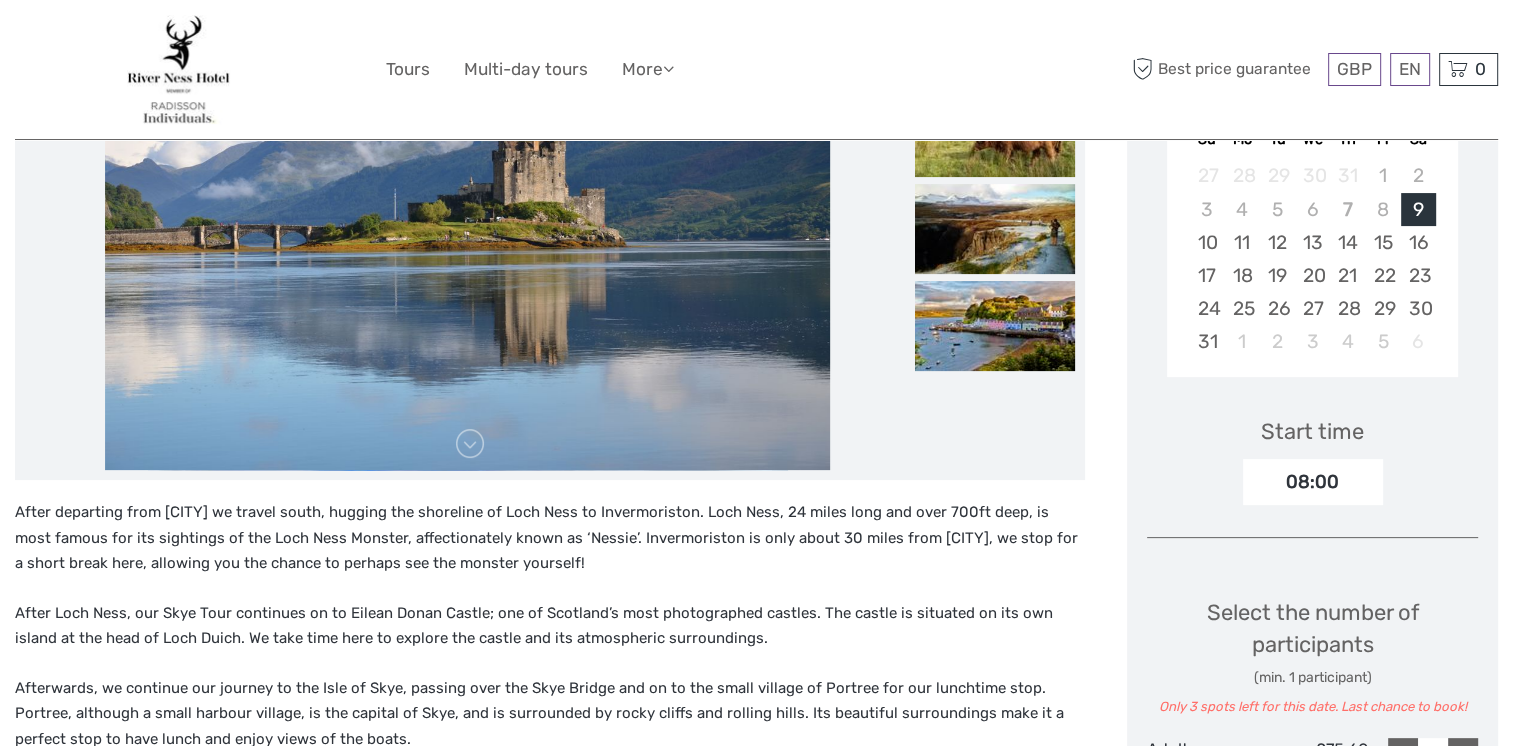 scroll, scrollTop: 400, scrollLeft: 0, axis: vertical 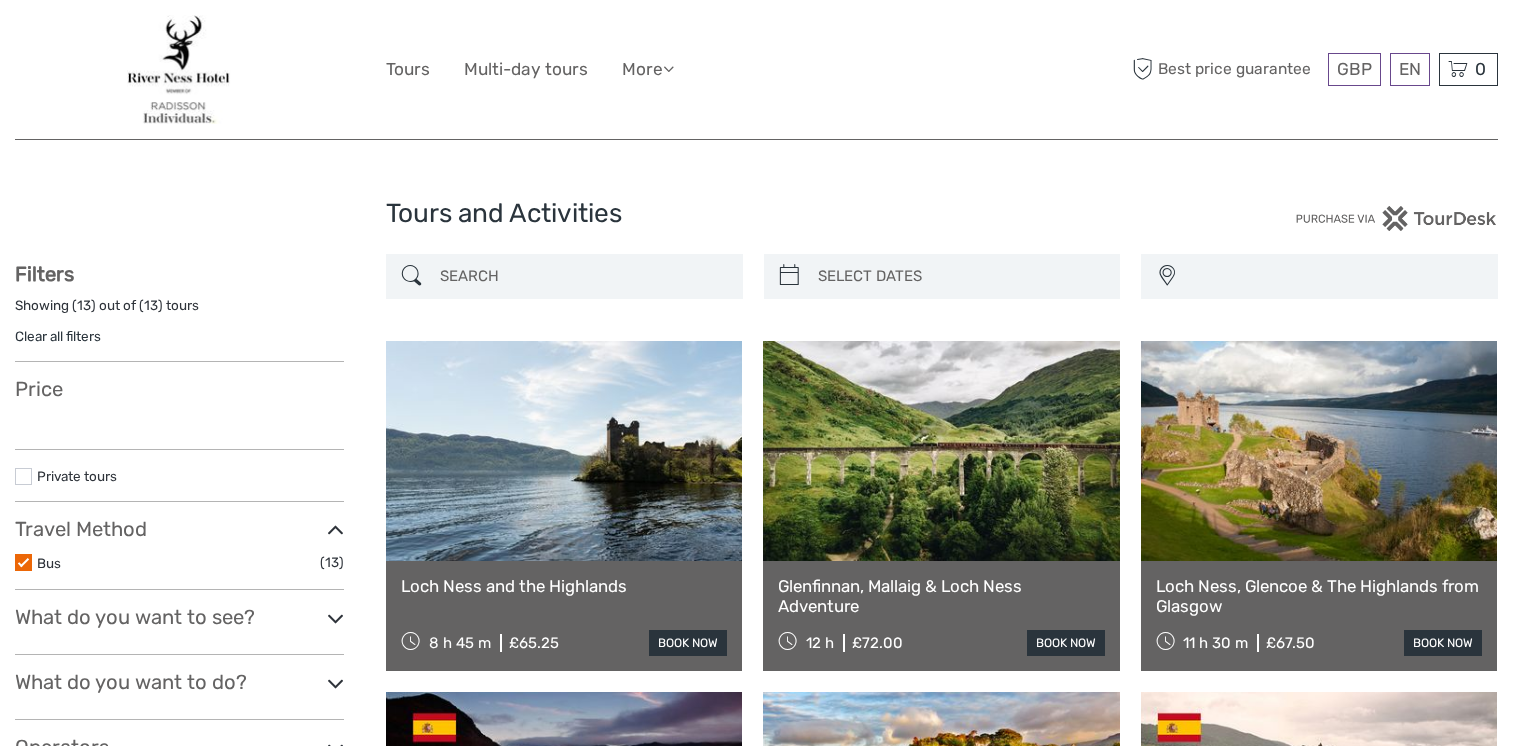 select 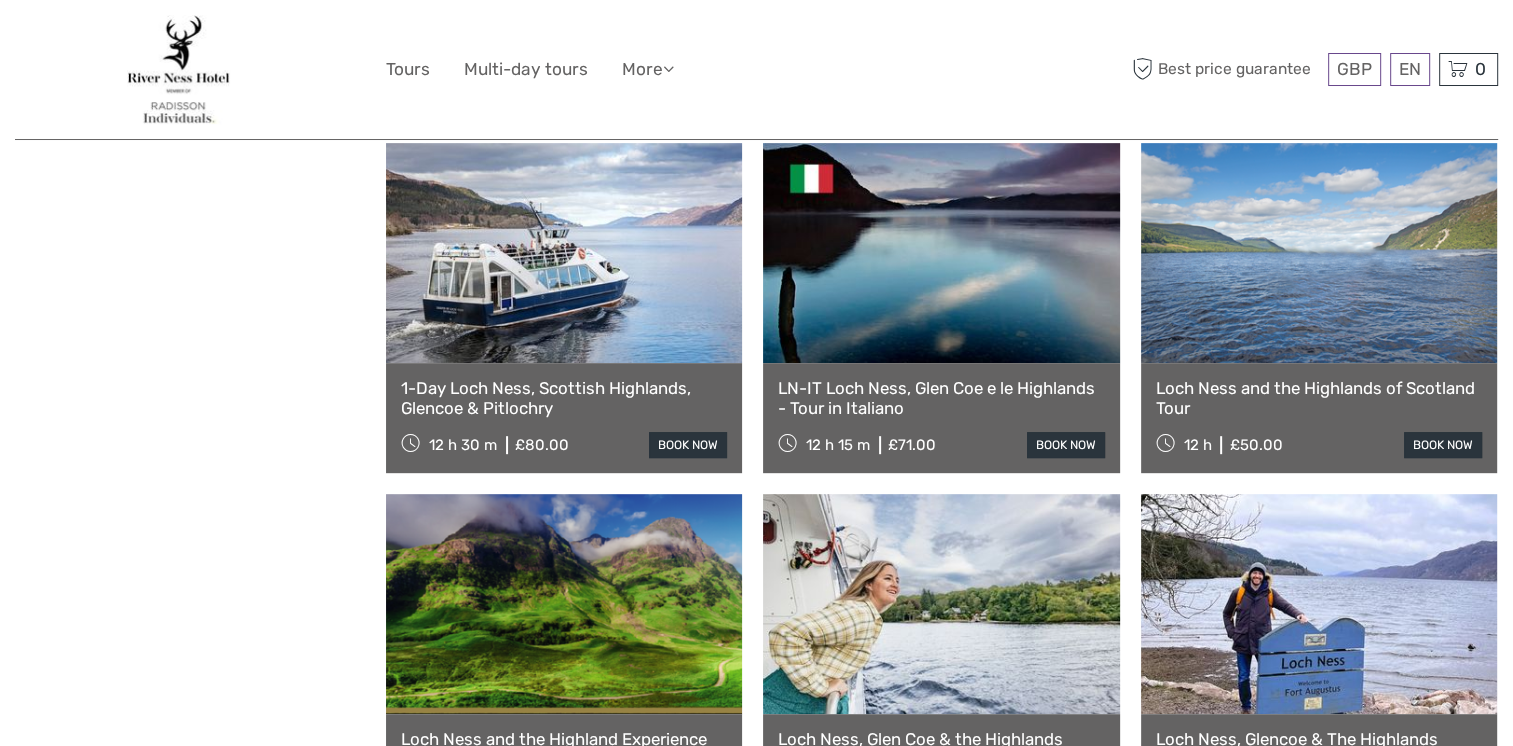 select 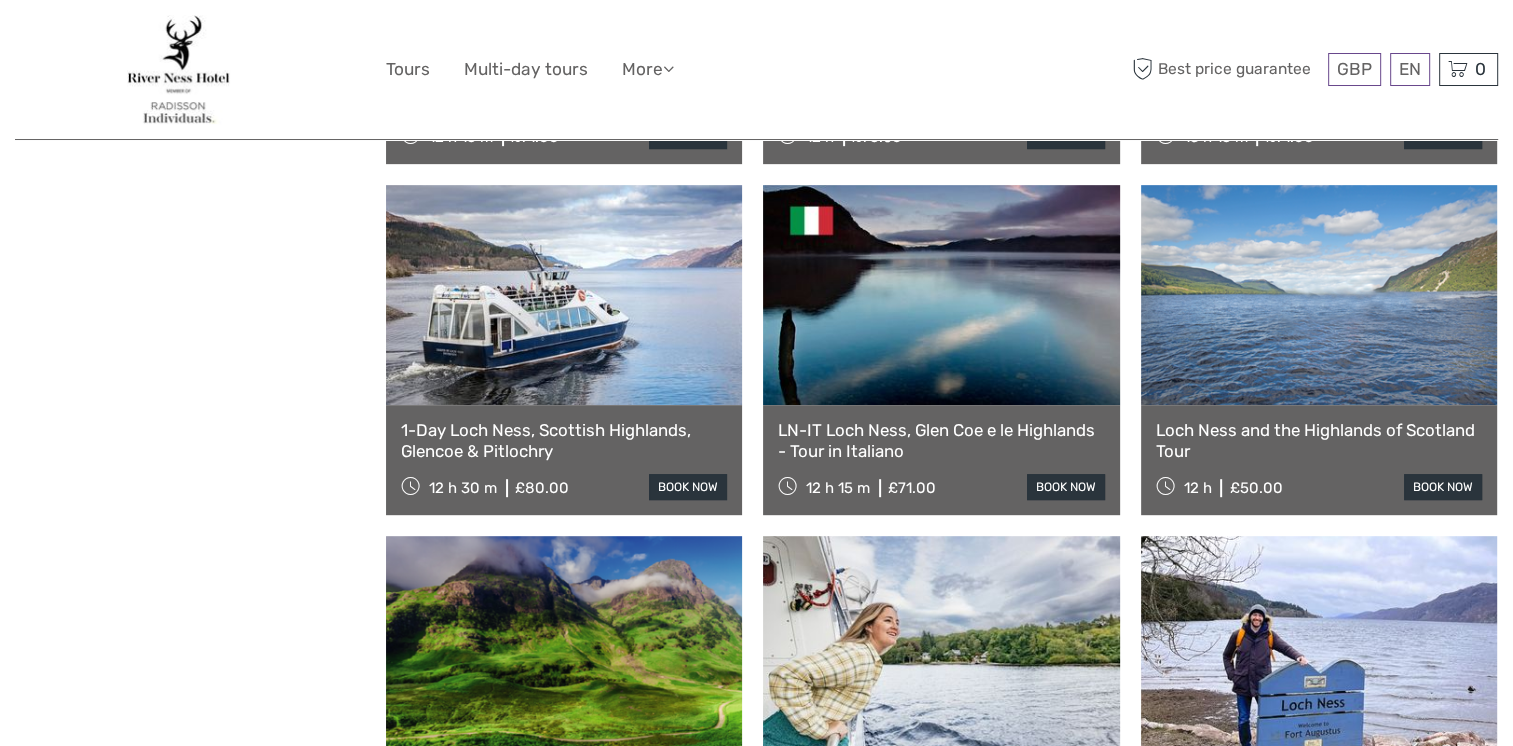 scroll, scrollTop: 0, scrollLeft: 0, axis: both 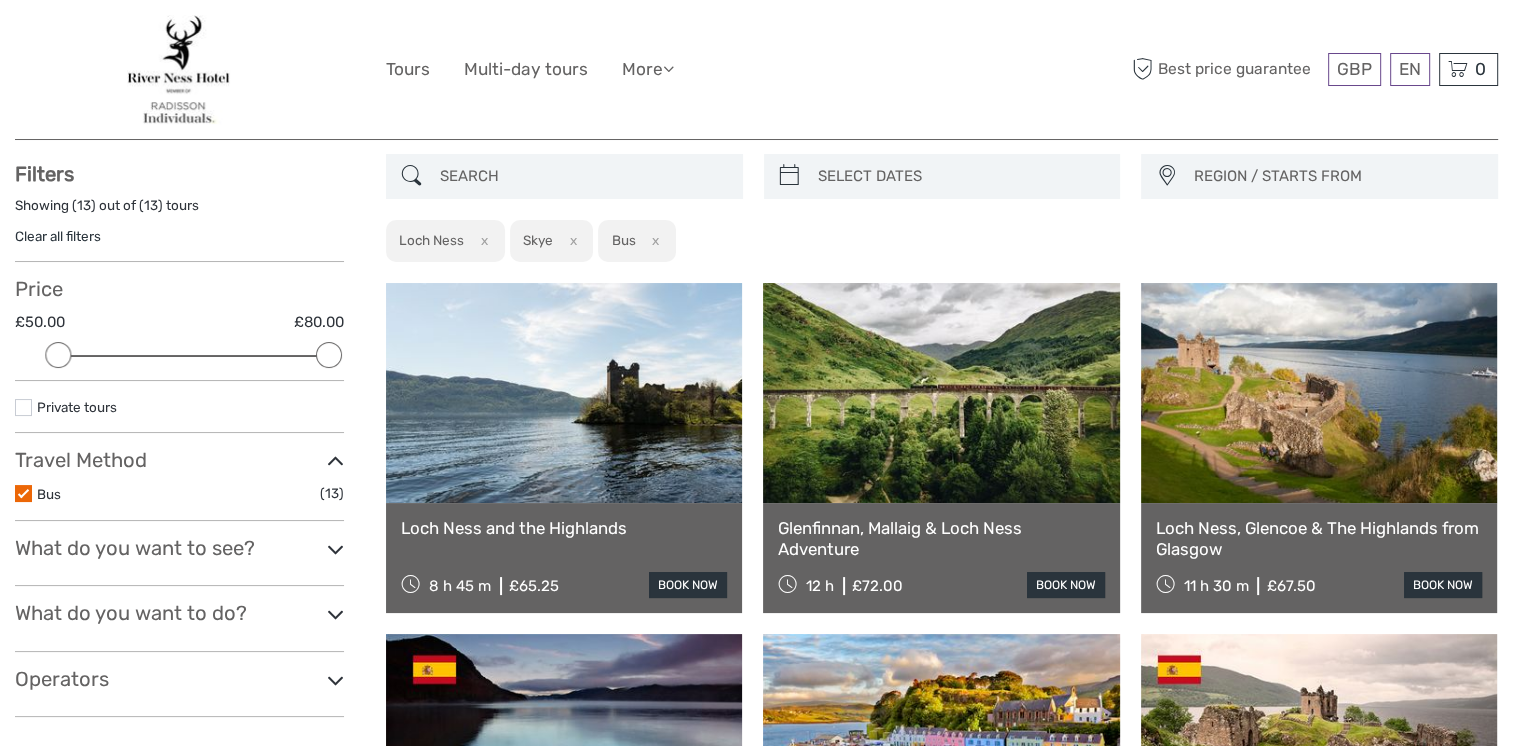 click at bounding box center [329, 355] 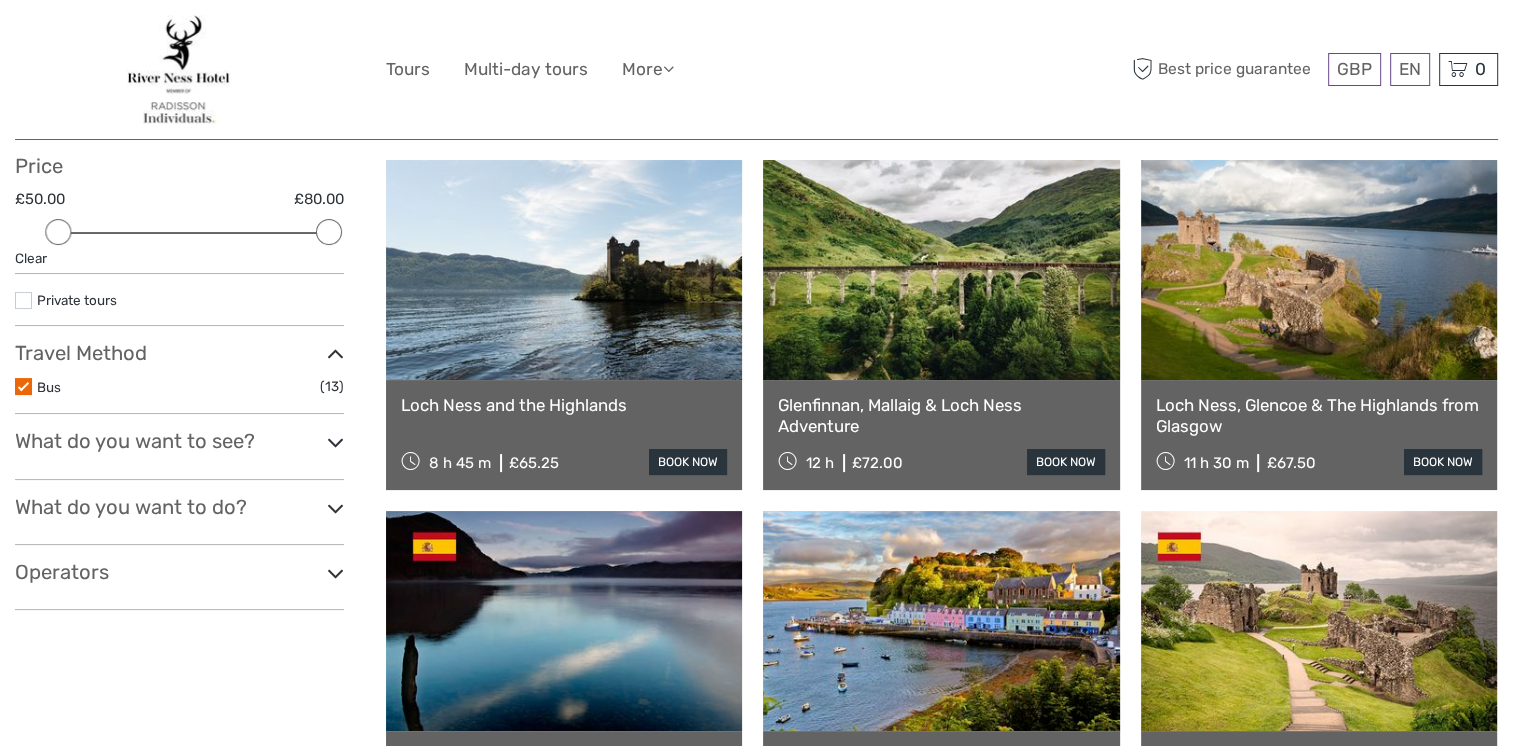 scroll, scrollTop: 213, scrollLeft: 0, axis: vertical 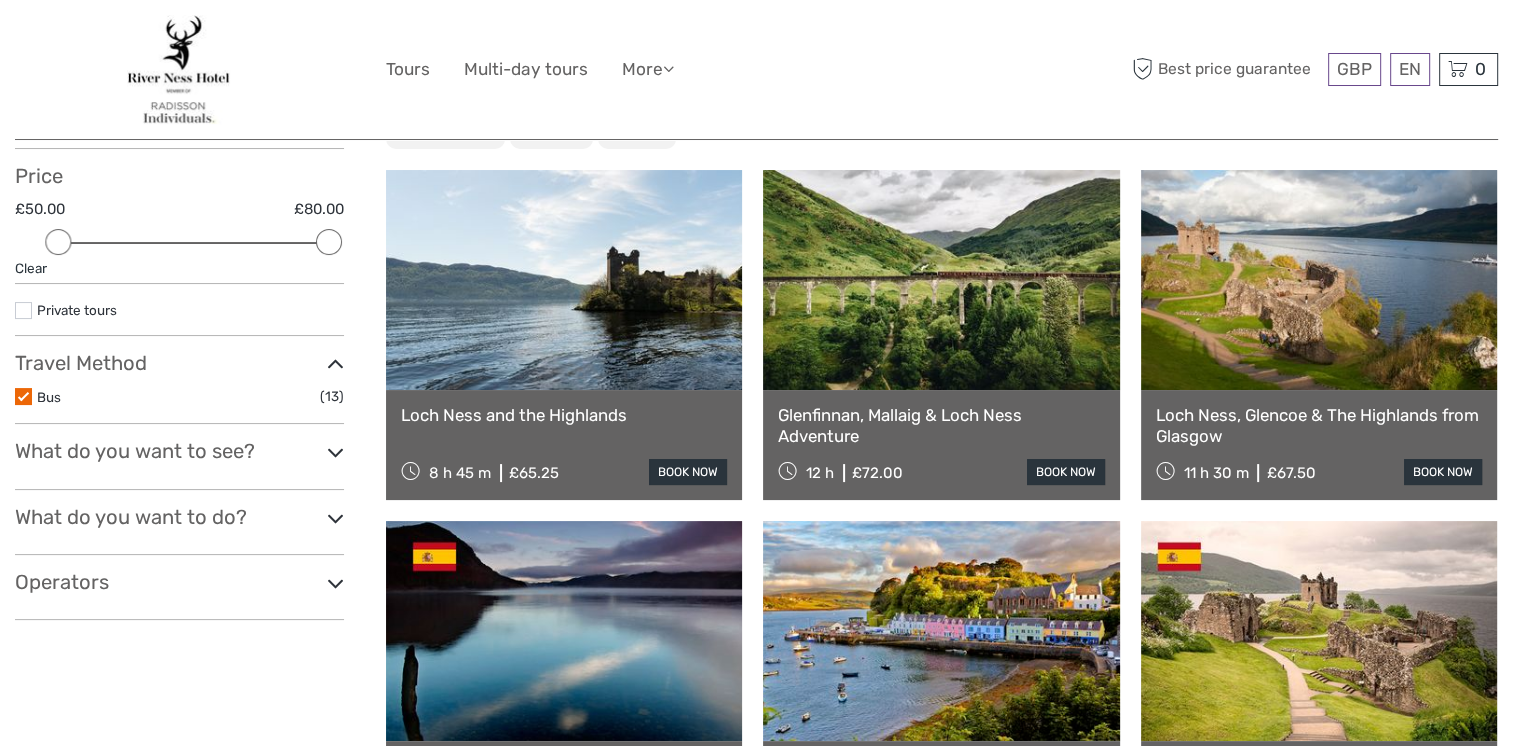 click at bounding box center (23, 396) 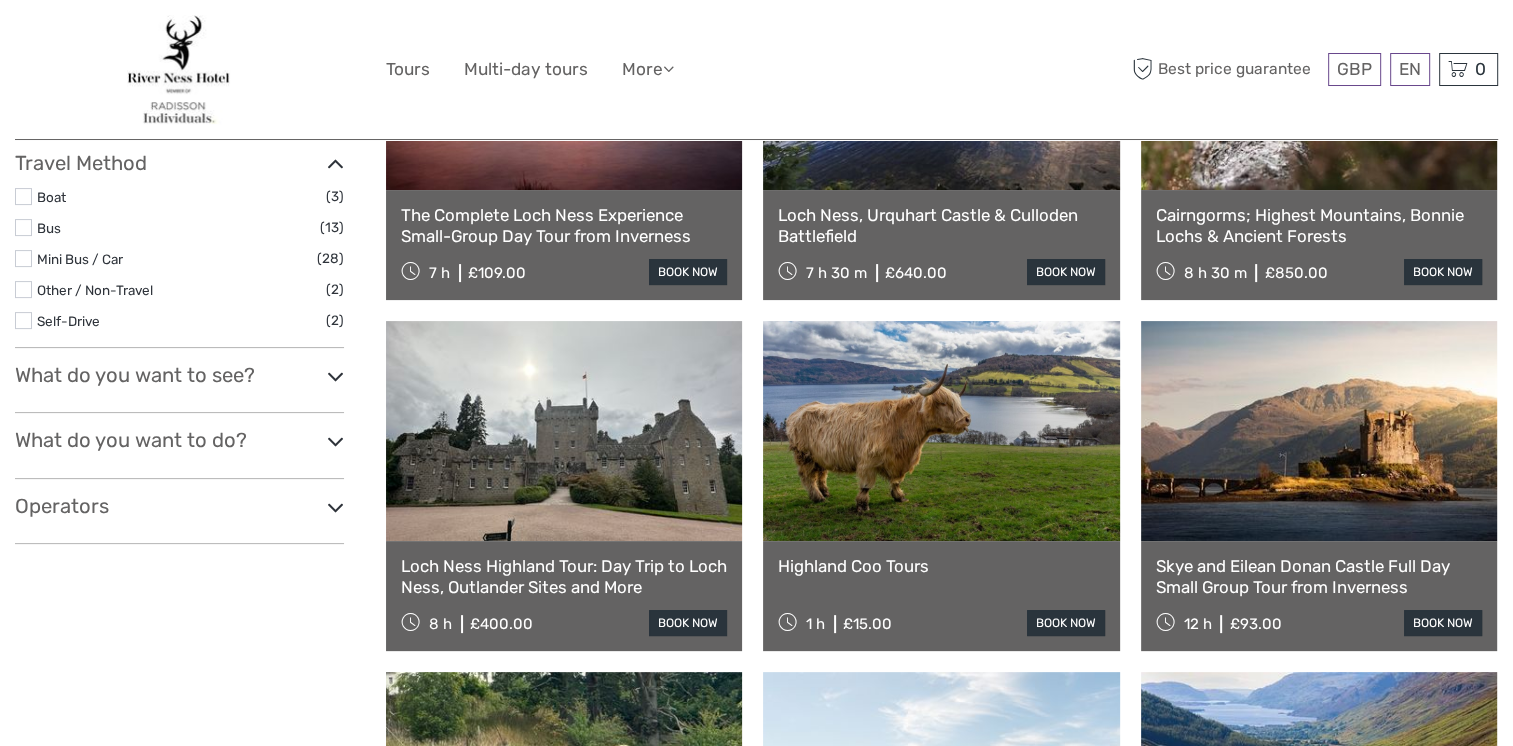 scroll, scrollTop: 13, scrollLeft: 0, axis: vertical 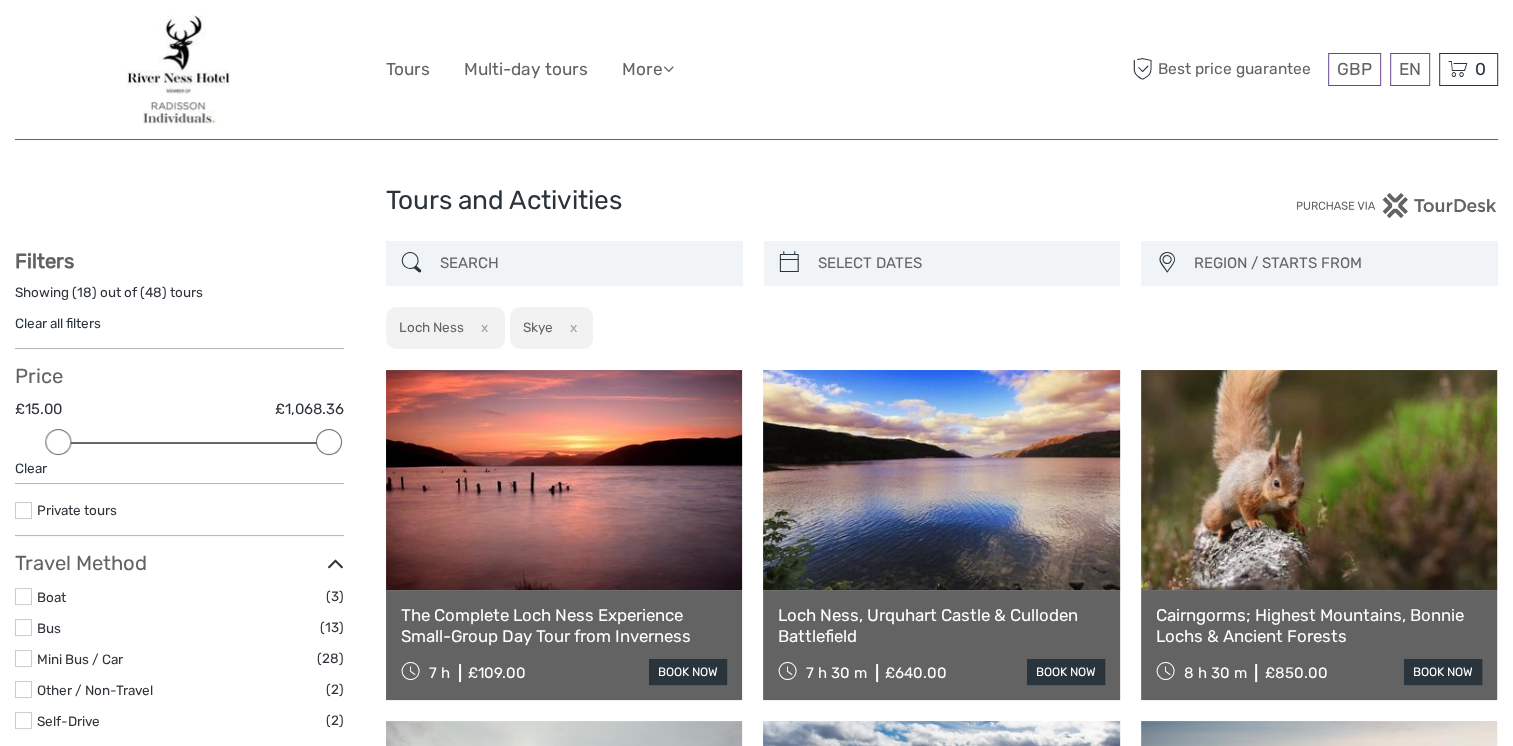 click at bounding box center (329, 442) 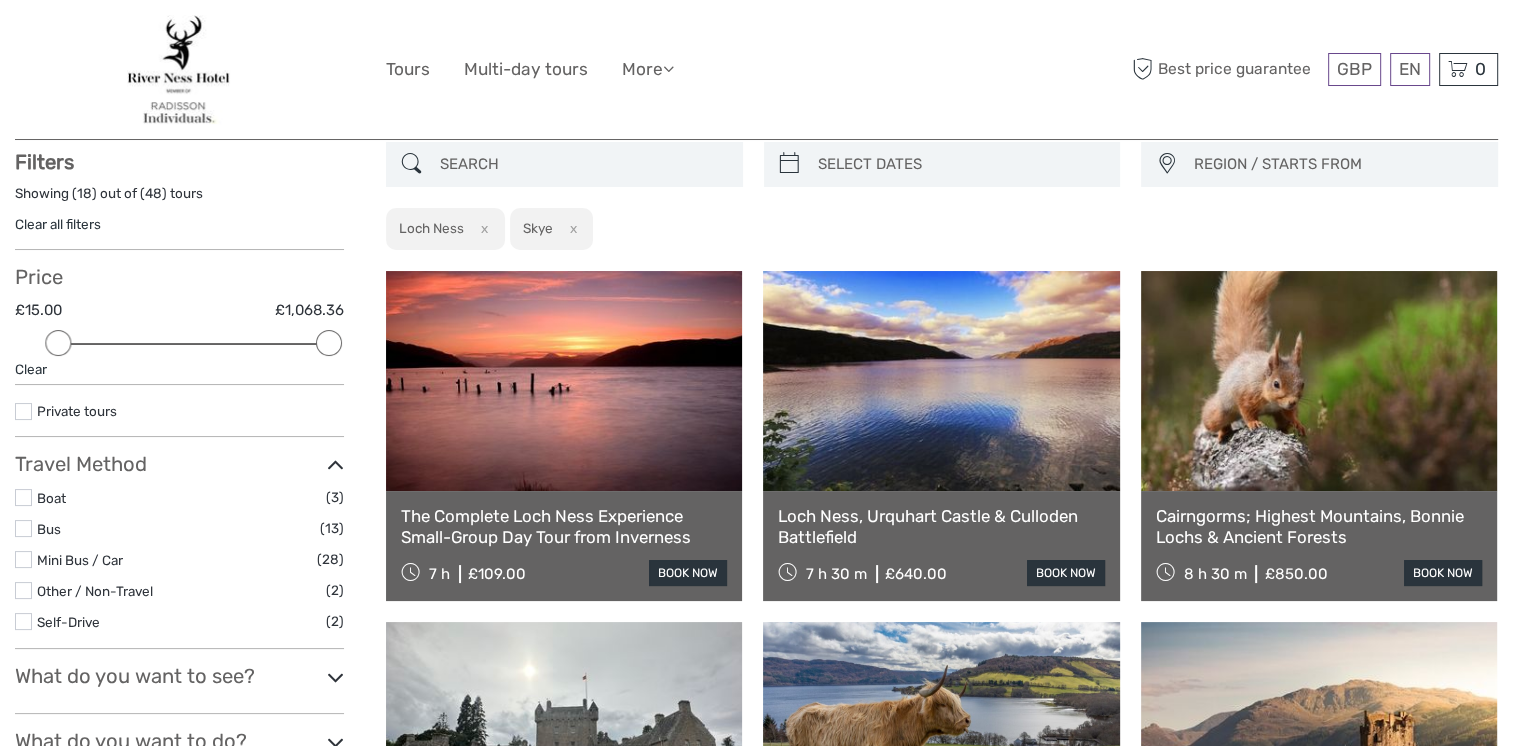 scroll, scrollTop: 113, scrollLeft: 0, axis: vertical 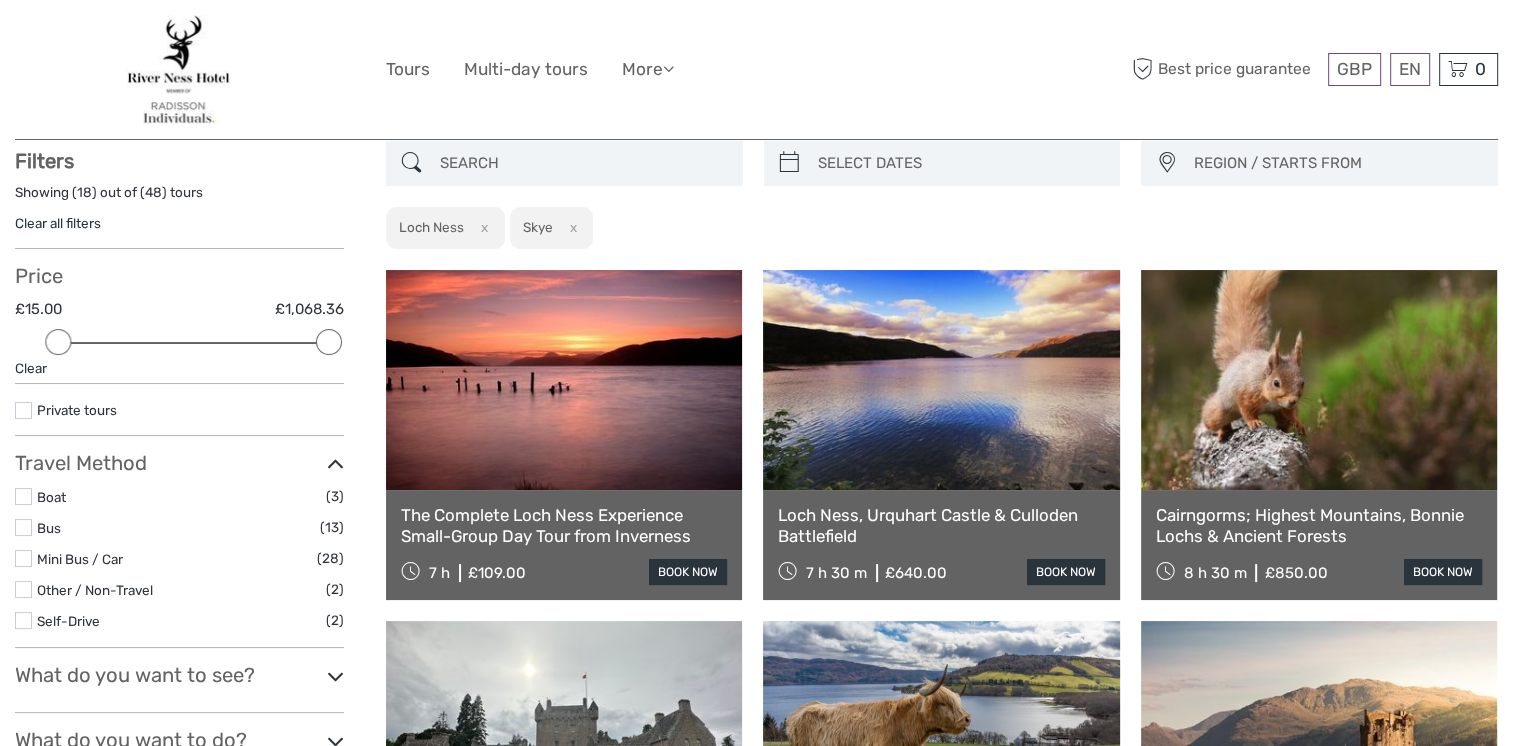 click at bounding box center [58, 342] 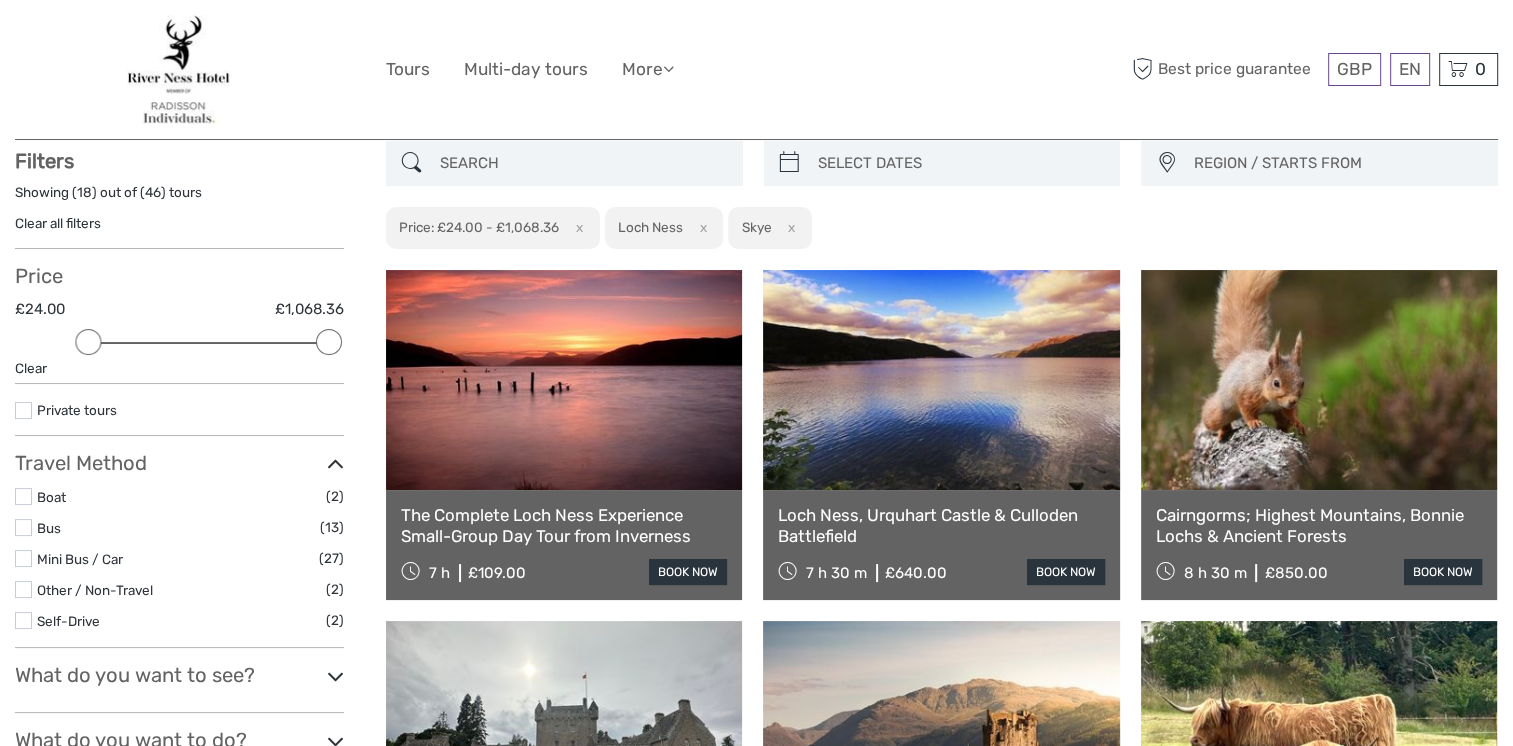click on "Price
£24.00   £1,068.36
Clear" at bounding box center [179, 324] 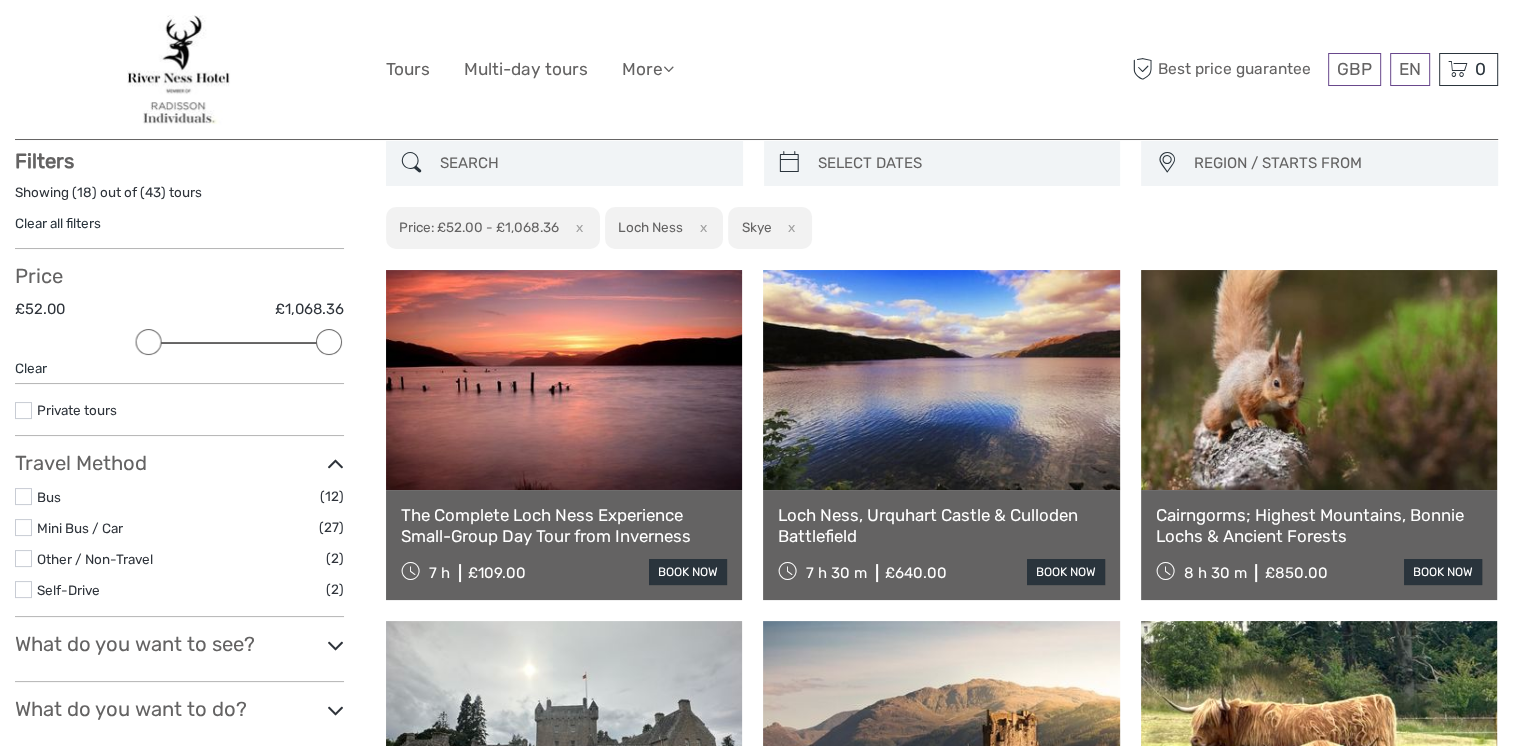 click on "Price
£52.00   £1,068.36
Clear" at bounding box center [179, 324] 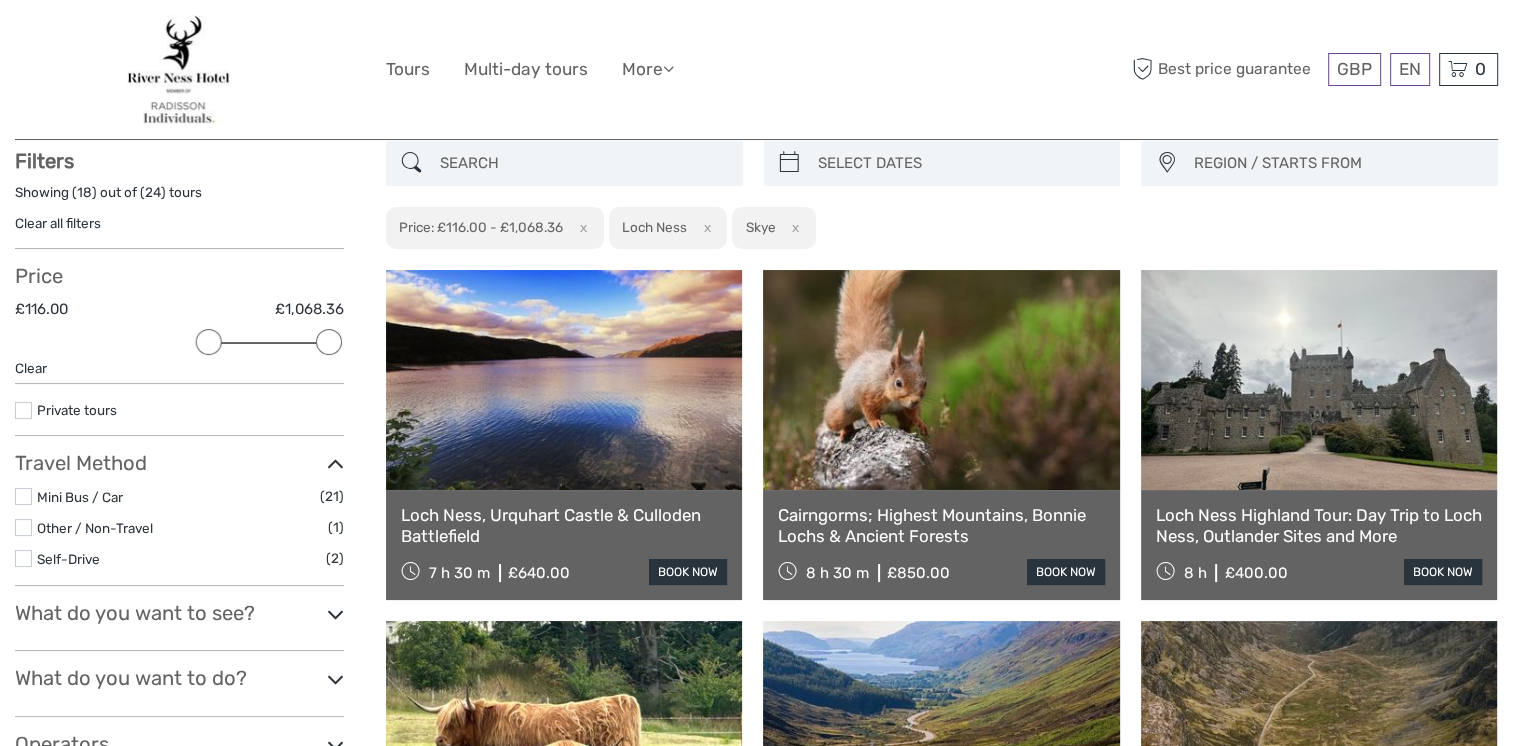 click at bounding box center (208, 342) 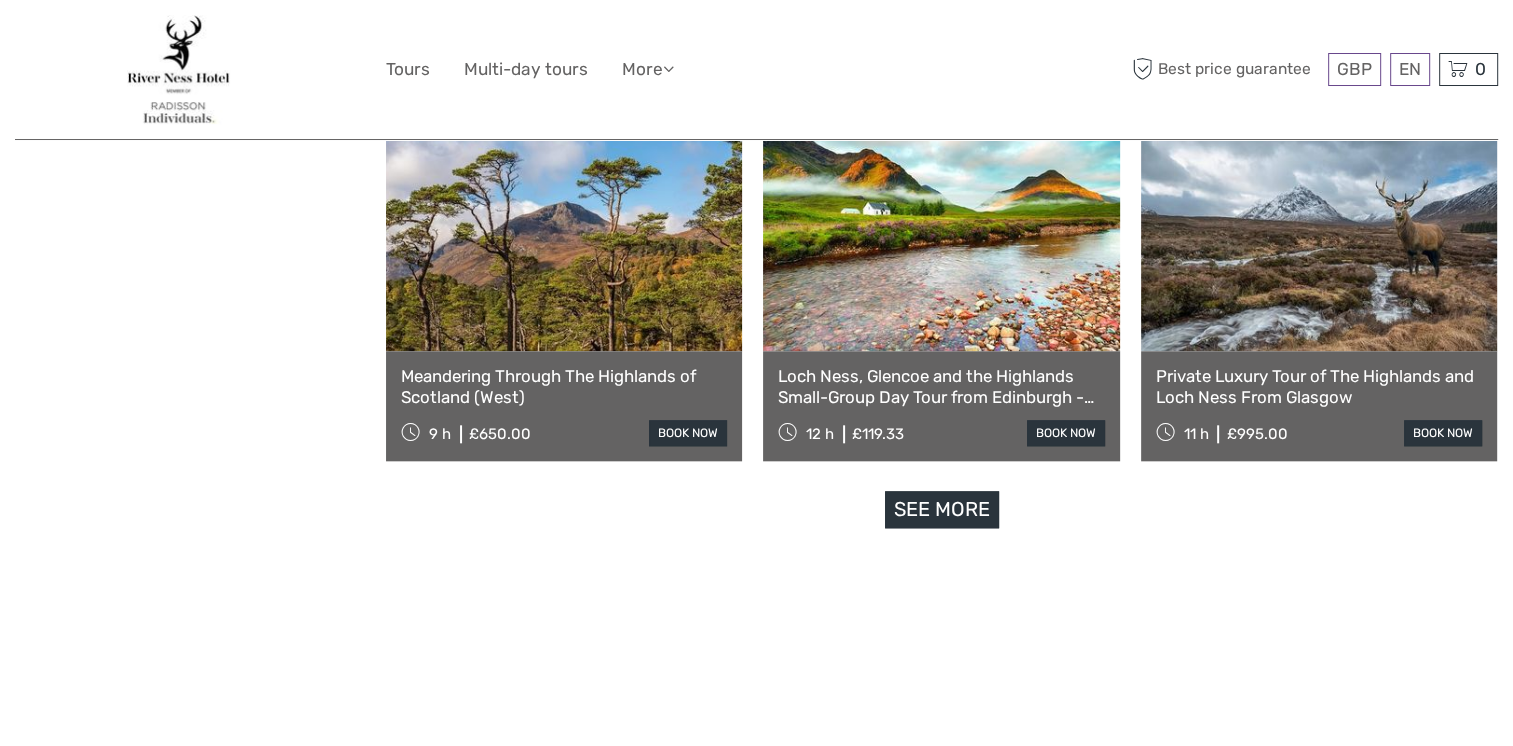 scroll, scrollTop: 2113, scrollLeft: 0, axis: vertical 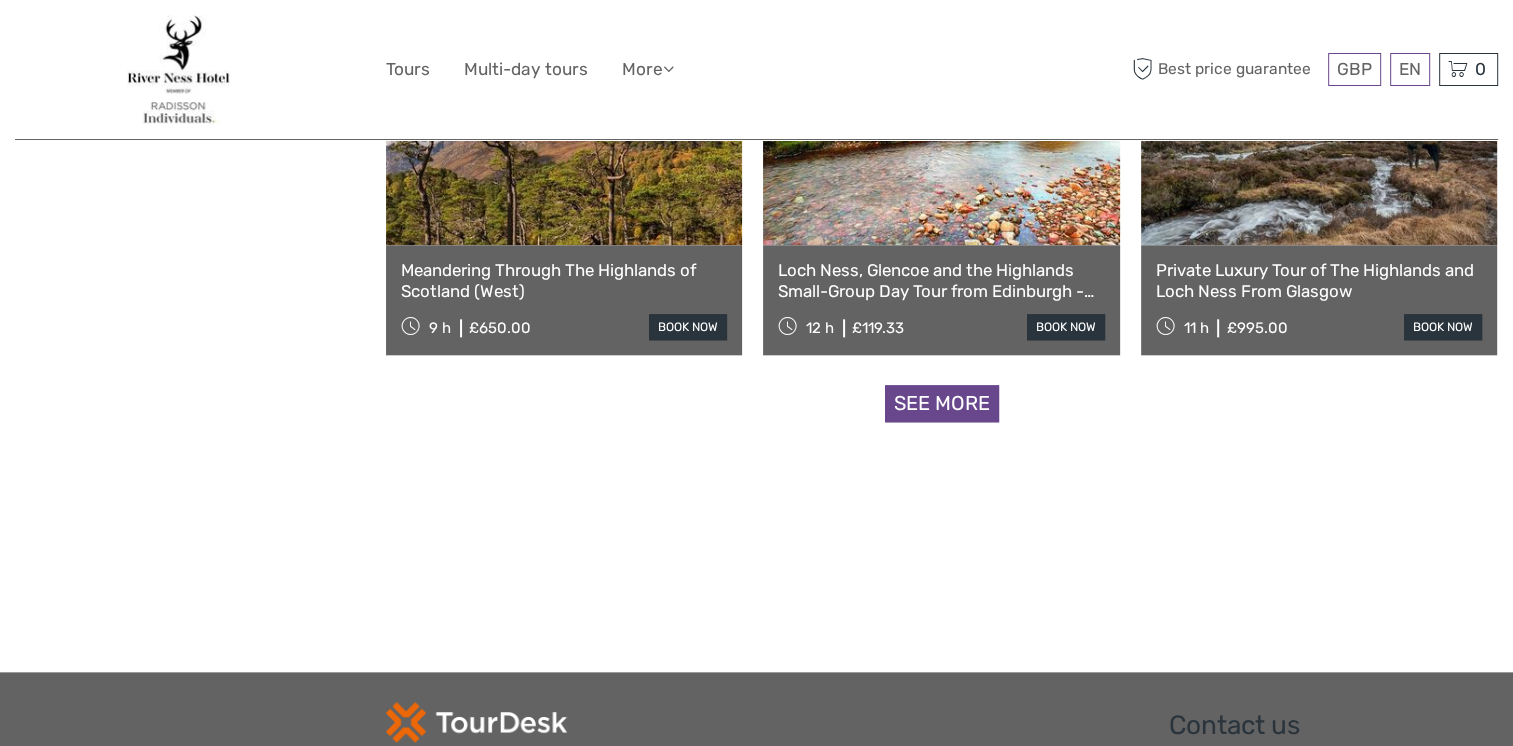click on "See more" at bounding box center [942, 403] 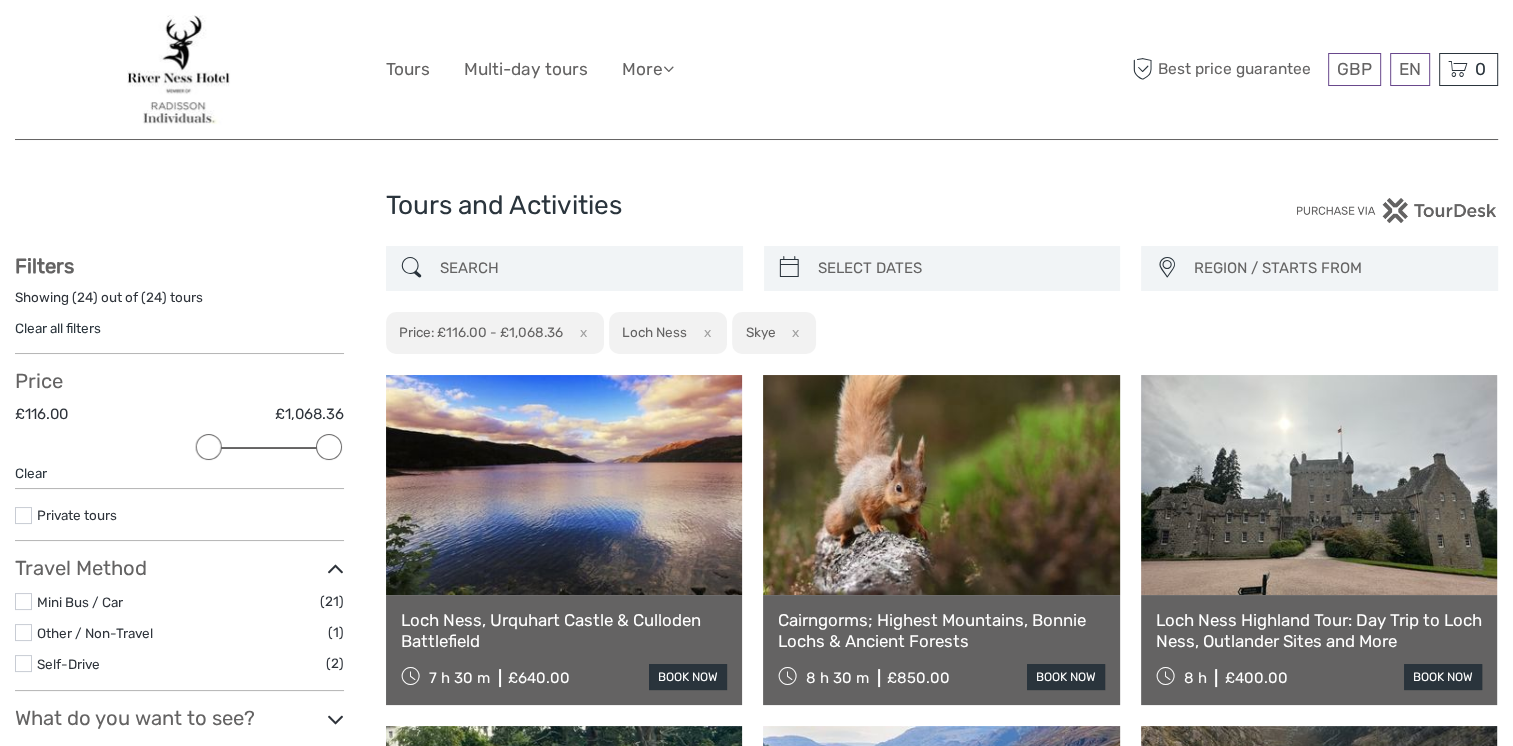 scroll, scrollTop: 0, scrollLeft: 0, axis: both 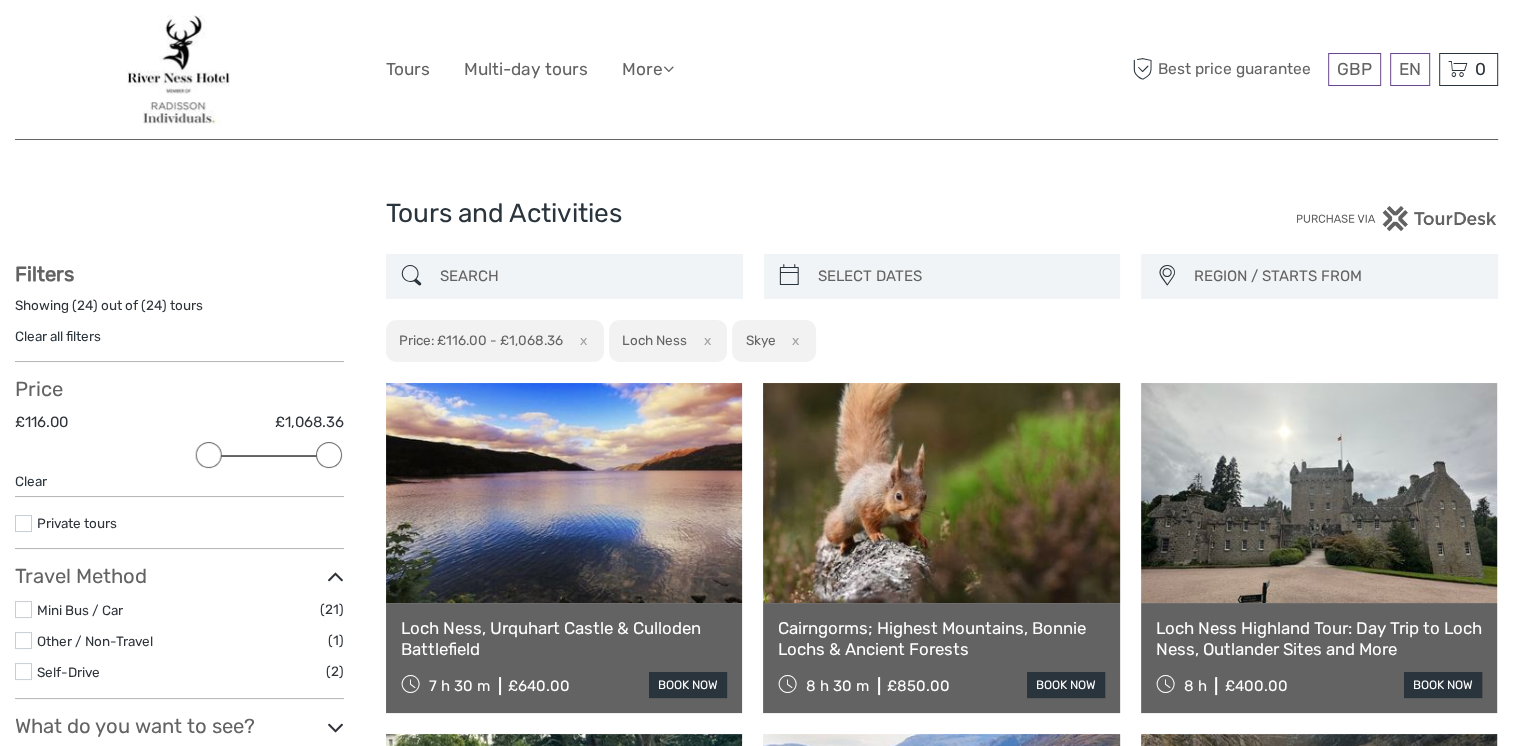 click at bounding box center [208, 455] 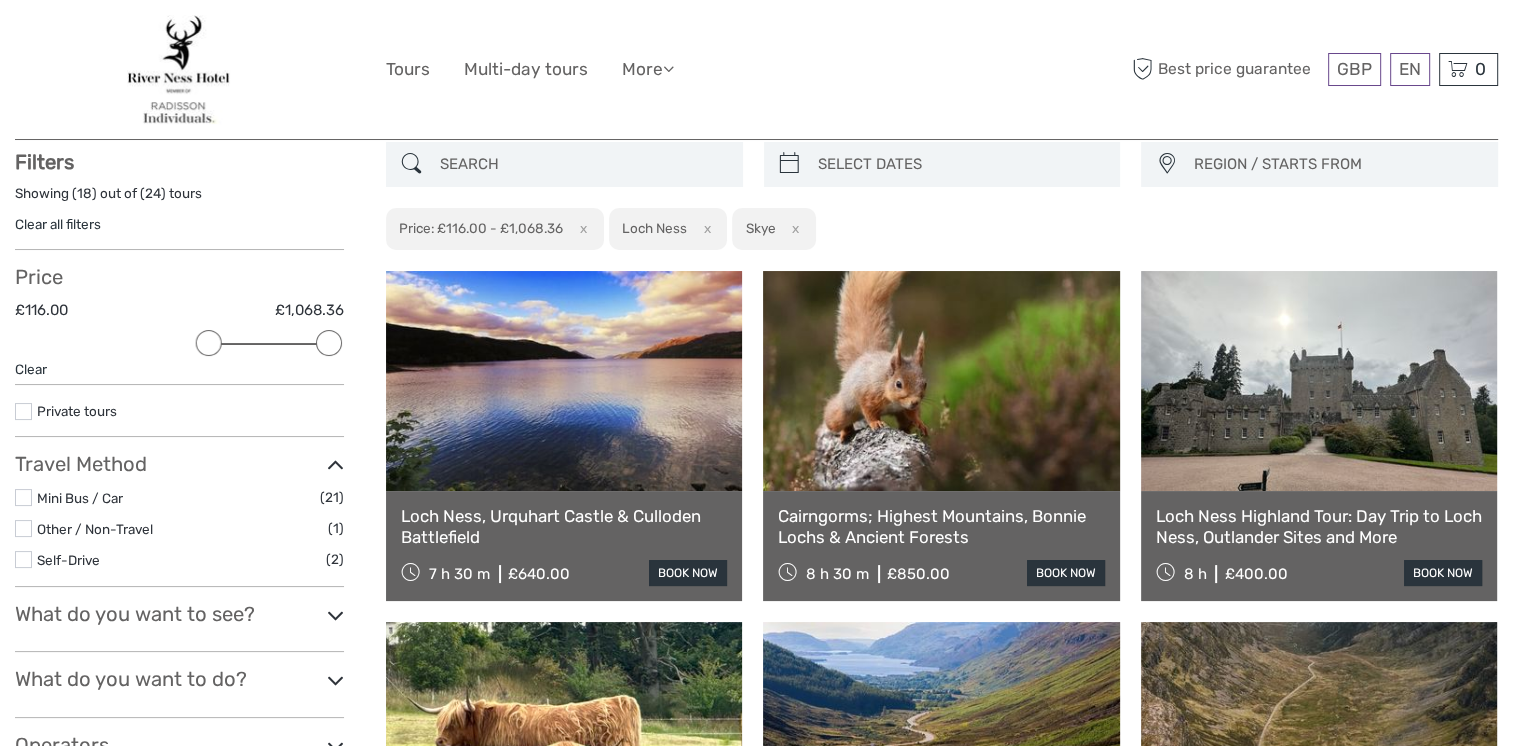 scroll, scrollTop: 113, scrollLeft: 0, axis: vertical 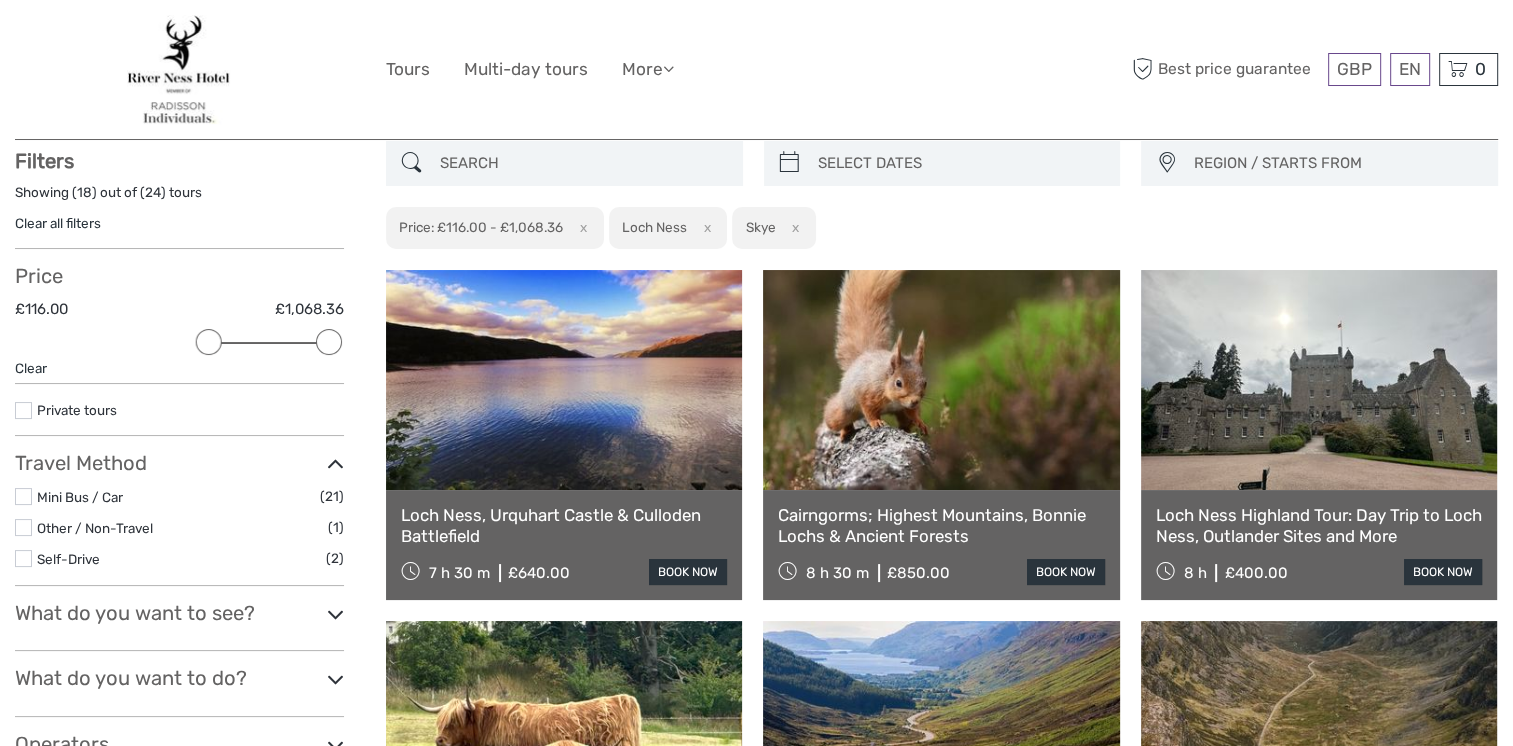 click on "Price
£116.00   £1,068.36
Clear" at bounding box center [179, 324] 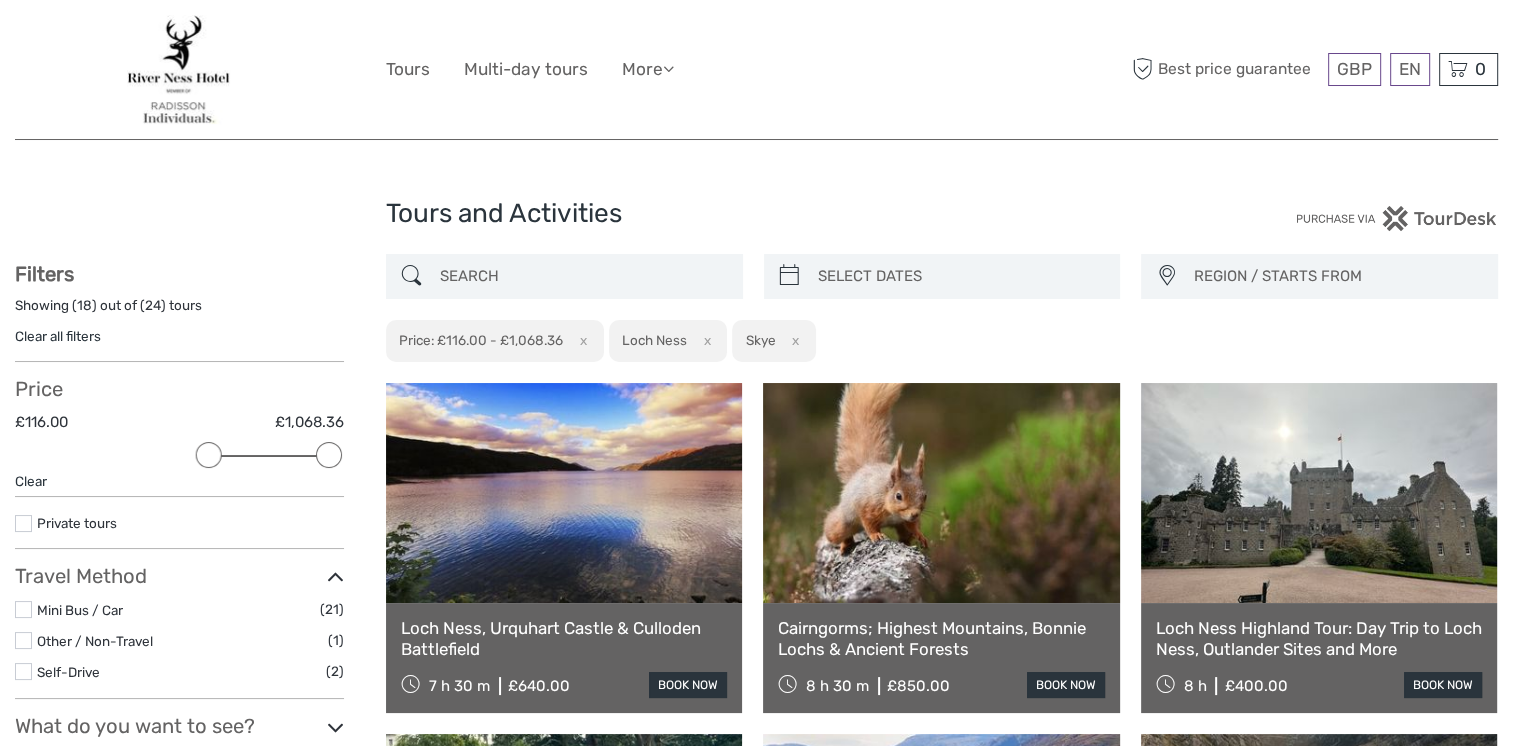 scroll, scrollTop: 111, scrollLeft: 0, axis: vertical 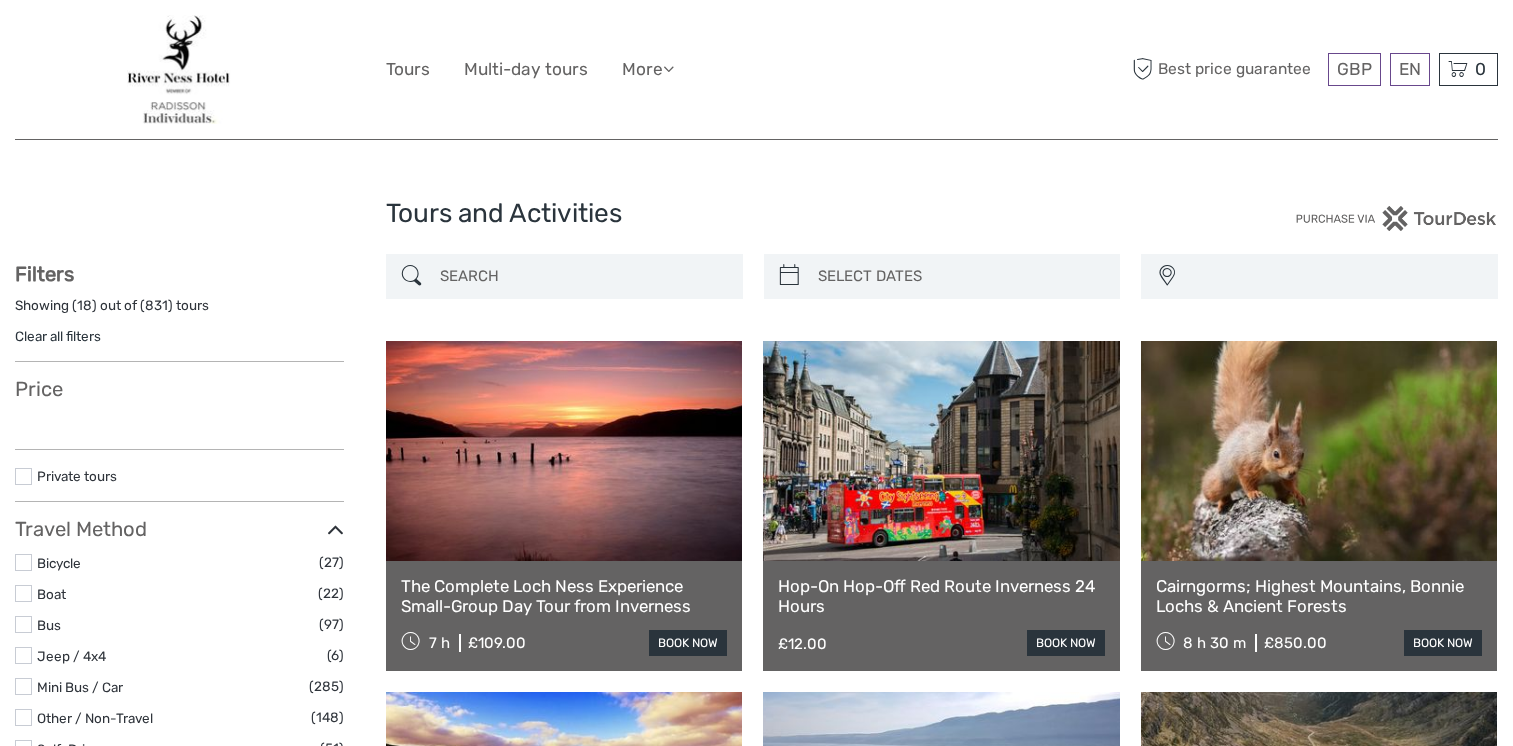 select 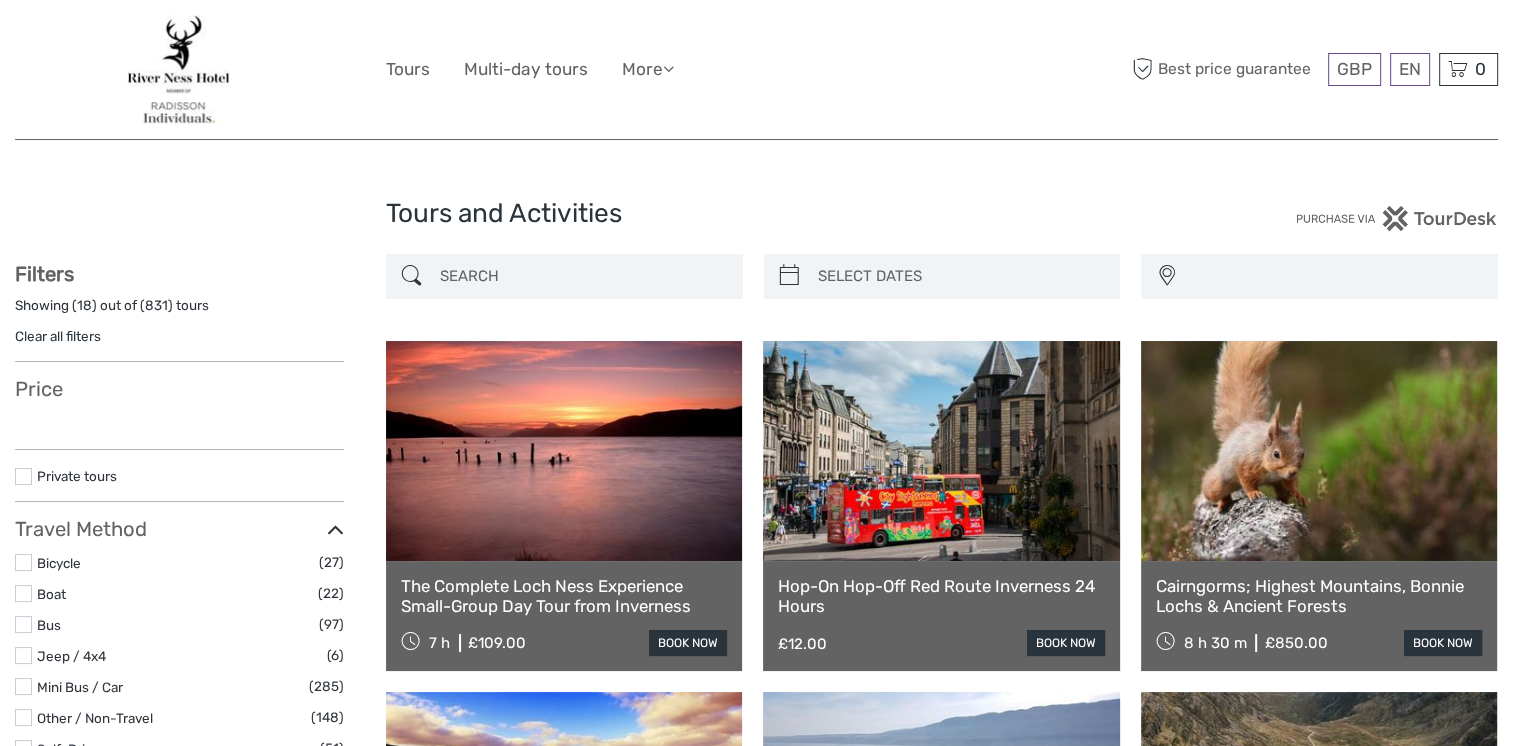 scroll, scrollTop: 2409, scrollLeft: 0, axis: vertical 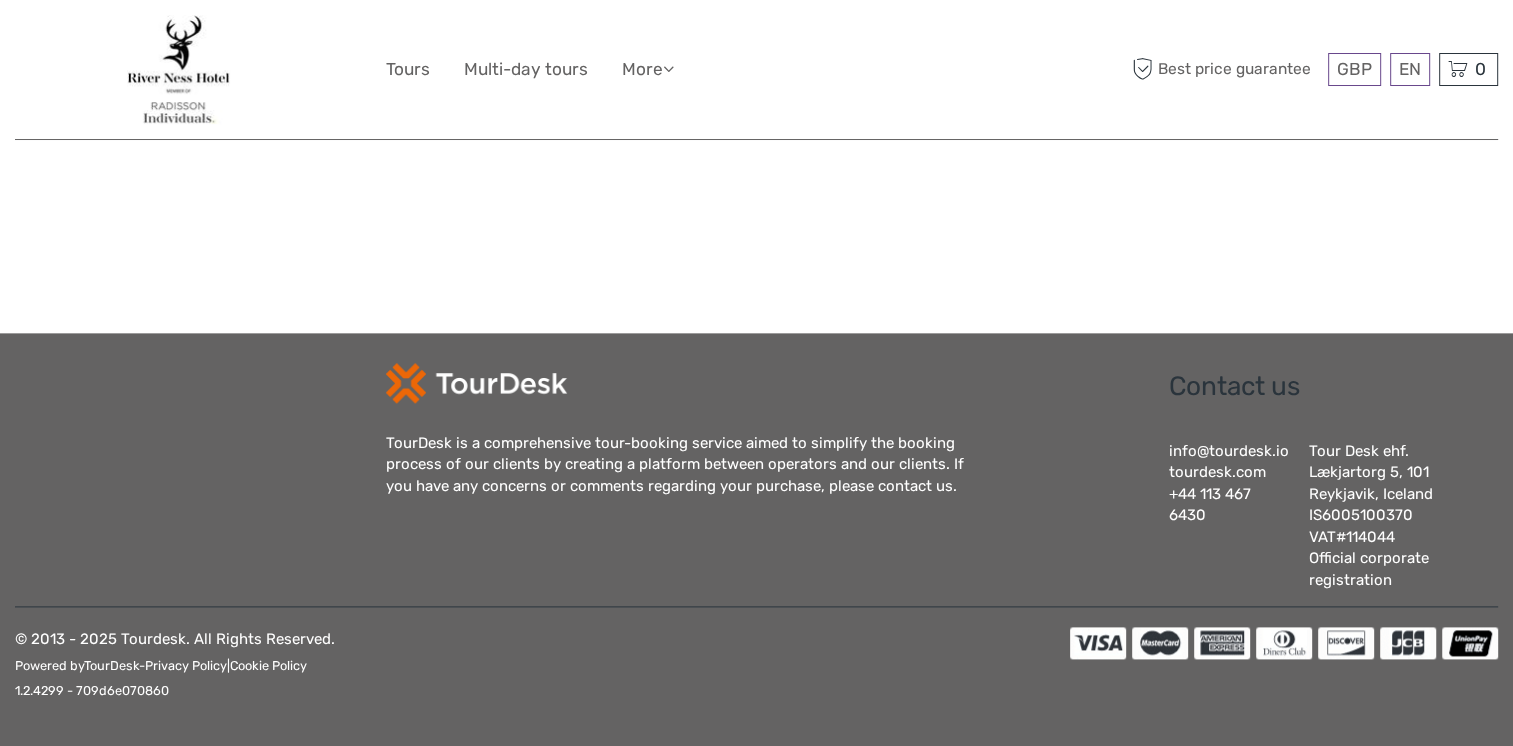 select 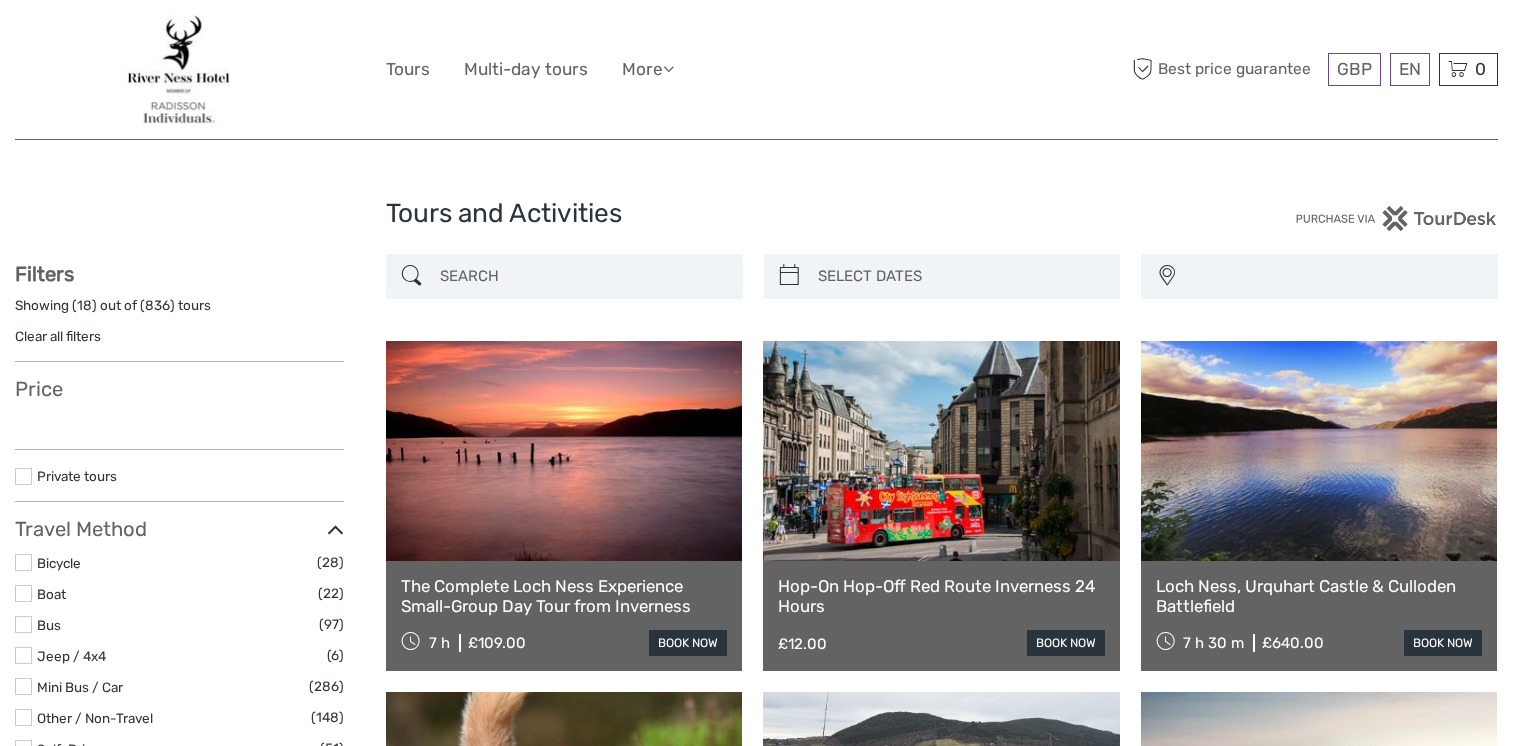 select 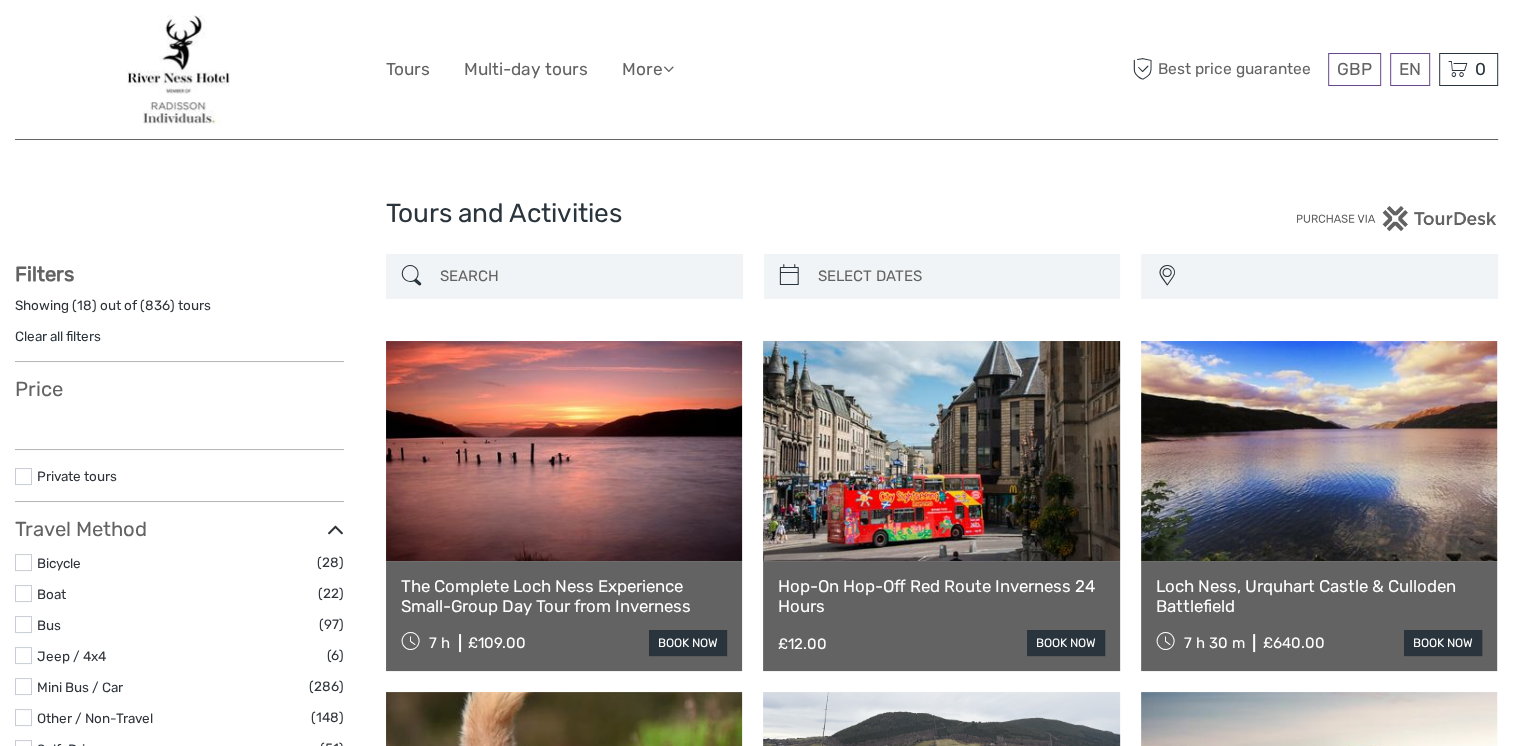 scroll, scrollTop: 0, scrollLeft: 0, axis: both 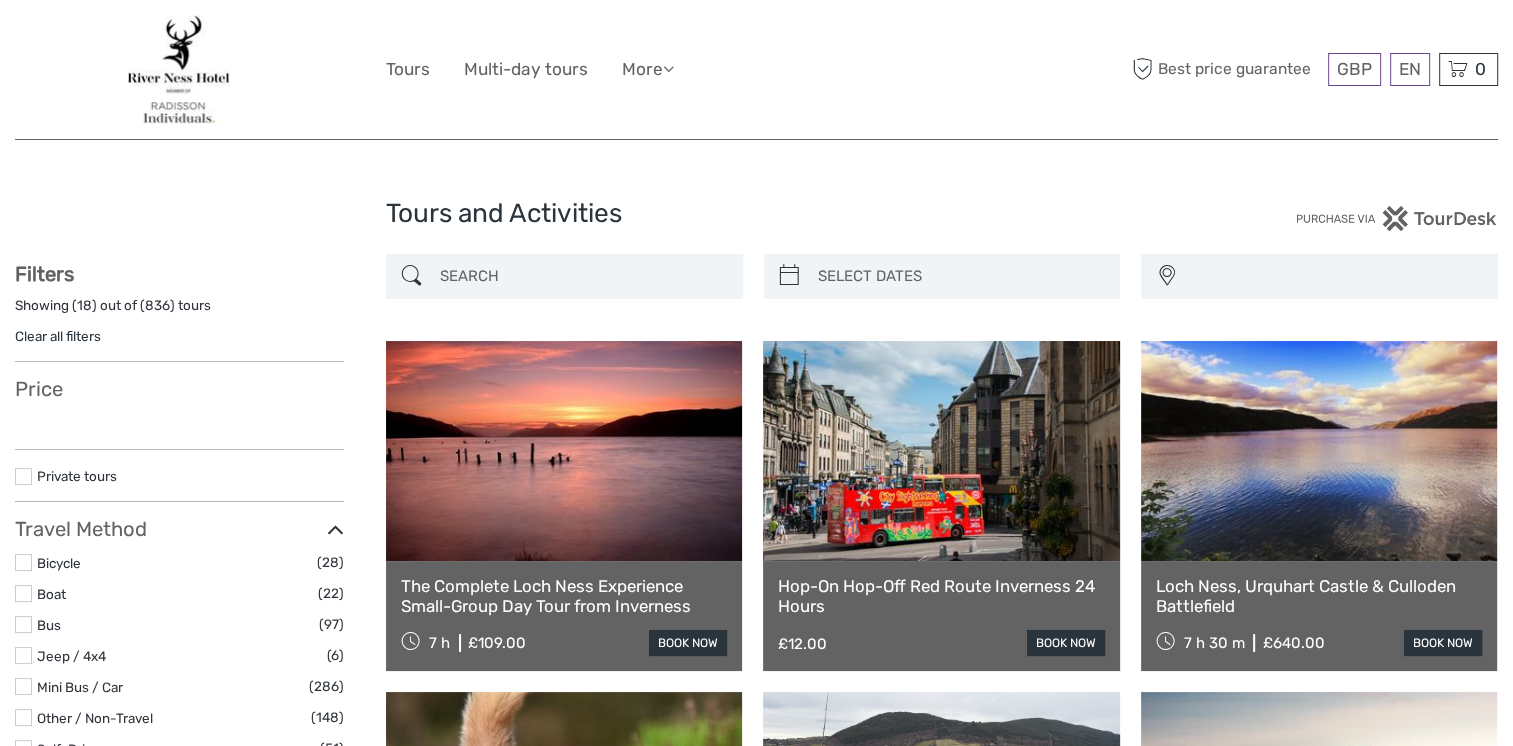 select 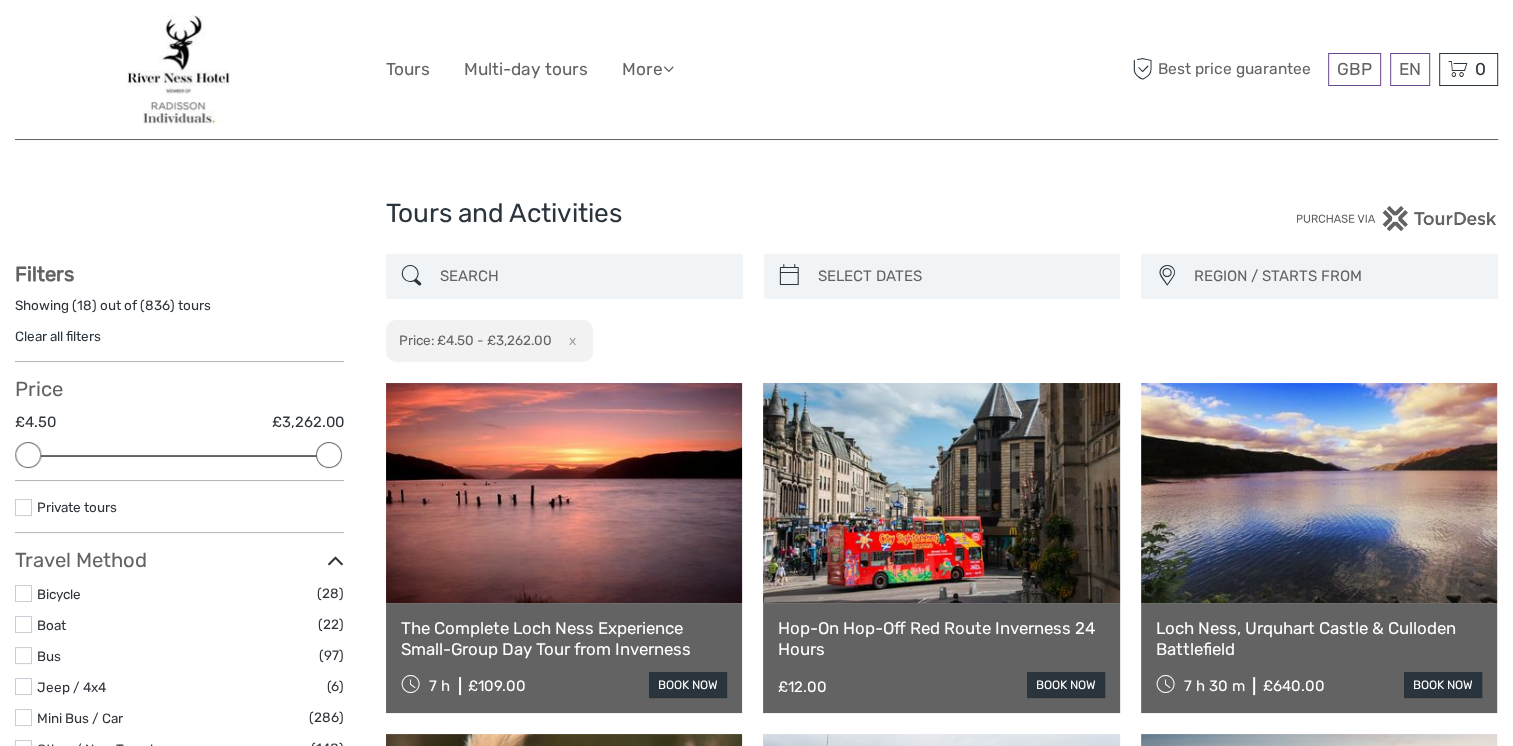 scroll, scrollTop: 0, scrollLeft: 0, axis: both 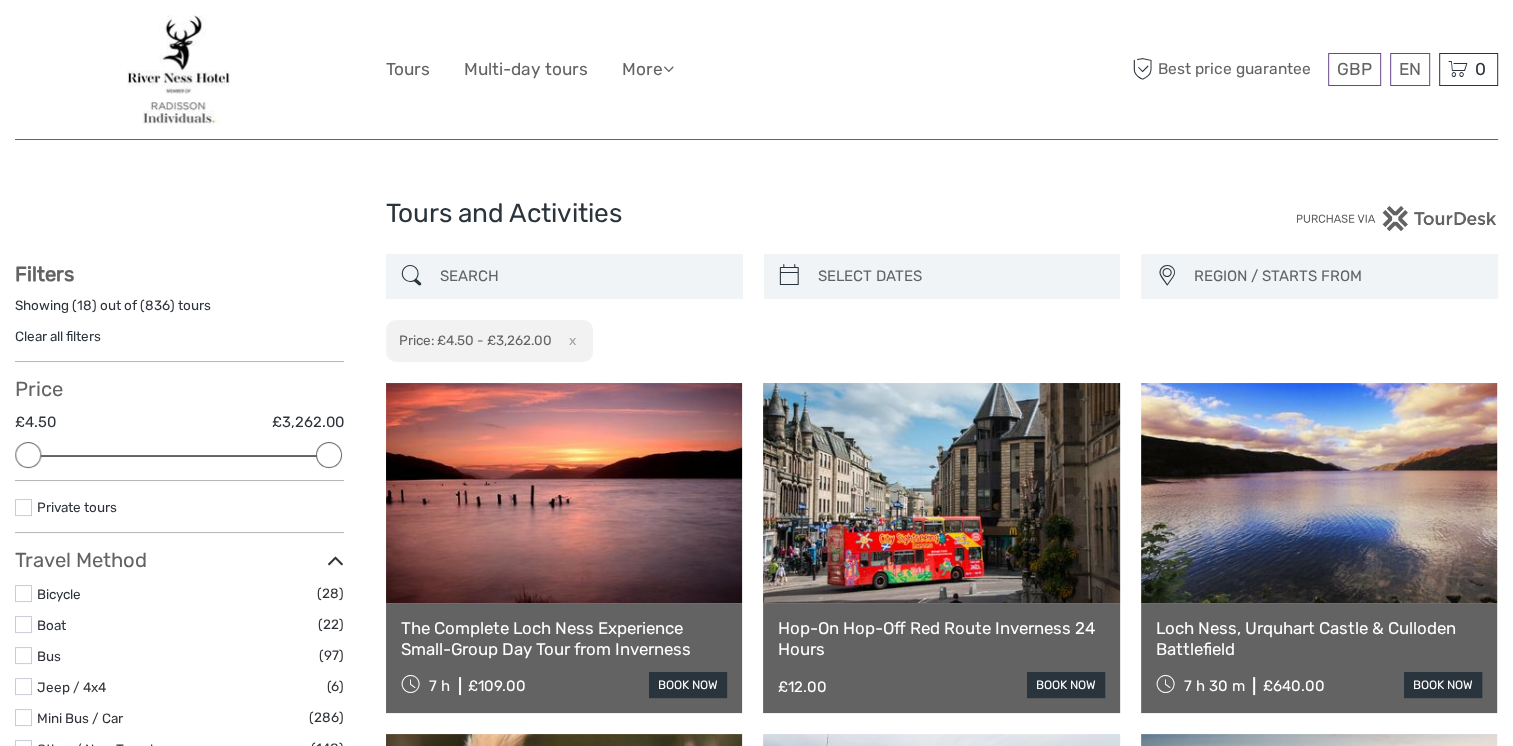 click at bounding box center [789, 276] 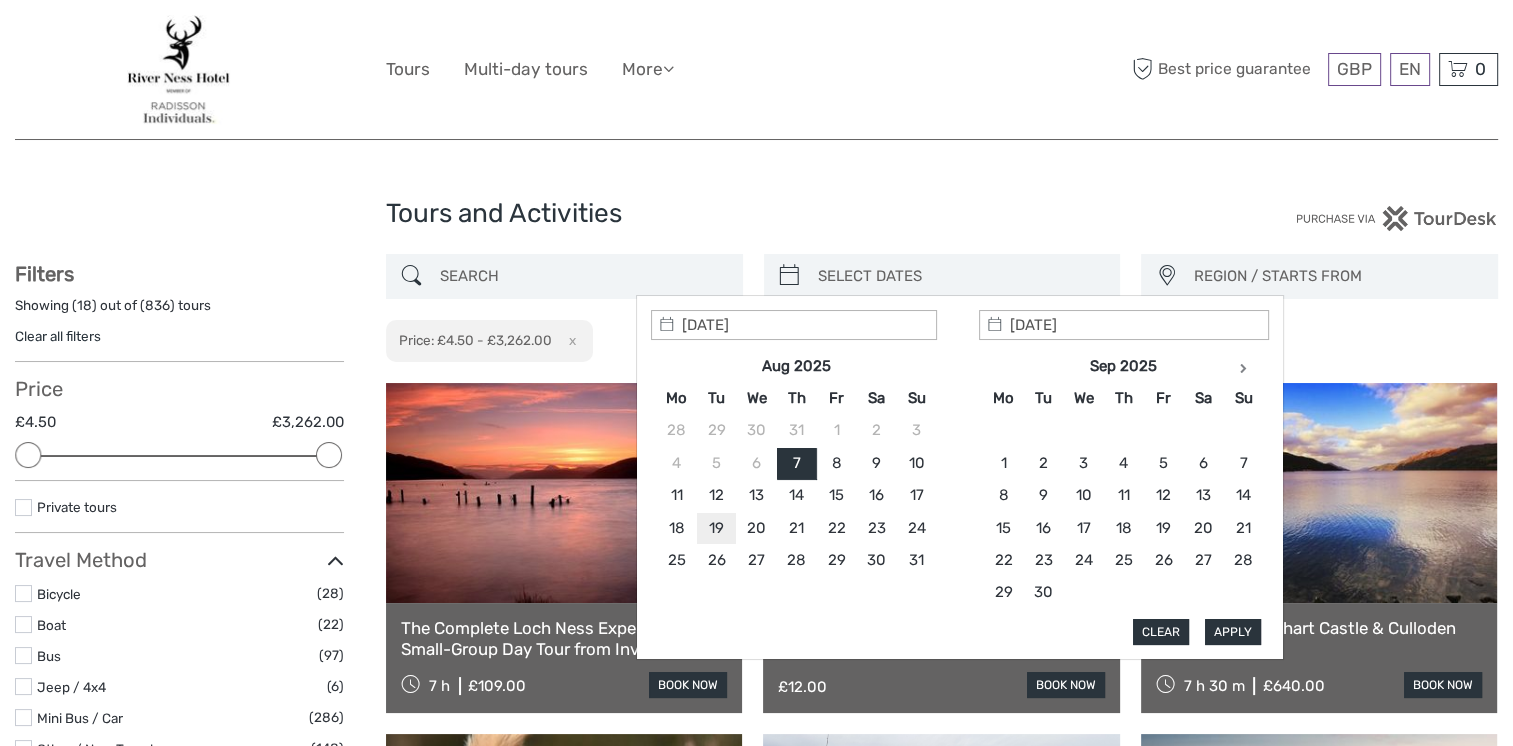 type on "19/08/2025" 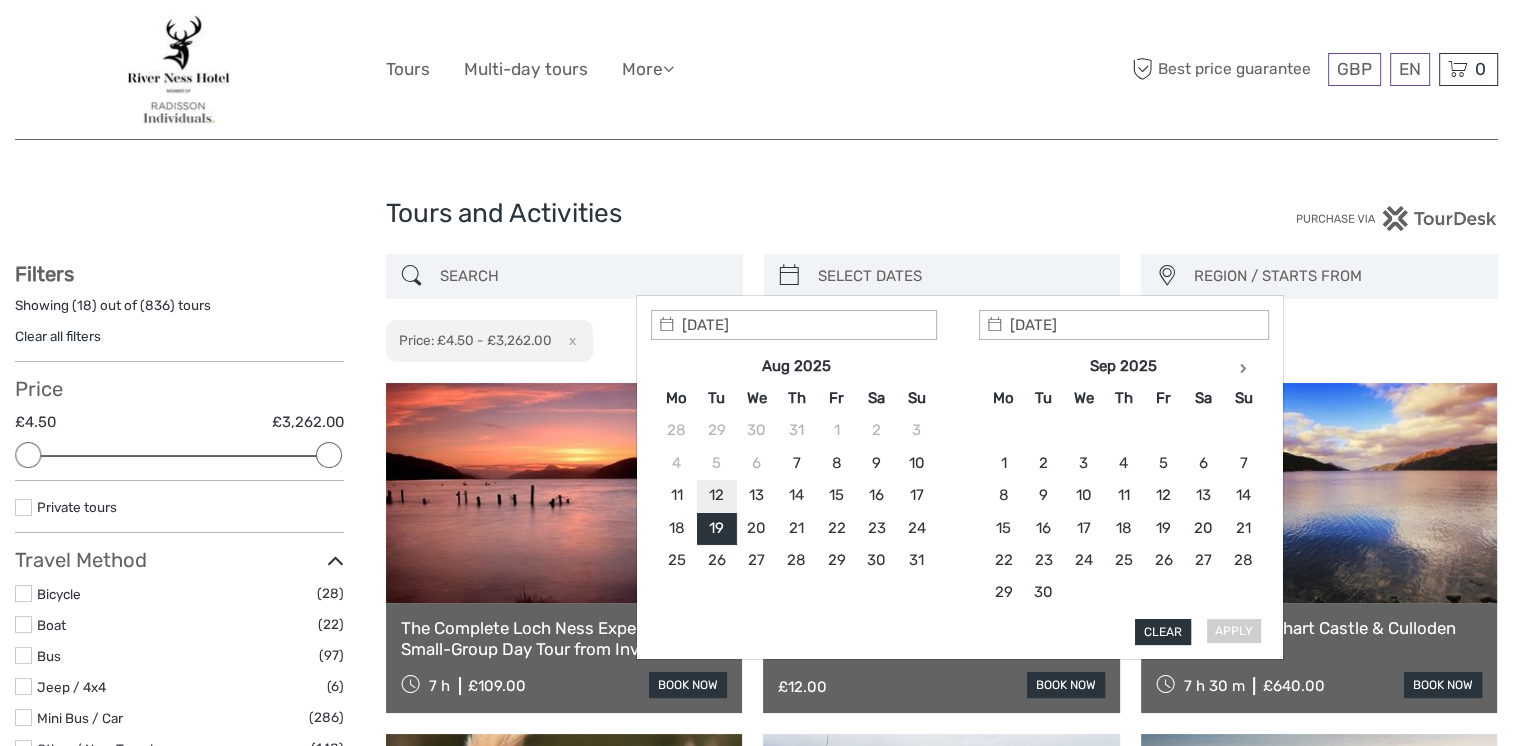 type on "11/08/2025" 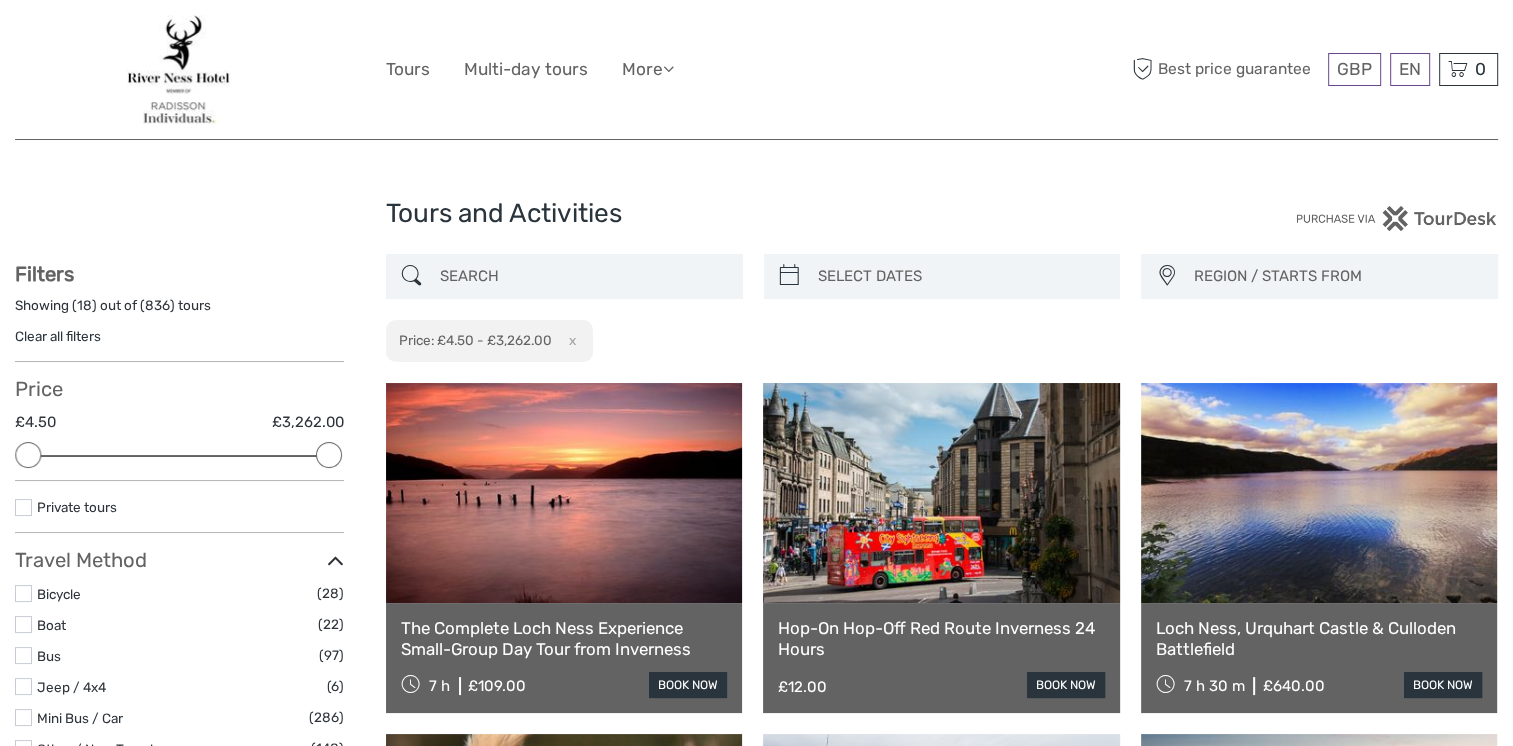 click at bounding box center [582, 276] 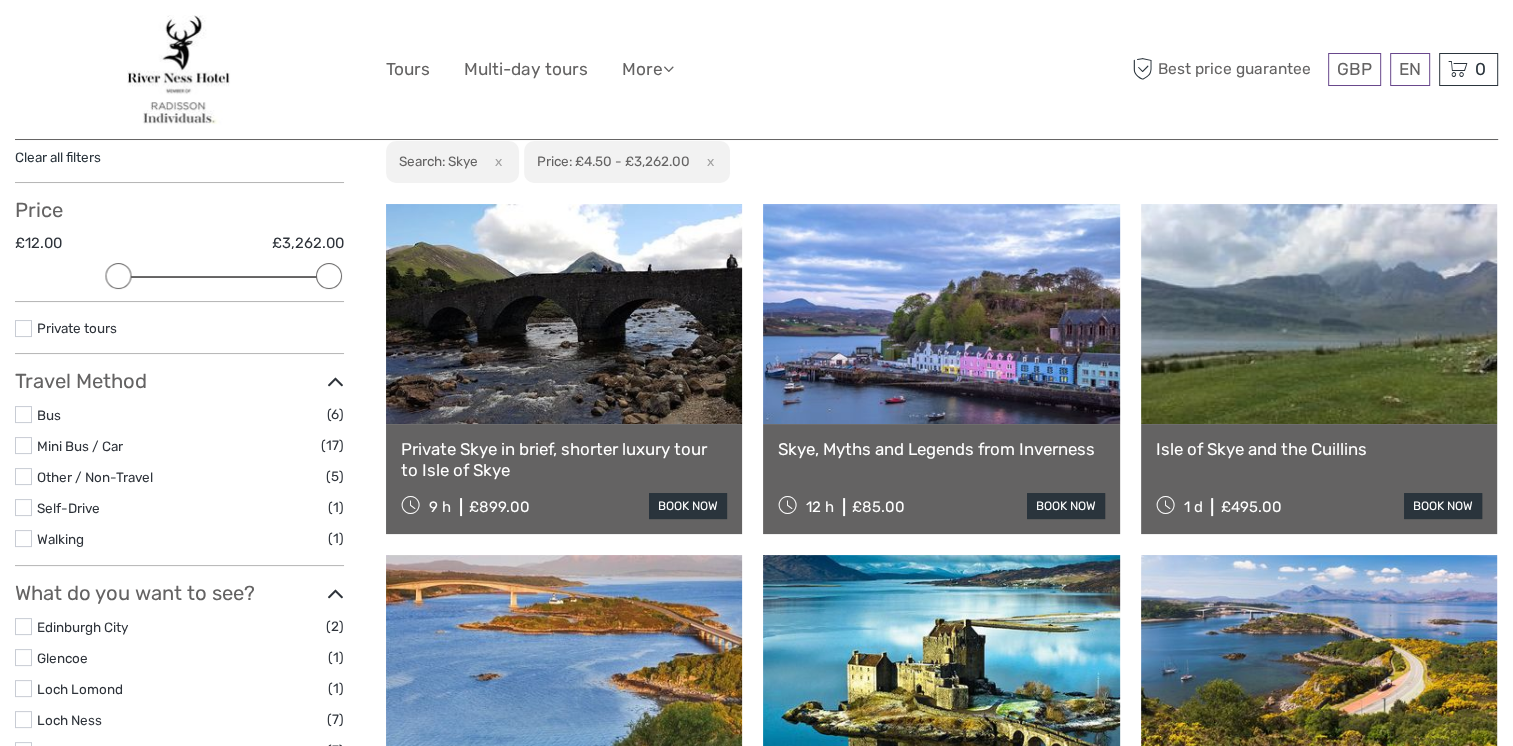 scroll, scrollTop: 213, scrollLeft: 0, axis: vertical 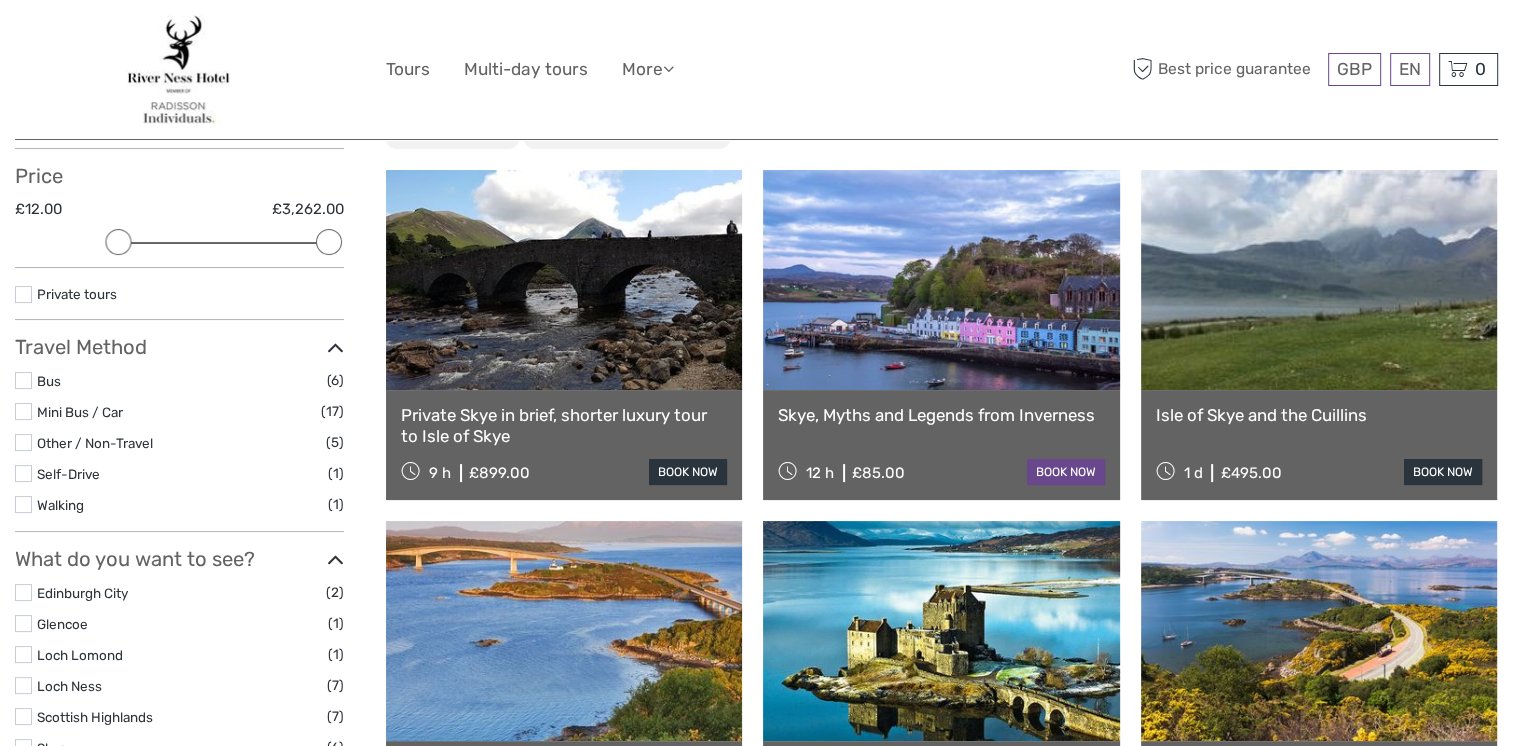 type on "Skye" 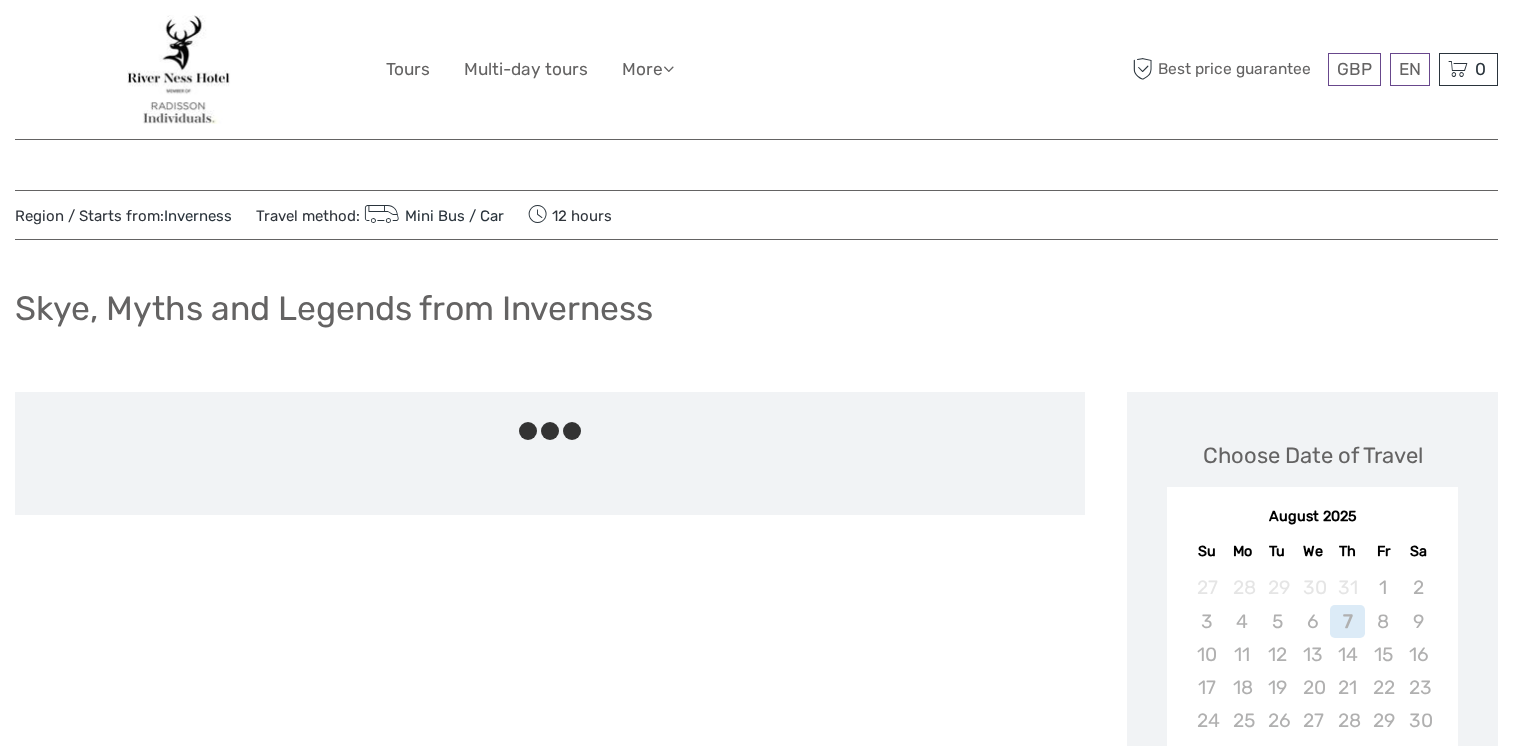 scroll, scrollTop: 0, scrollLeft: 0, axis: both 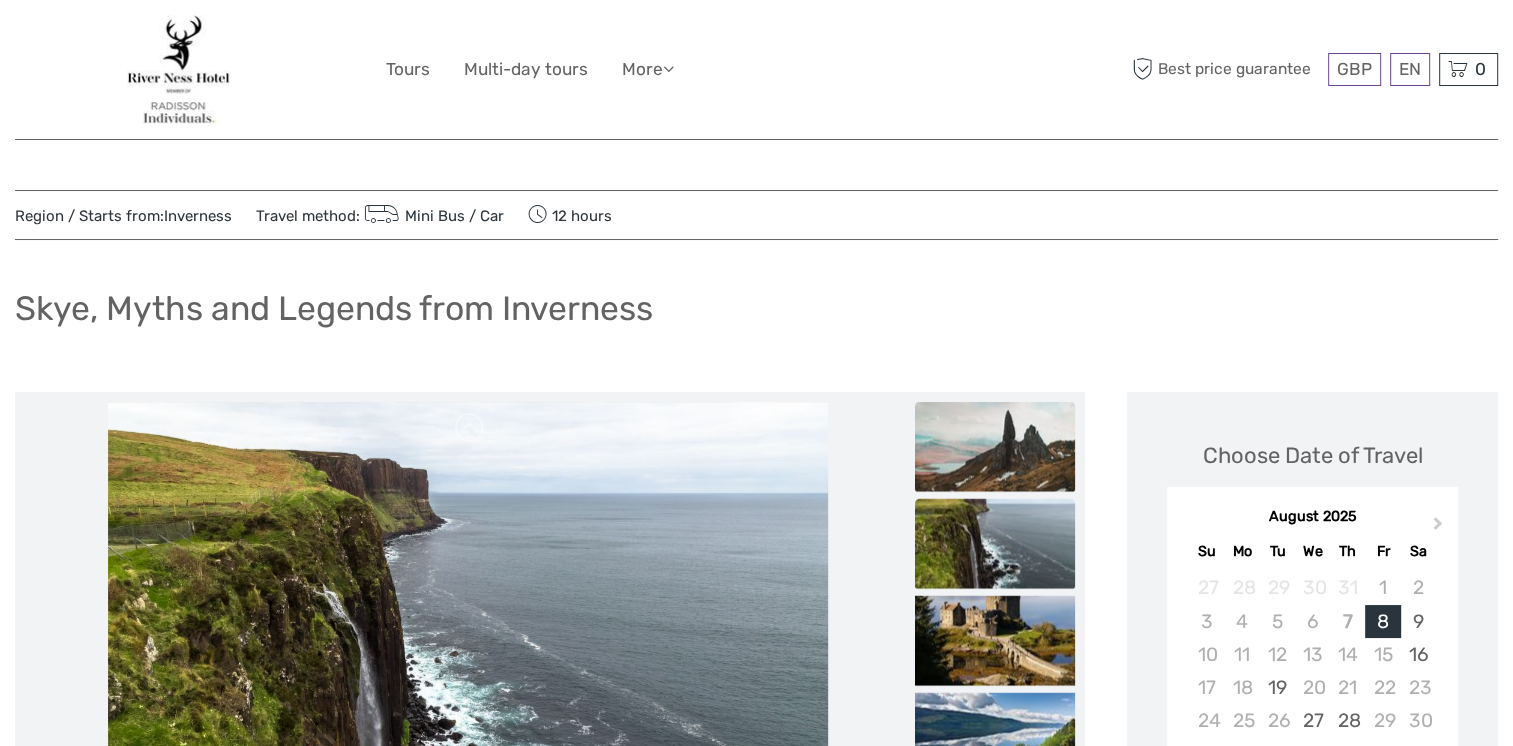 click at bounding box center (995, 447) 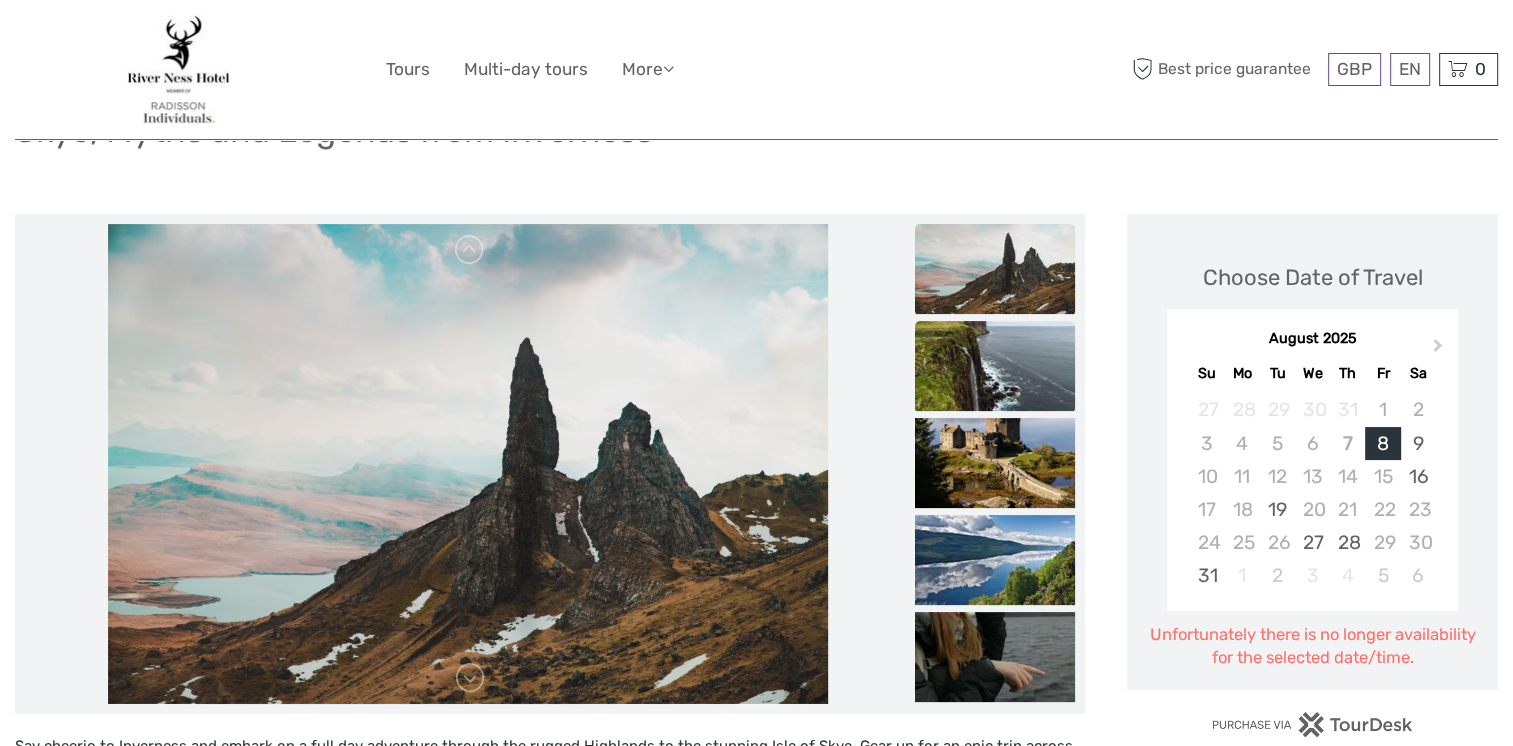 scroll, scrollTop: 200, scrollLeft: 0, axis: vertical 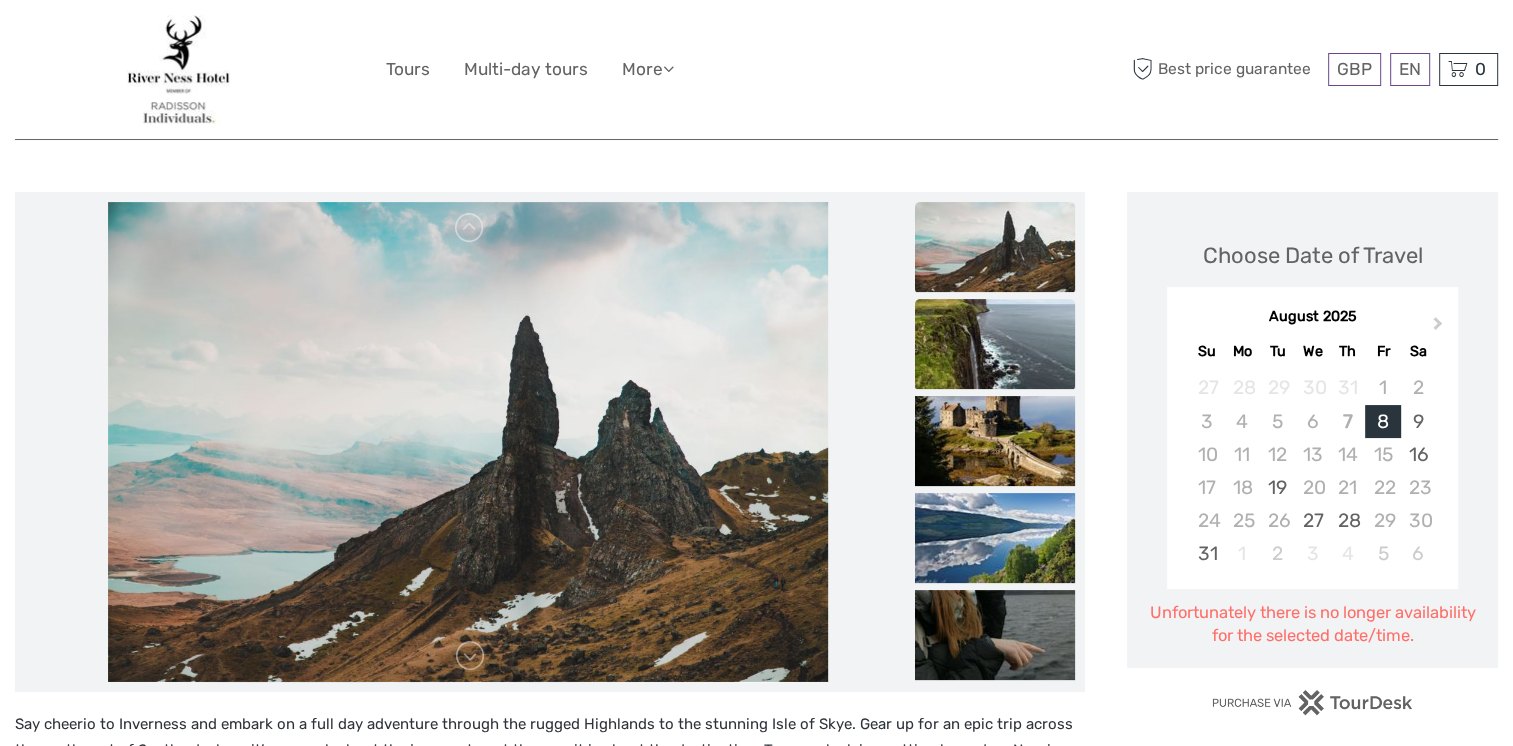 click at bounding box center (995, 344) 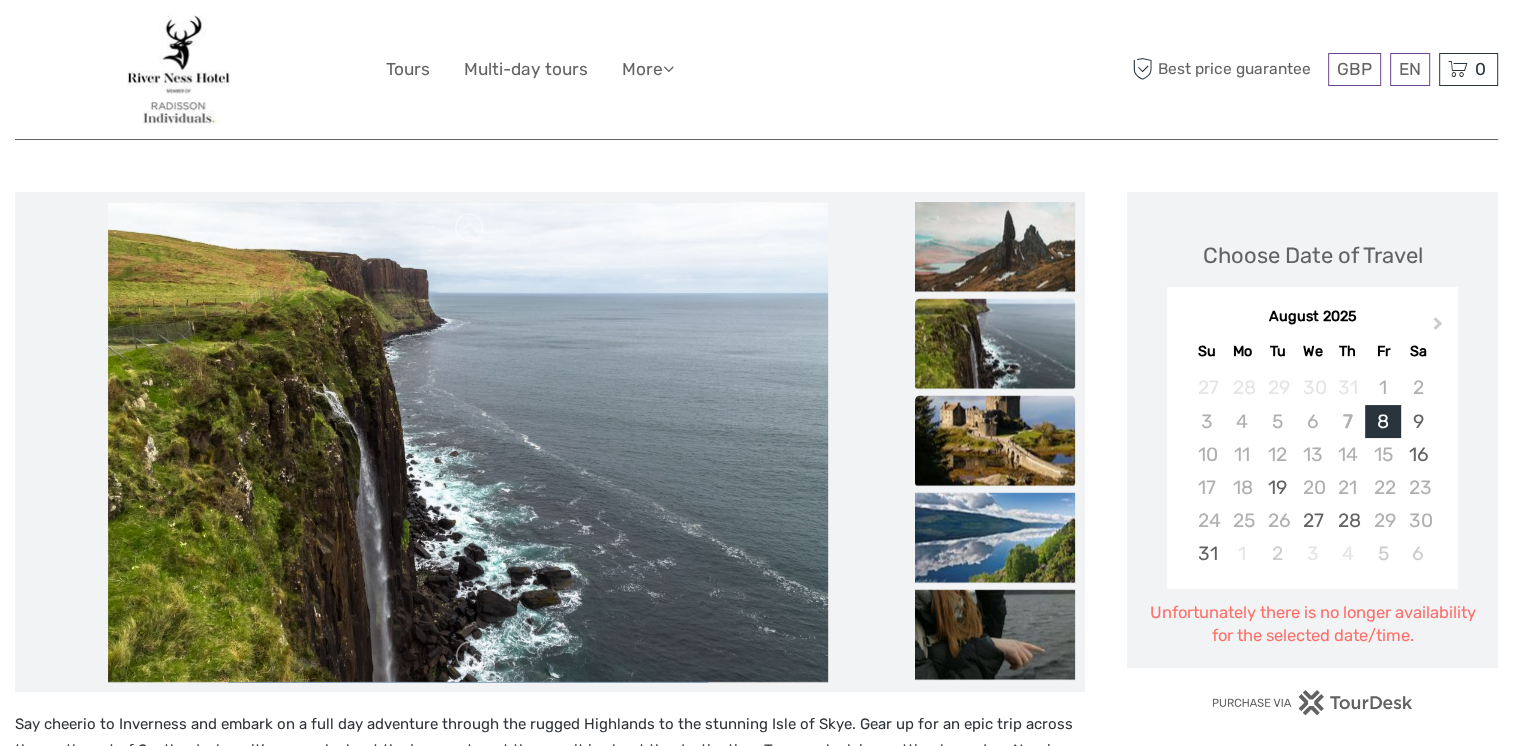 click at bounding box center [995, 441] 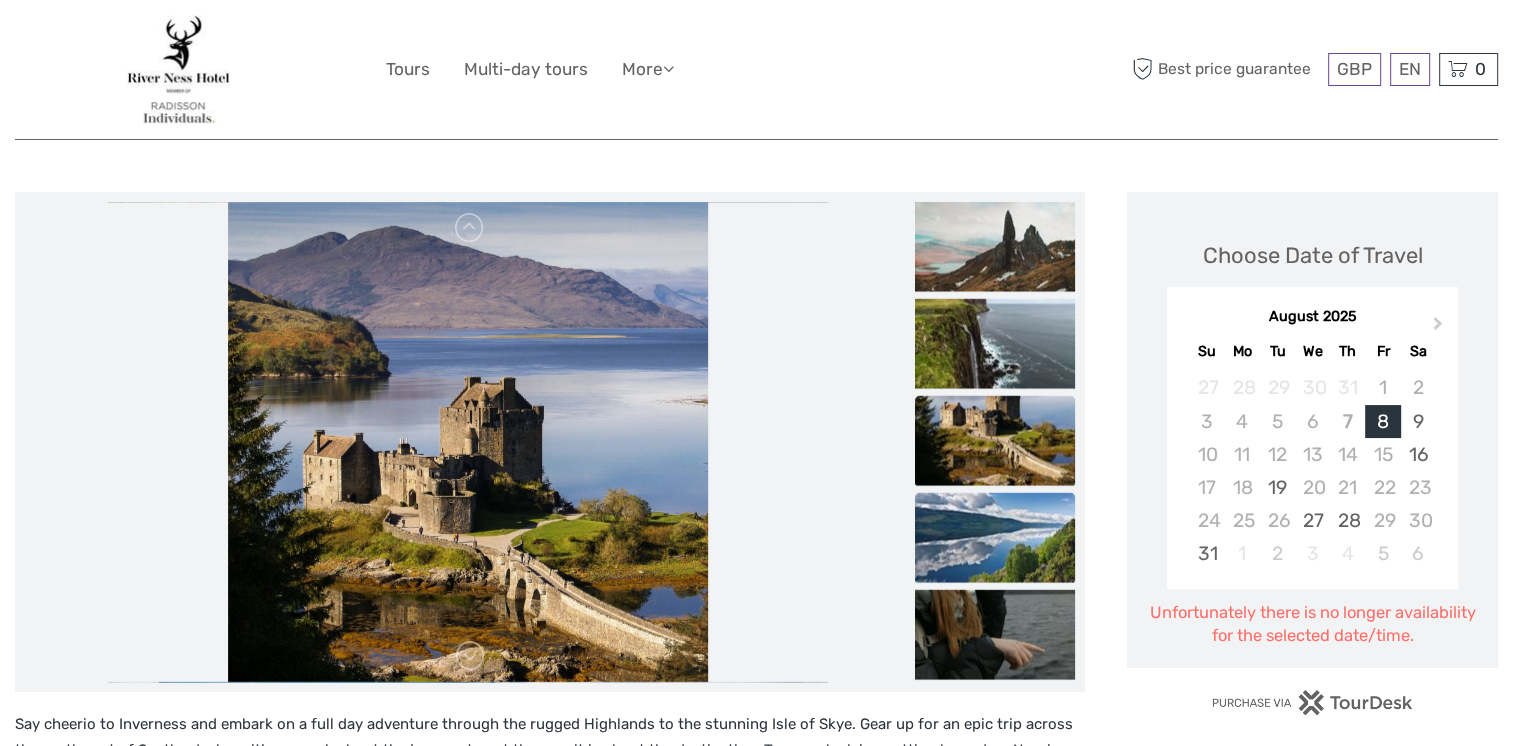 click at bounding box center [995, 538] 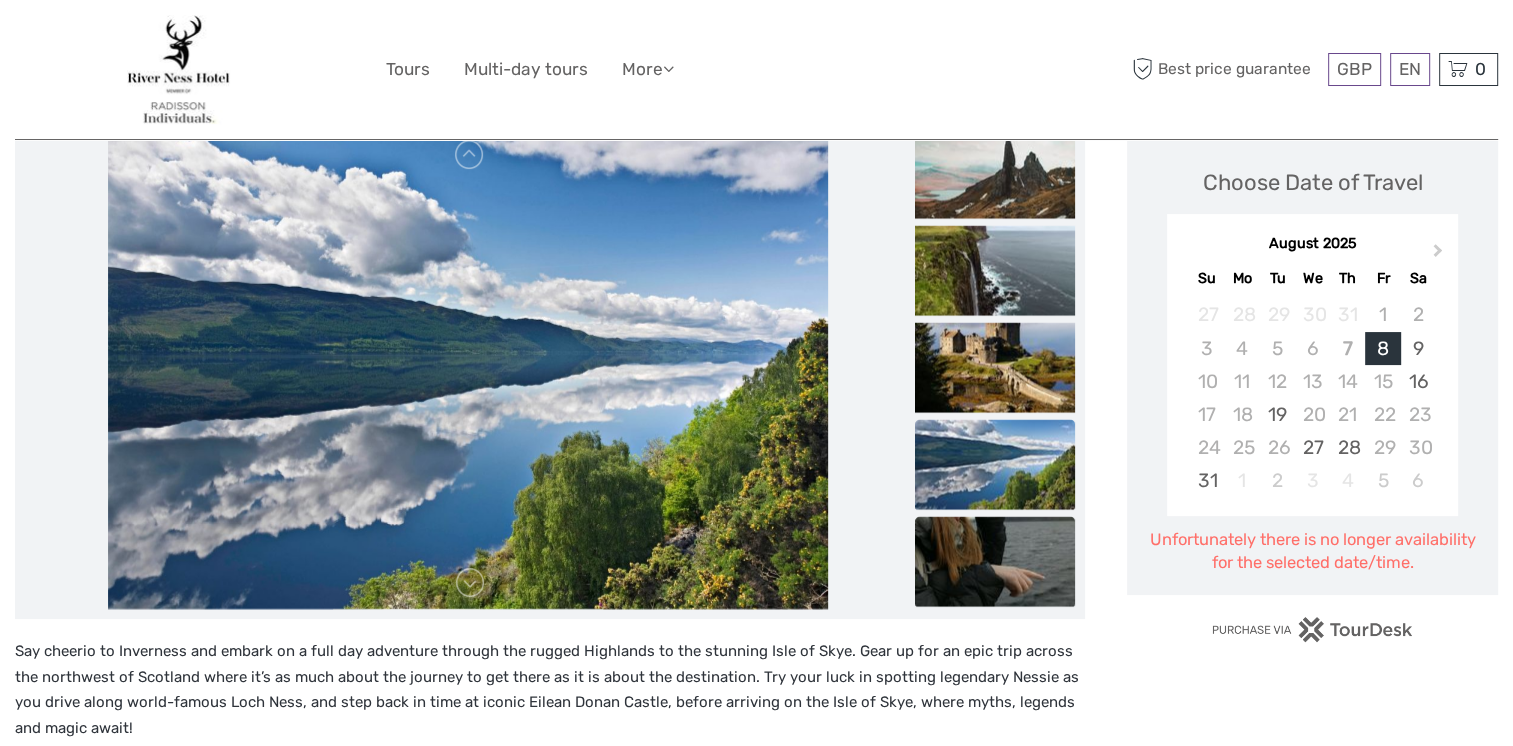 scroll, scrollTop: 400, scrollLeft: 0, axis: vertical 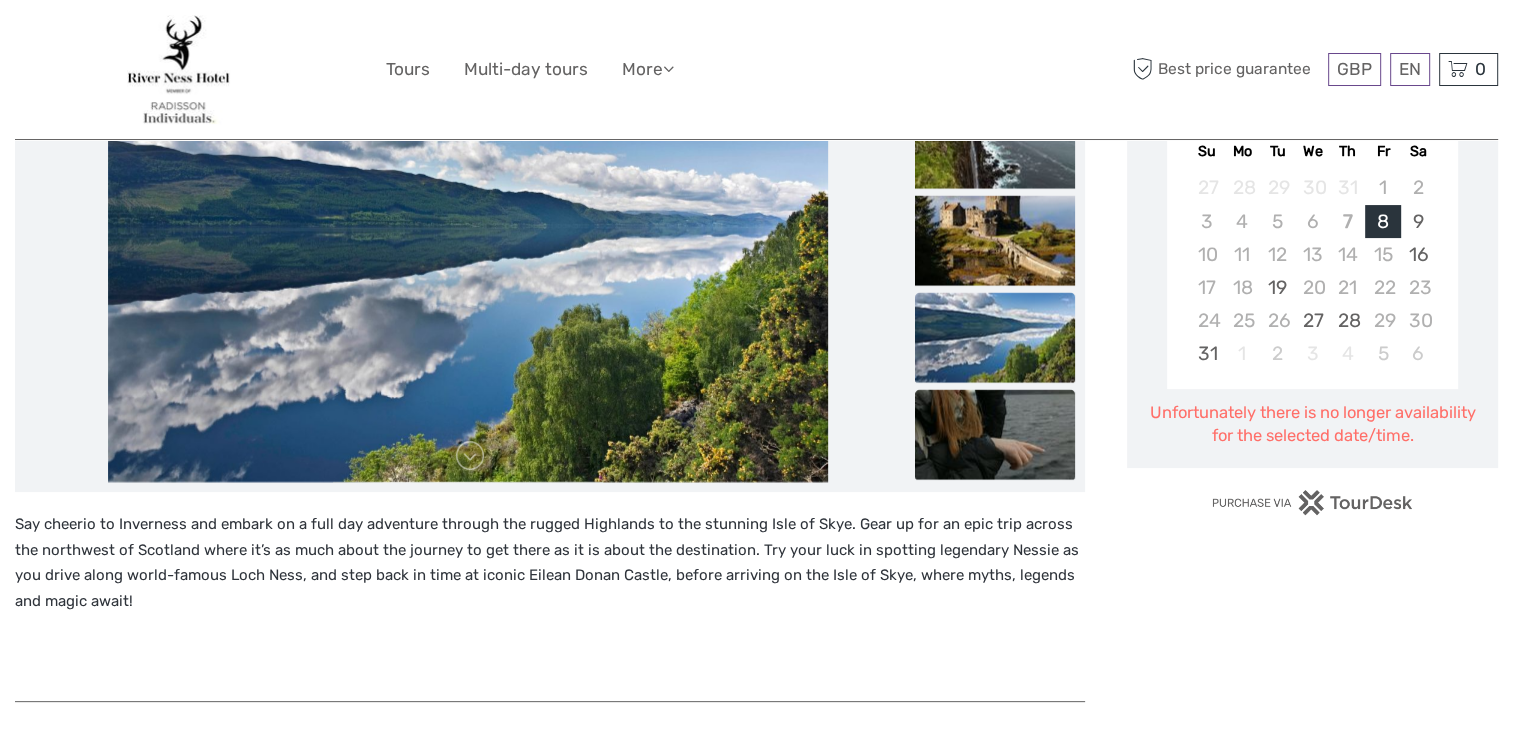 click at bounding box center (995, 435) 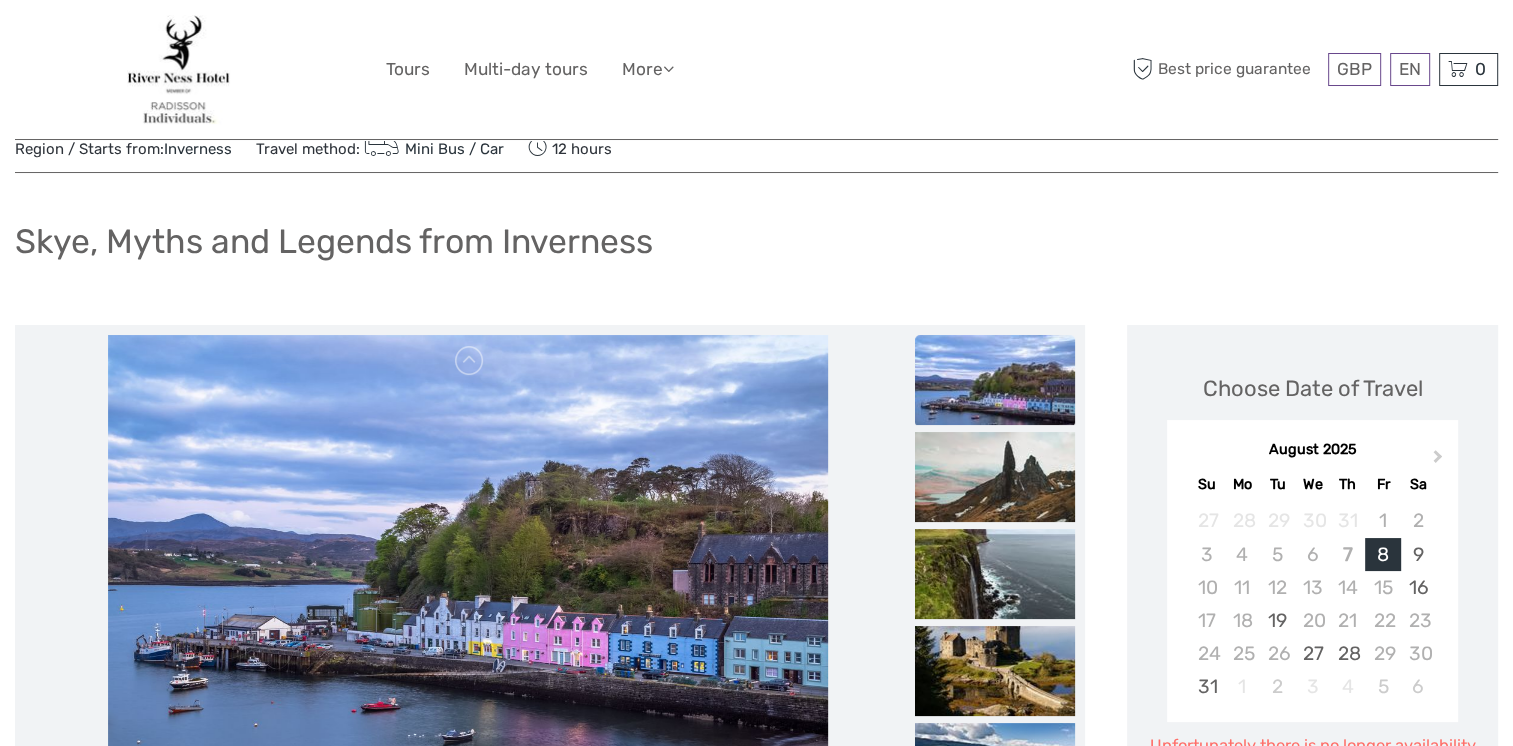 scroll, scrollTop: 200, scrollLeft: 0, axis: vertical 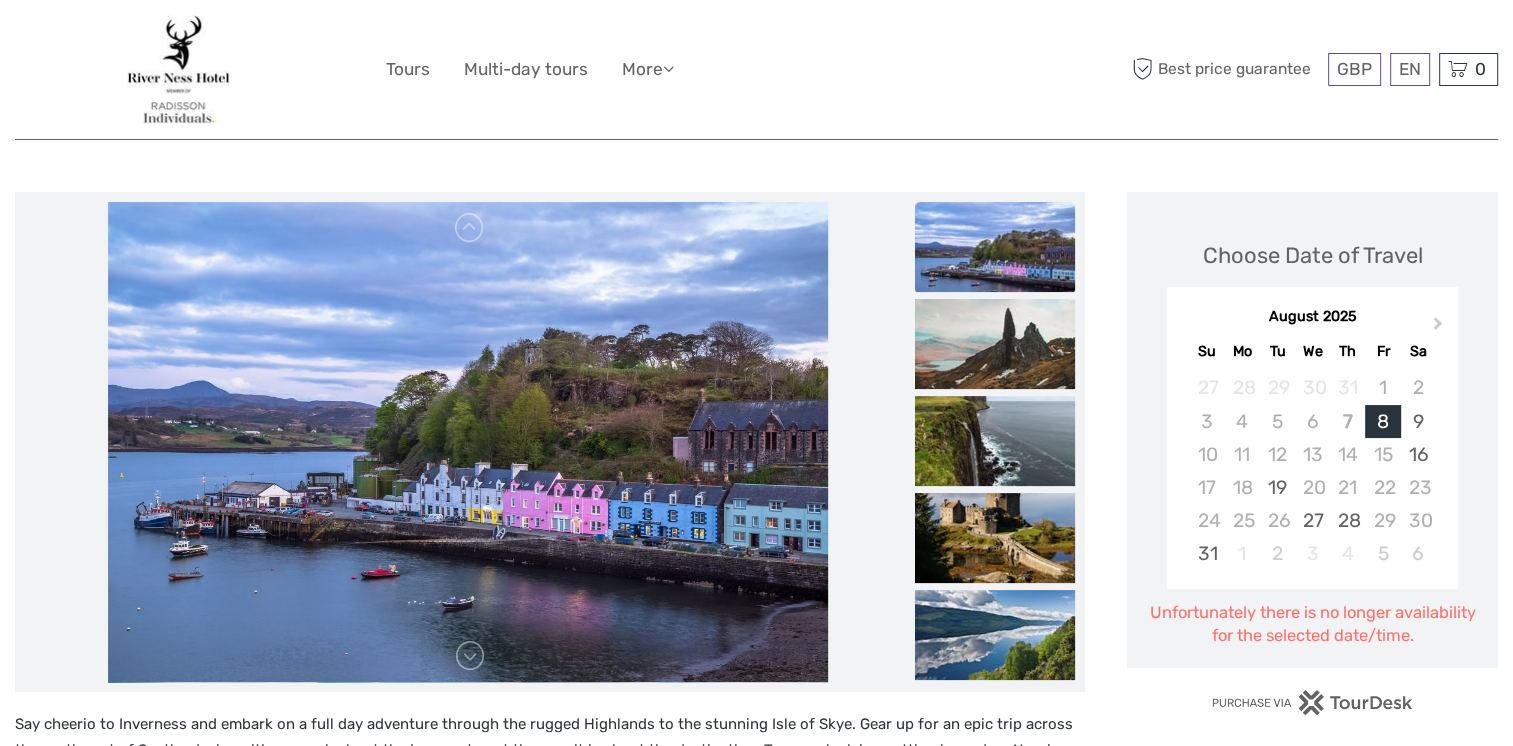 click at bounding box center [468, 442] 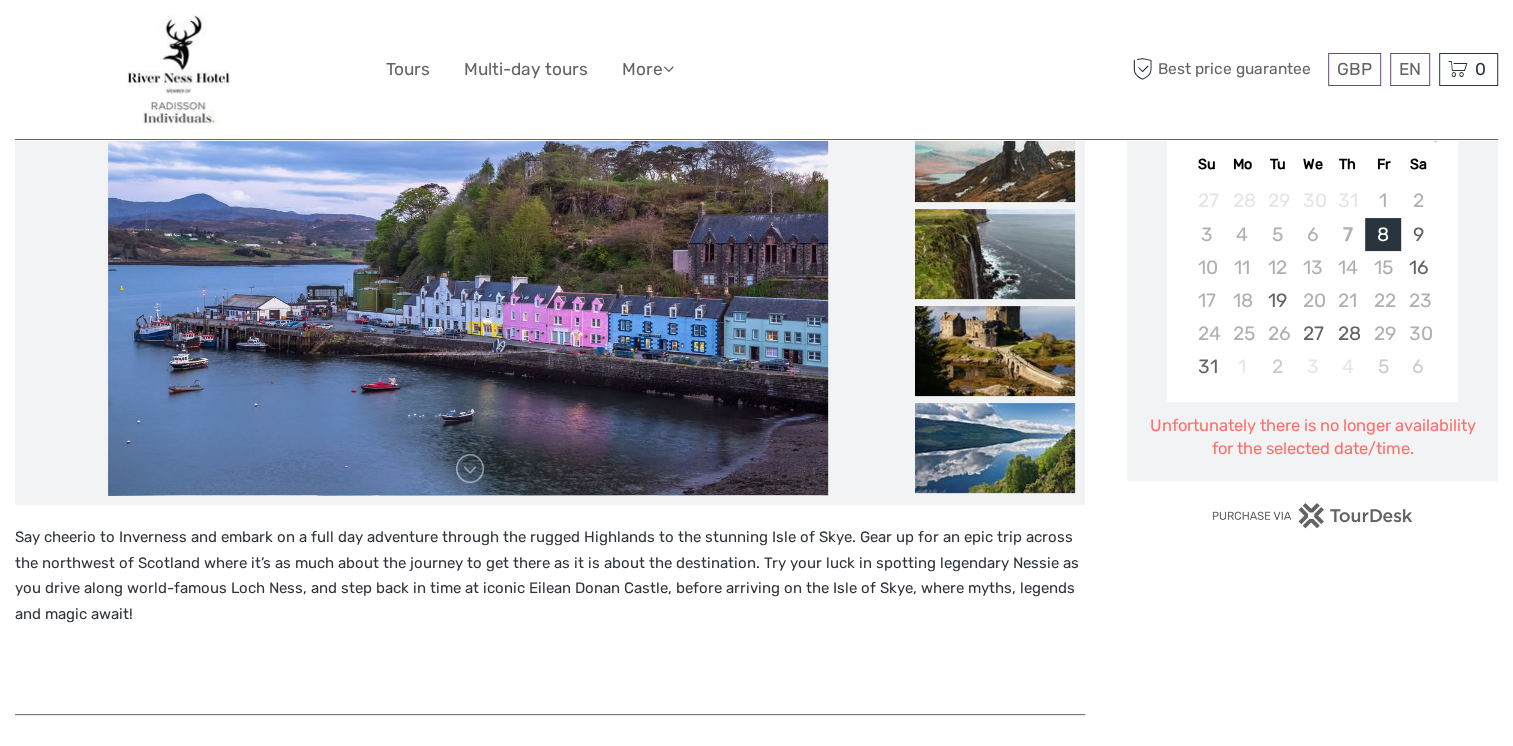 scroll, scrollTop: 400, scrollLeft: 0, axis: vertical 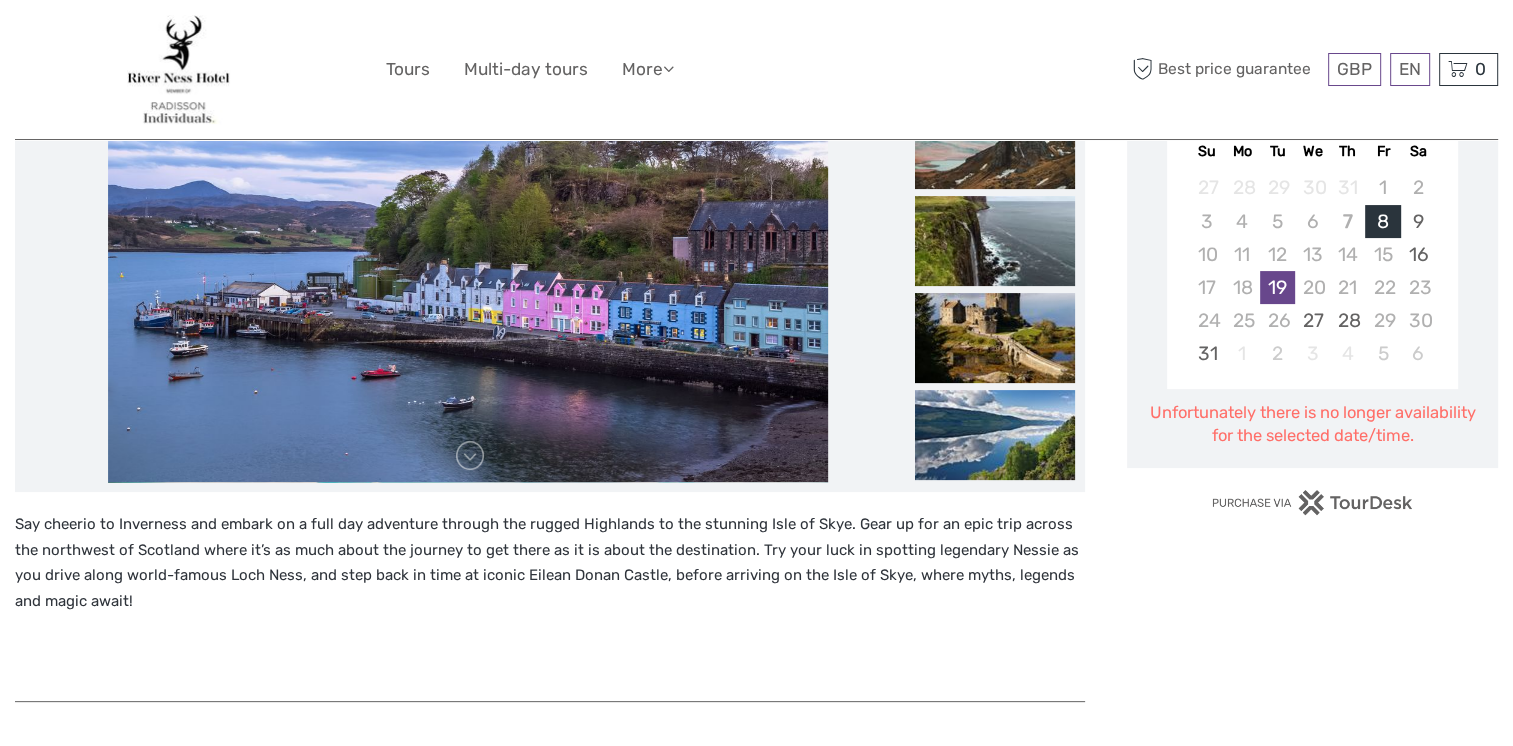 click on "19" at bounding box center [1277, 287] 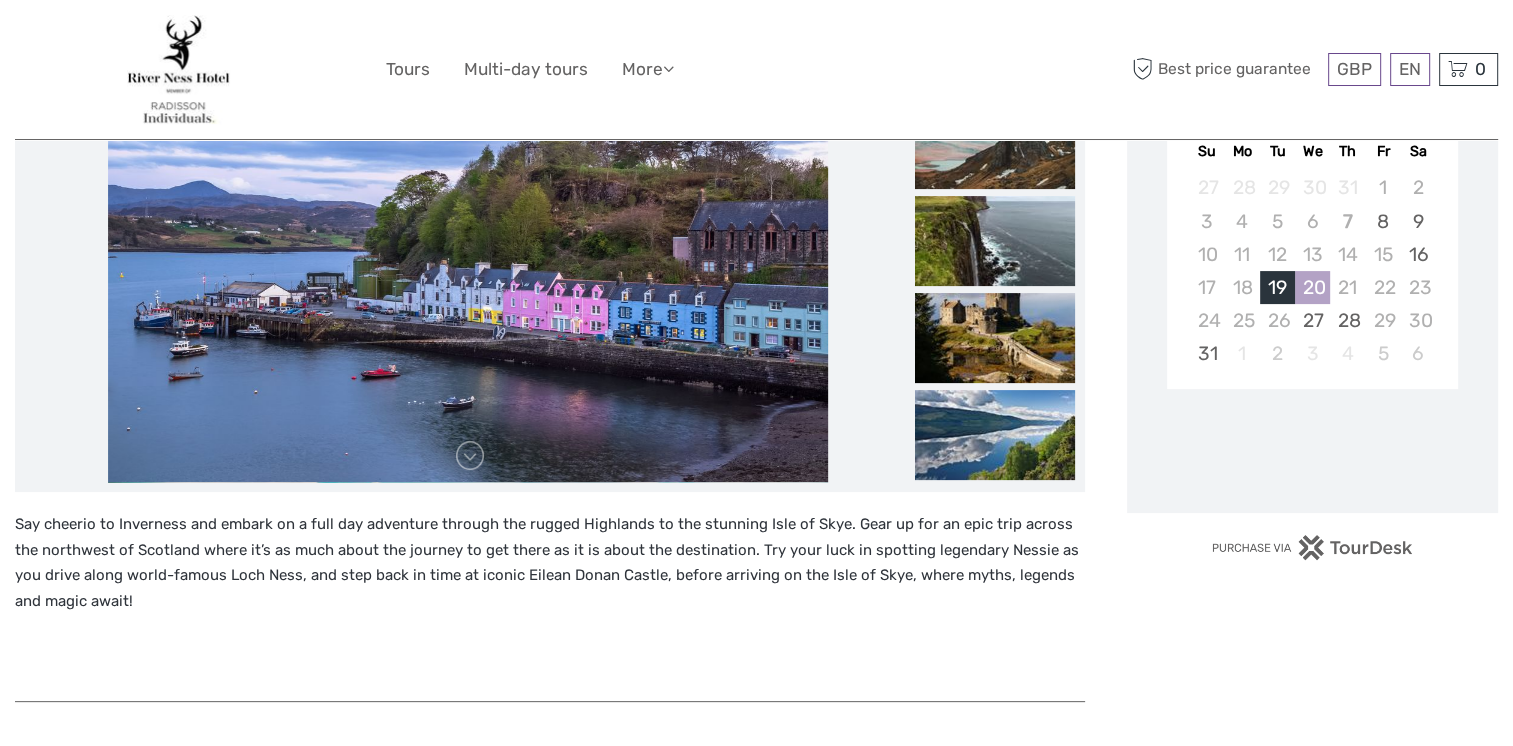 click on "20" at bounding box center (1312, 287) 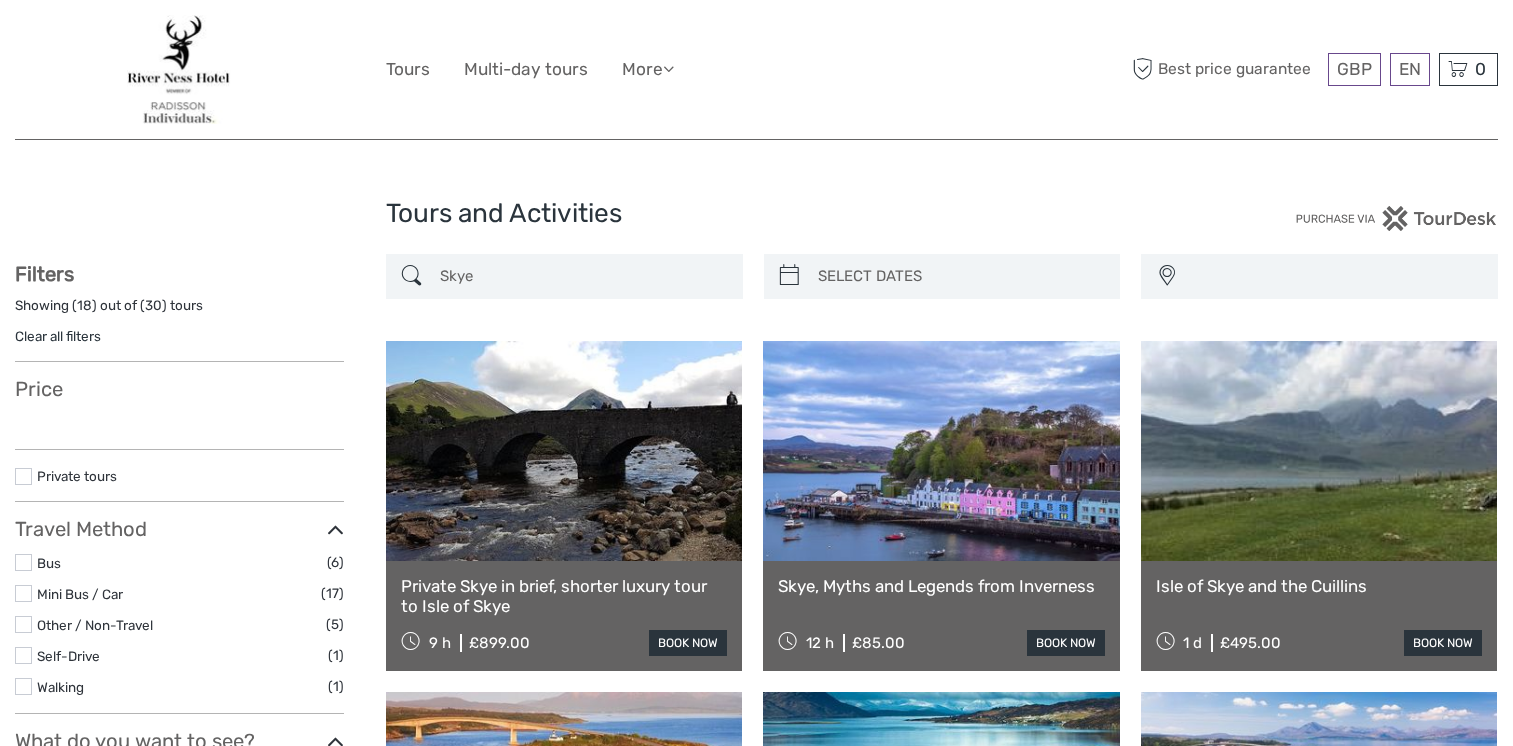 select 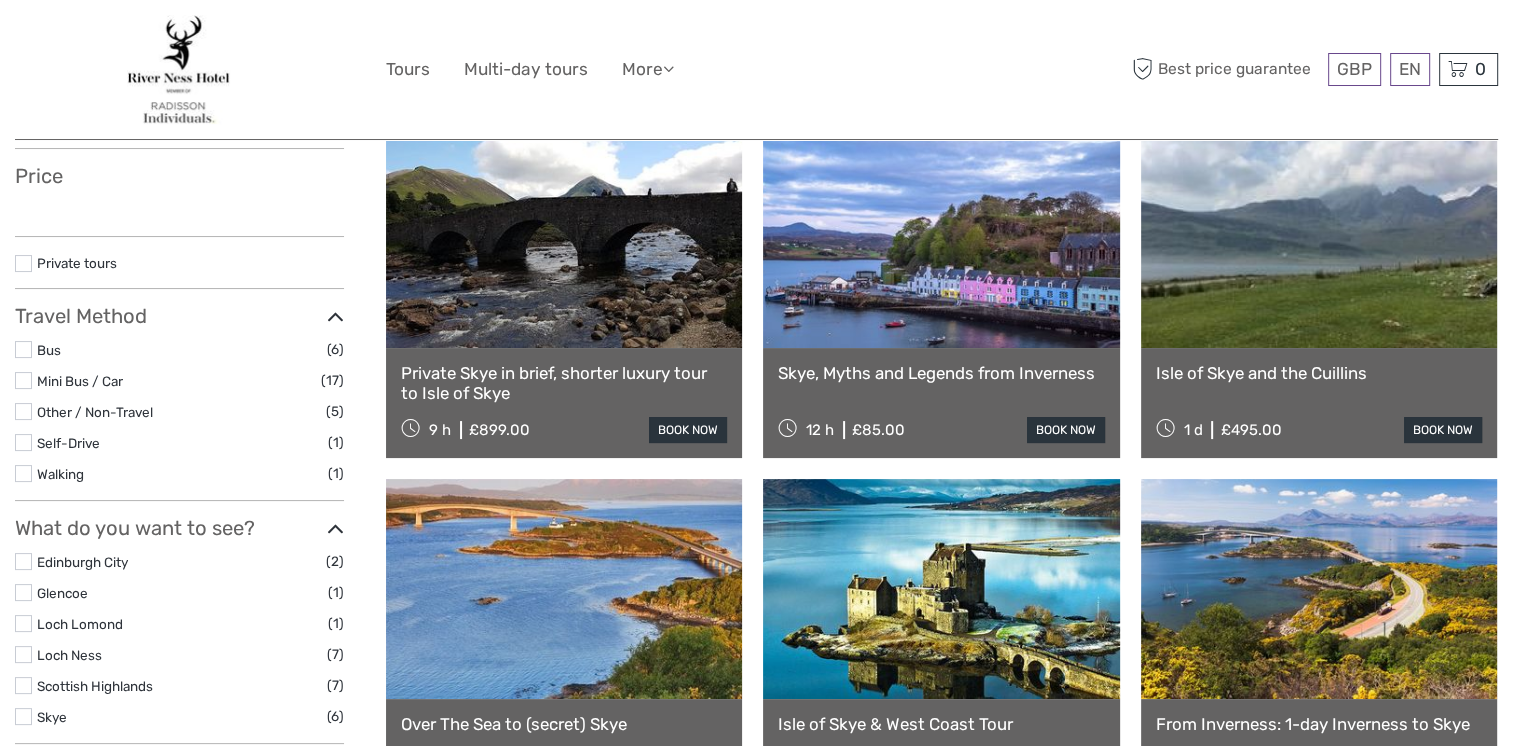 select 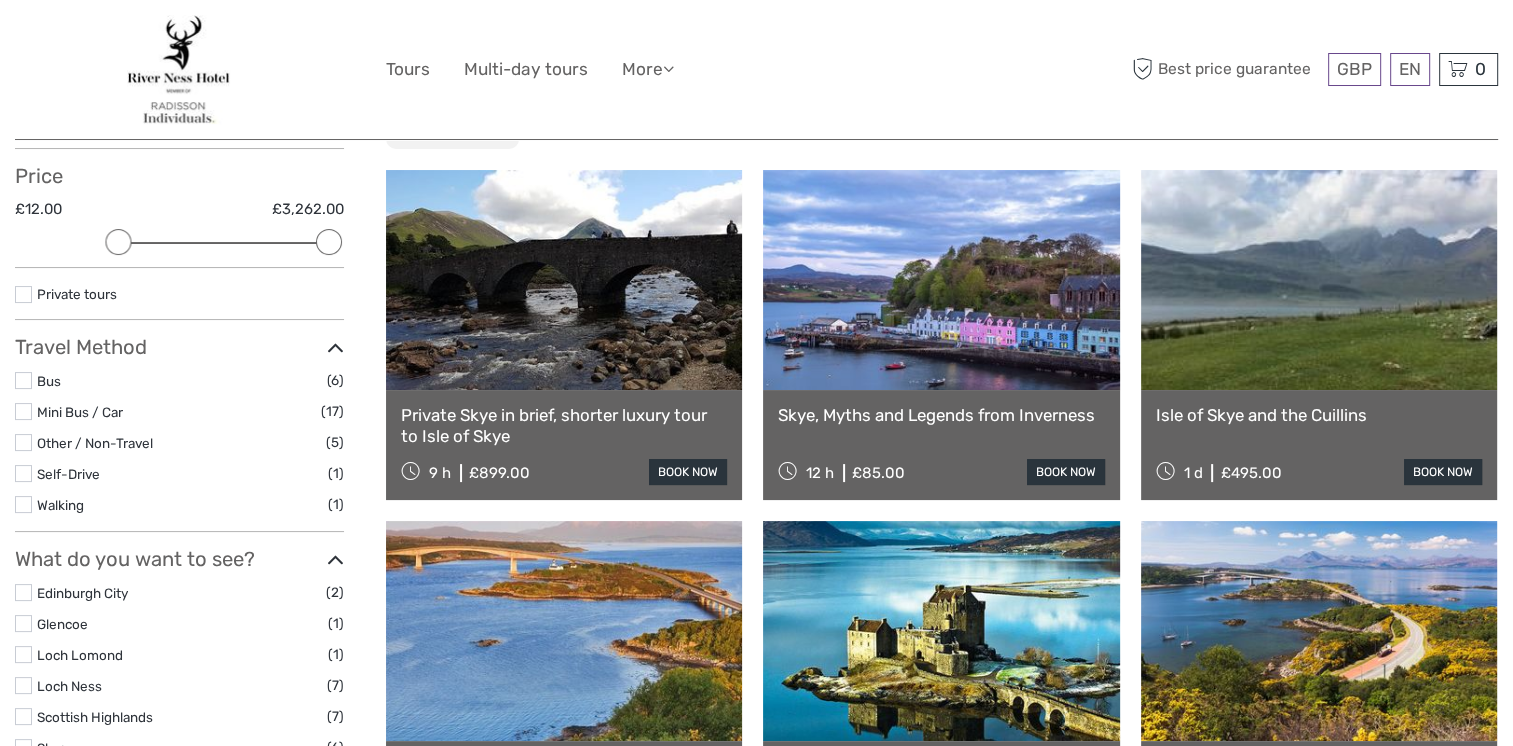 scroll, scrollTop: 0, scrollLeft: 0, axis: both 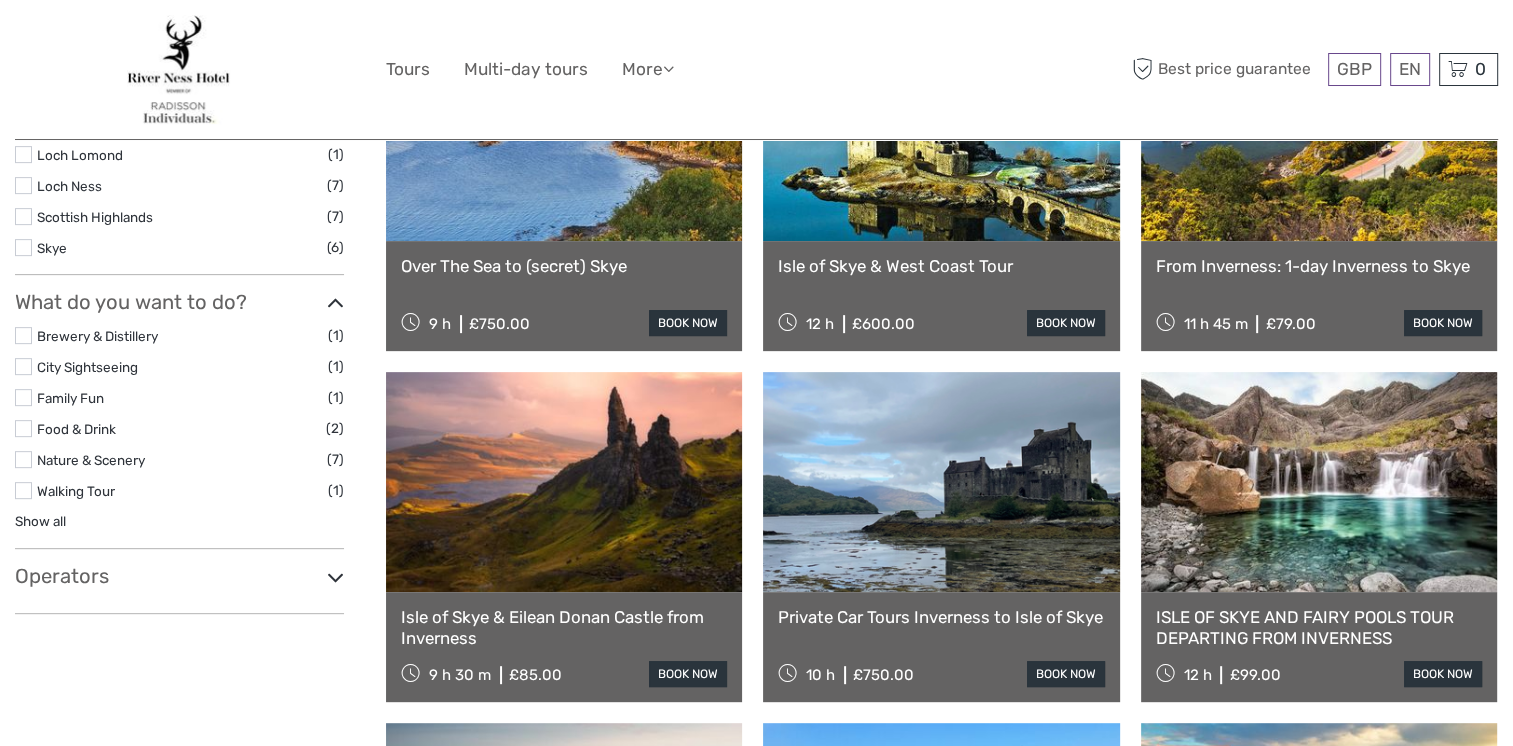 click on "Isle of Skye & Eilean Donan Castle from Inverness" at bounding box center (564, 627) 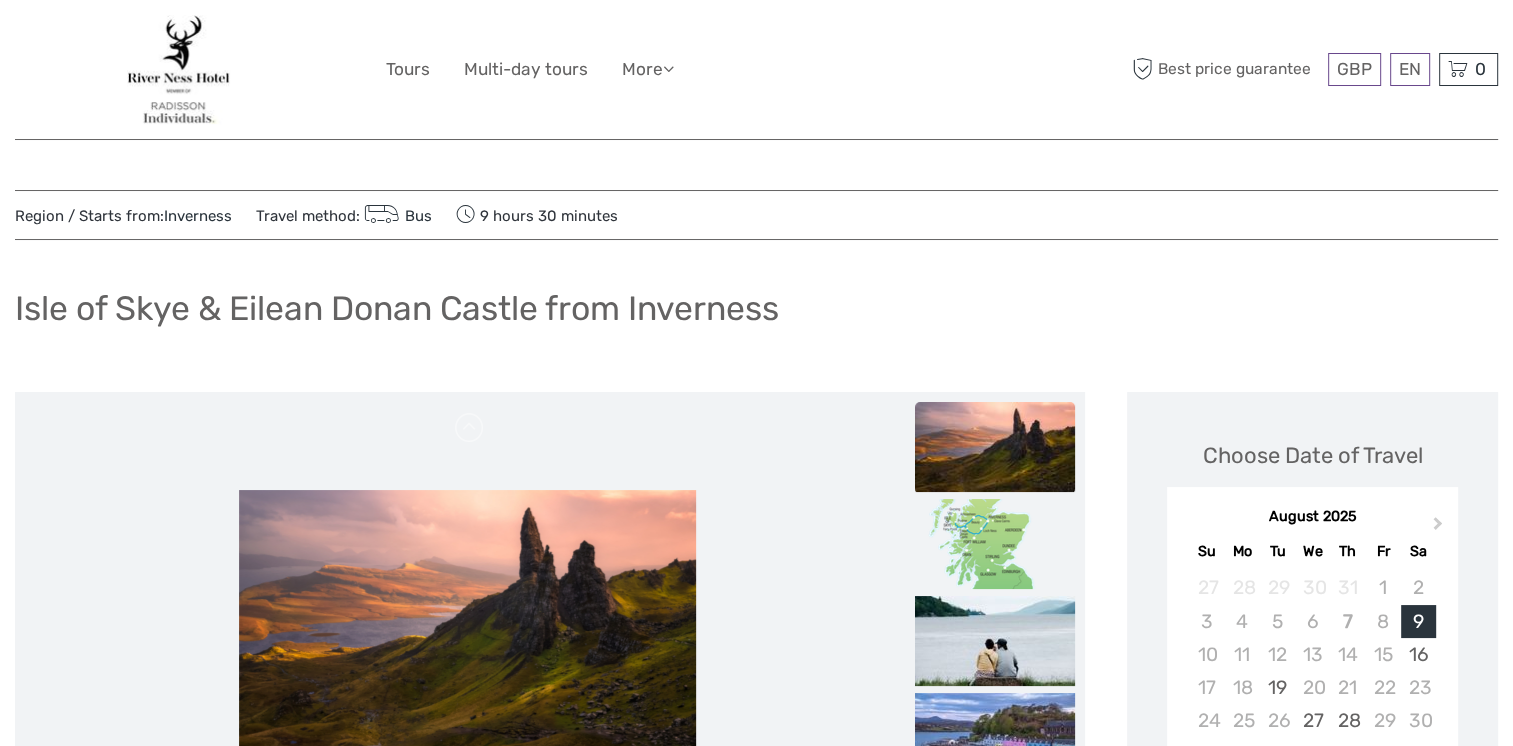 scroll, scrollTop: 155, scrollLeft: 0, axis: vertical 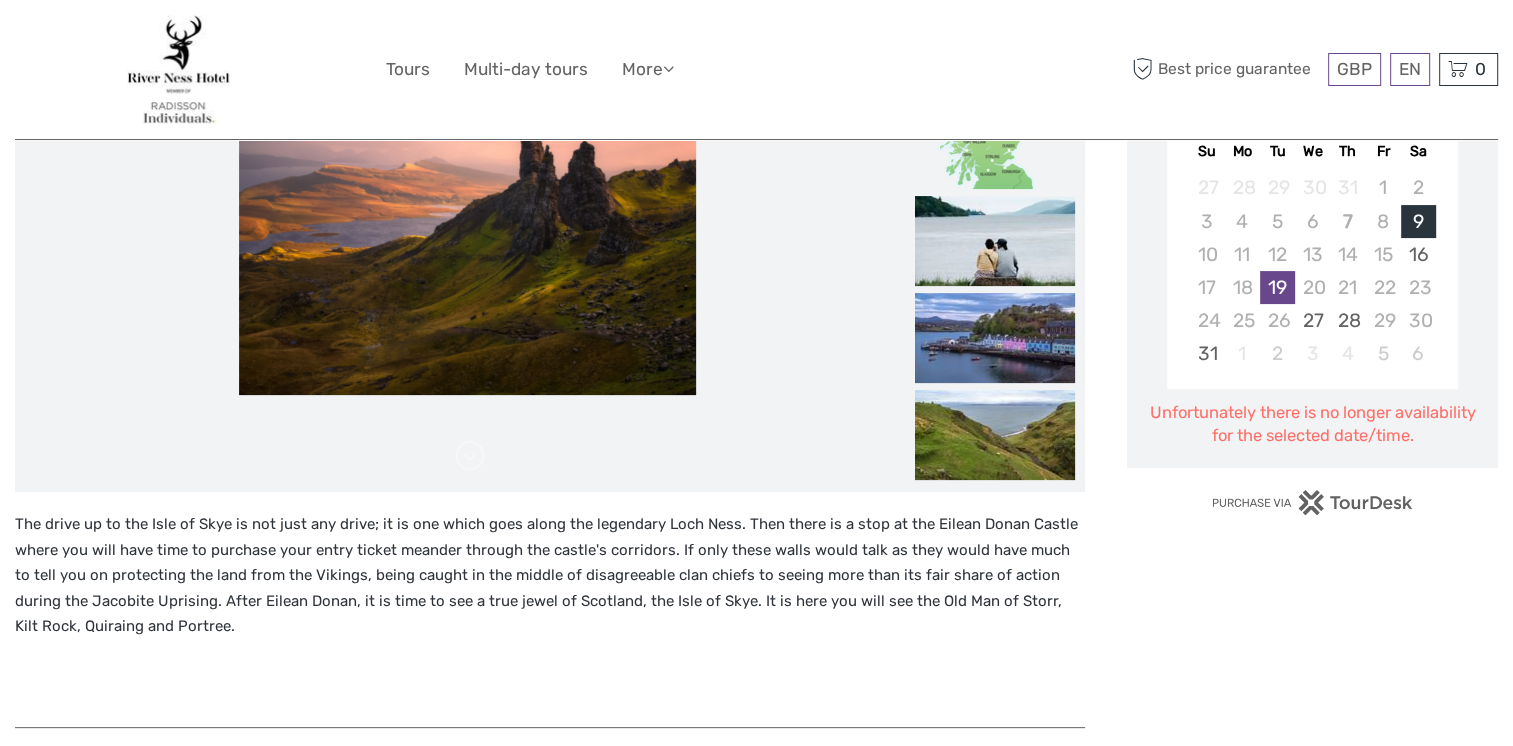 click on "19" at bounding box center [1277, 287] 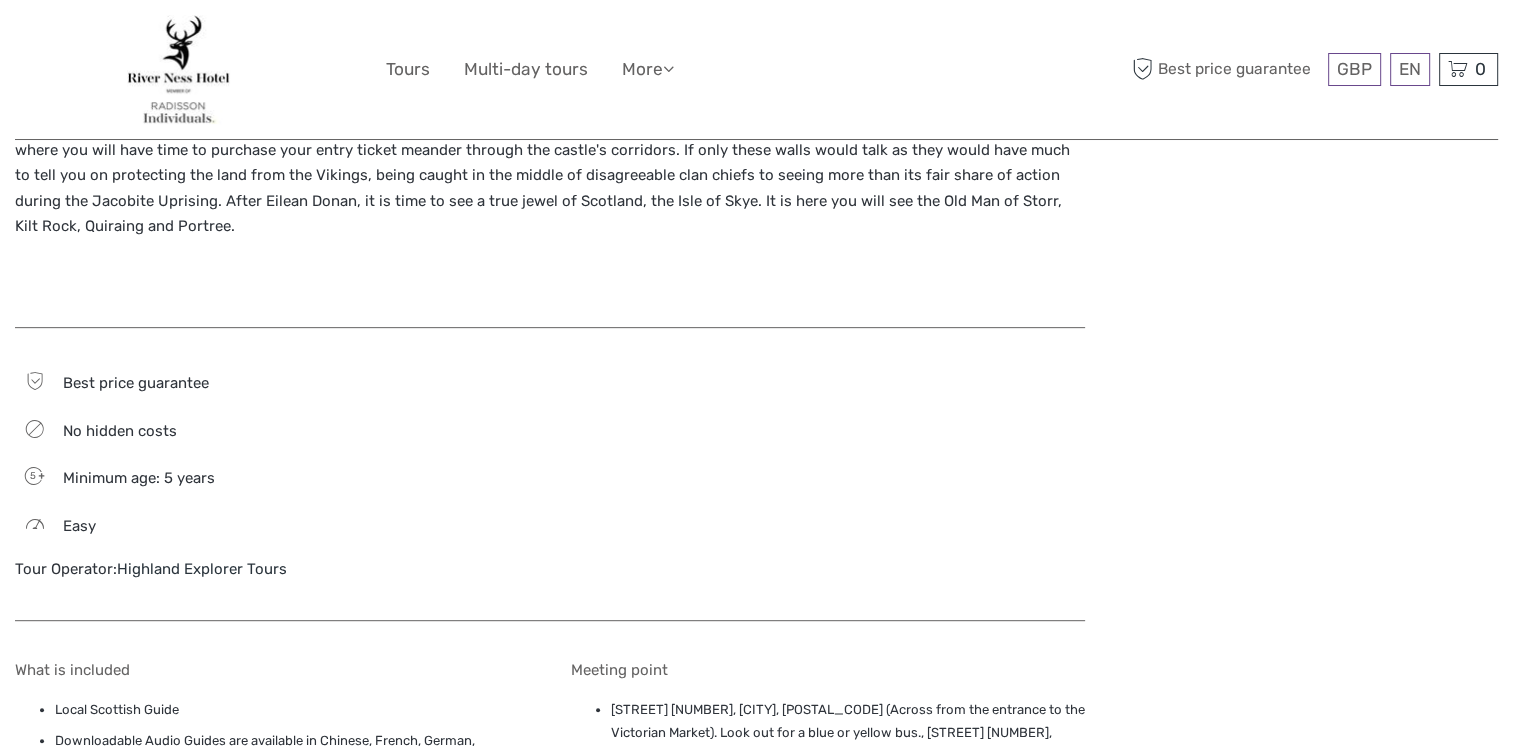 scroll, scrollTop: 1200, scrollLeft: 0, axis: vertical 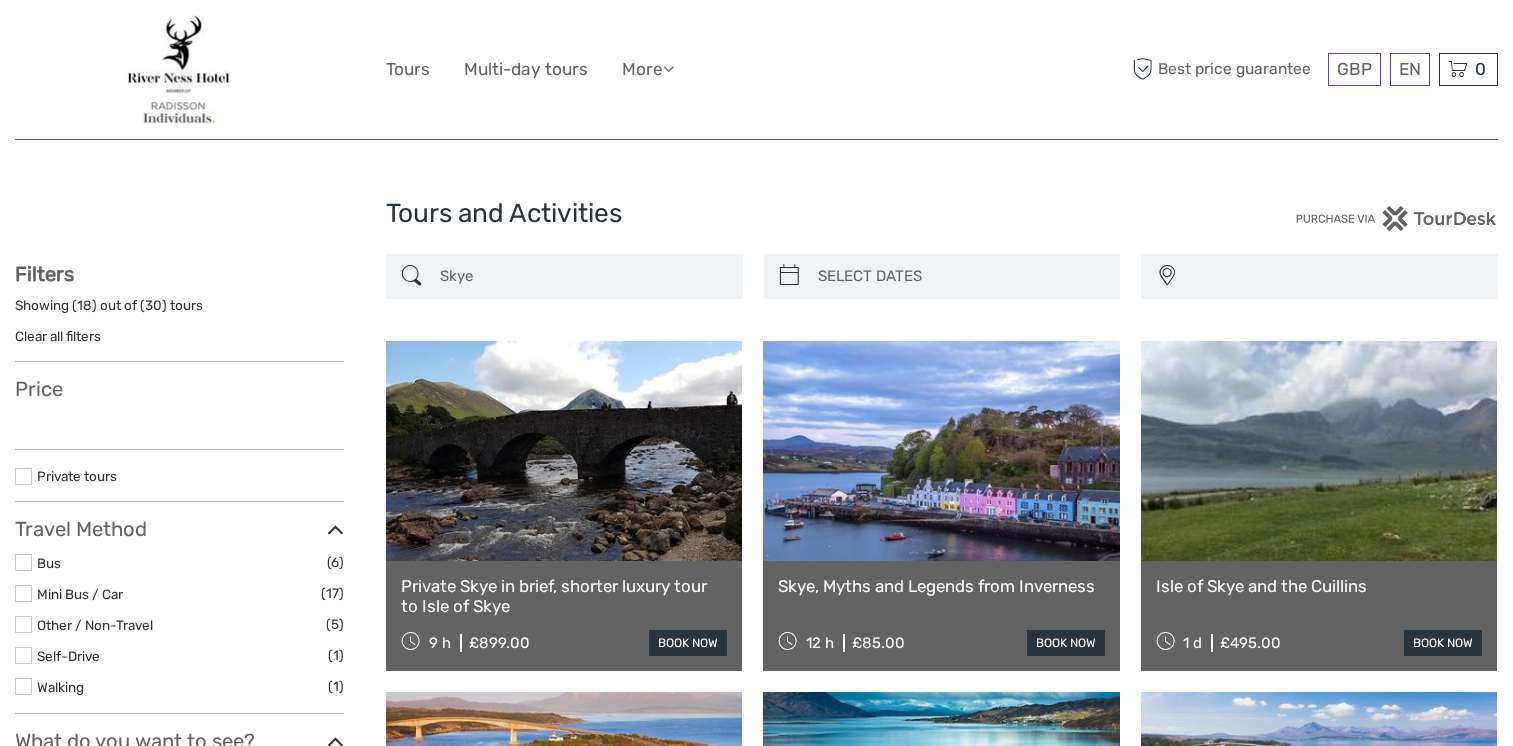 select 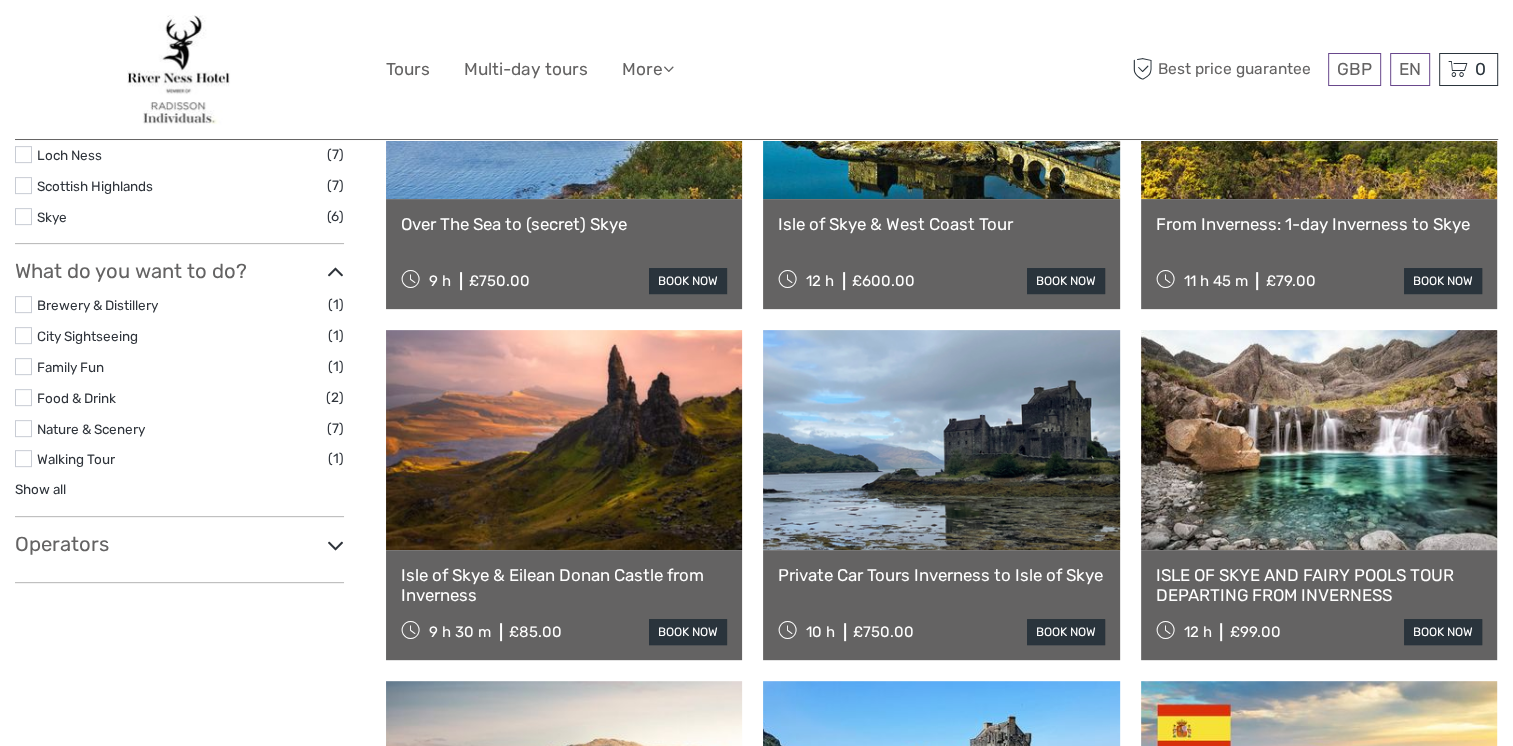 select 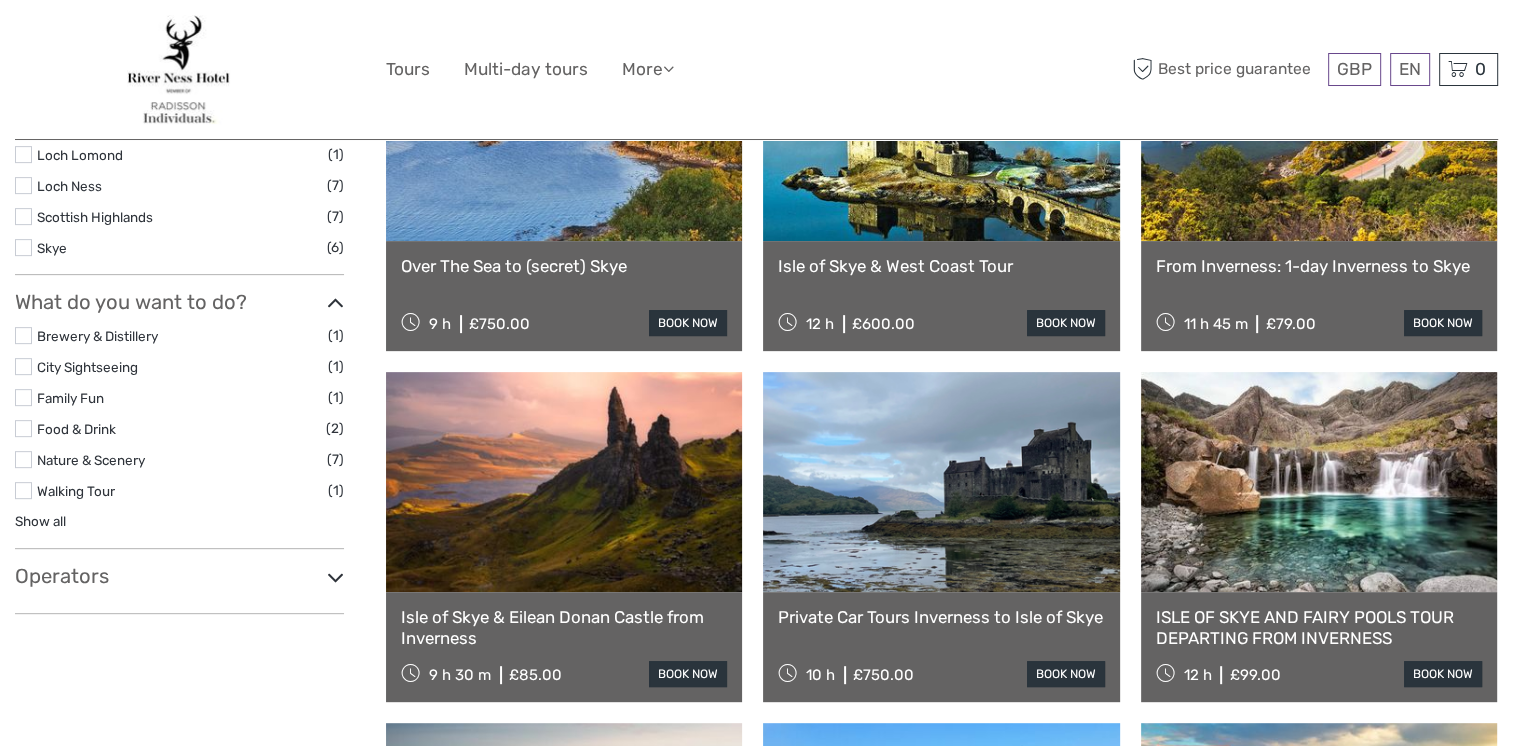 scroll, scrollTop: 0, scrollLeft: 0, axis: both 